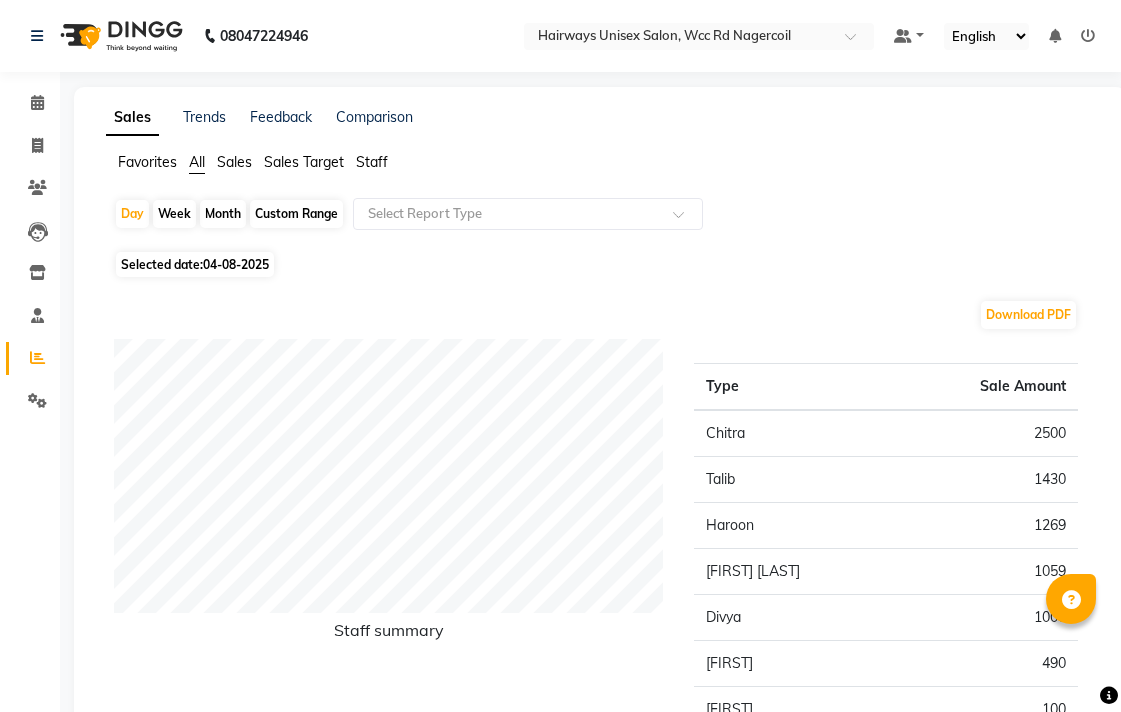 scroll, scrollTop: 0, scrollLeft: 0, axis: both 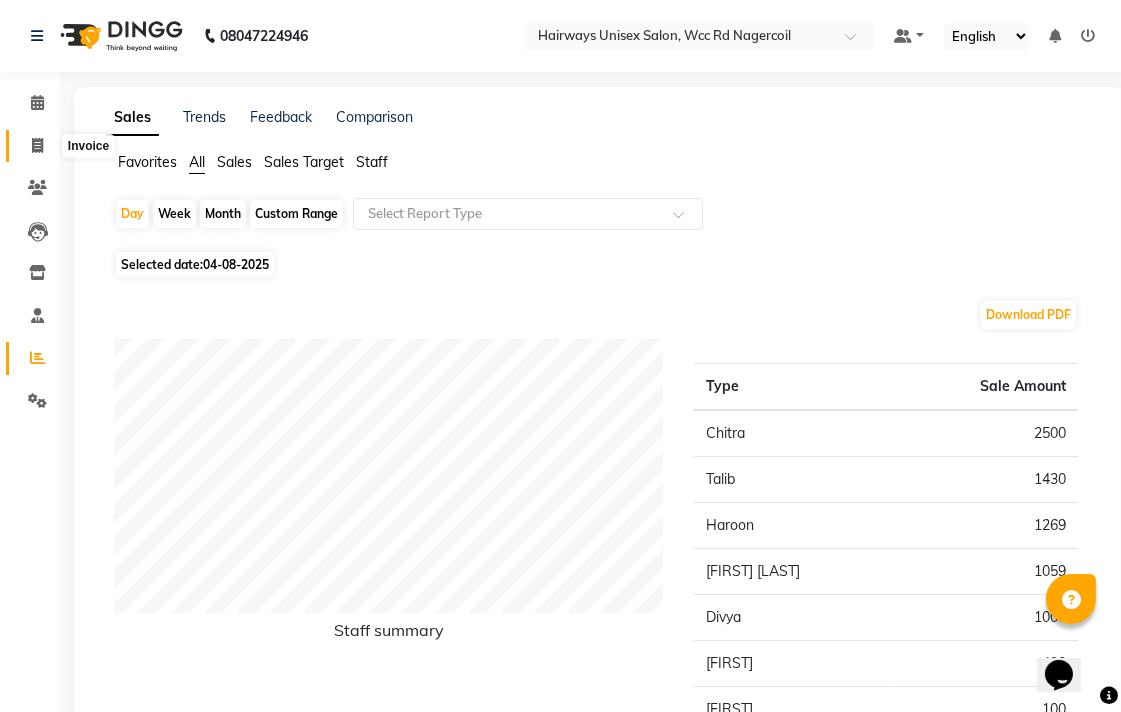 click 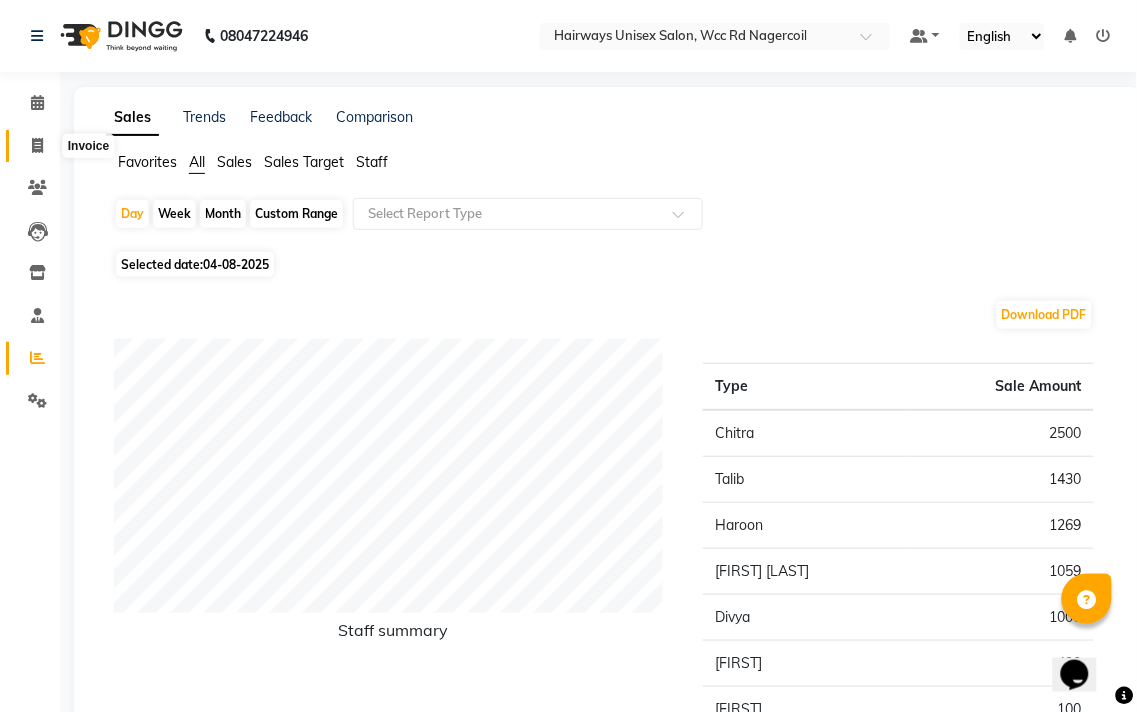 select on "service" 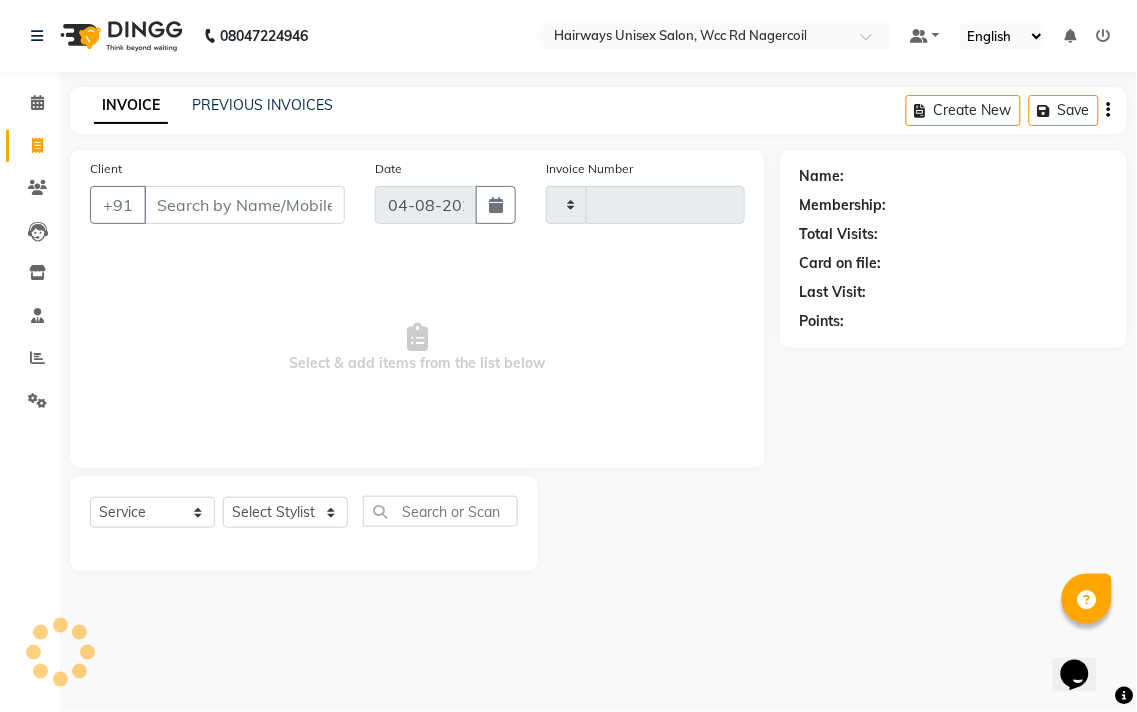type on "5318" 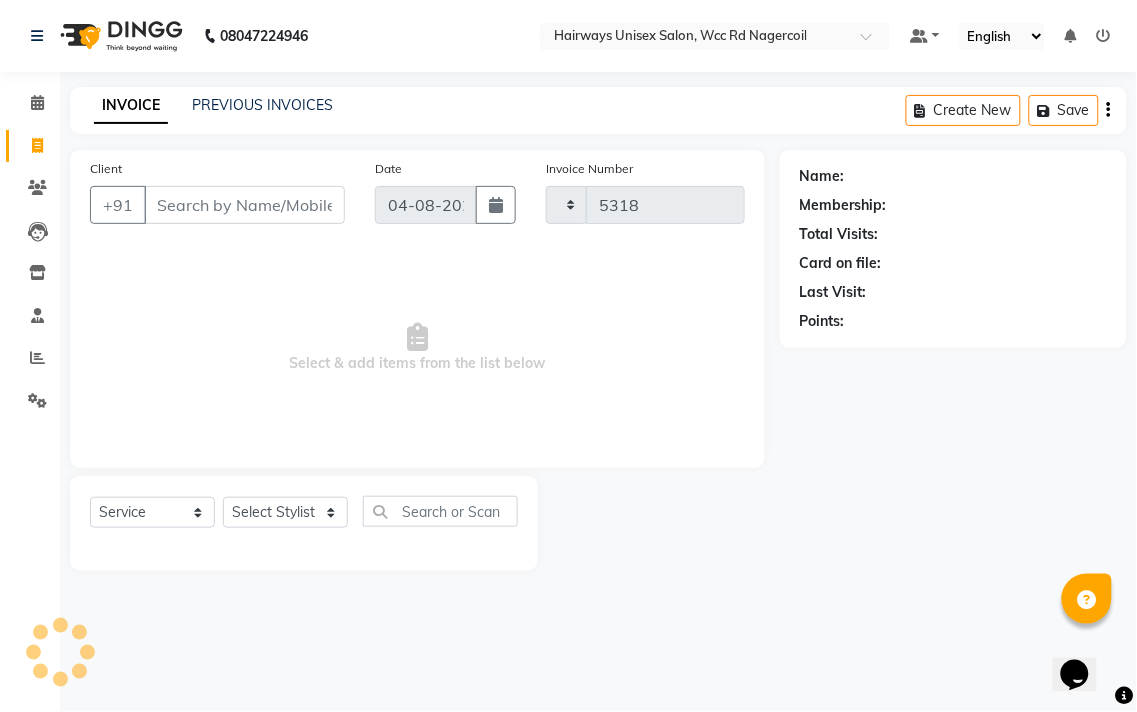 select on "6523" 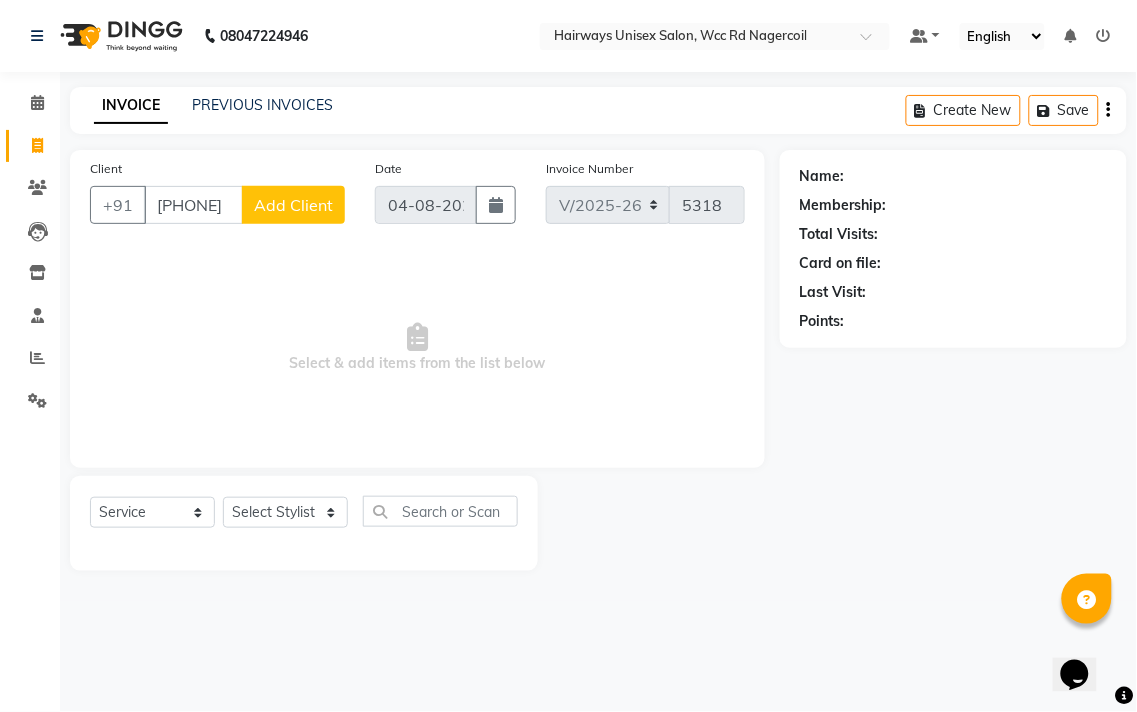 type on "[PHONE]" 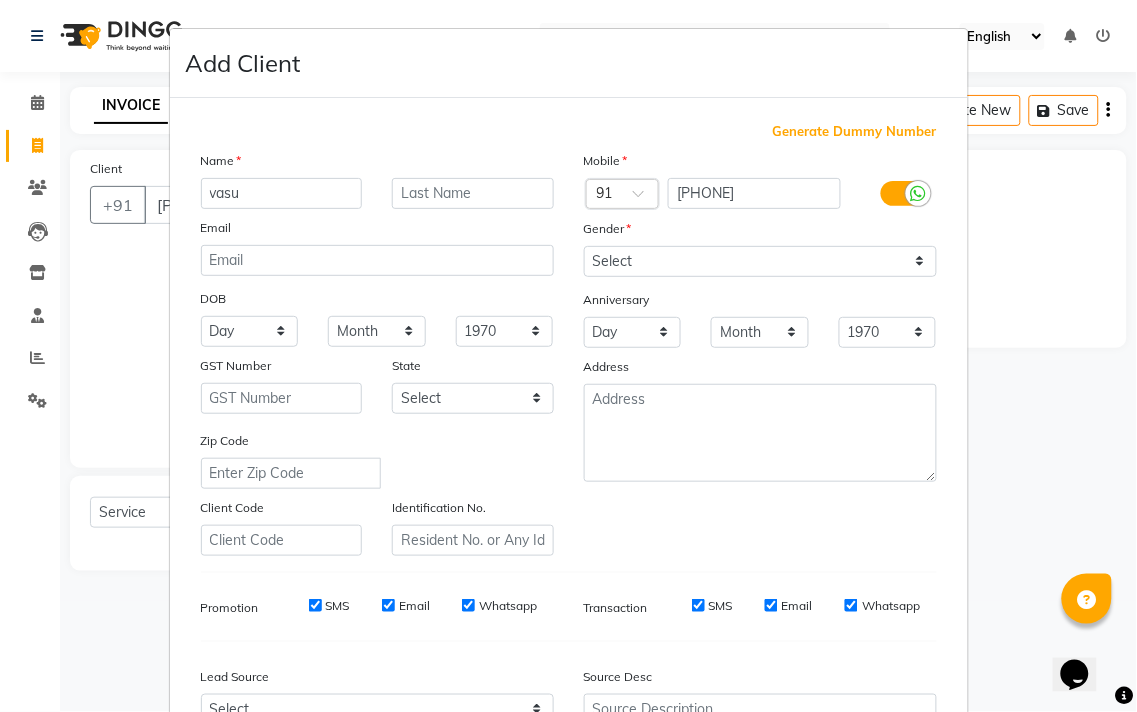 type on "vasu" 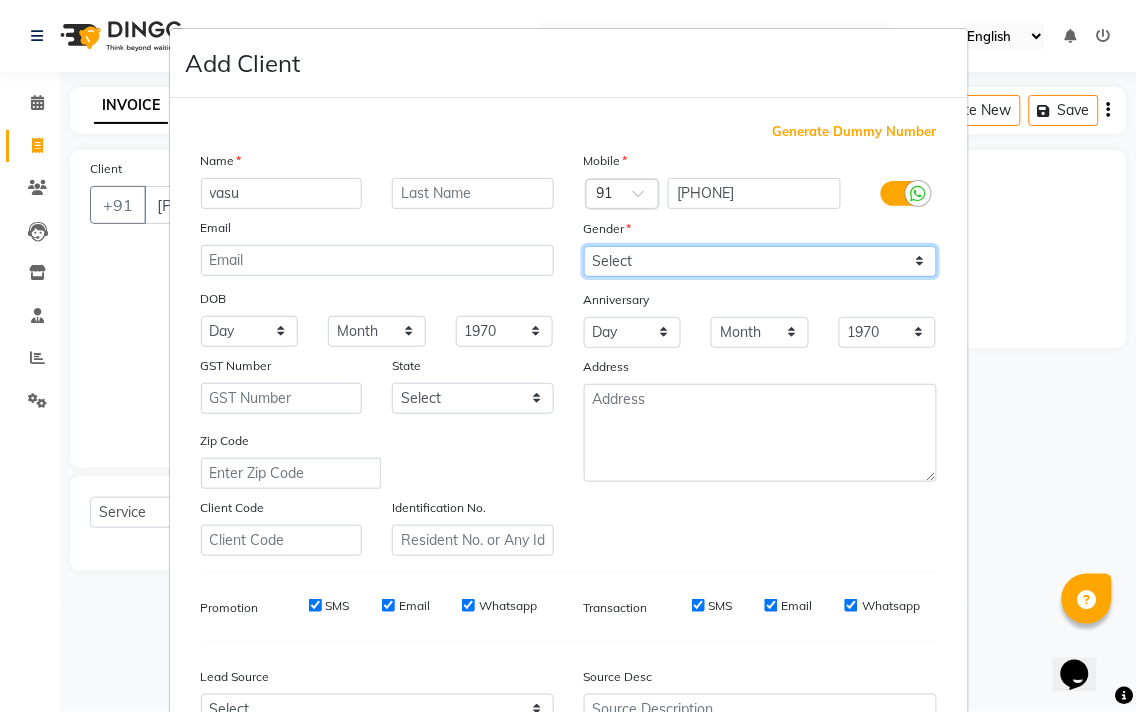 click on "Select Male Female Other Prefer Not To Say" at bounding box center (760, 261) 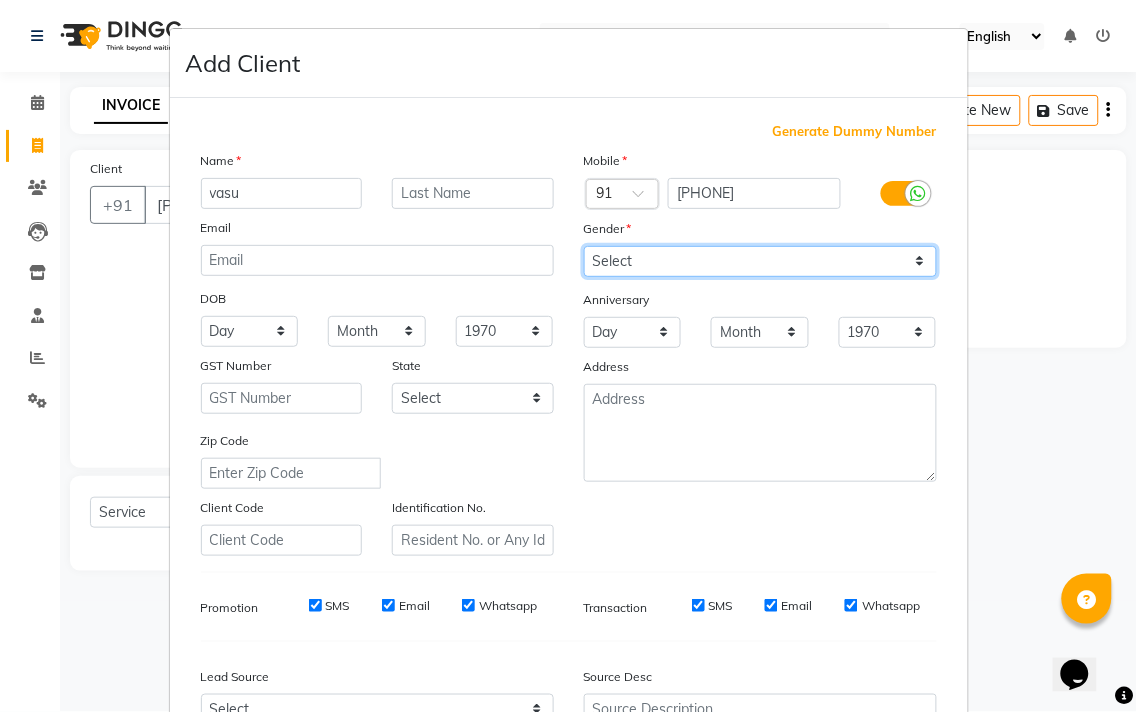 select on "male" 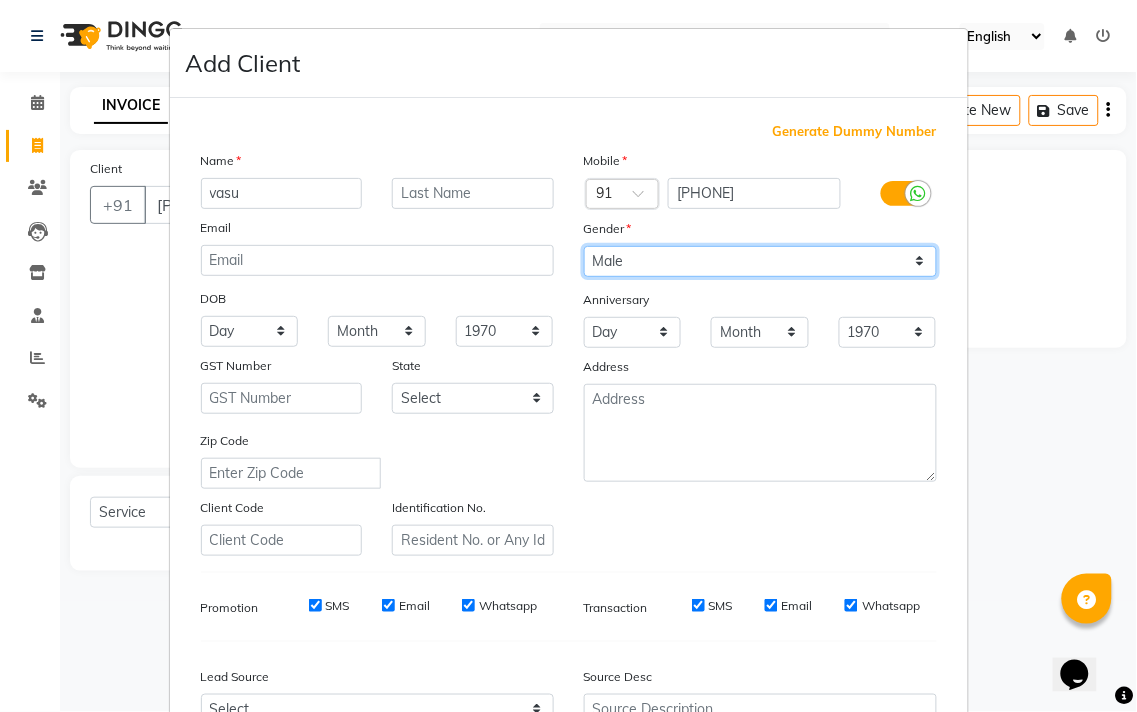 click on "Select Male Female Other Prefer Not To Say" at bounding box center [760, 261] 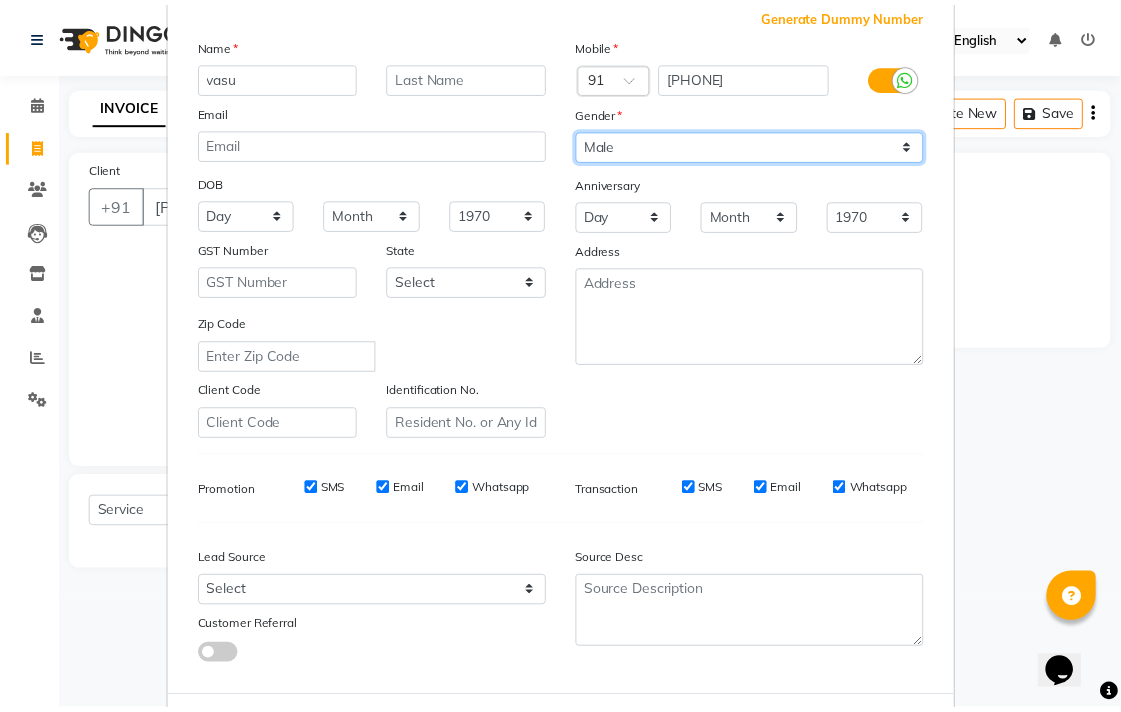 scroll, scrollTop: 212, scrollLeft: 0, axis: vertical 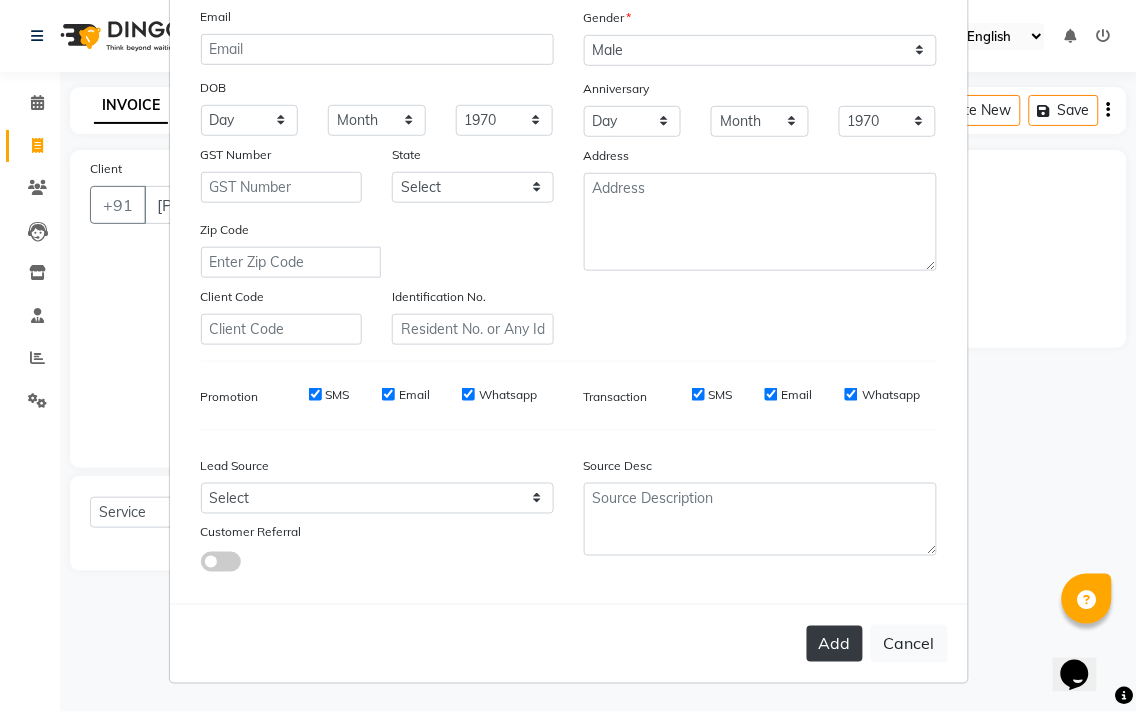 click on "Add" at bounding box center (835, 644) 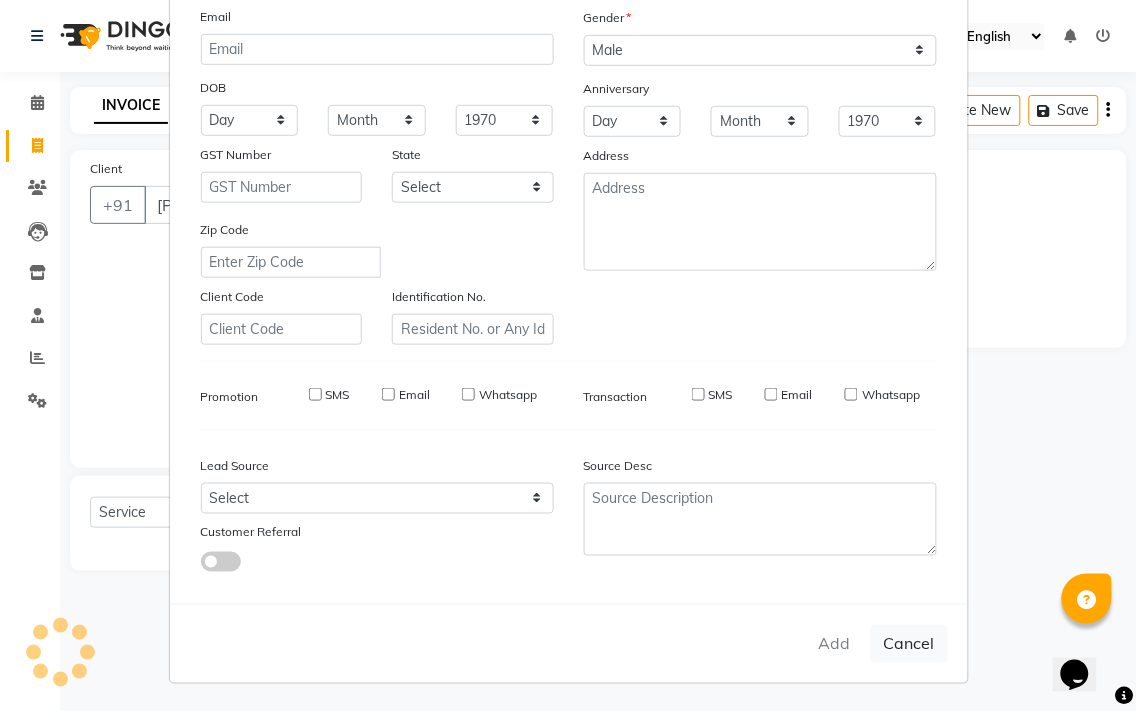 type on "95******31" 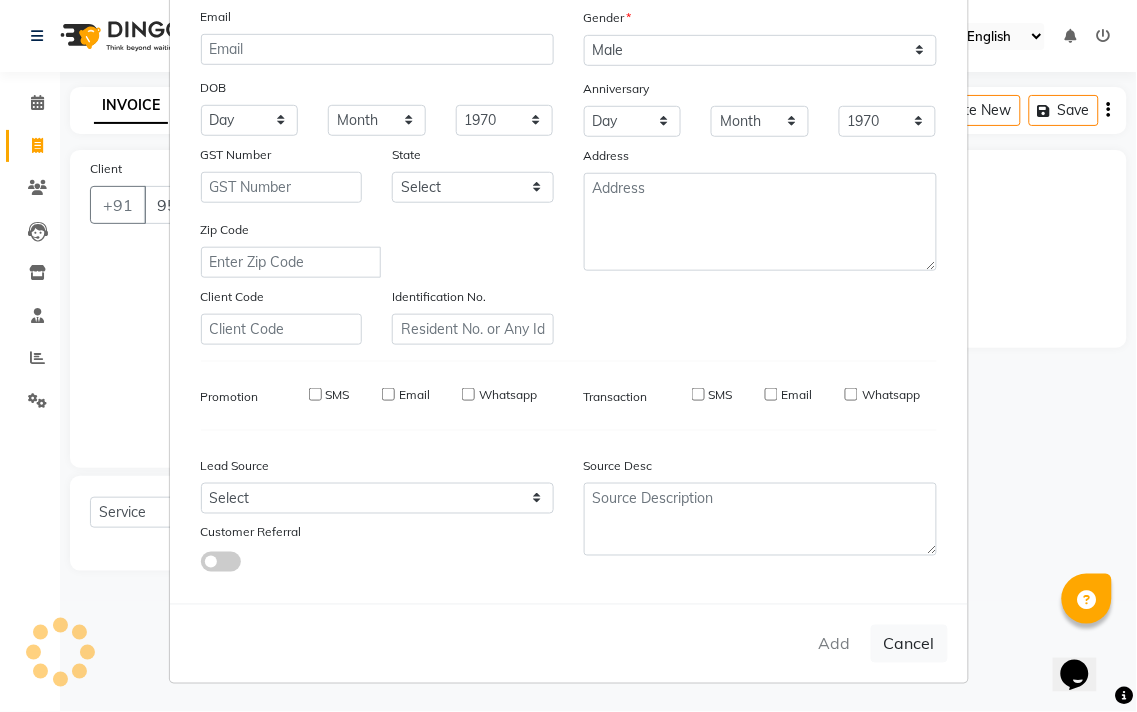 select 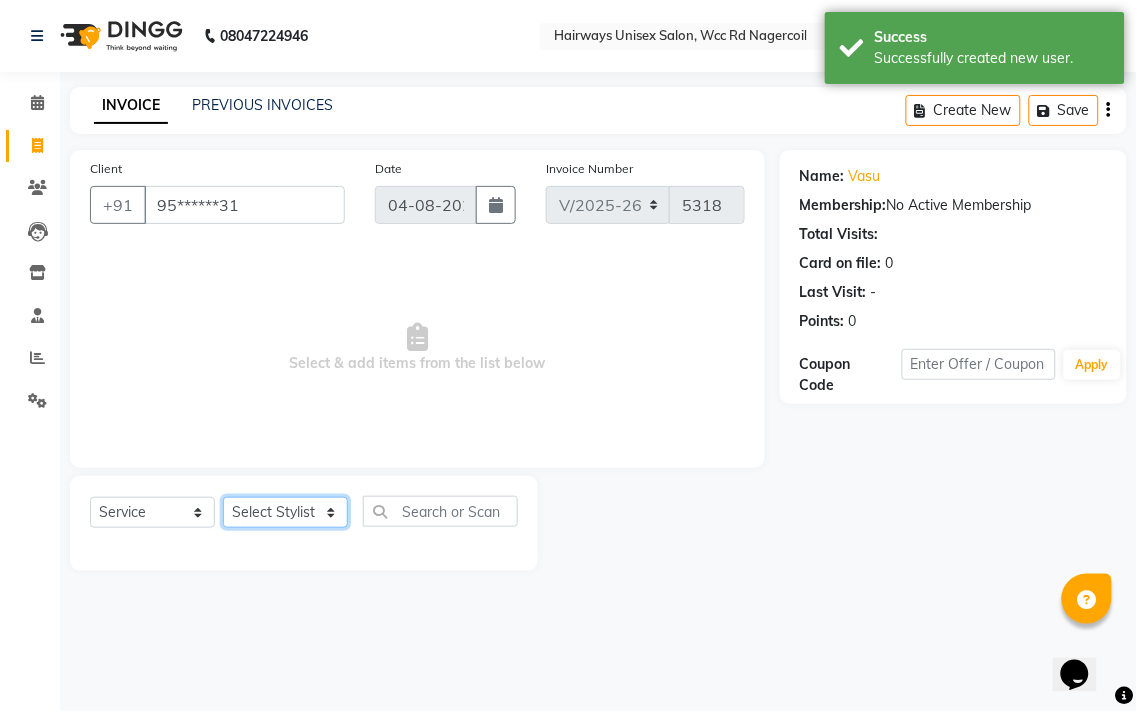 click on "Select Stylist Admin Chitra divya Gokila Haroon Imran Reception Salman Sartaj Khan Talib" 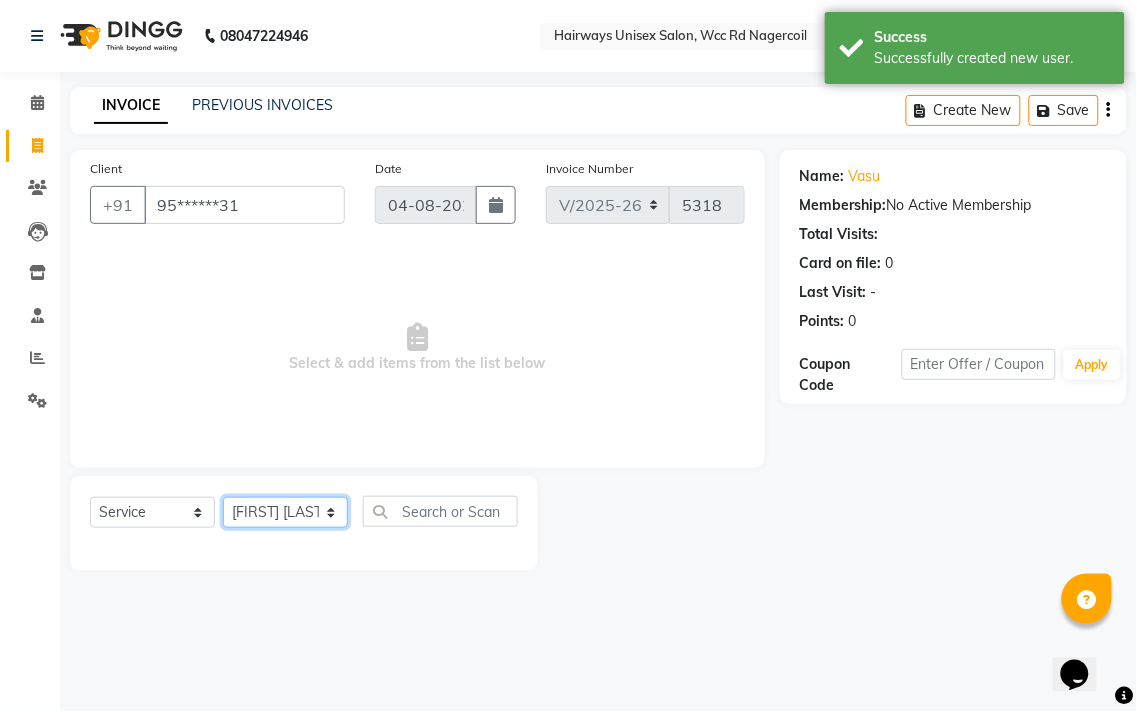 click on "Select Stylist Admin Chitra divya Gokila Haroon Imran Reception Salman Sartaj Khan Talib" 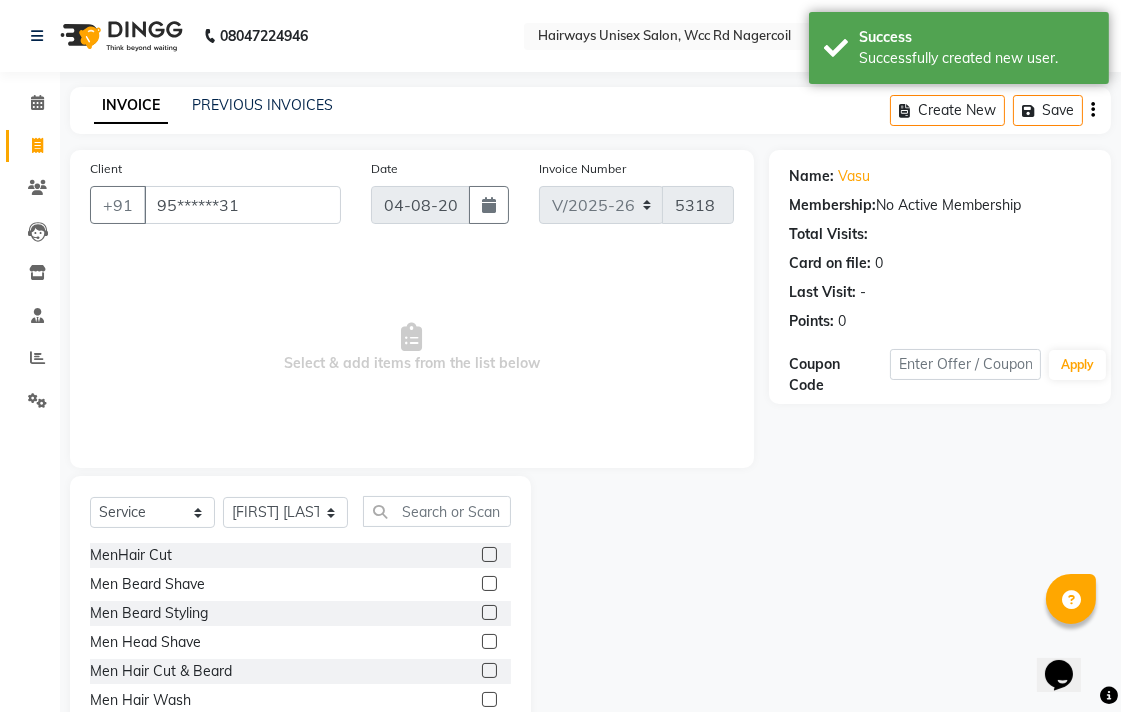 click on "Select  Service  Product  Membership  Package Voucher Prepaid Gift Card  Select Stylist Admin Chitra divya Gokila Haroon Imran Reception Salman Sartaj Khan Talib MenHair Cut  Men Beard Shave  Men Beard Styling  Men Head Shave  Men Hair Cut & Beard  Men Hair Wash  Men Kids Hair Cut  Men Threading  face scurb  Men Straighterning, Smoothening - Front  Men Straightening, Smoothening - Half  Men Straightening, Smoothening - Full  Men Grown  smoothening- straightening  Men Dandruff Treatment - Da0ndruff Treatment (short hair)  Men Dandruff Treatment - Dandruff Treatment (Medium hair)  Men Dandruff Treatment - Dandruff Treatment (Long hair)  Men Dandruff scrub  Men Relaxing Head Massage - Cocnut Oil  Men Relaxing Head Massage - Navaratna Oil  Men Relaxing Head Massage - Cold Oil  Men Relaxing Head Massage - Almond Oil  Men Relaxing olive oil massage   Men Hair Colour - Mustache  Men Hair Colour - Mustache (Ammonia Free)  Men Hair Colour - Beard Colour  Men Hair Colour - Beard Colour (Ammonia Free)  Men  face scrub" 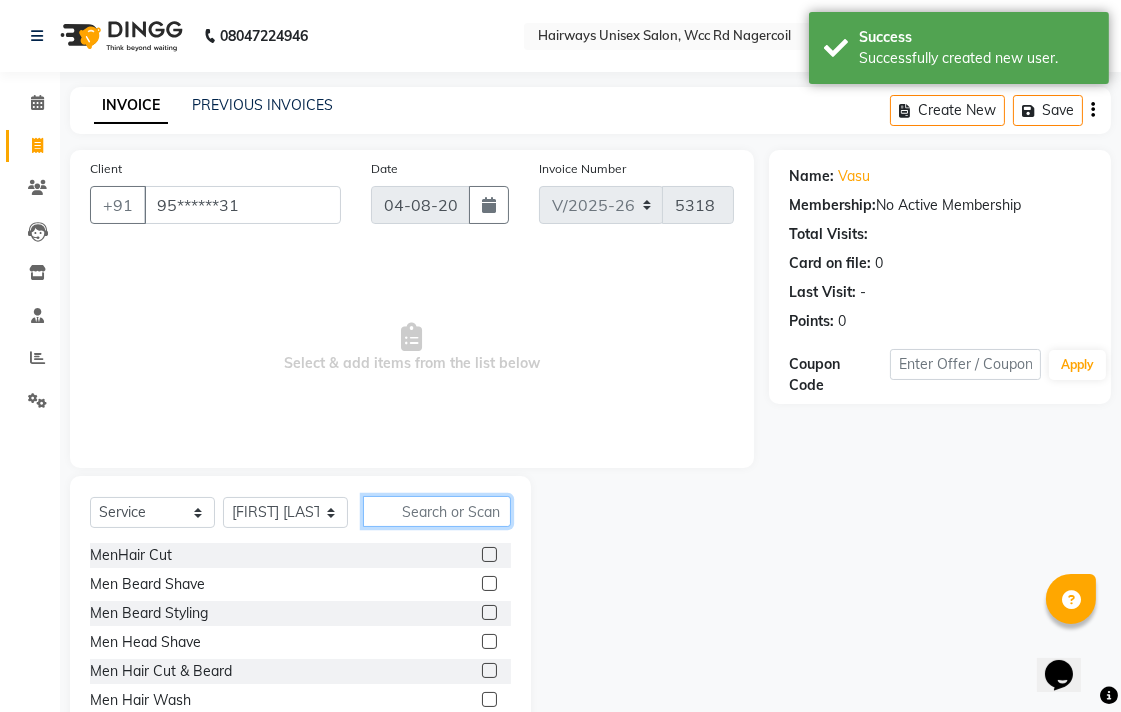 click 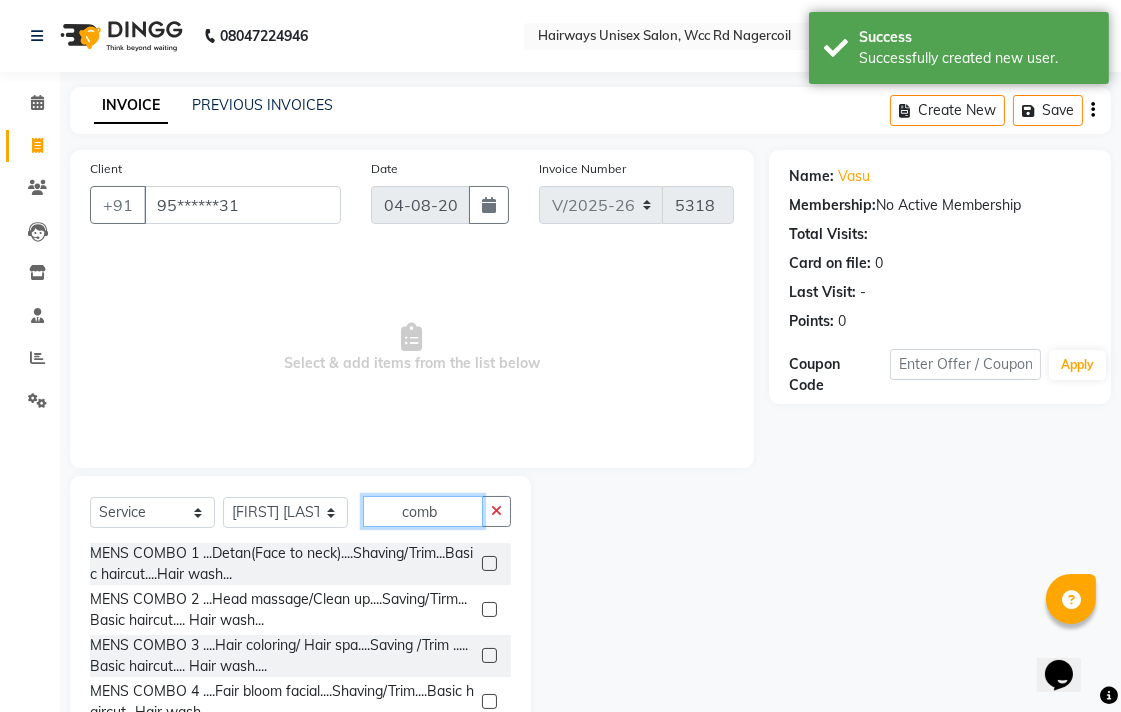 type on "comb" 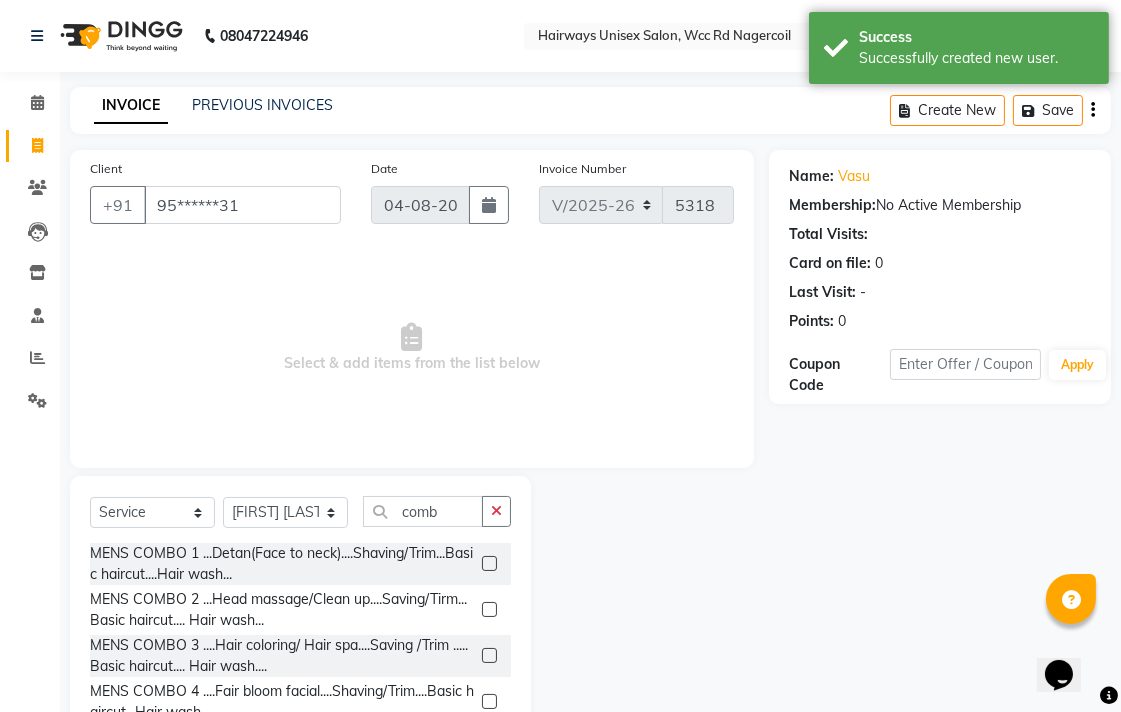 click 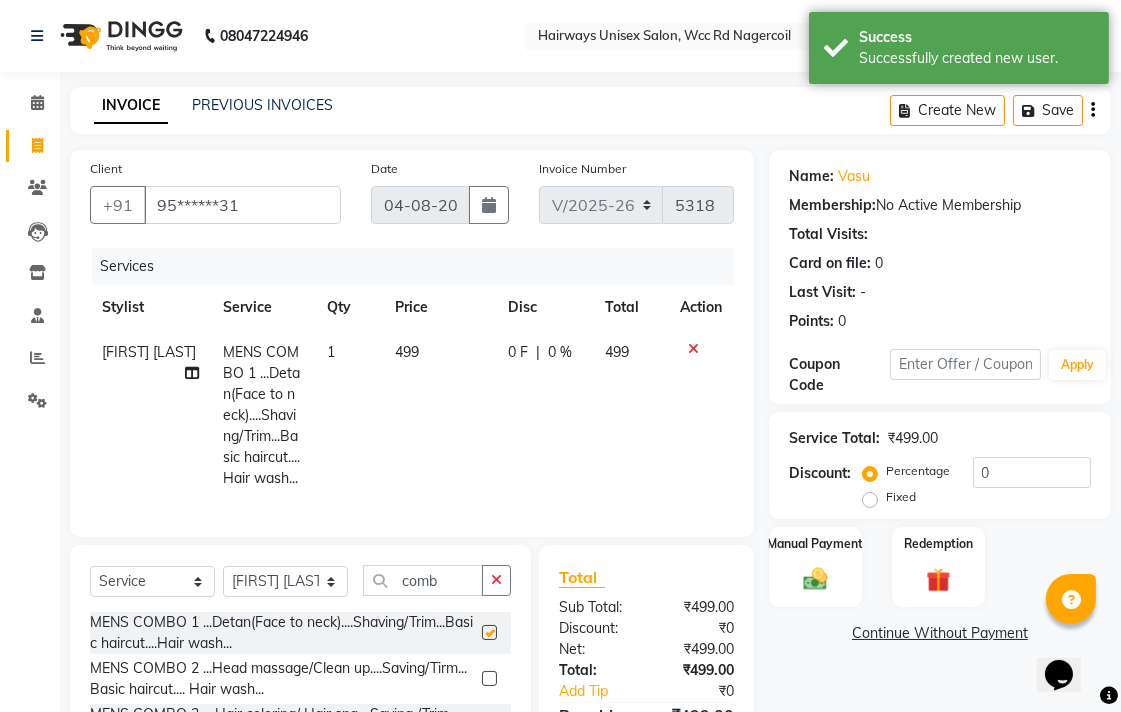 checkbox on "false" 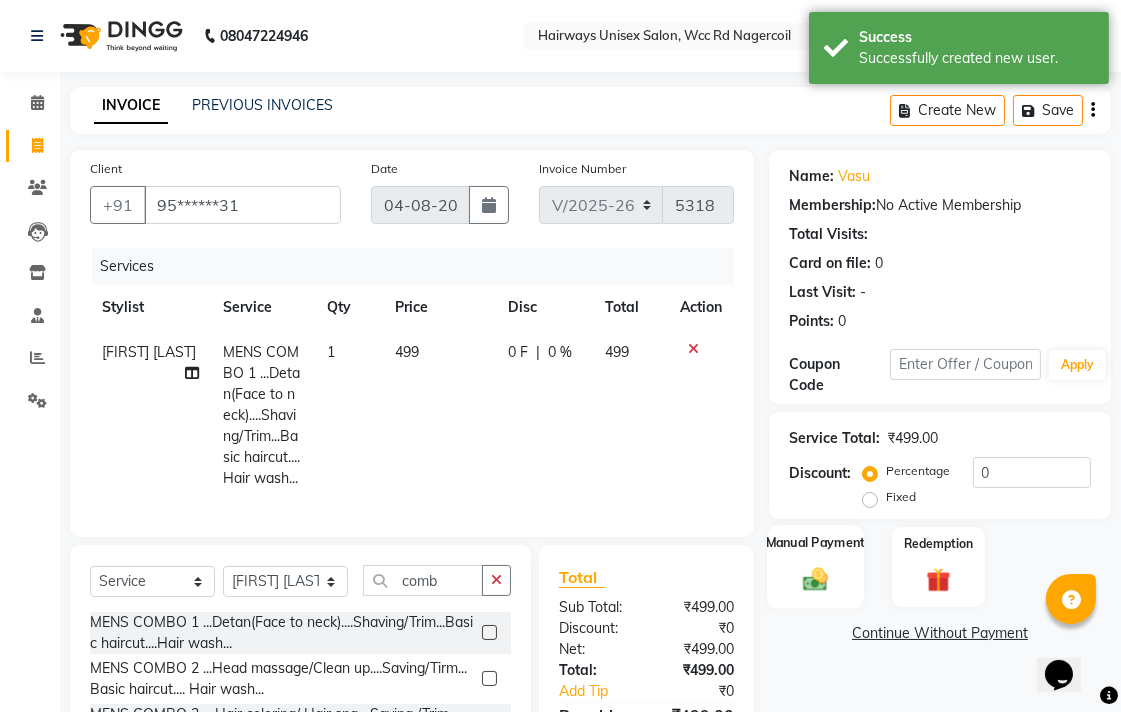 click on "Manual Payment" 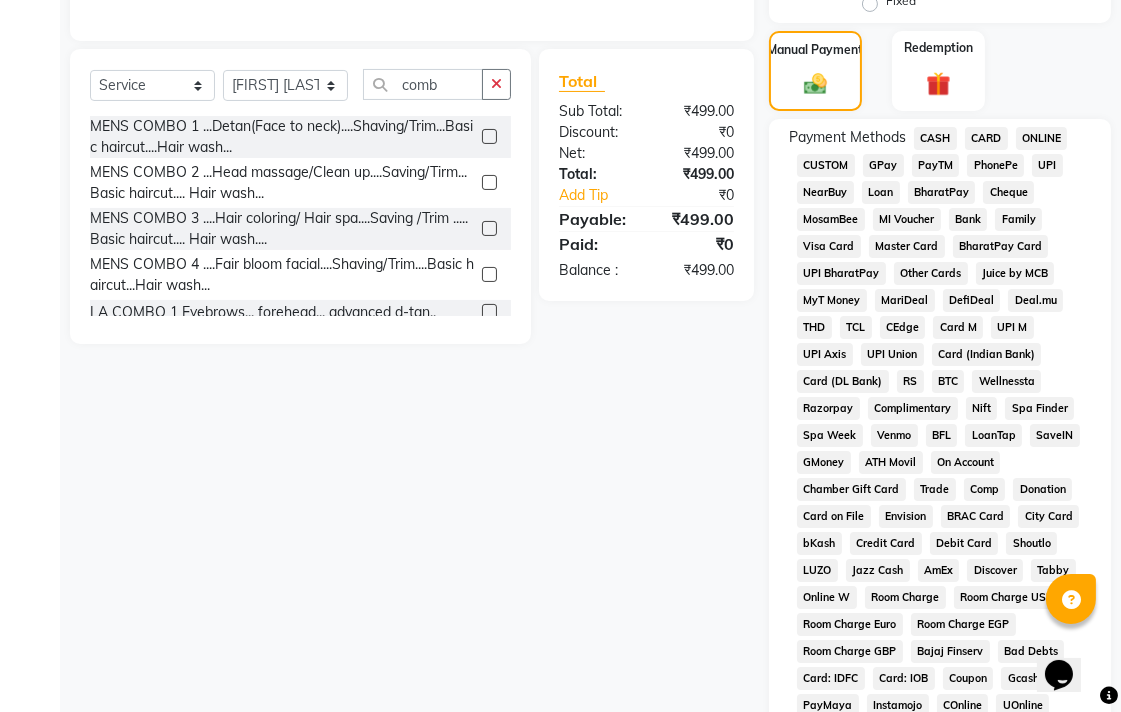 scroll, scrollTop: 444, scrollLeft: 0, axis: vertical 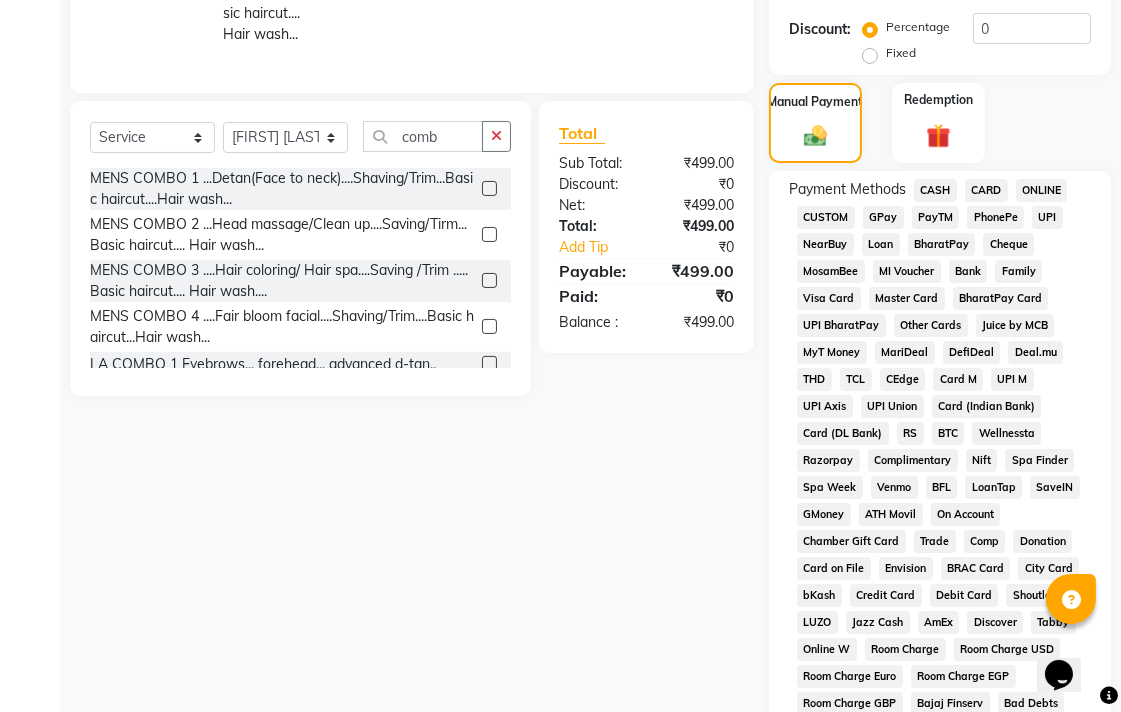 click on "UPI" 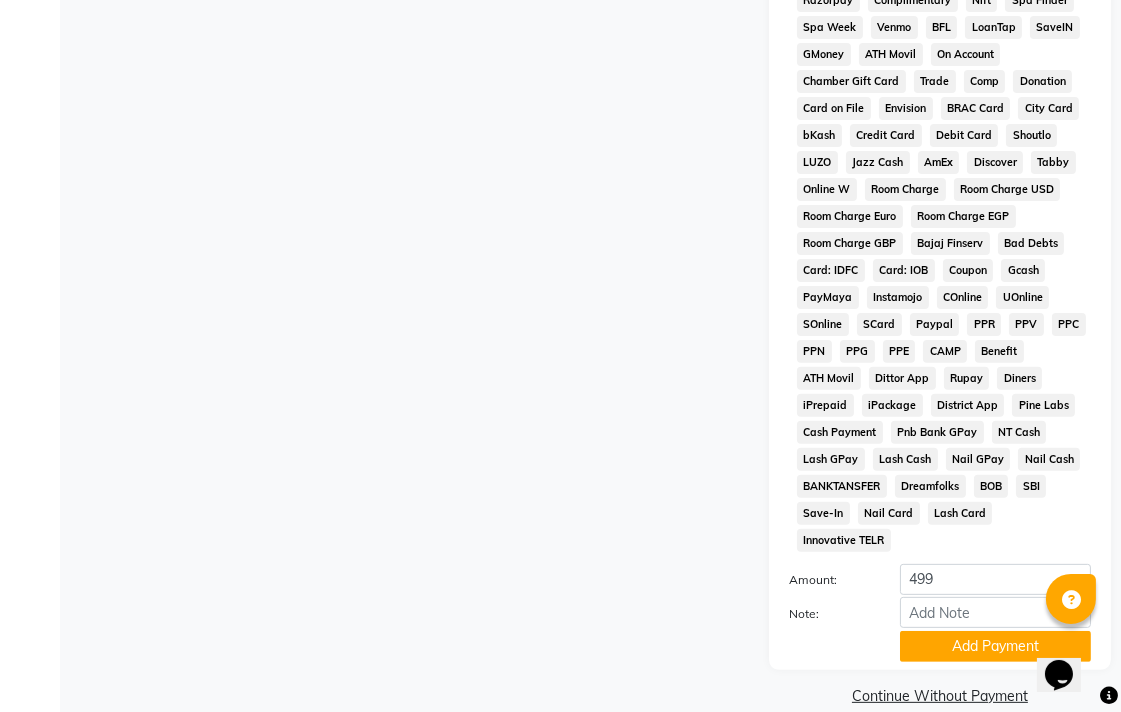scroll, scrollTop: 913, scrollLeft: 0, axis: vertical 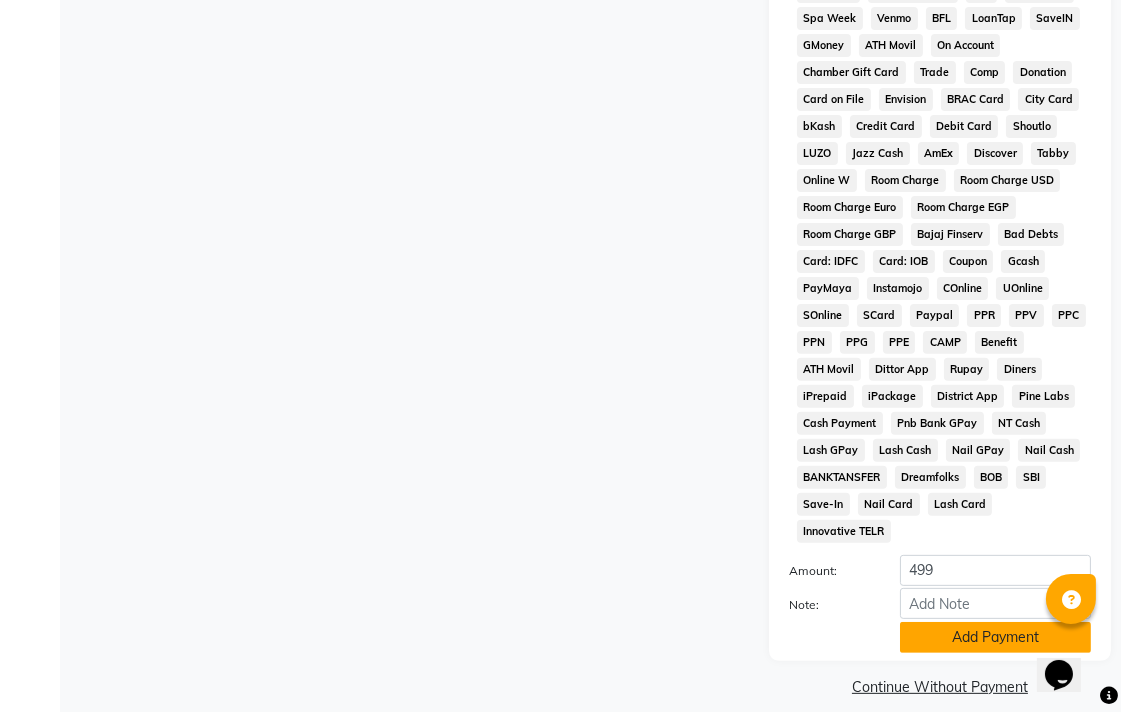 click on "Add Payment" 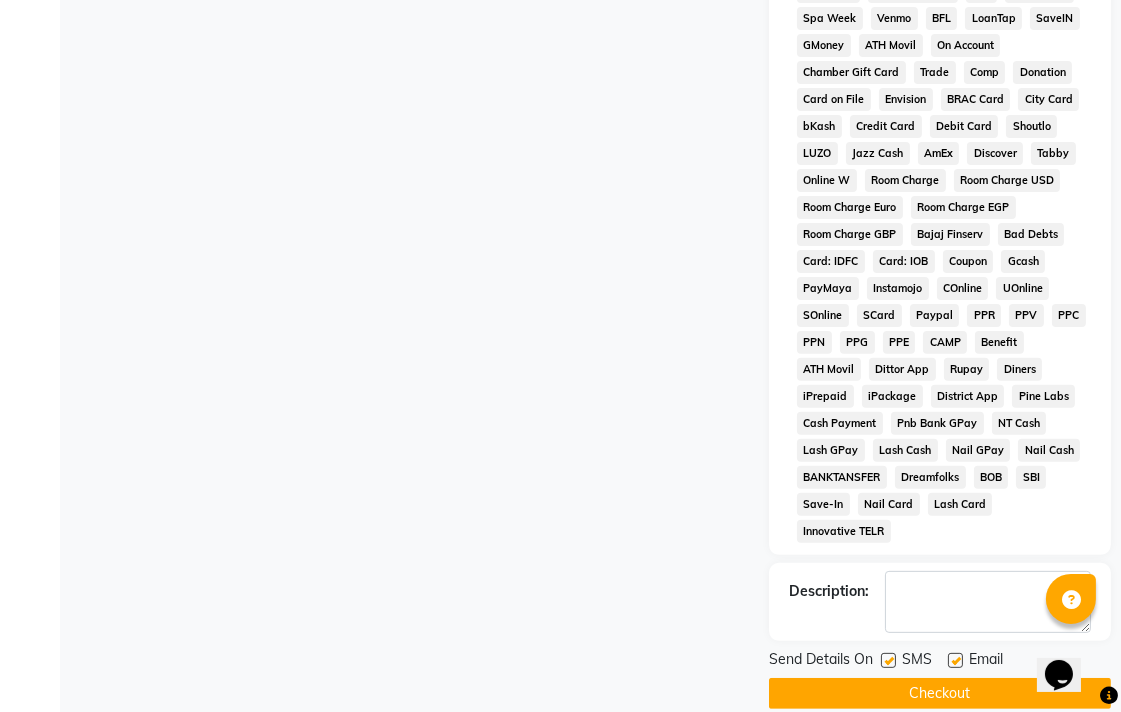 click on "Checkout" 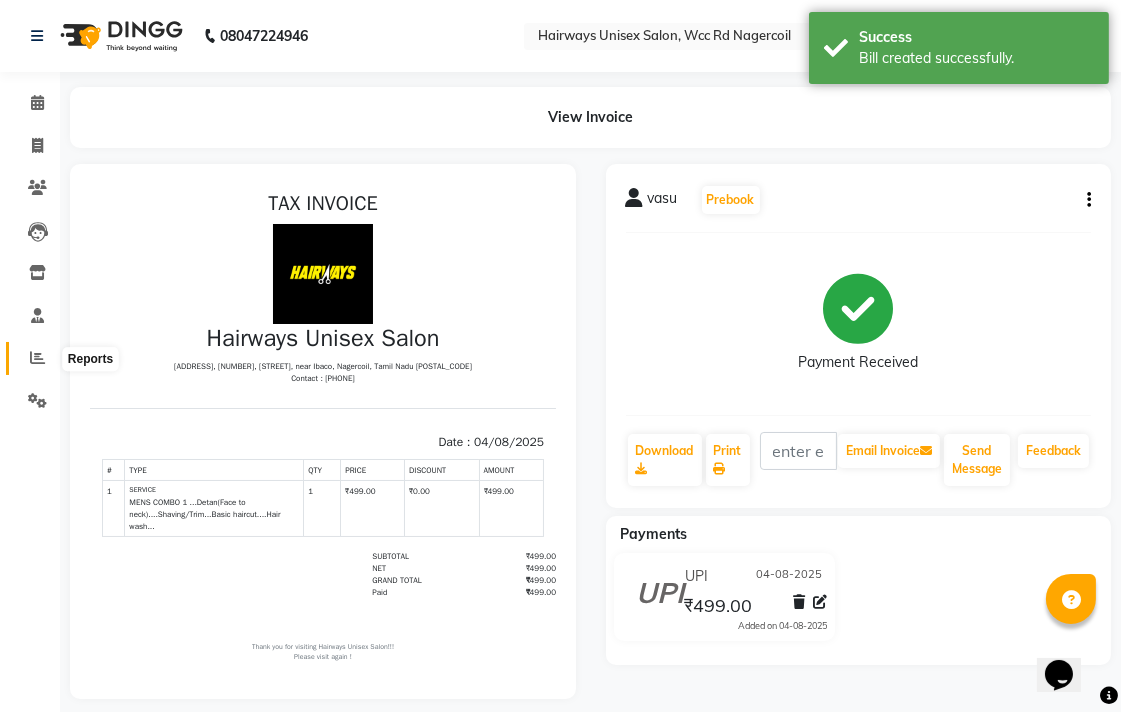scroll, scrollTop: 0, scrollLeft: 0, axis: both 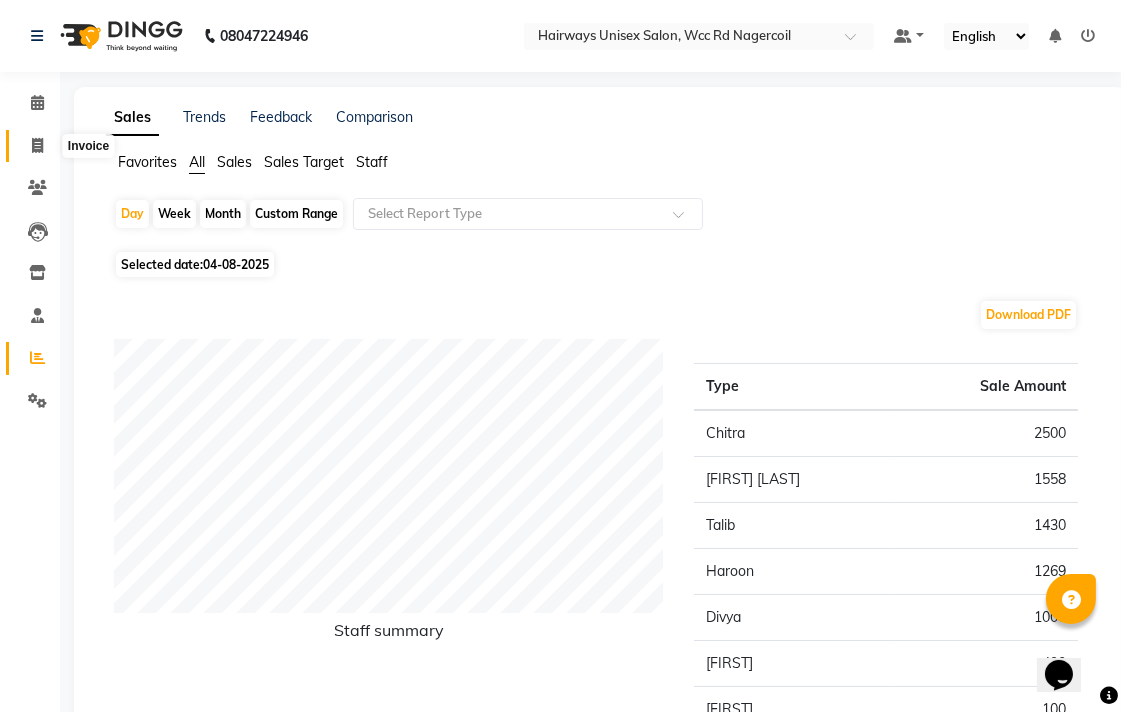 click 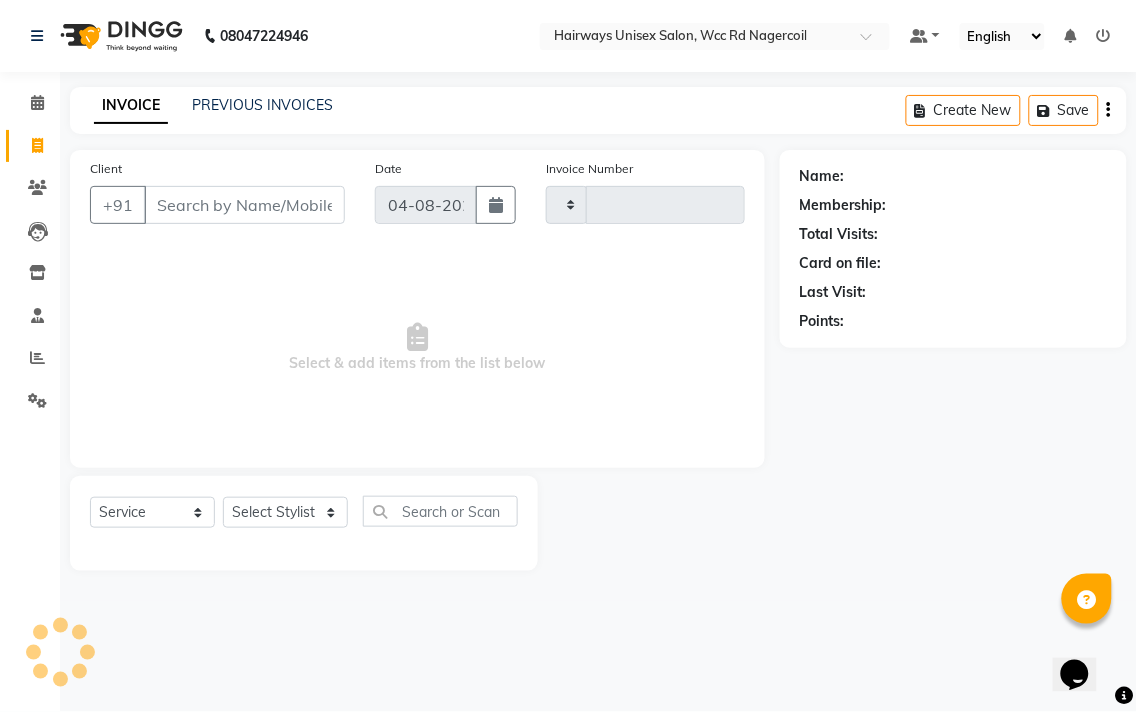 type on "5319" 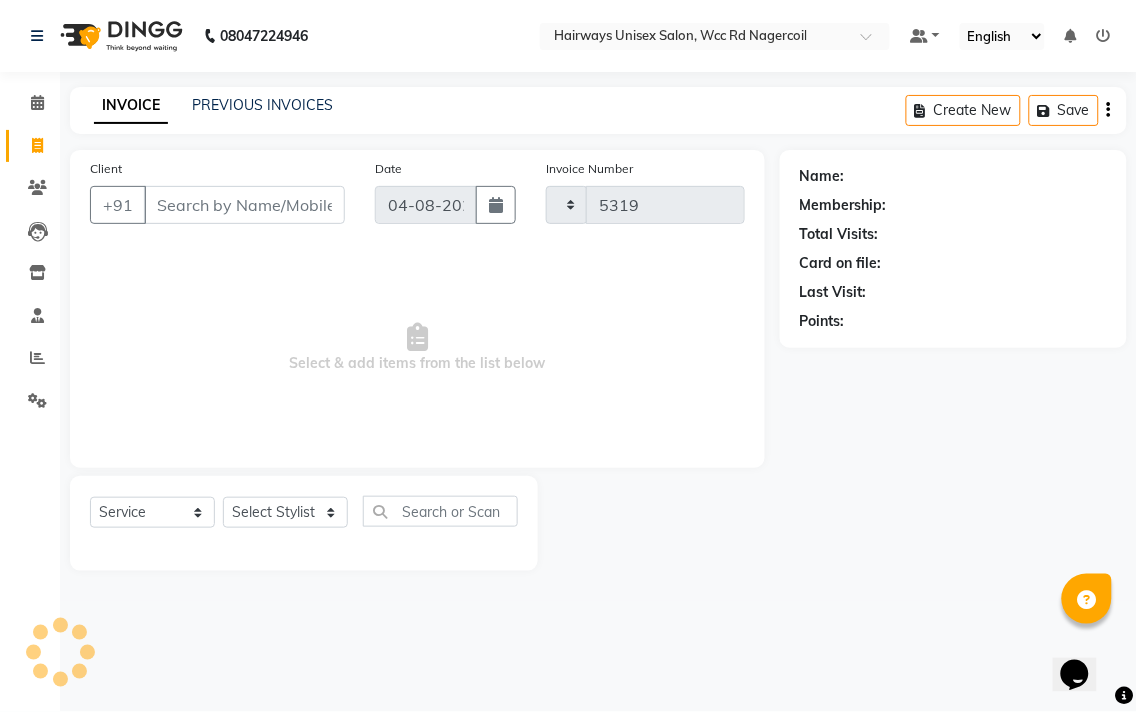 select on "6523" 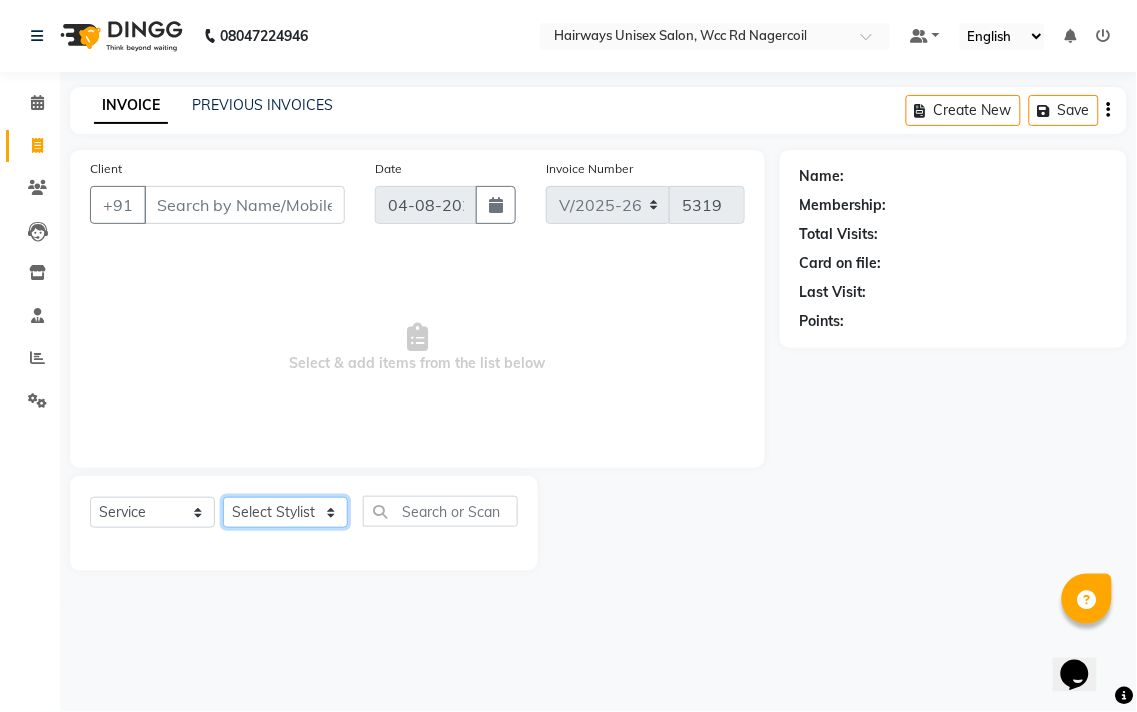 click on "Select Stylist Admin Chitra divya Gokila Haroon Imran Reception Salman Sartaj Khan Talib" 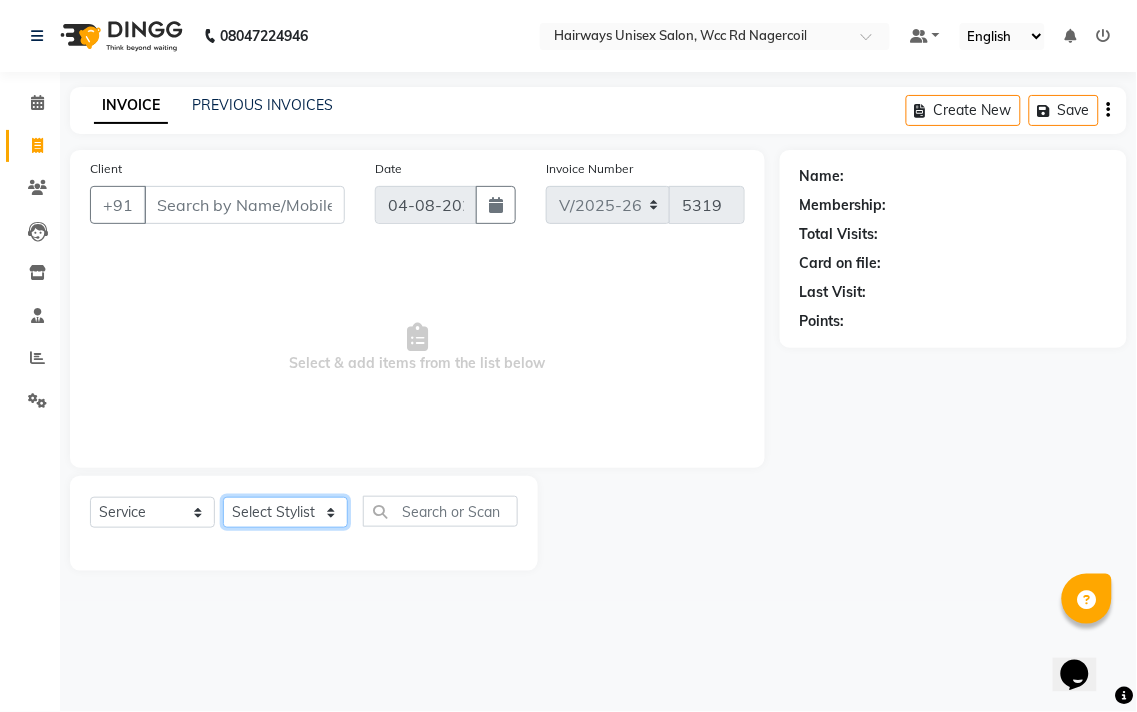 select on "49917" 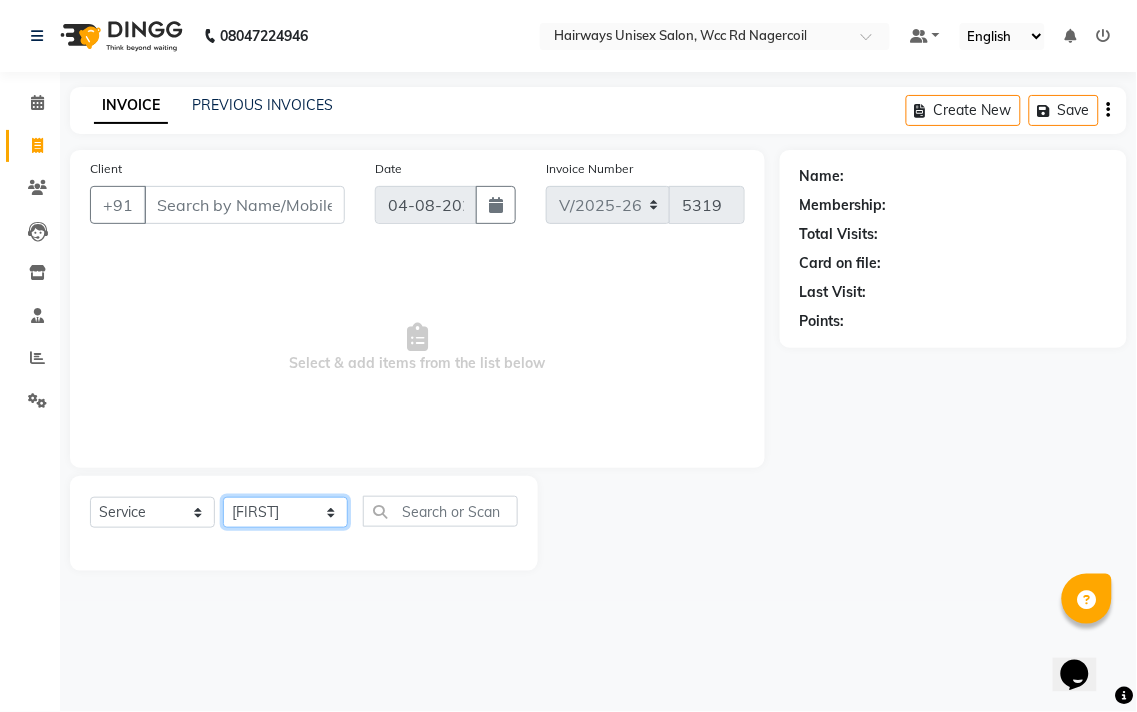 click on "Select Stylist Admin Chitra divya Gokila Haroon Imran Reception Salman Sartaj Khan Talib" 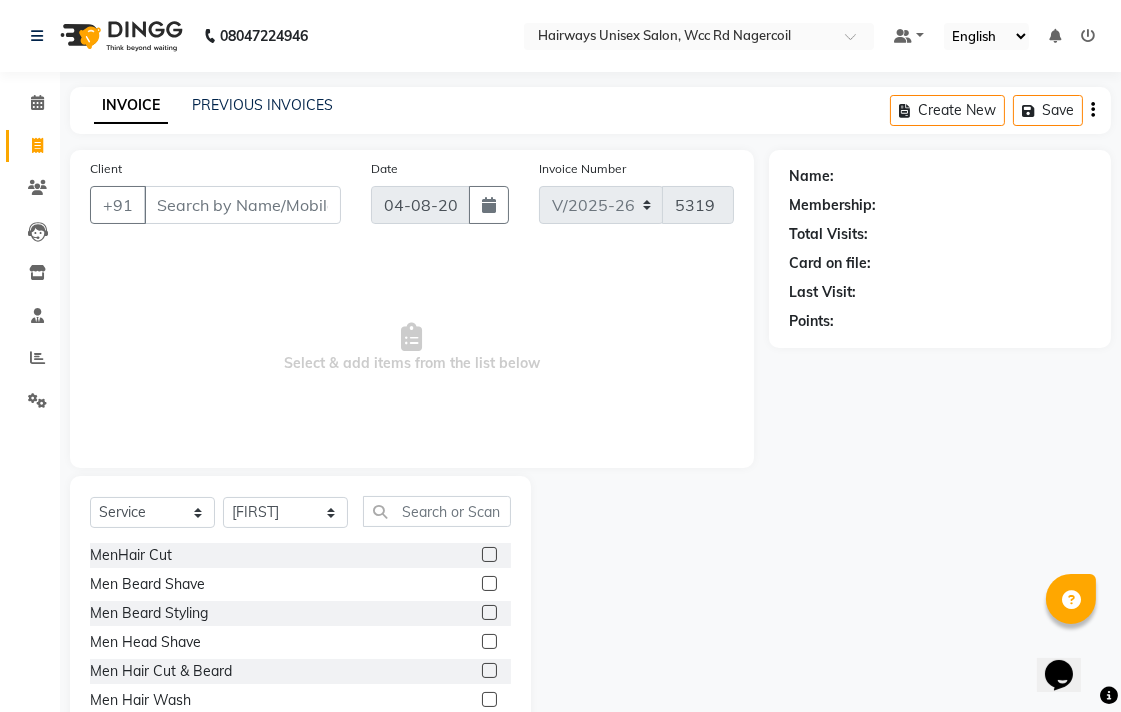click 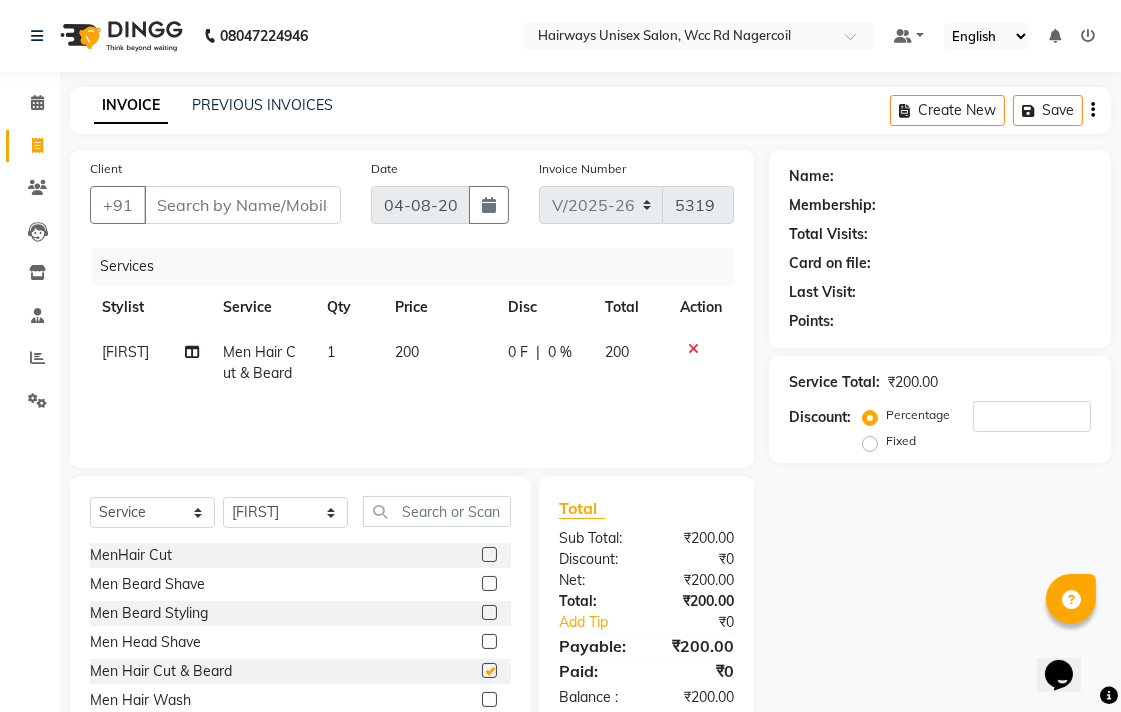 checkbox on "false" 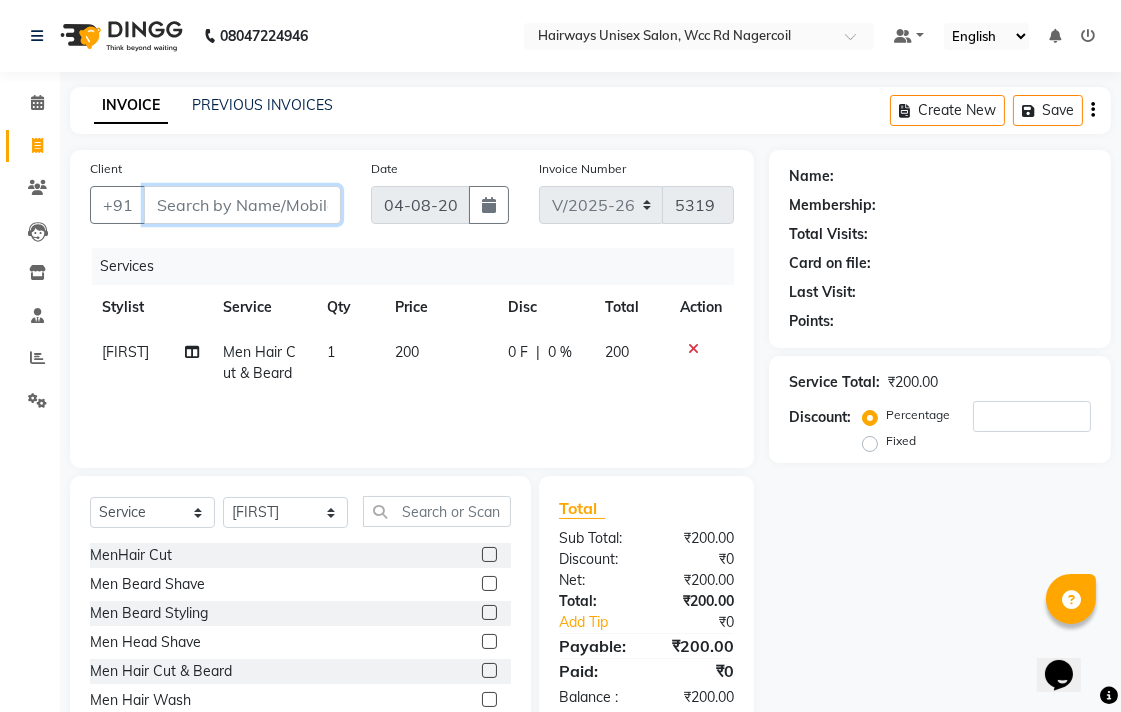 click on "Client" at bounding box center [242, 205] 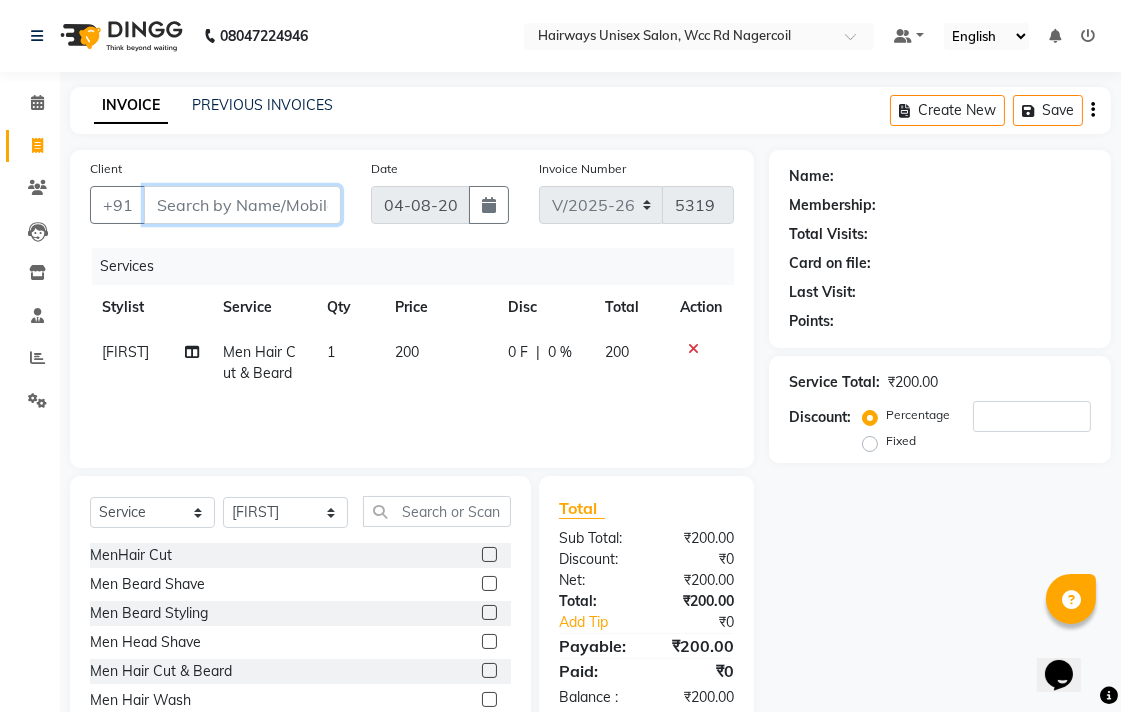 type on "9" 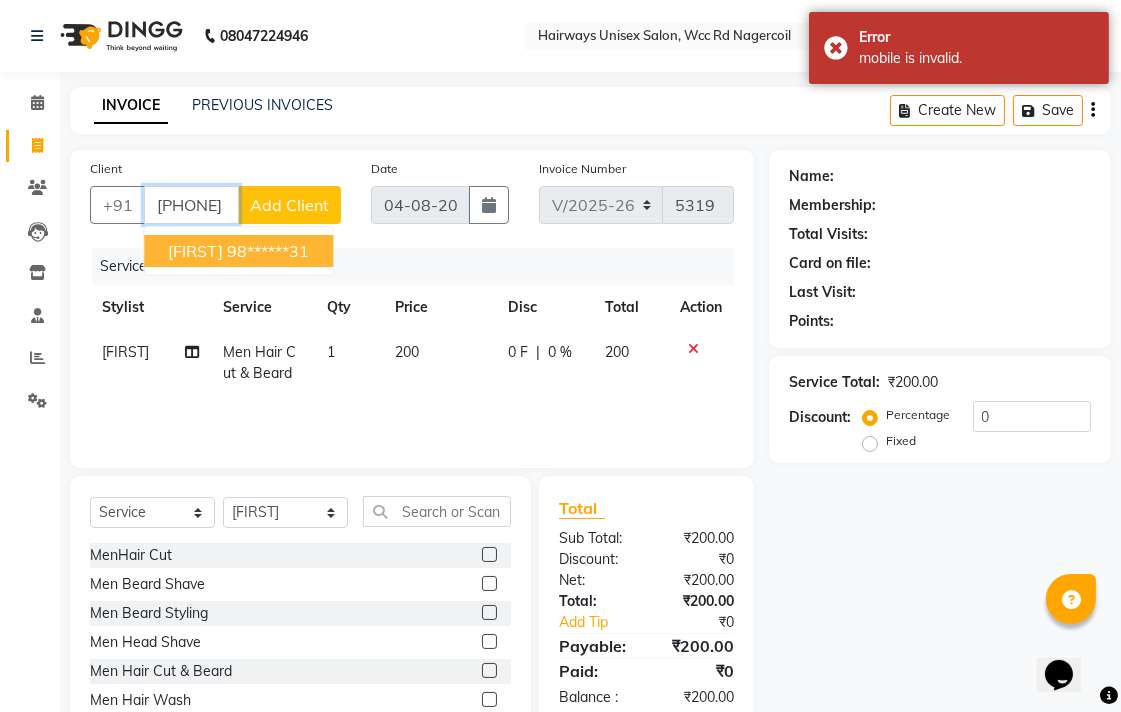 click on "[FIRST]  [PHONE]" at bounding box center (238, 251) 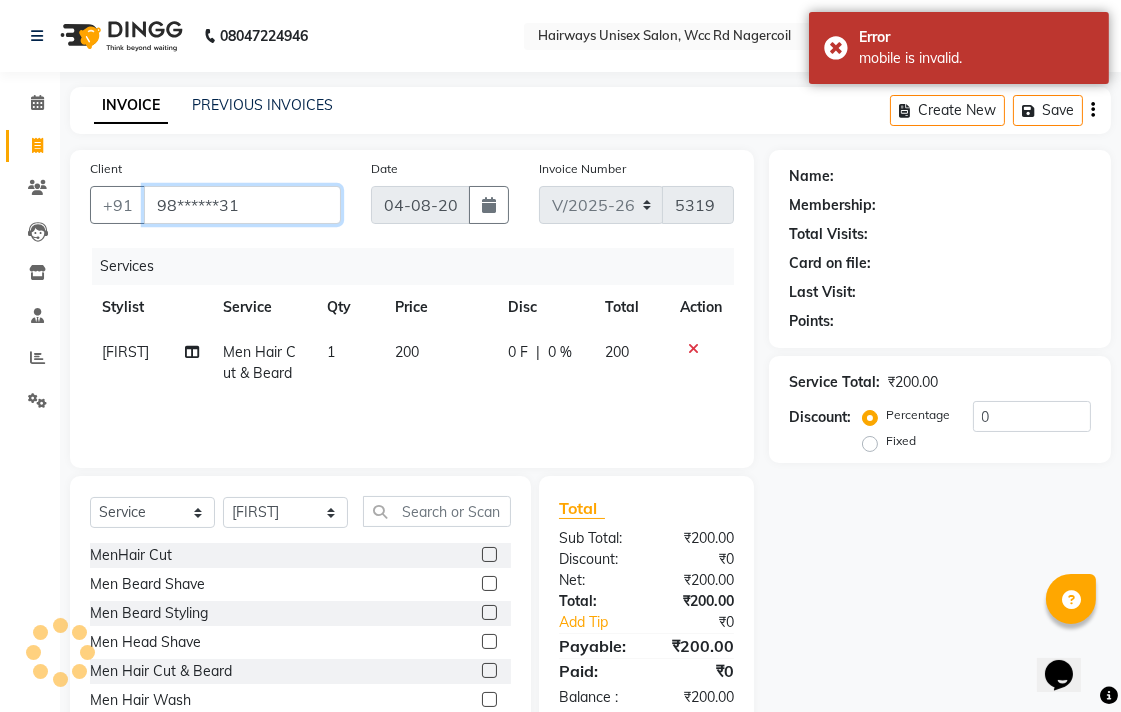 type on "98******31" 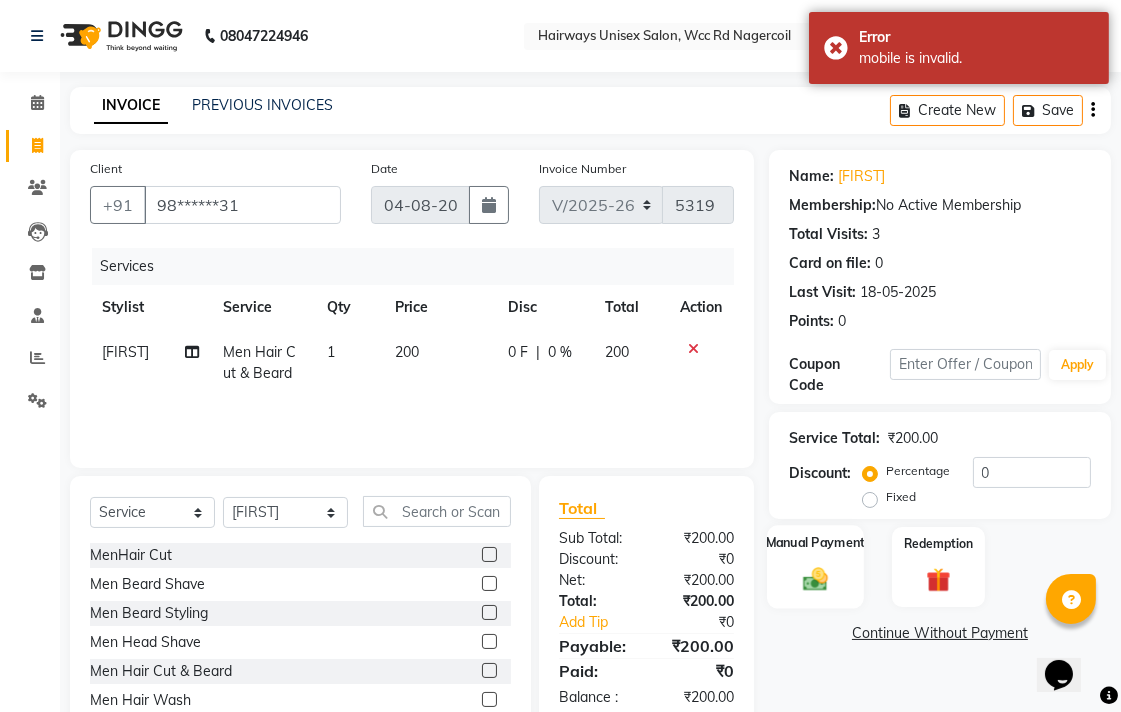 click 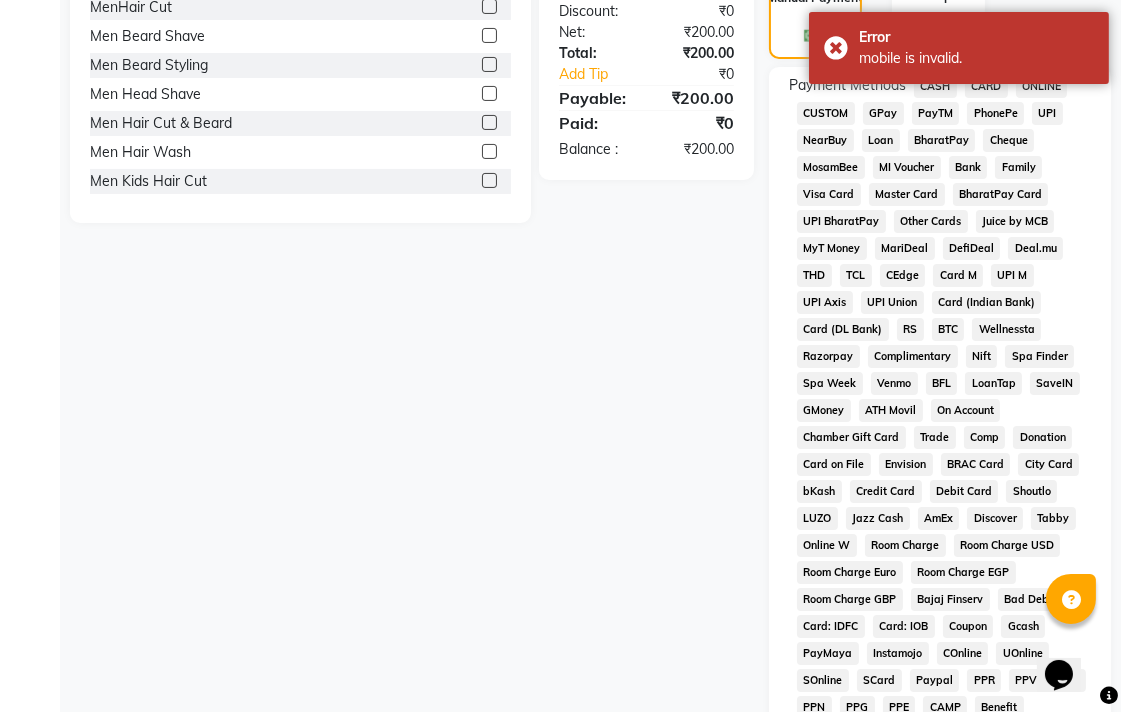 scroll, scrollTop: 555, scrollLeft: 0, axis: vertical 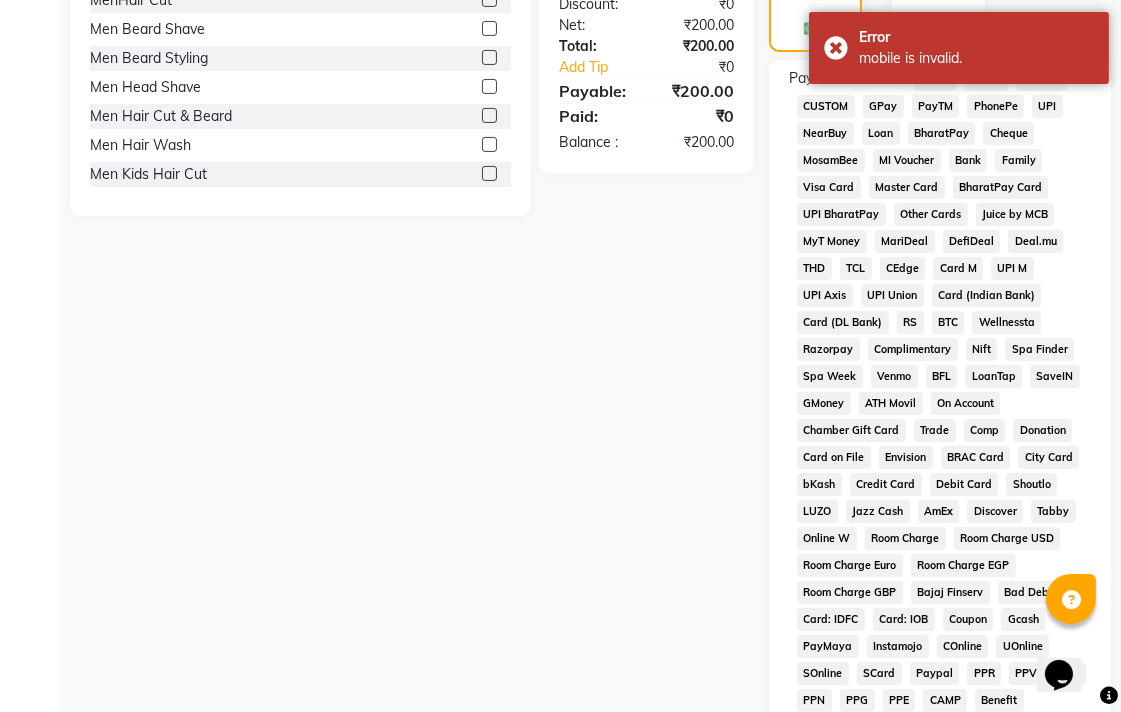 click on "UPI" 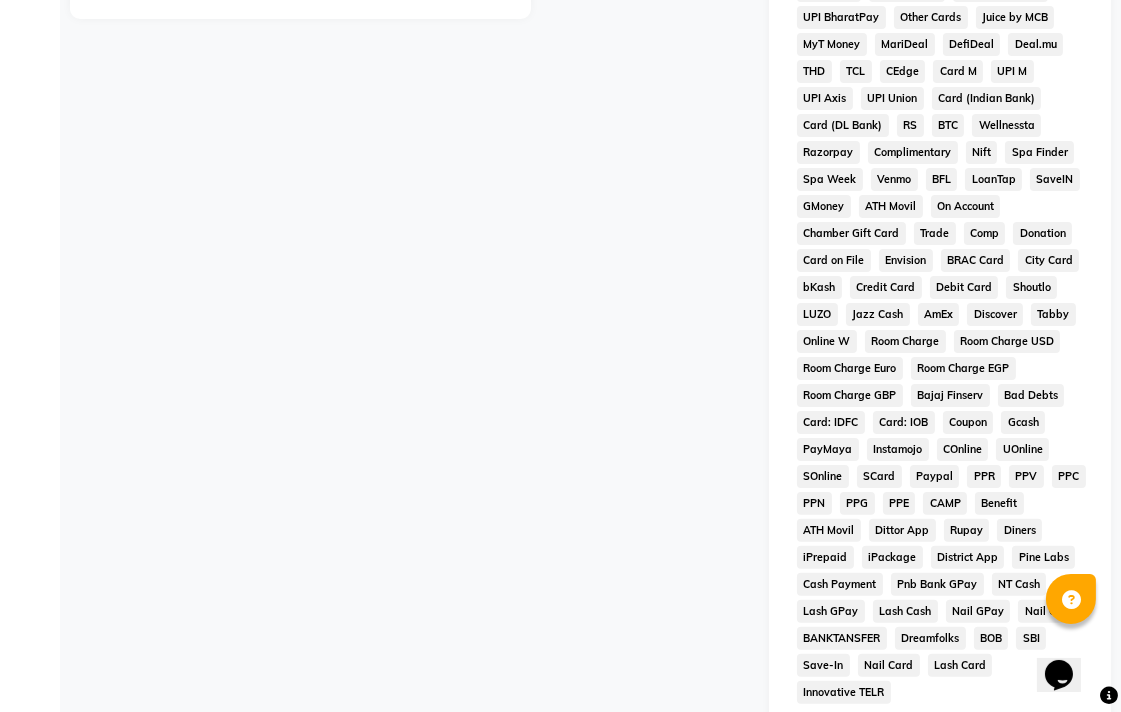 scroll, scrollTop: 913, scrollLeft: 0, axis: vertical 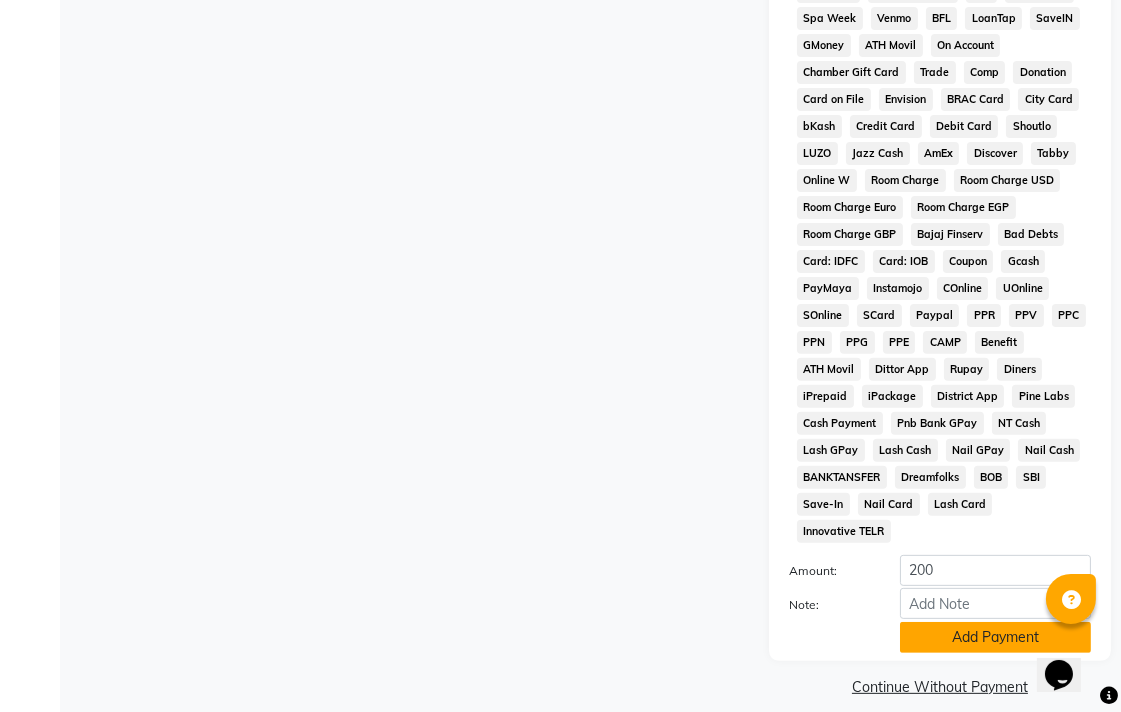 click on "Add Payment" 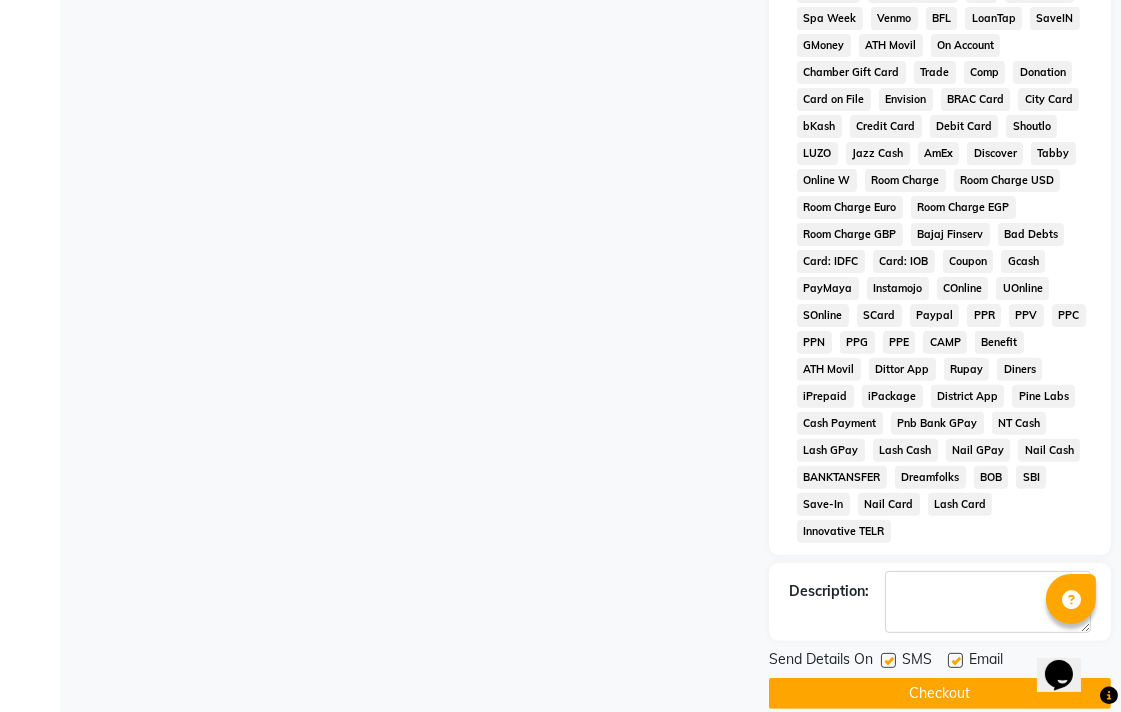 click on "Checkout" 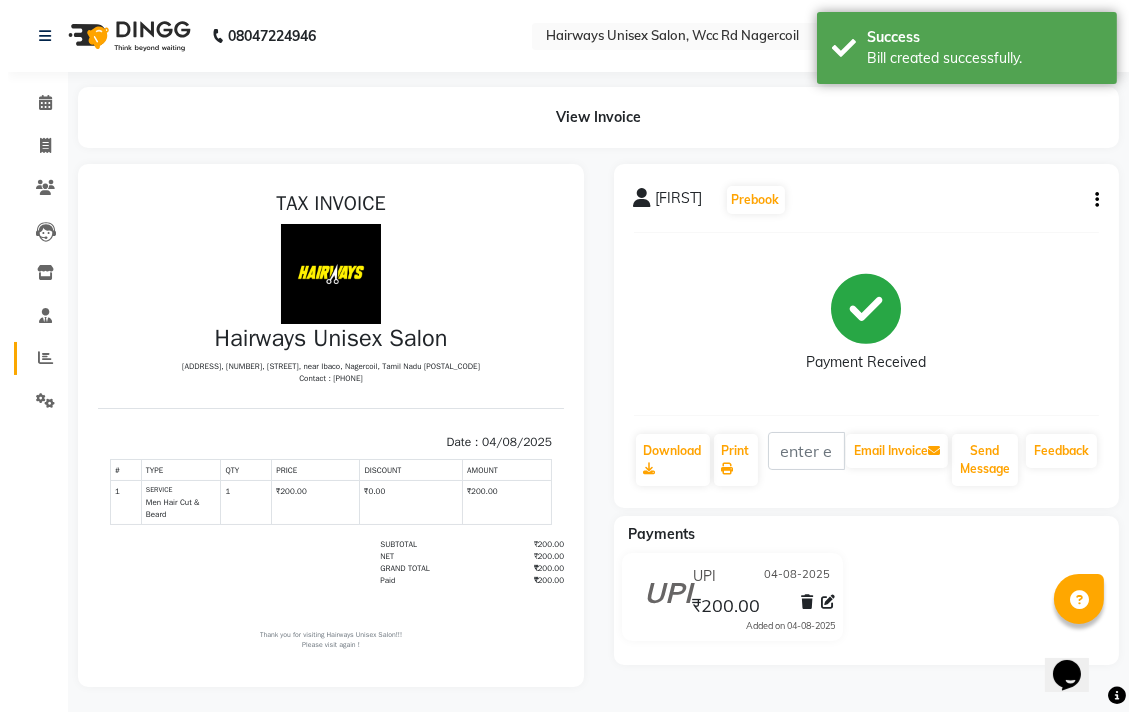 scroll, scrollTop: 0, scrollLeft: 0, axis: both 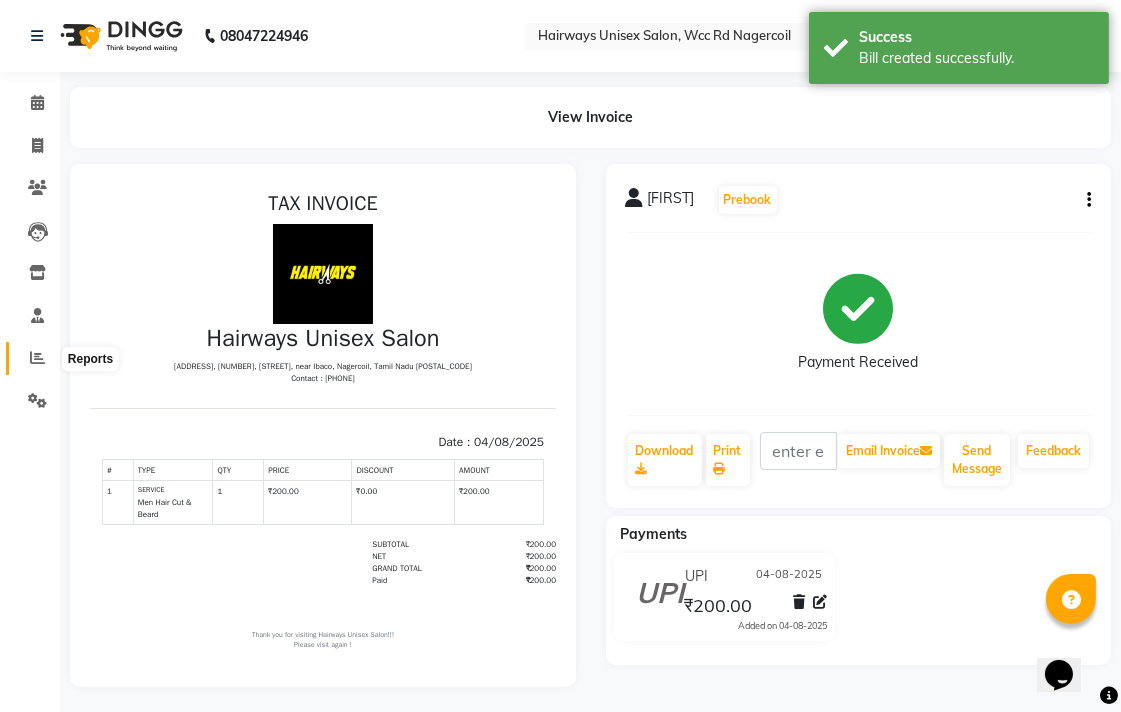 click 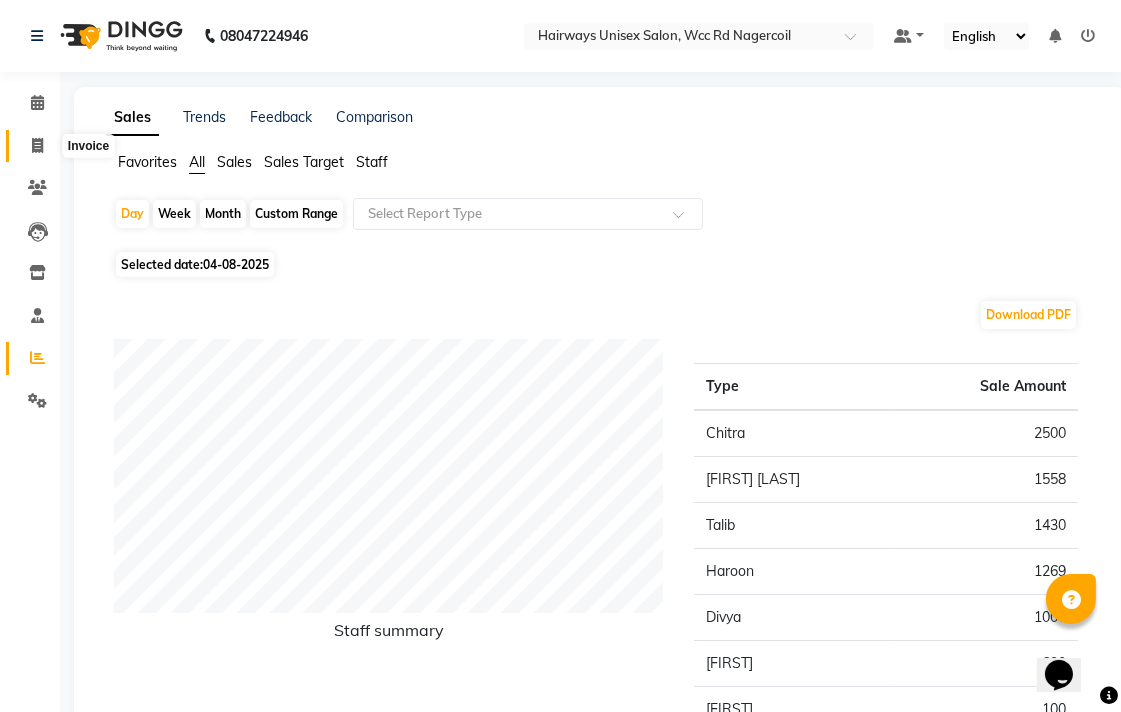 click 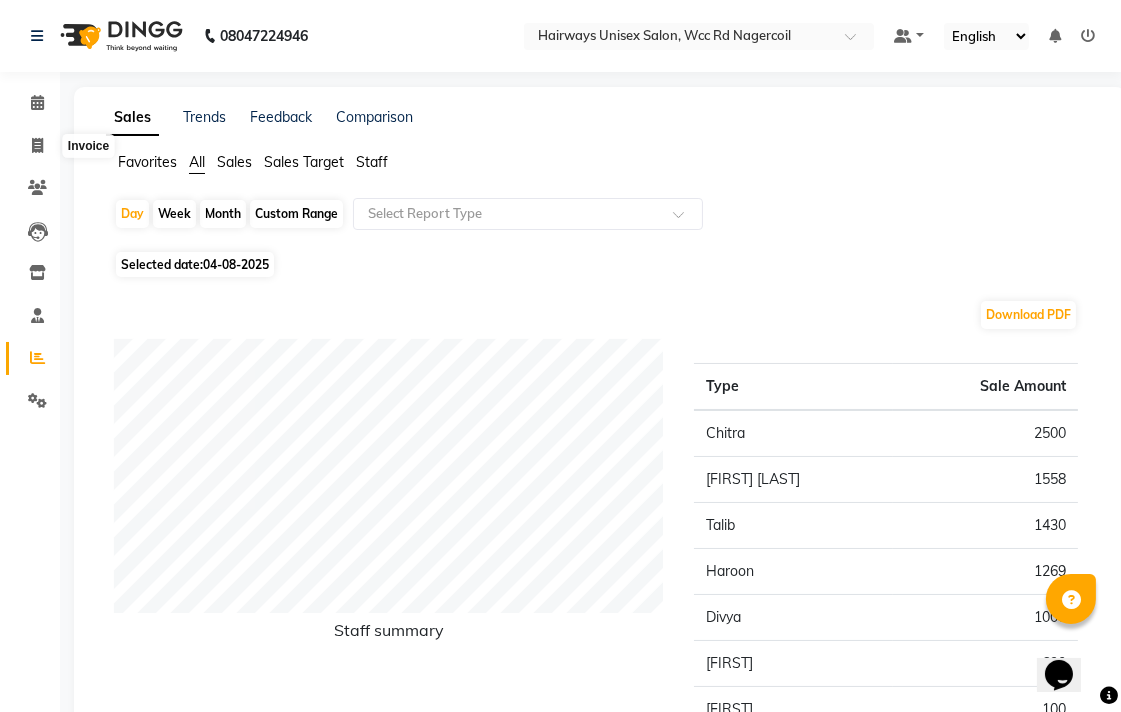 select on "service" 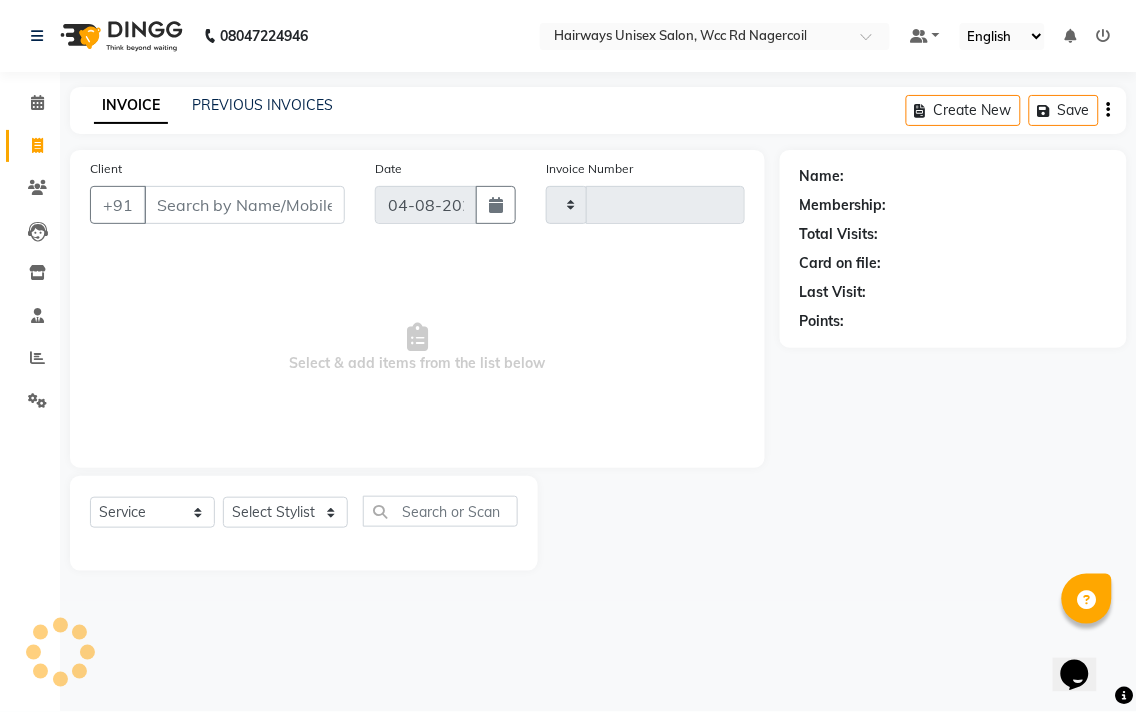 type on "5320" 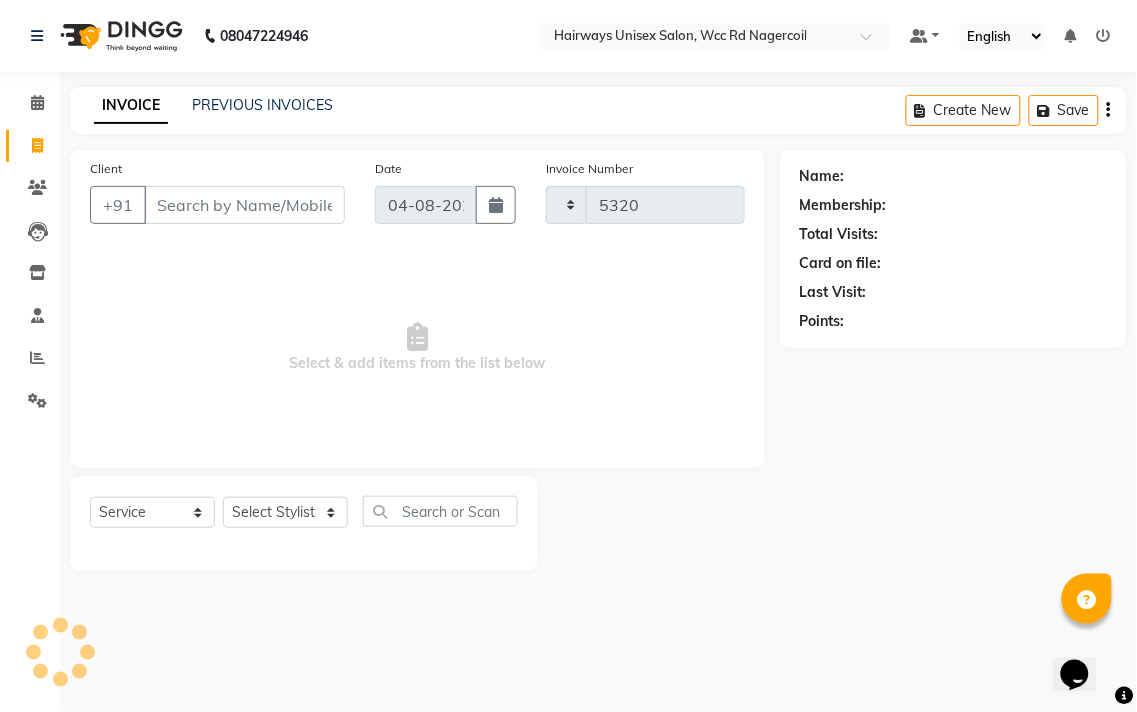 select on "6523" 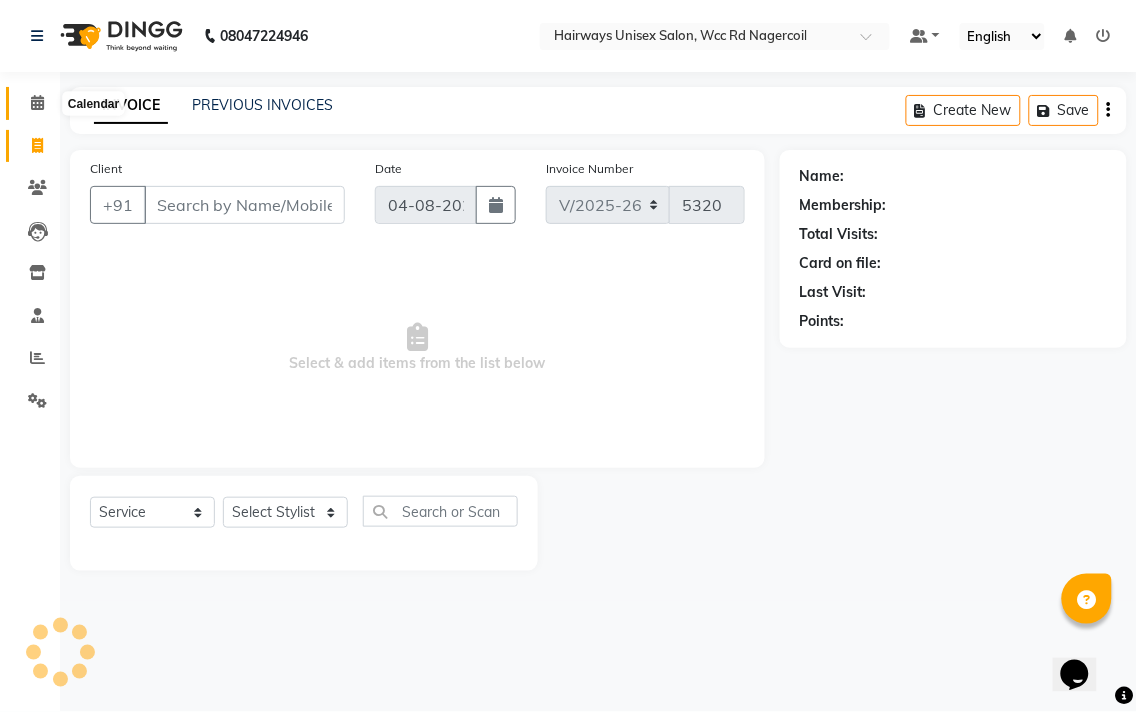 click 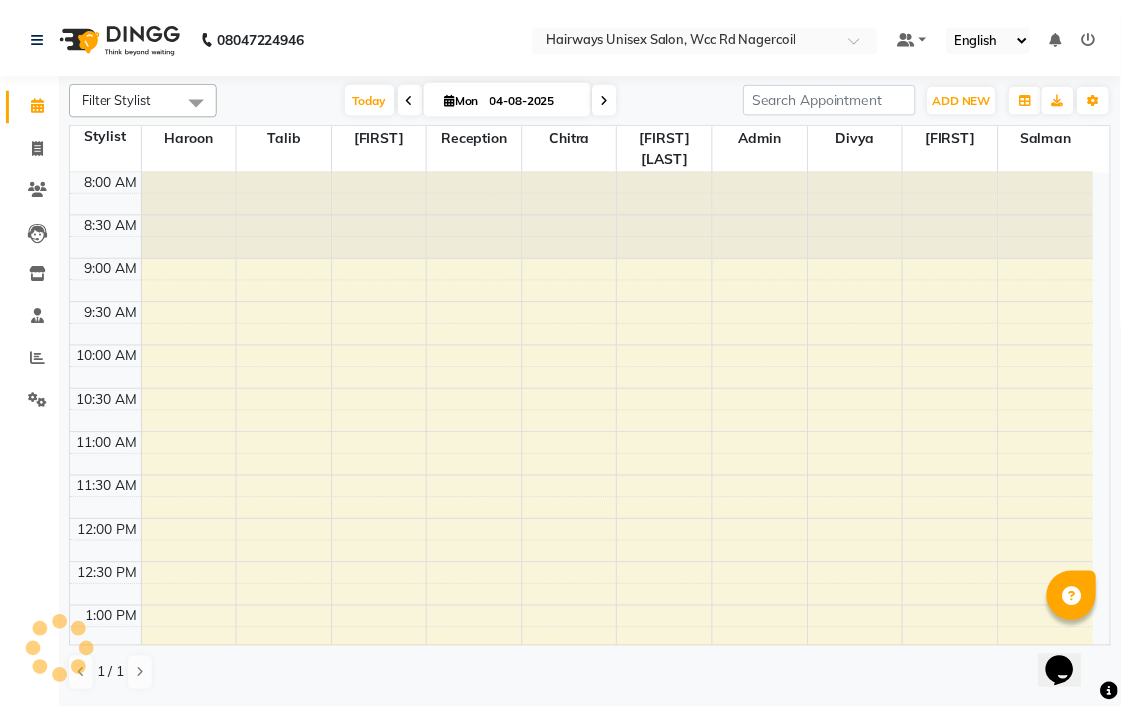 scroll, scrollTop: 0, scrollLeft: 0, axis: both 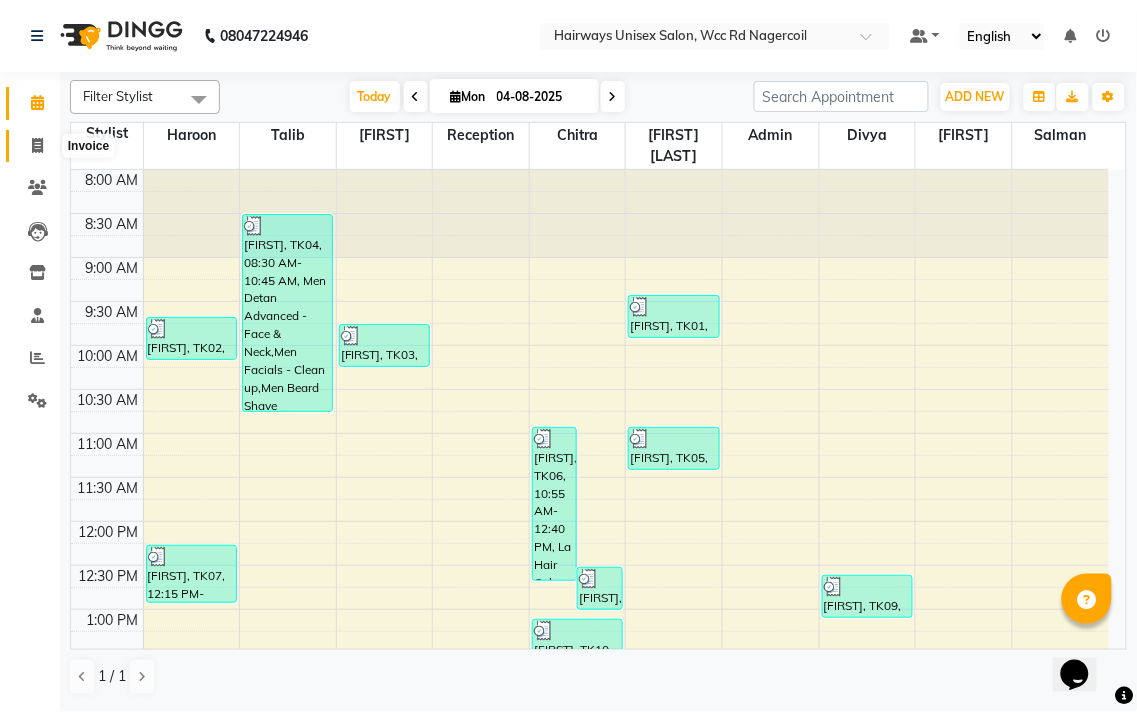 click 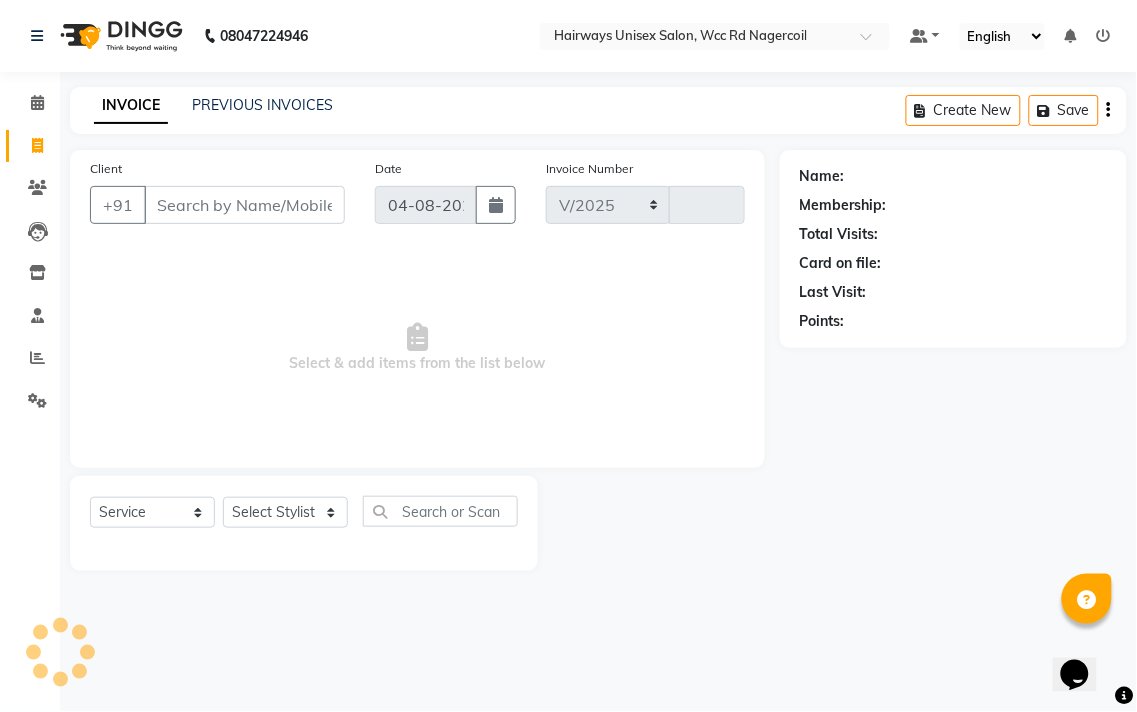 select on "6523" 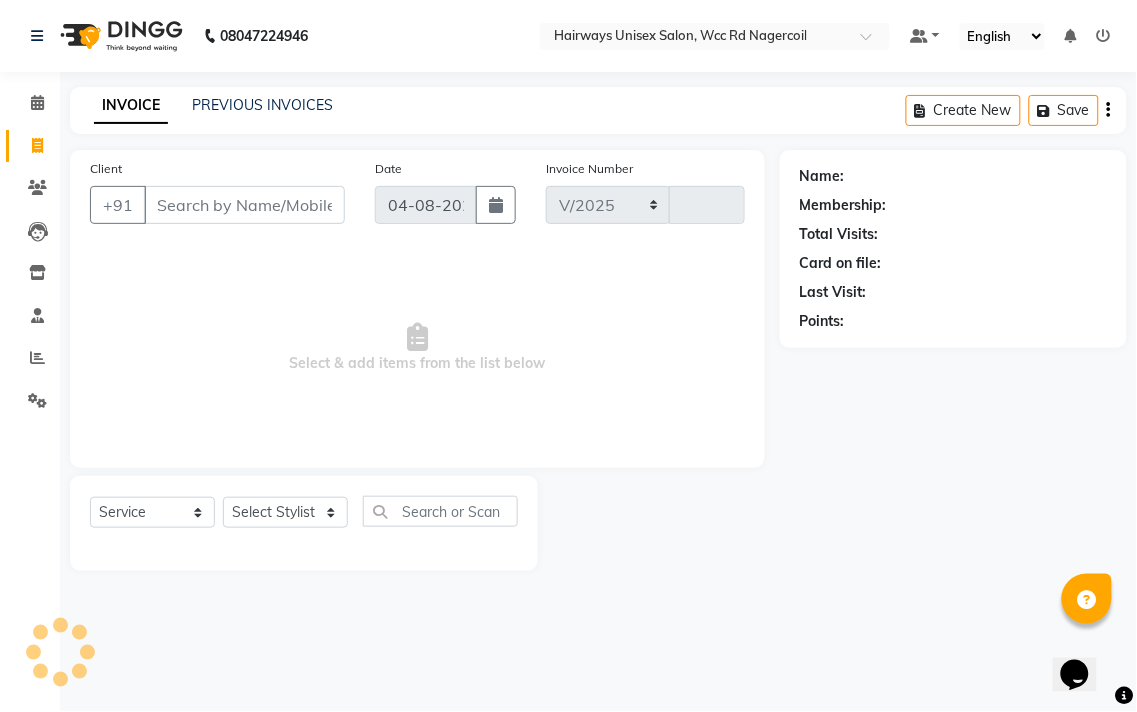 type on "5320" 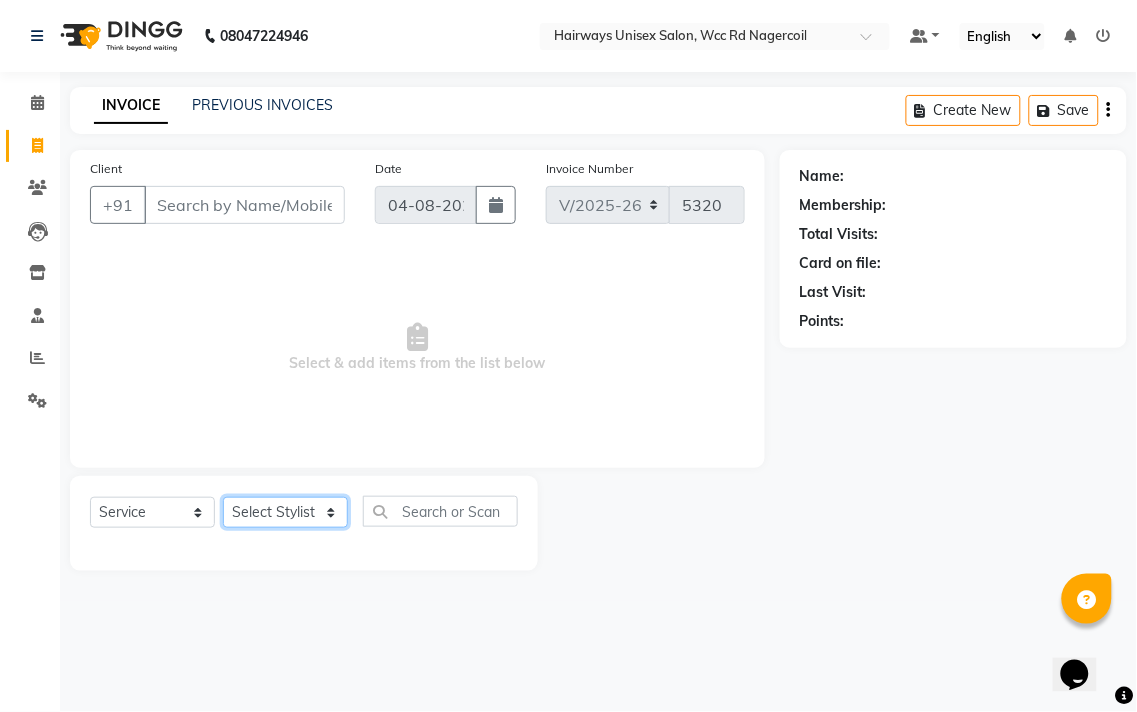 click on "Select Stylist Admin Chitra divya Gokila Haroon Imran Reception Salman Sartaj Khan Talib" 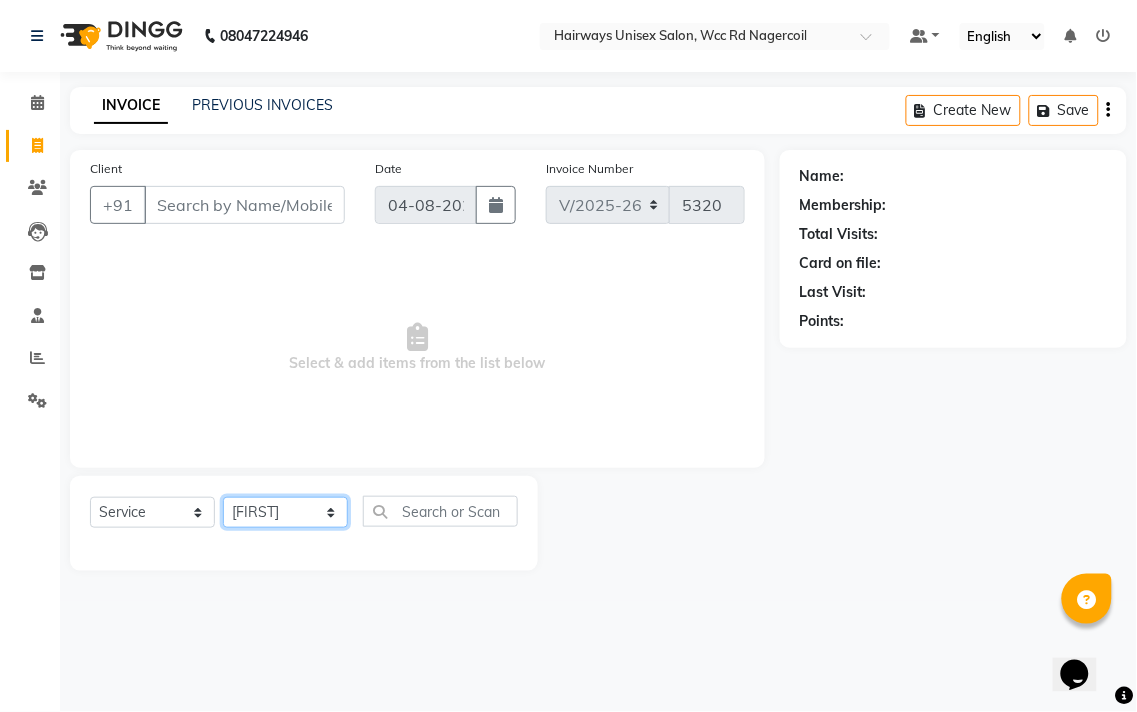 click on "Select Stylist Admin Chitra divya Gokila Haroon Imran Reception Salman Sartaj Khan Talib" 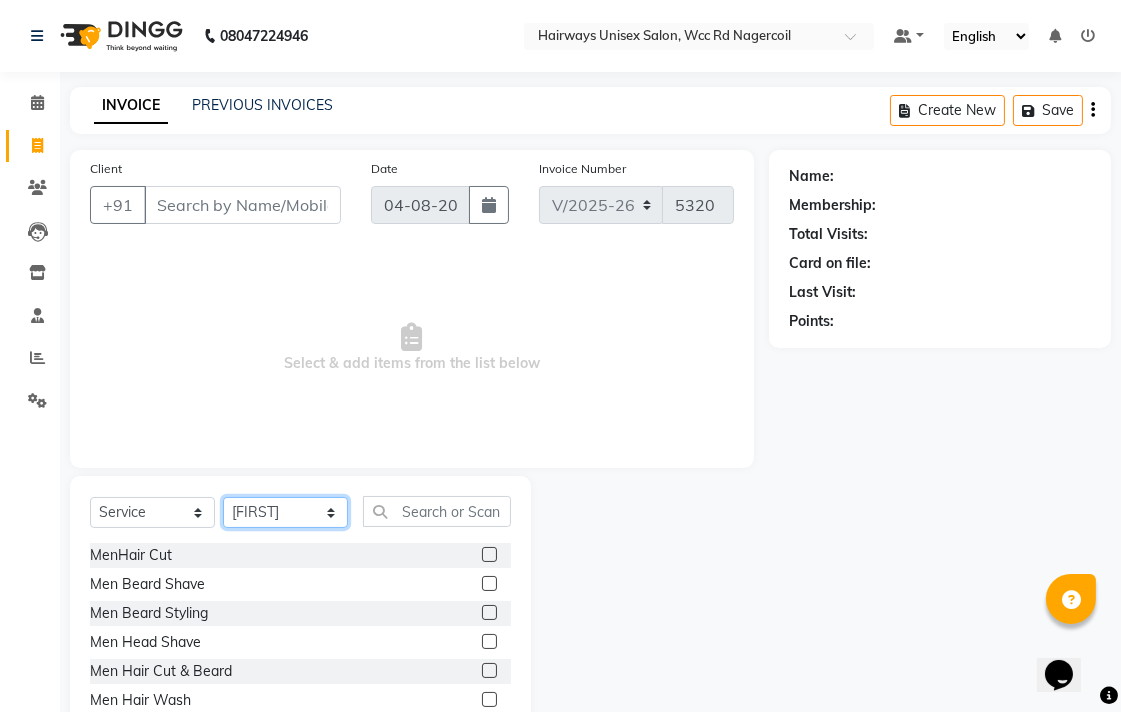 click on "Select Stylist Admin Chitra divya Gokila Haroon Imran Reception Salman Sartaj Khan Talib" 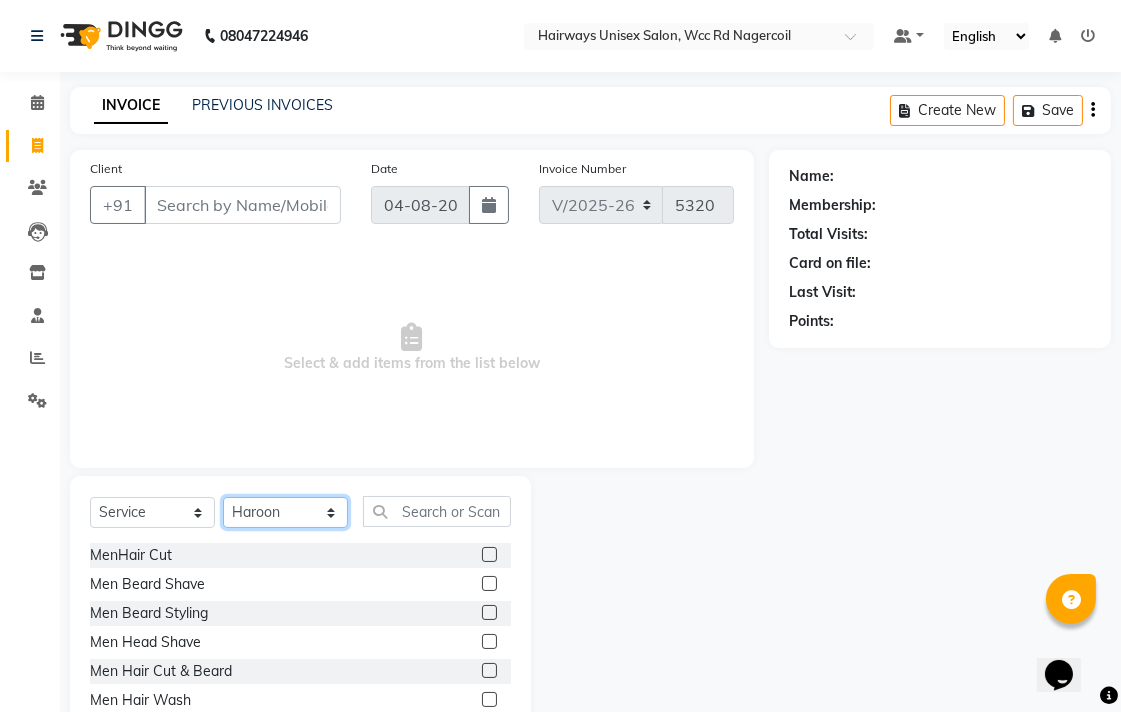 click on "Select Stylist Admin Chitra divya Gokila Haroon Imran Reception Salman Sartaj Khan Talib" 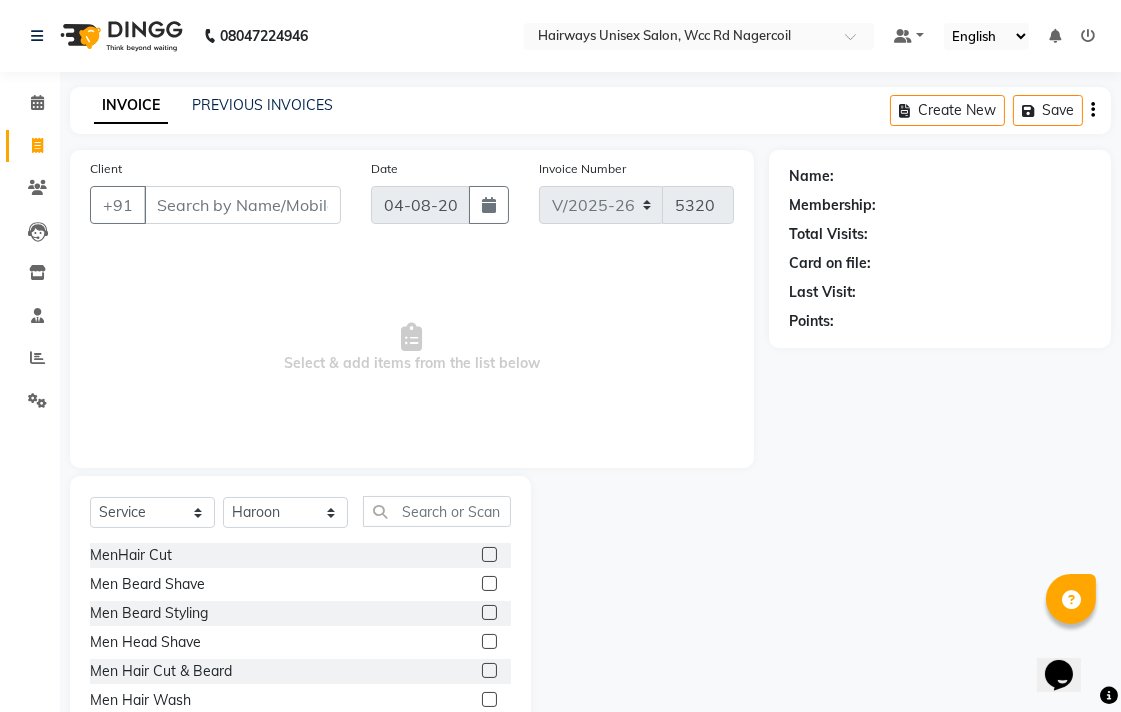 click 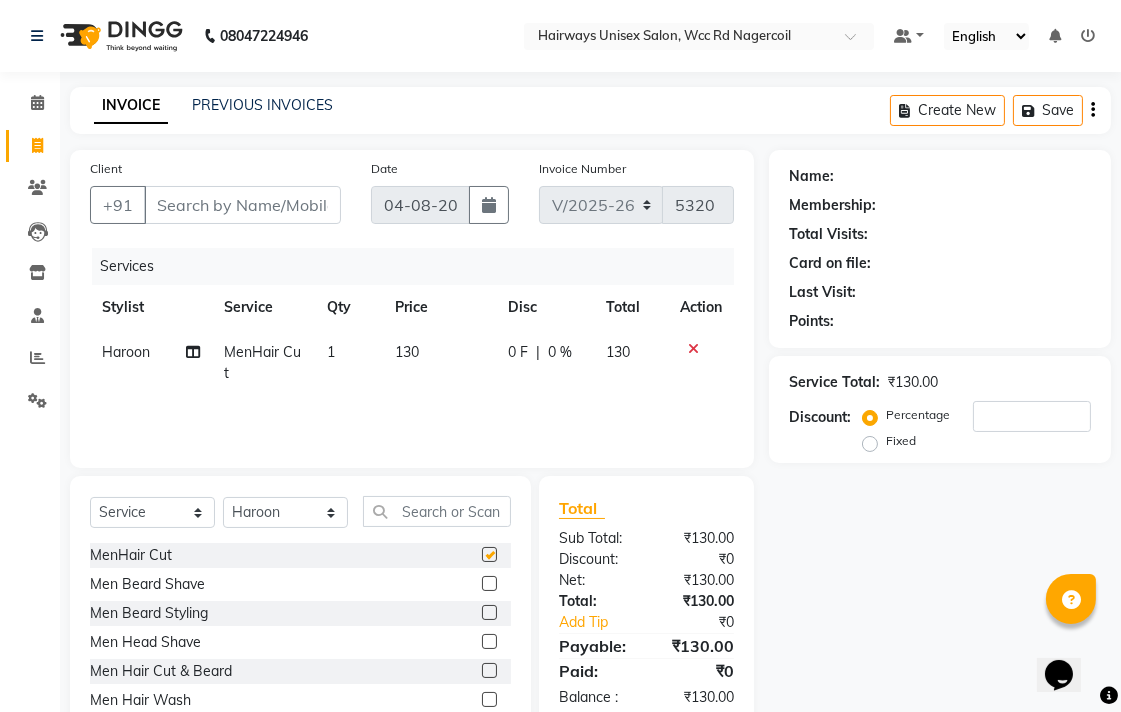 checkbox on "false" 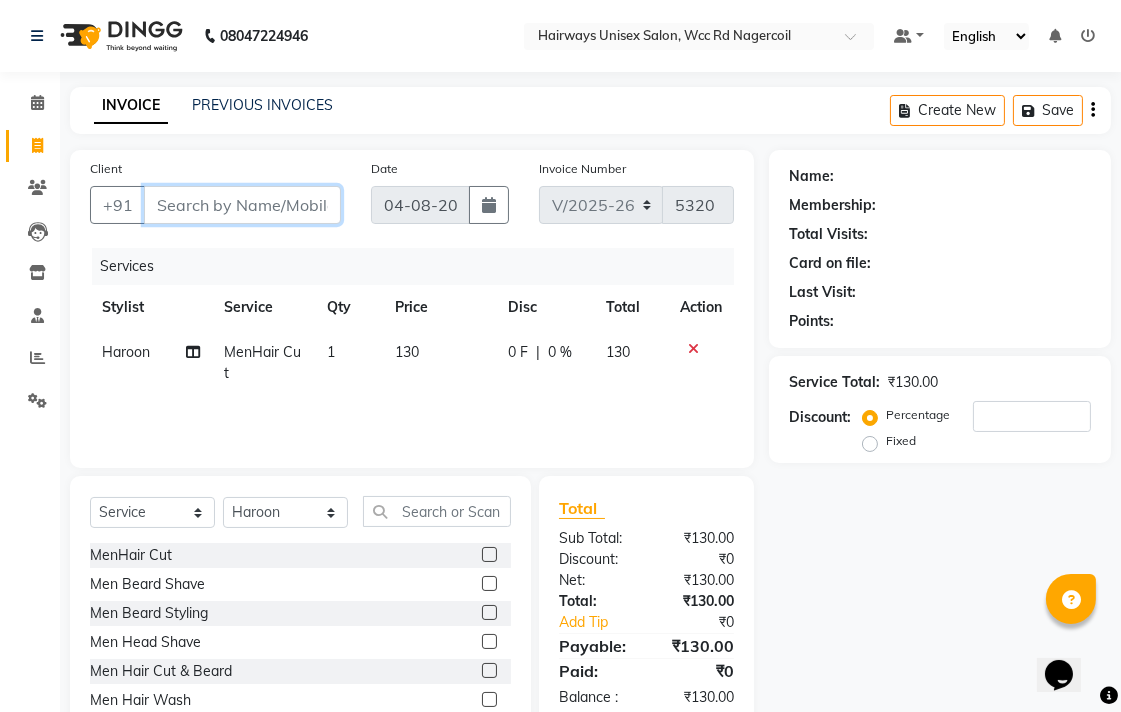 click on "Client" at bounding box center (242, 205) 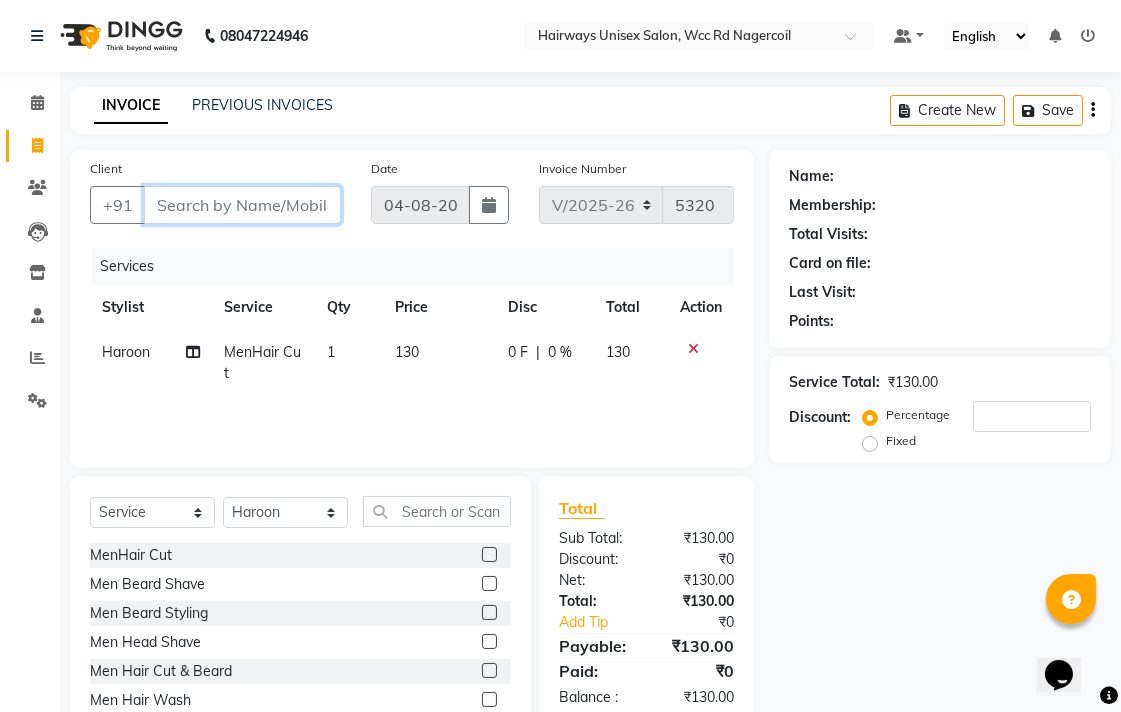type on "8" 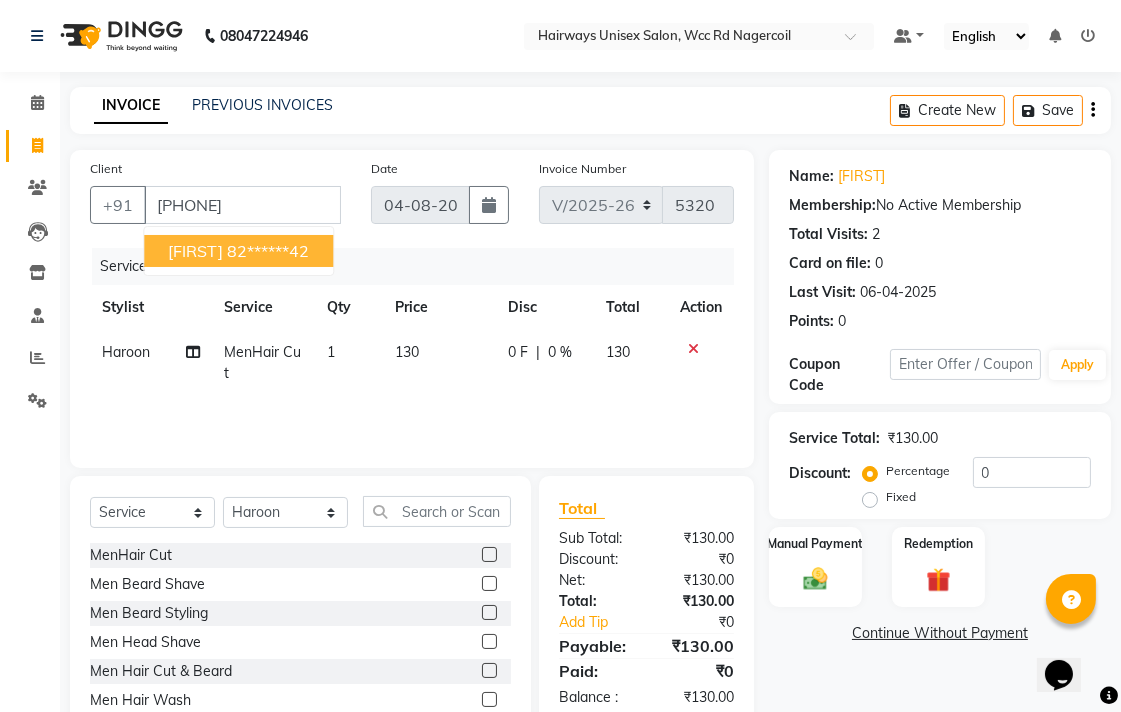 click on "82******42" at bounding box center [268, 251] 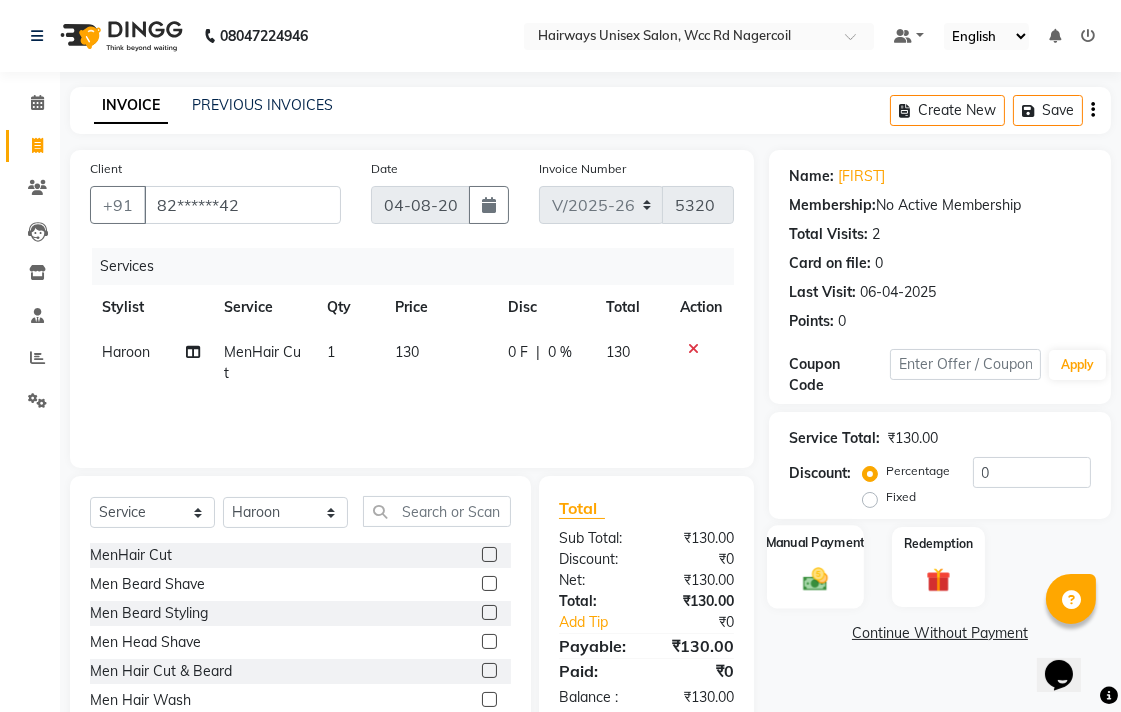 click on "Manual Payment" 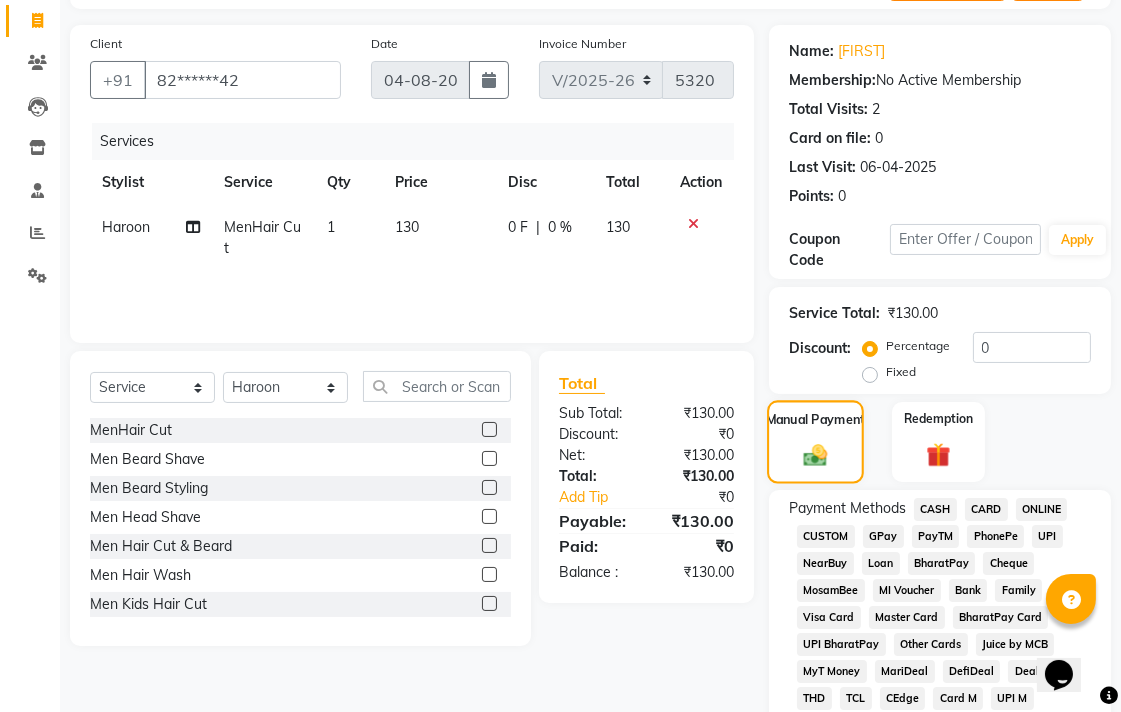 scroll, scrollTop: 333, scrollLeft: 0, axis: vertical 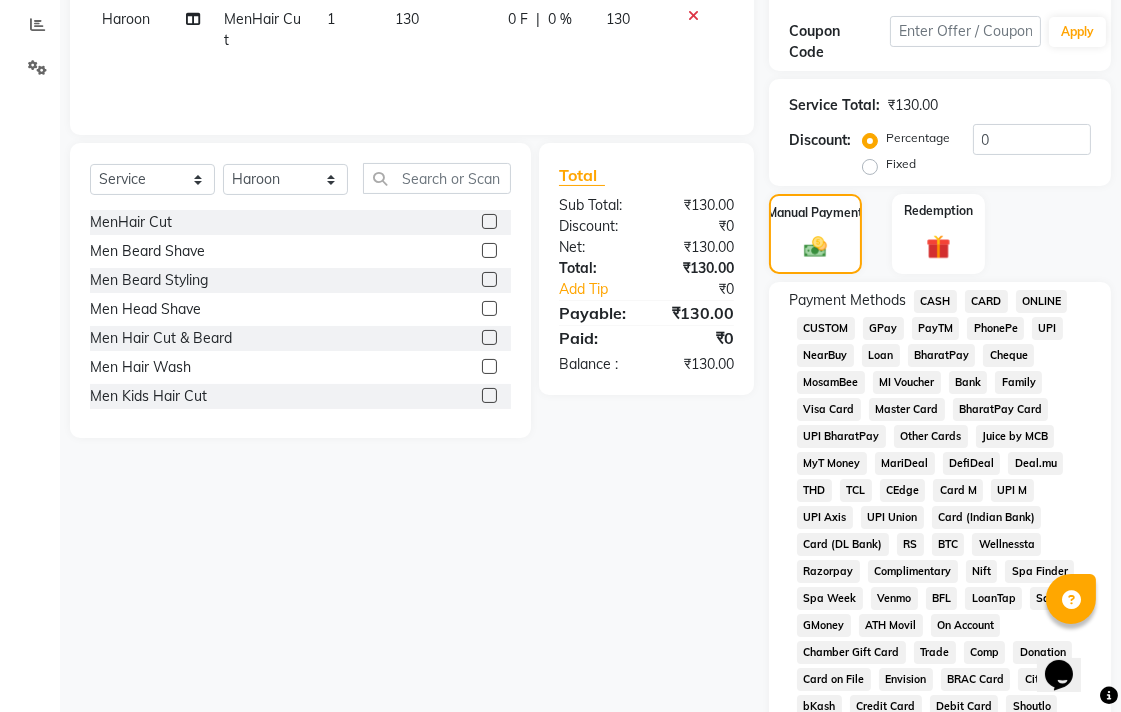 click on "CASH" 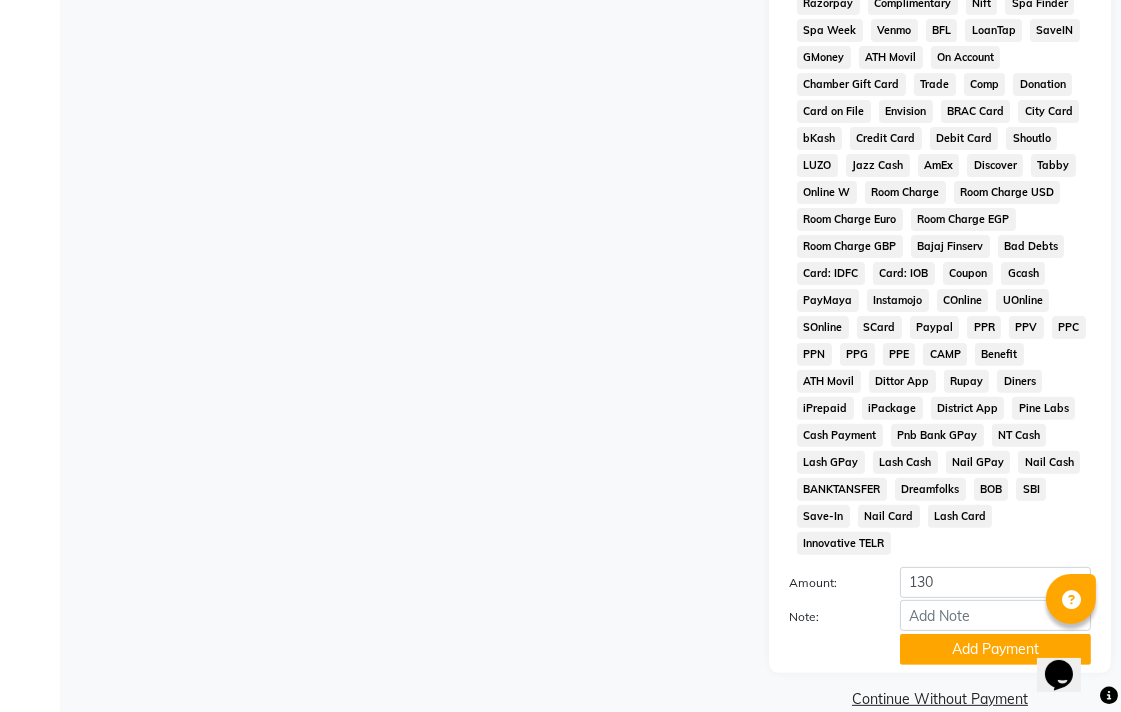 scroll, scrollTop: 913, scrollLeft: 0, axis: vertical 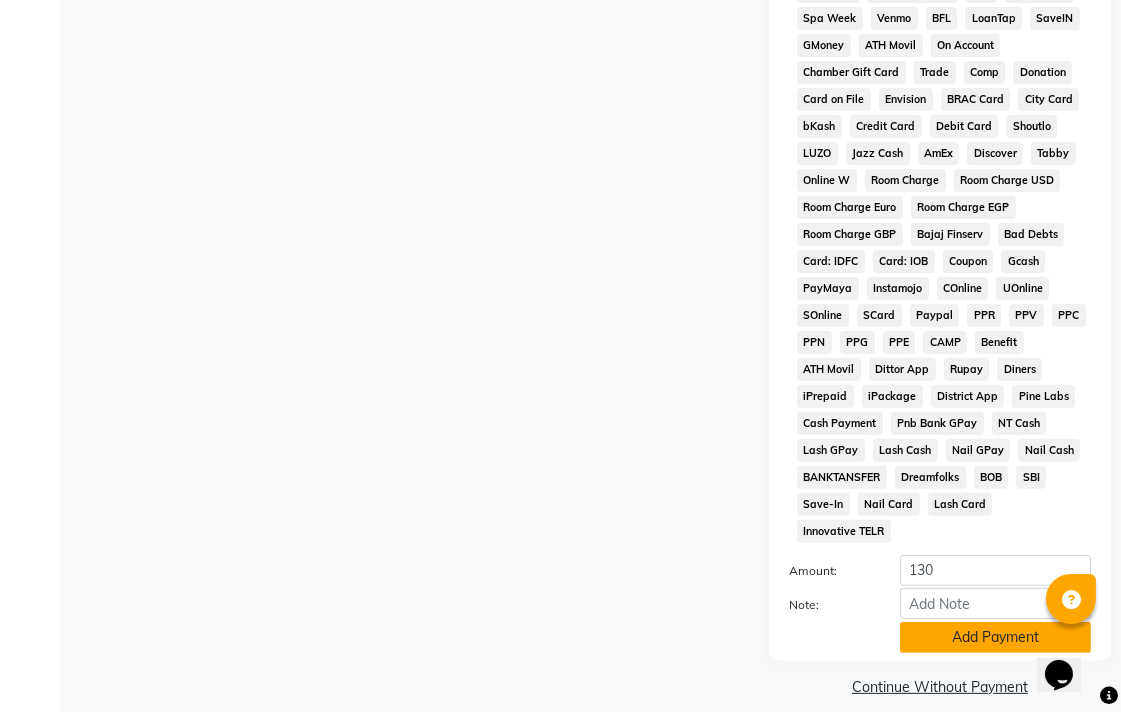 click on "Add Payment" 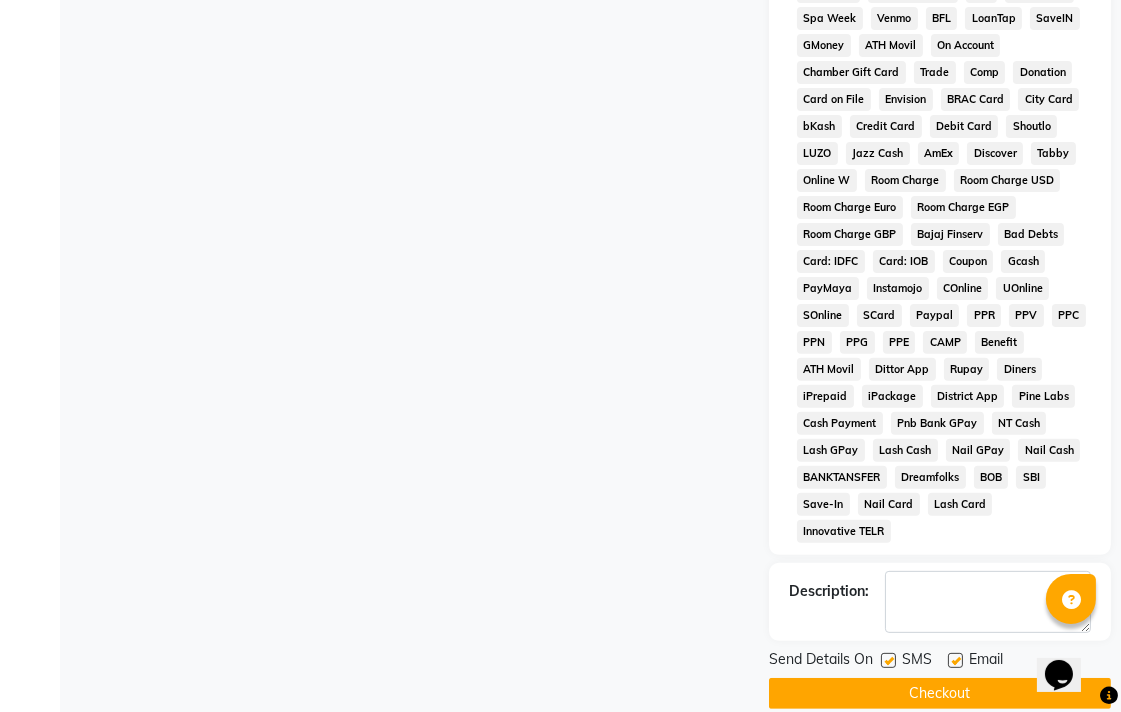 click on "Checkout" 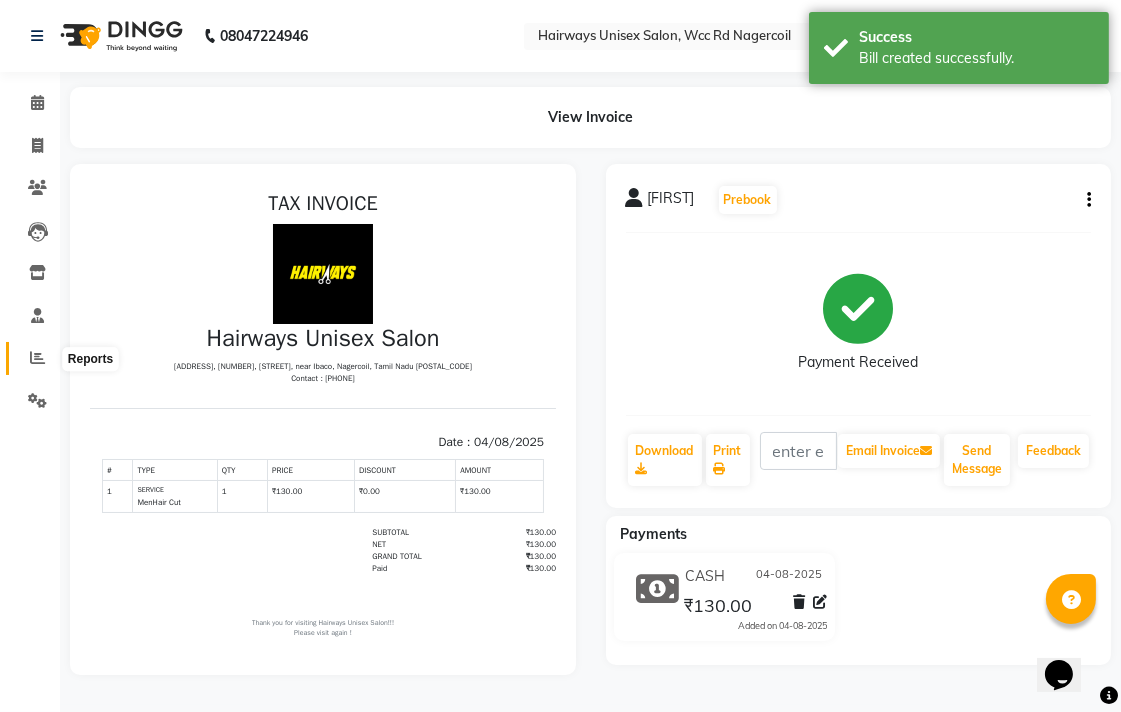 scroll, scrollTop: 0, scrollLeft: 0, axis: both 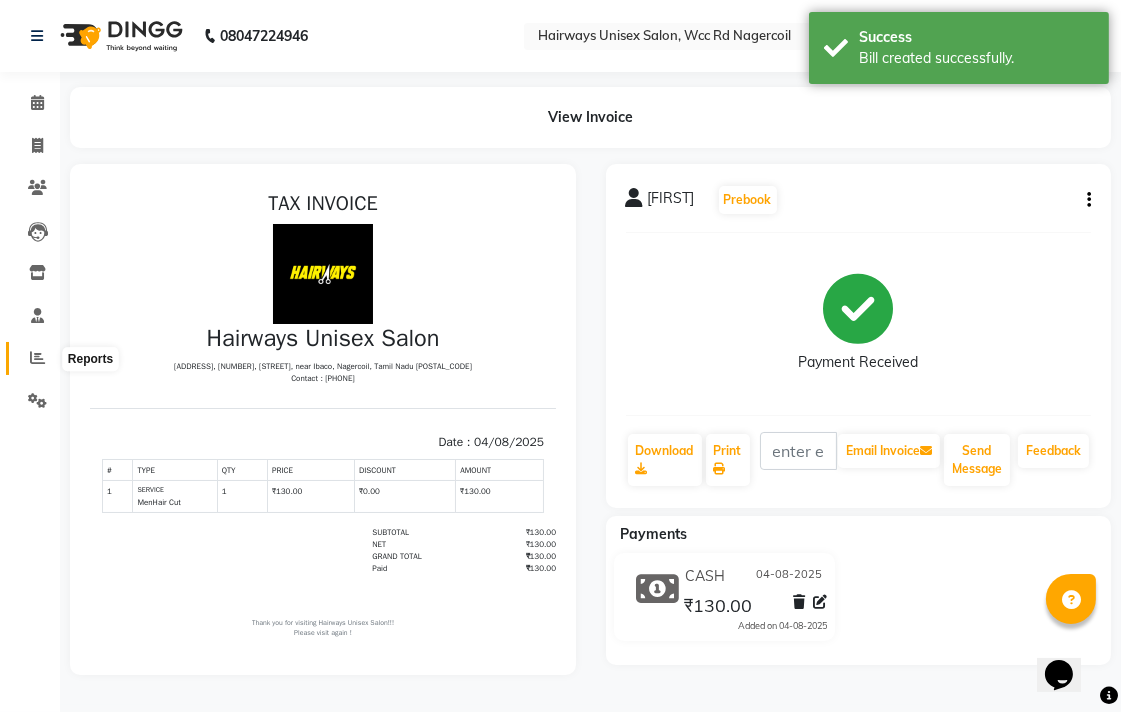 click 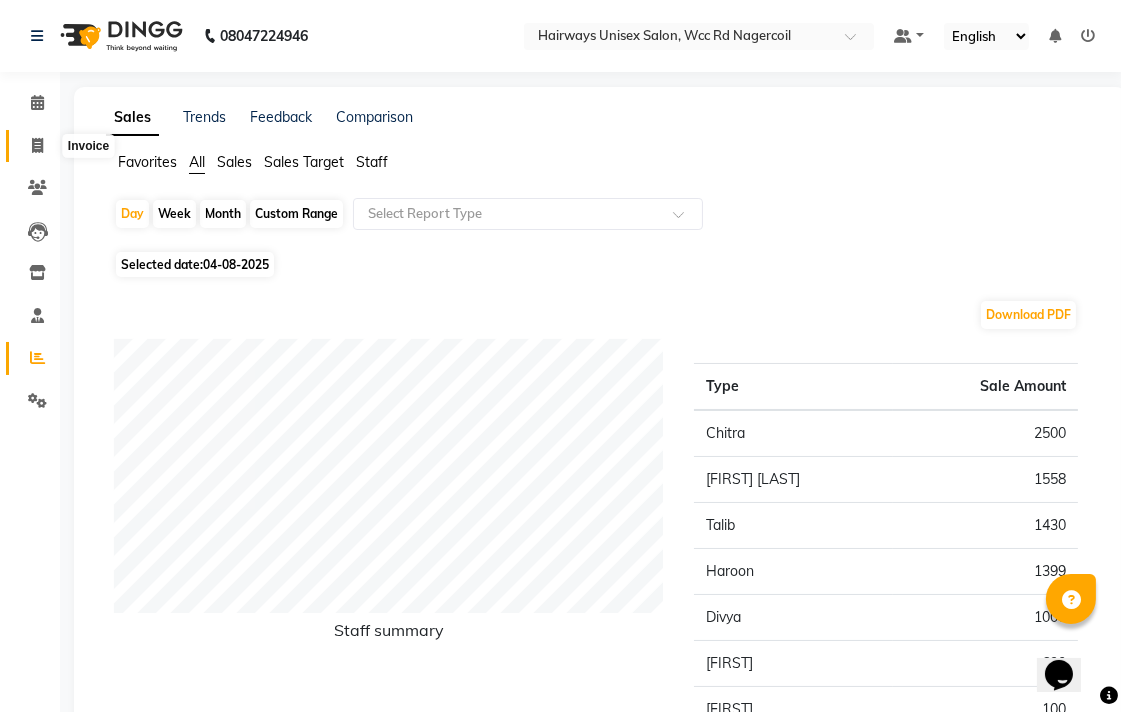 click 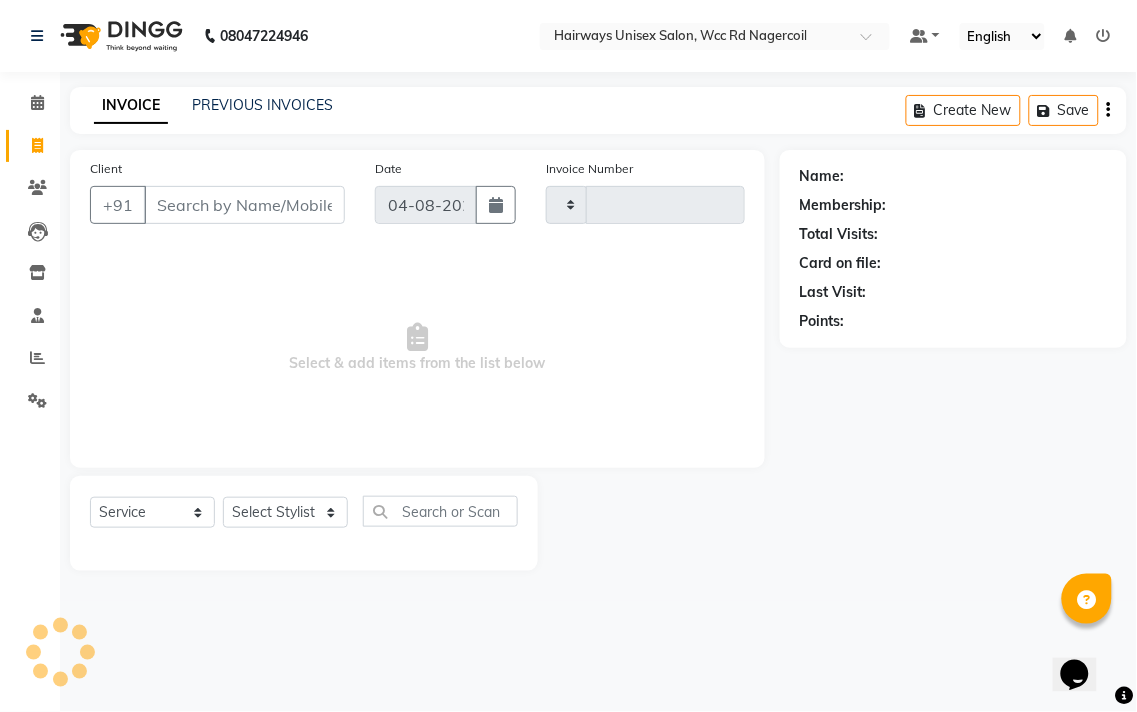 type on "5321" 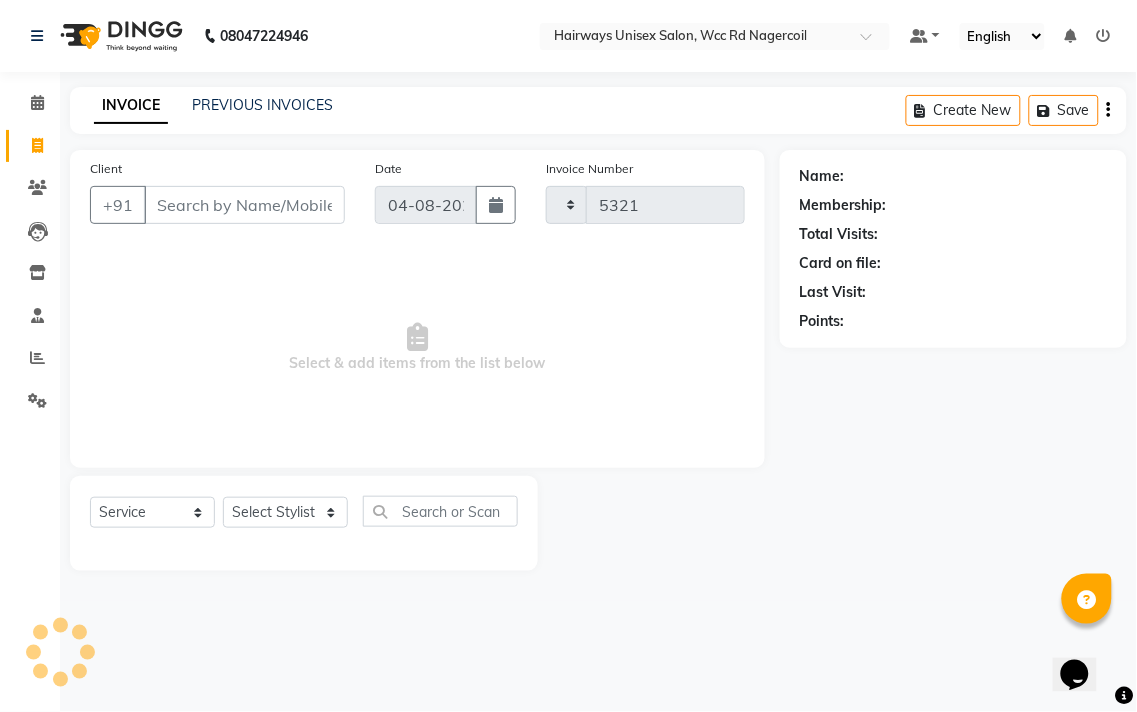 select on "6523" 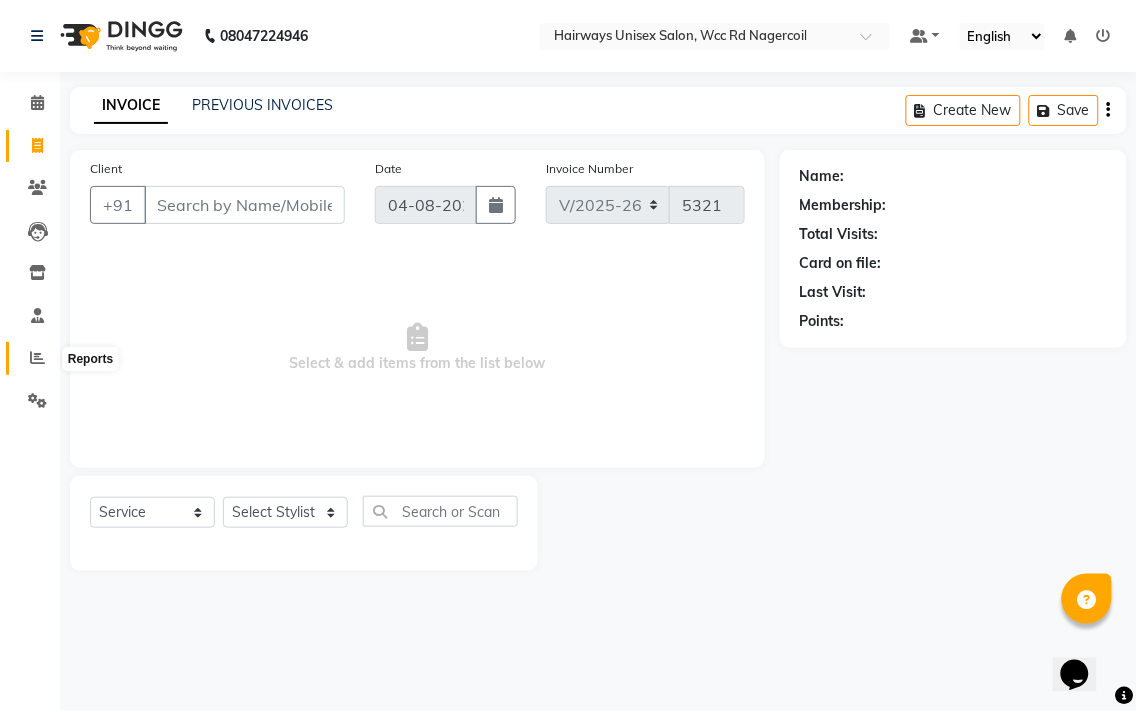 click 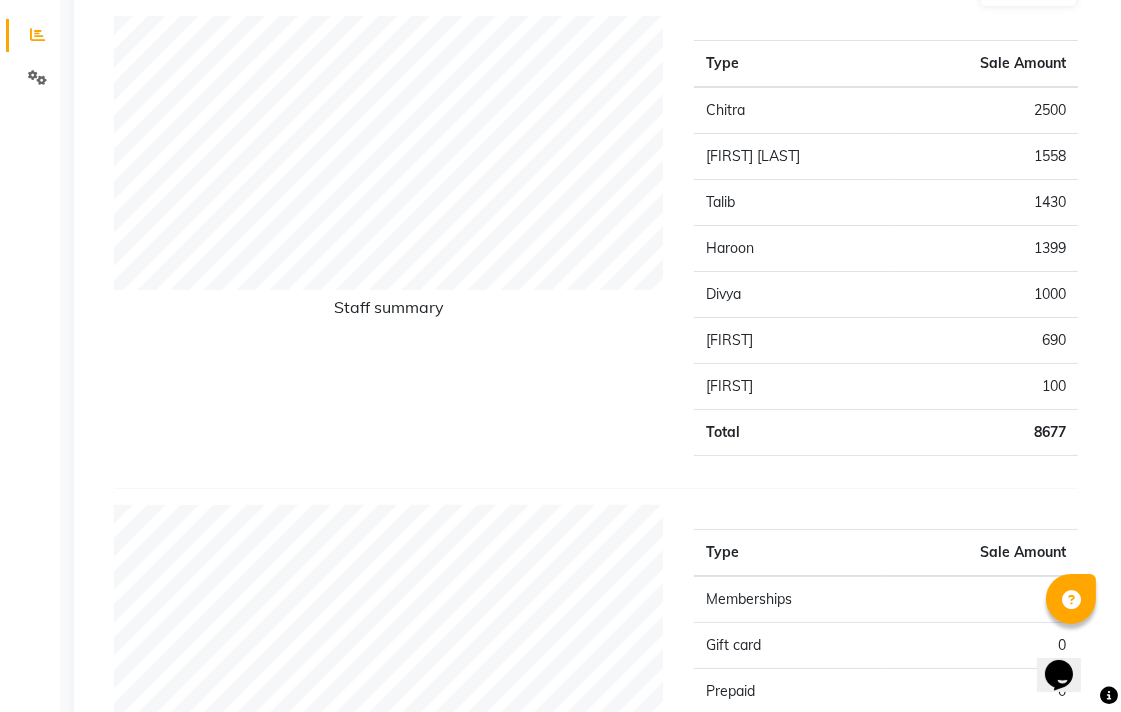 scroll, scrollTop: 0, scrollLeft: 0, axis: both 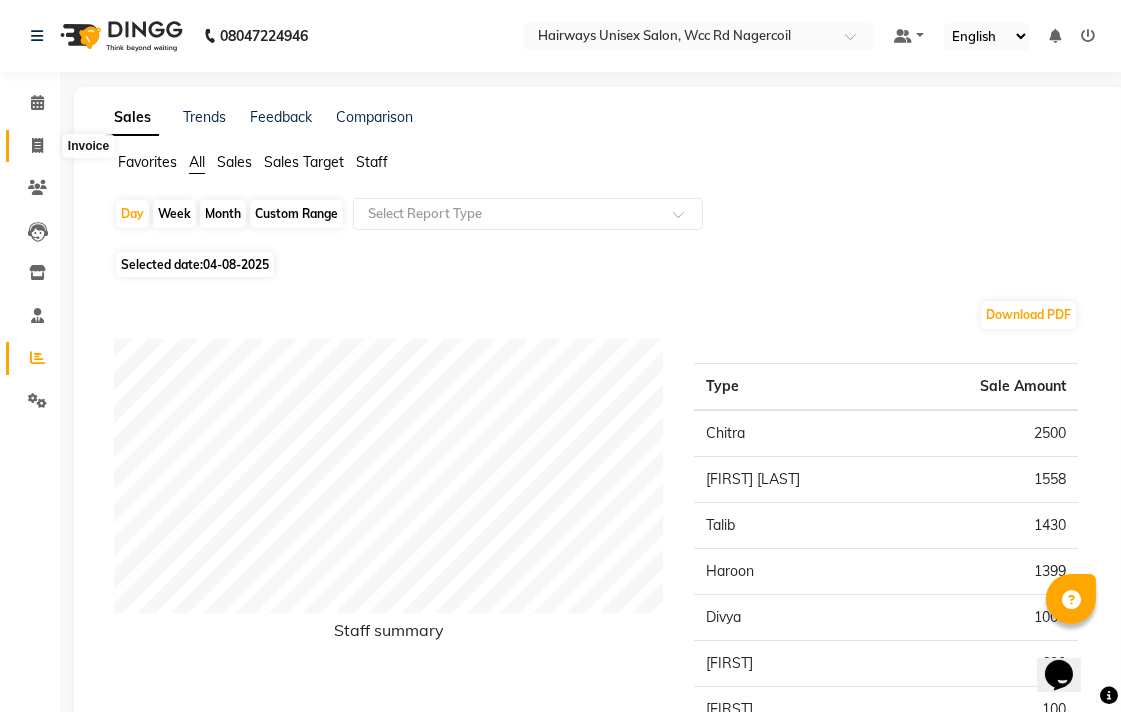 click 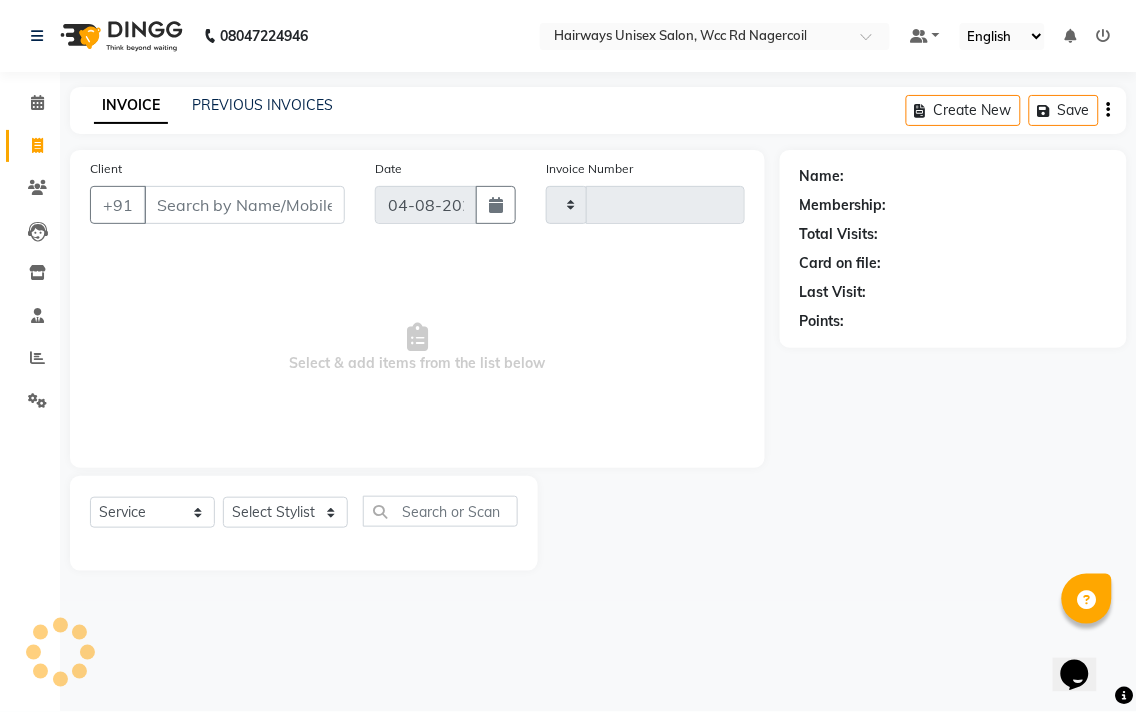 type on "5321" 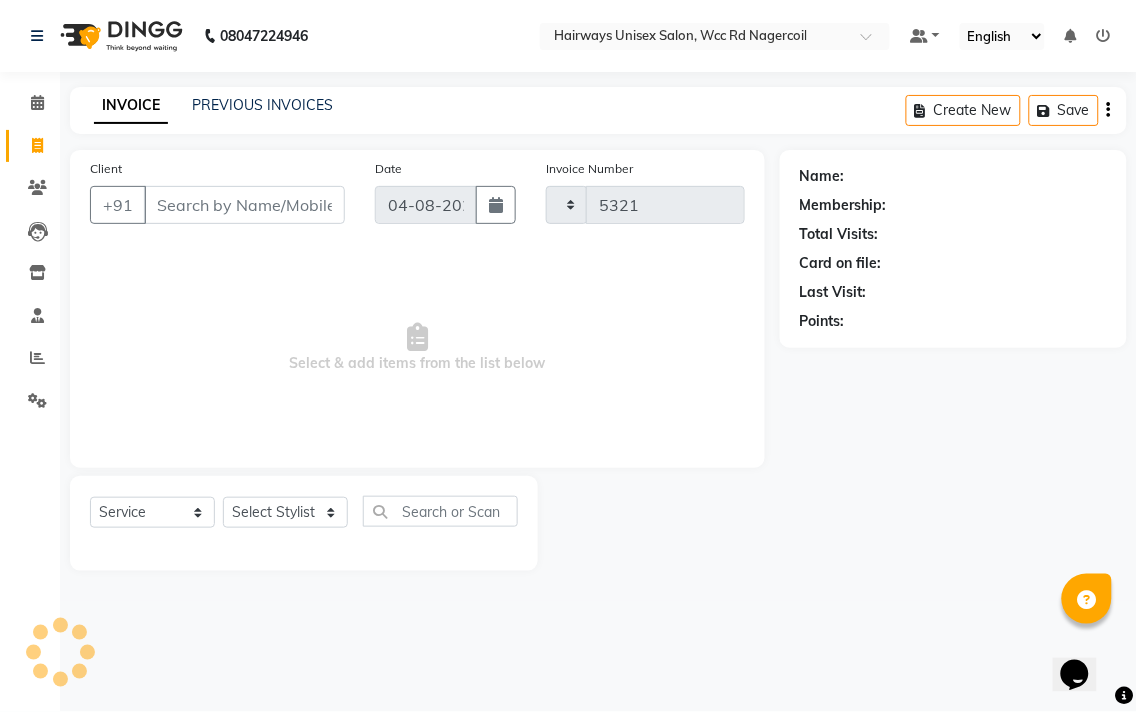 select on "6523" 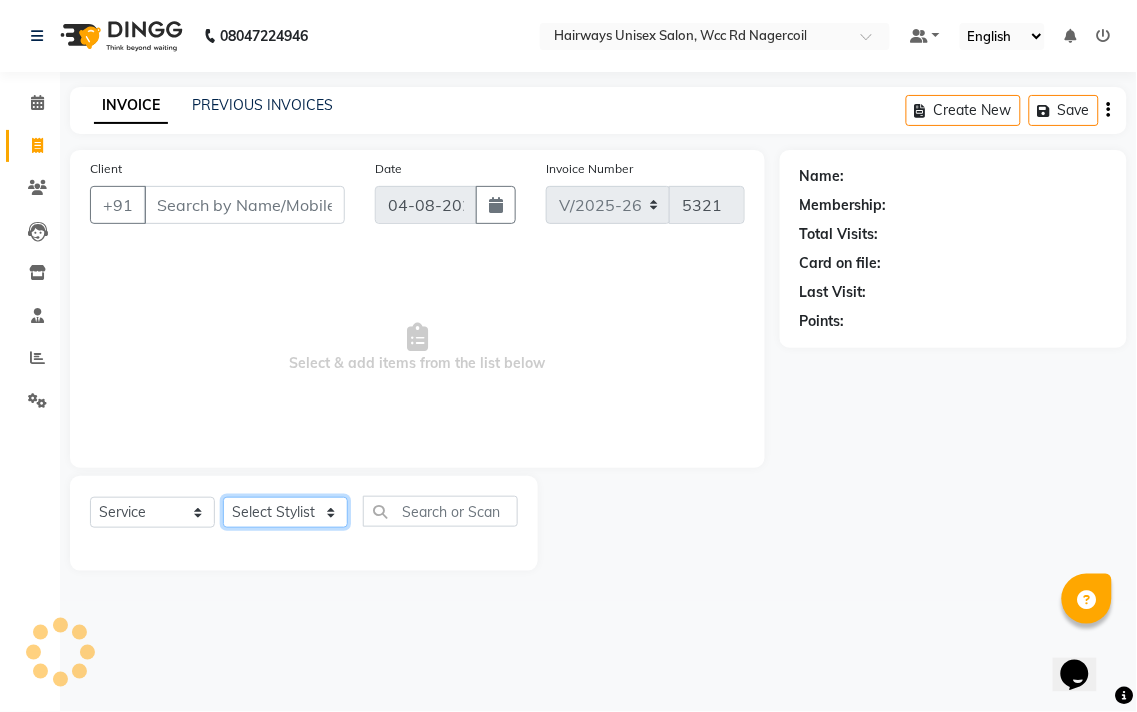 click on "Select Stylist" 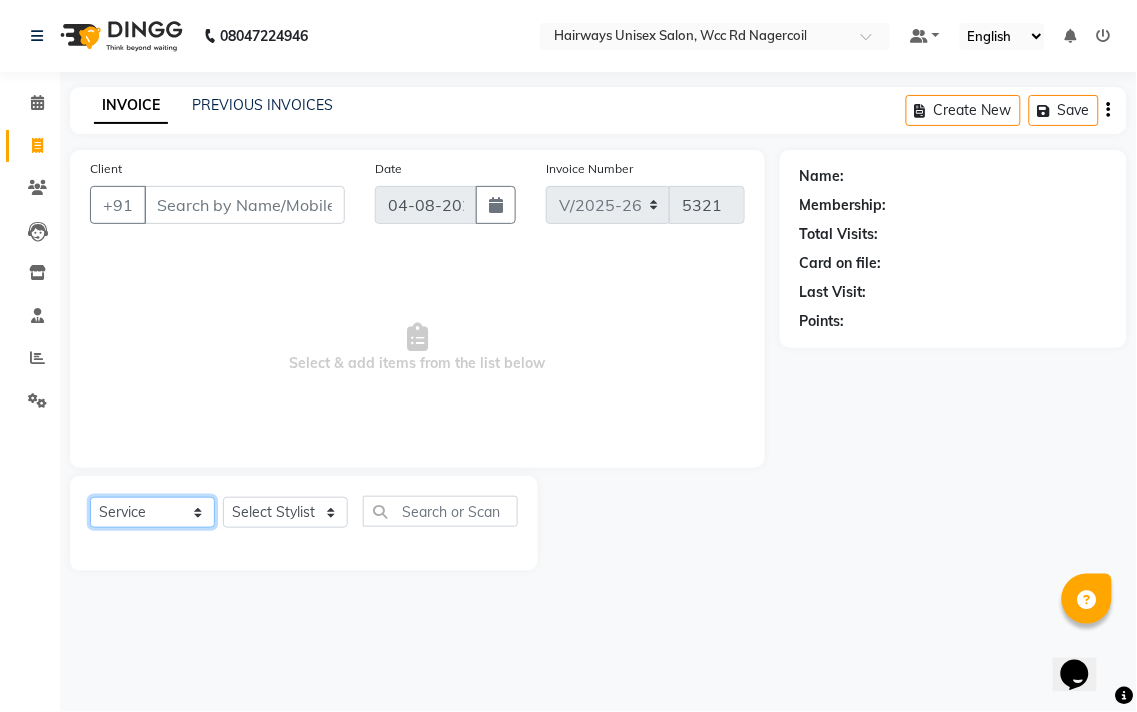 click on "Select  Service  Product  Membership  Package Voucher Prepaid Gift Card" 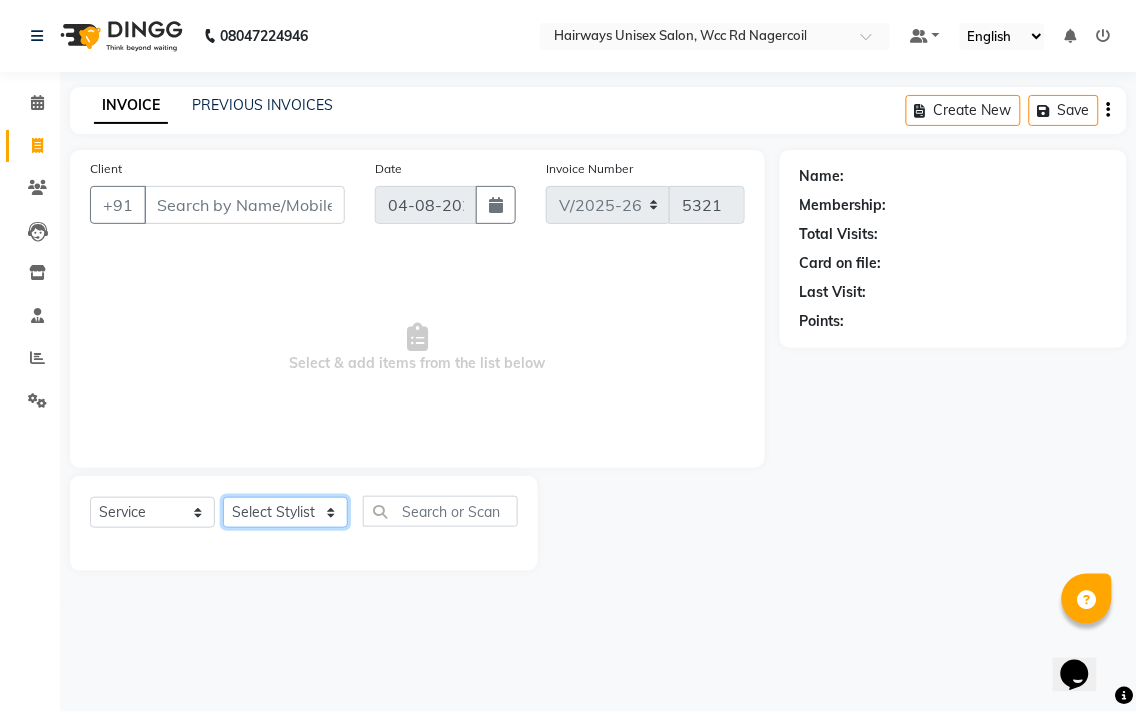 click on "Select Stylist Admin Chitra divya Gokila Haroon Imran Reception Salman Sartaj Khan Talib" 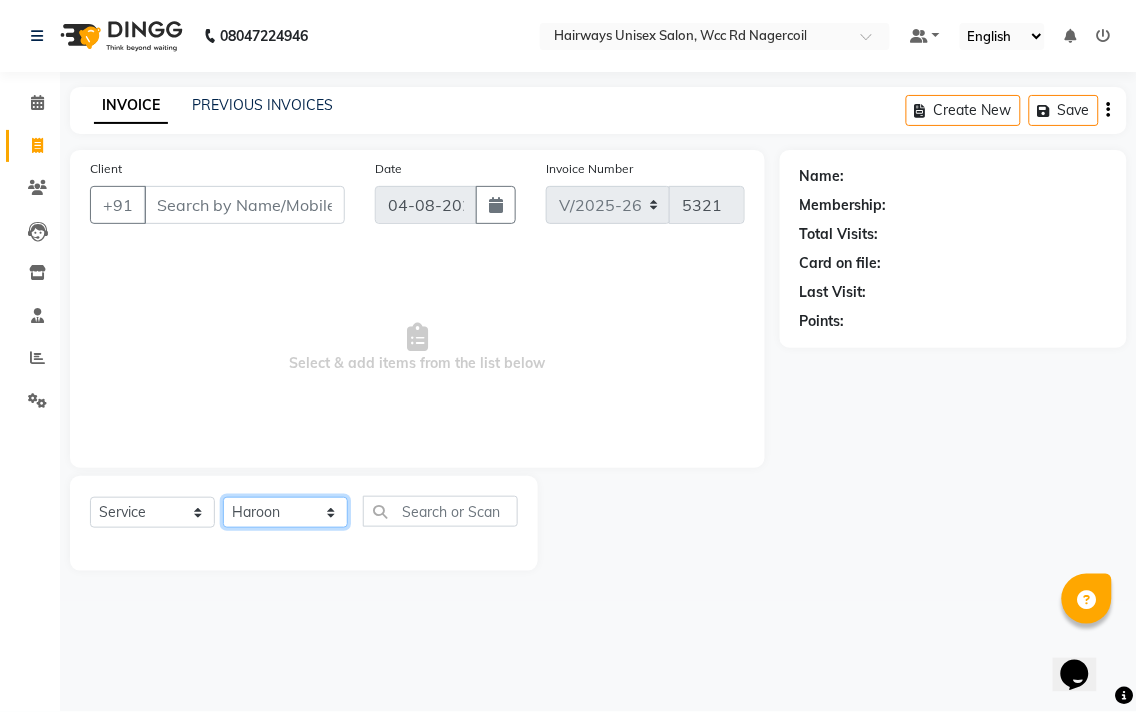 click on "Select Stylist Admin Chitra divya Gokila Haroon Imran Reception Salman Sartaj Khan Talib" 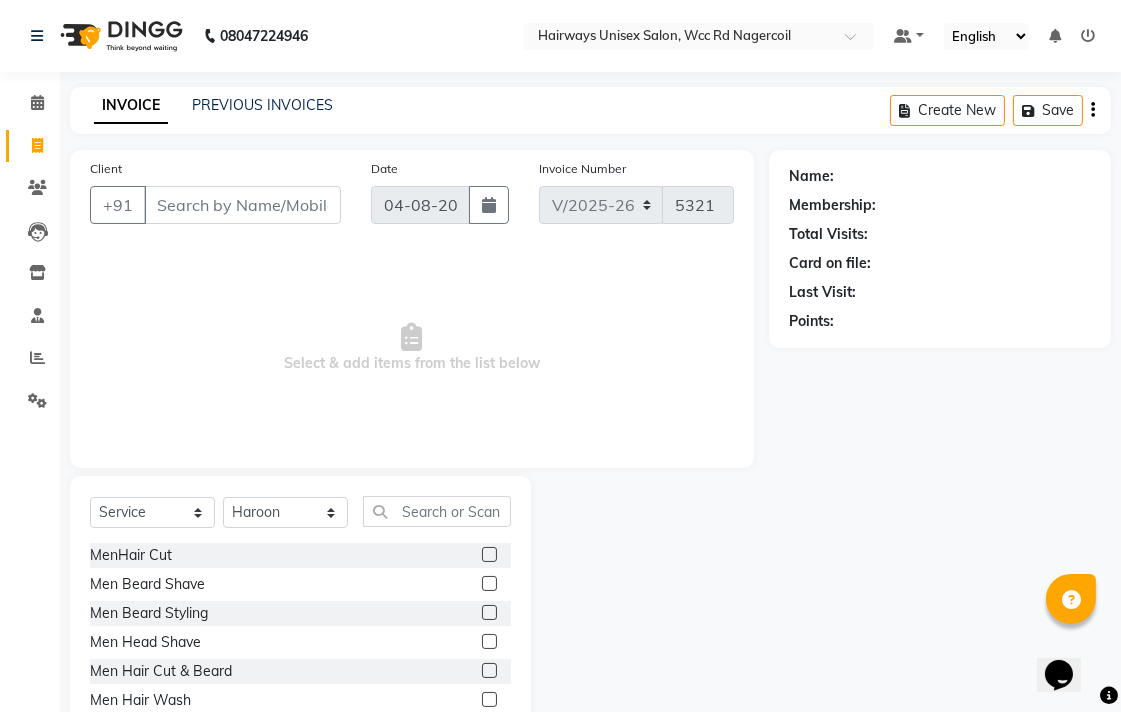 click 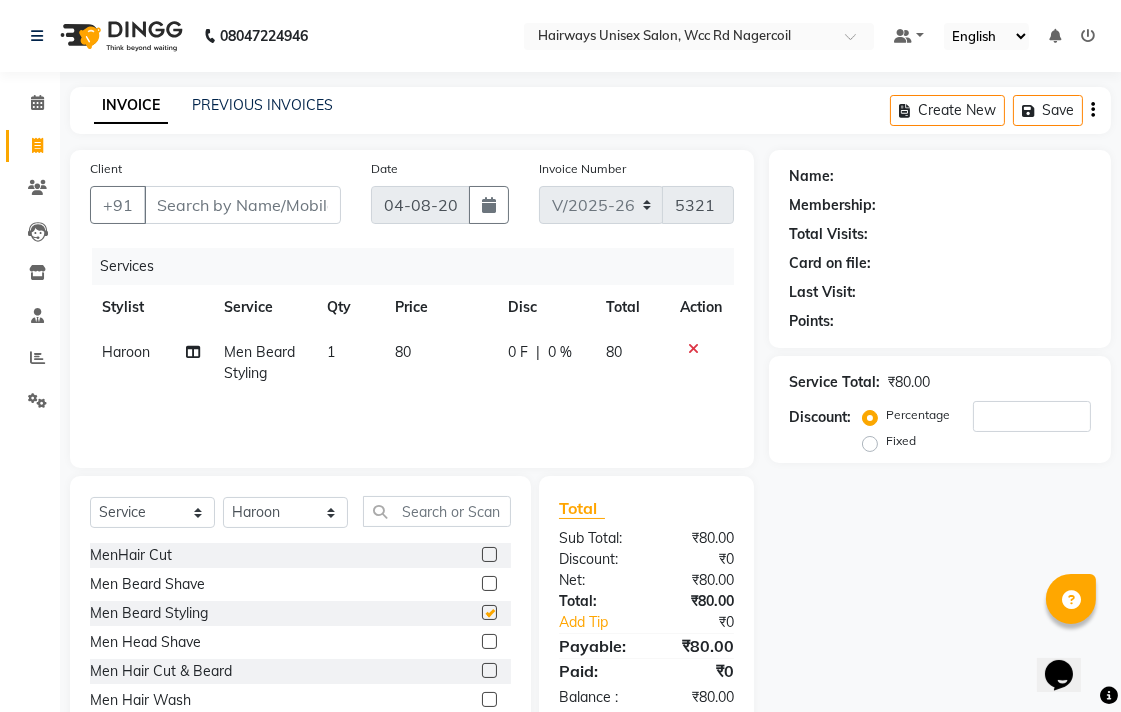 checkbox on "false" 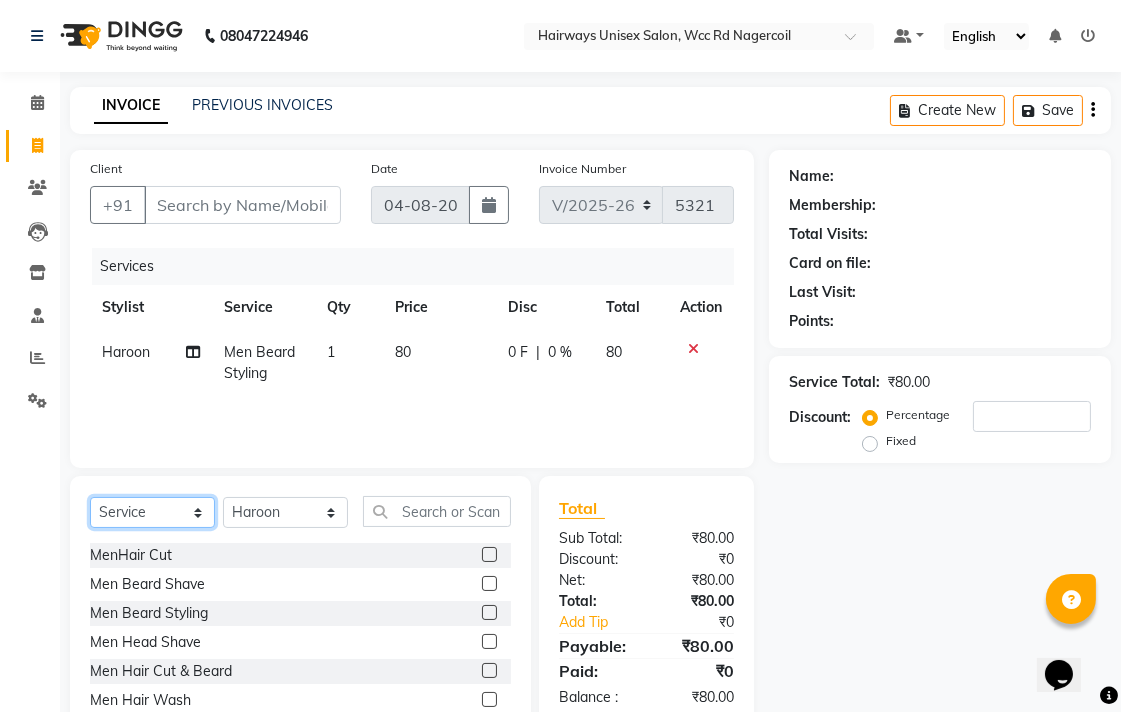 click on "Select  Service  Product  Membership  Package Voucher Prepaid Gift Card" 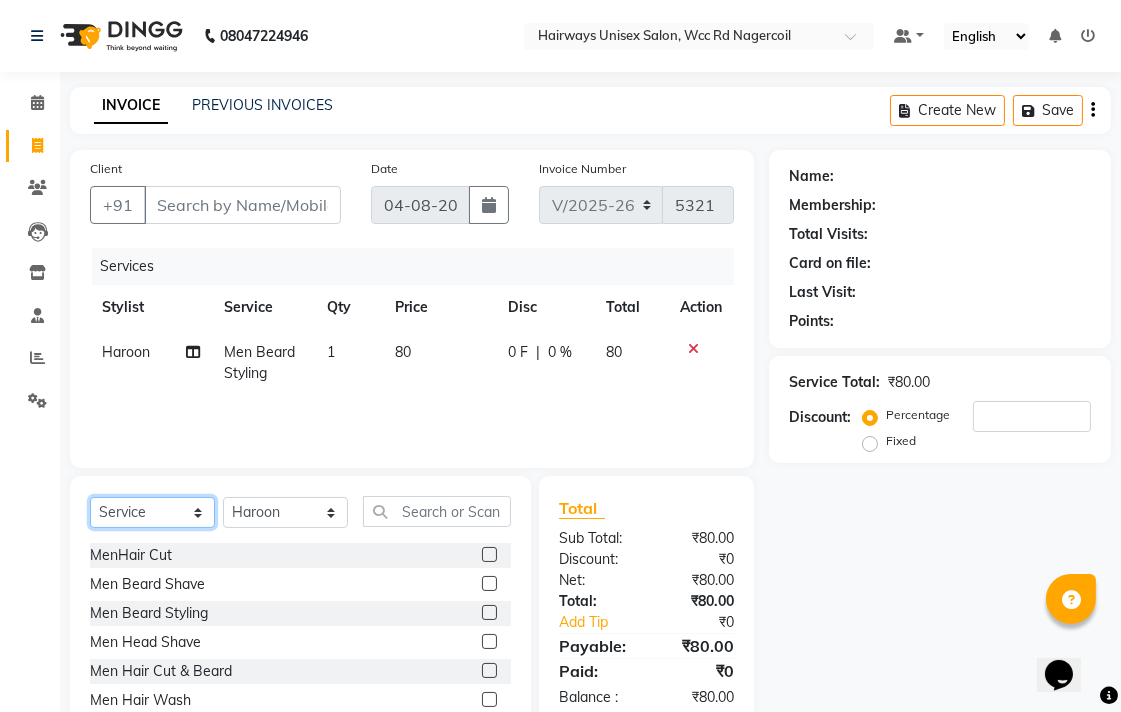 select on "product" 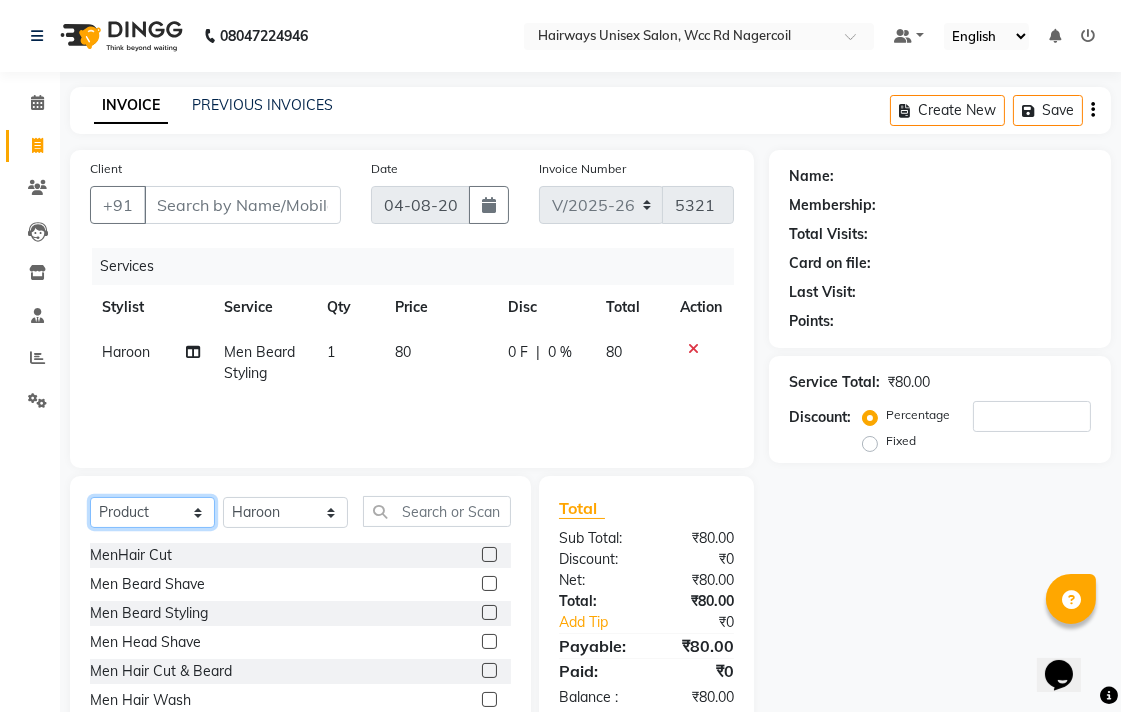 click on "Select  Service  Product  Membership  Package Voucher Prepaid Gift Card" 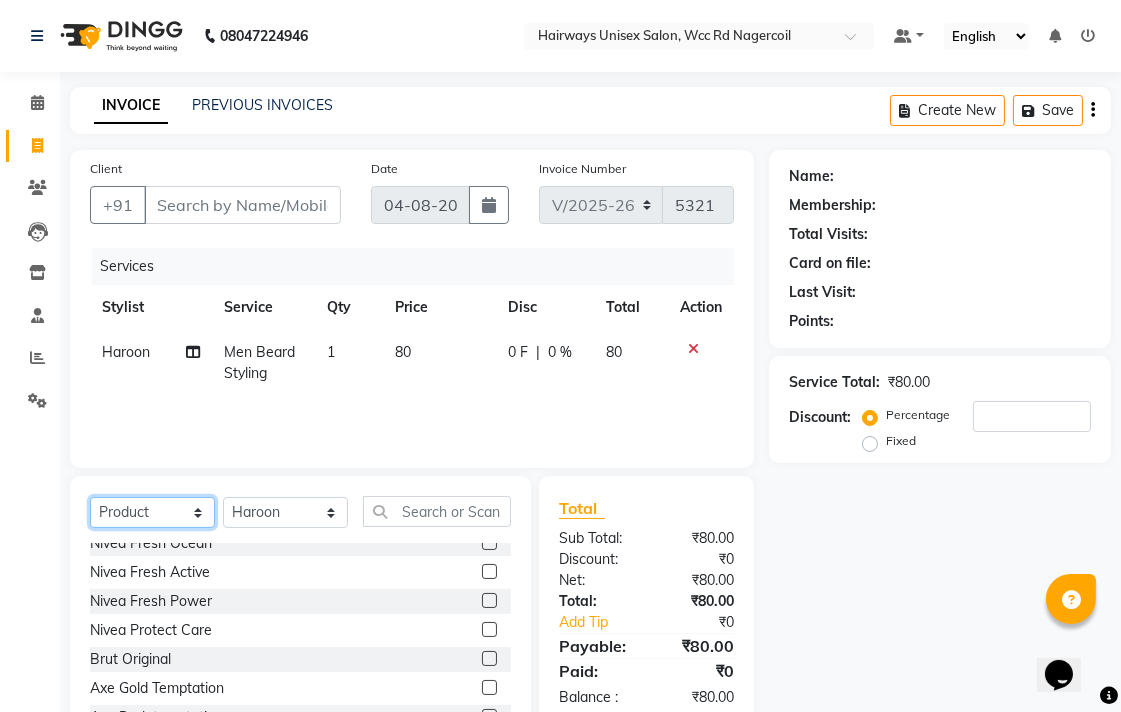 scroll, scrollTop: 1000, scrollLeft: 0, axis: vertical 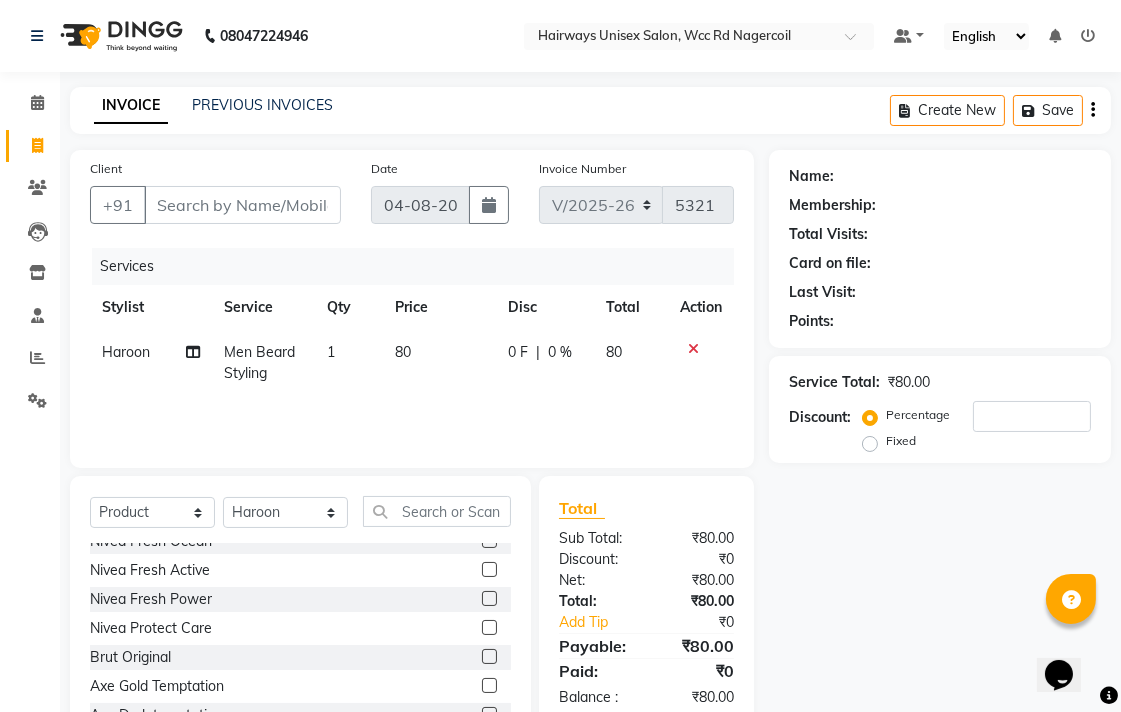 click 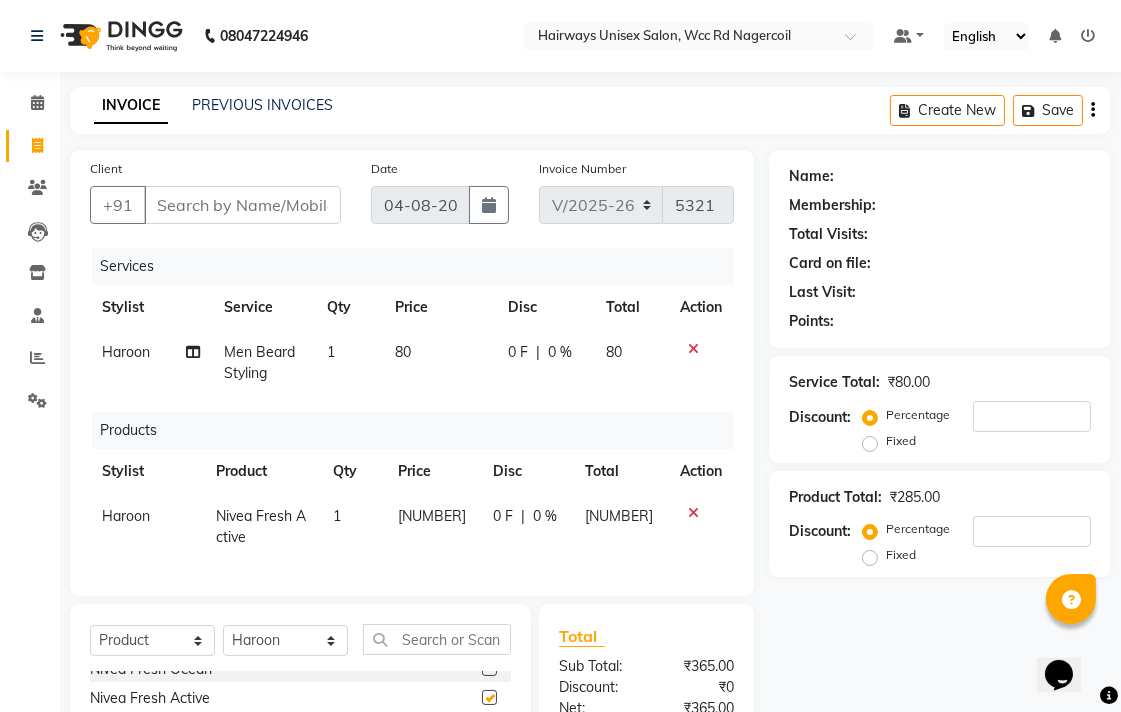 checkbox on "false" 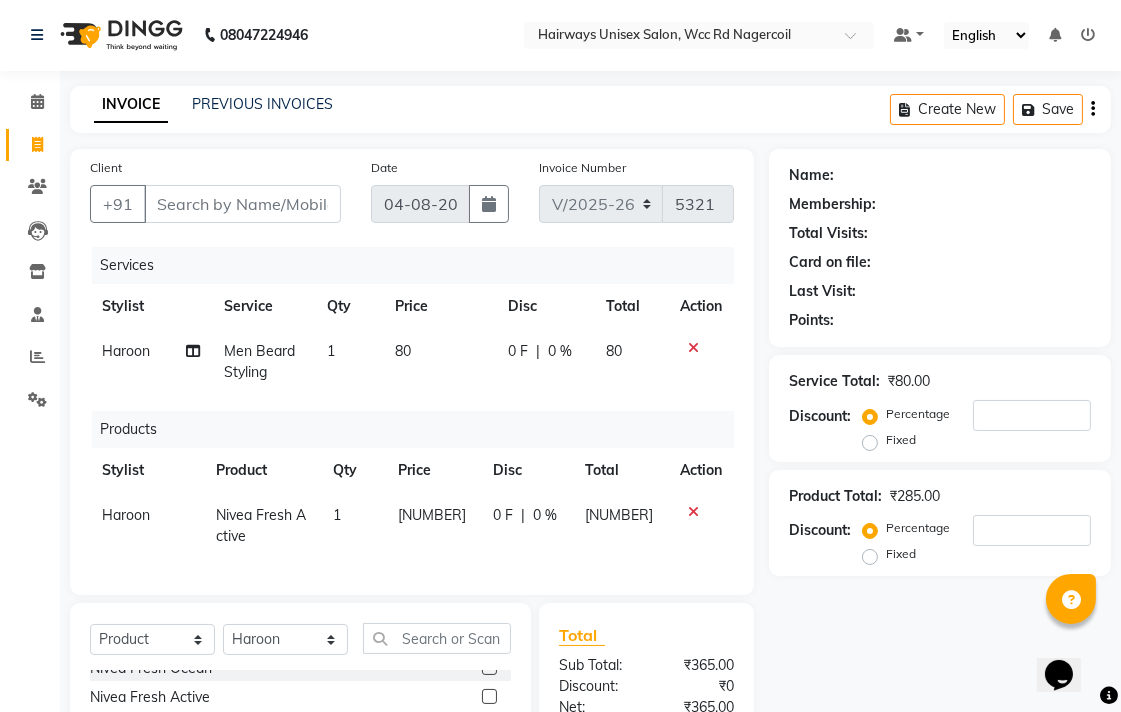 scroll, scrollTop: 0, scrollLeft: 0, axis: both 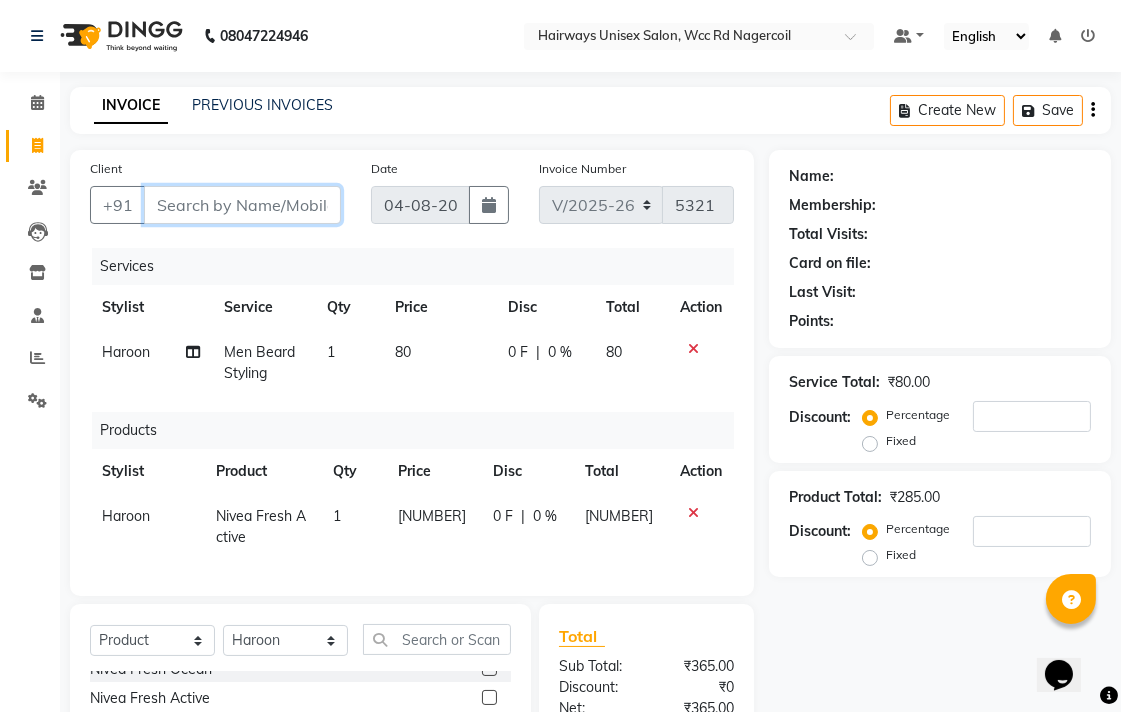 click on "Client" at bounding box center (242, 205) 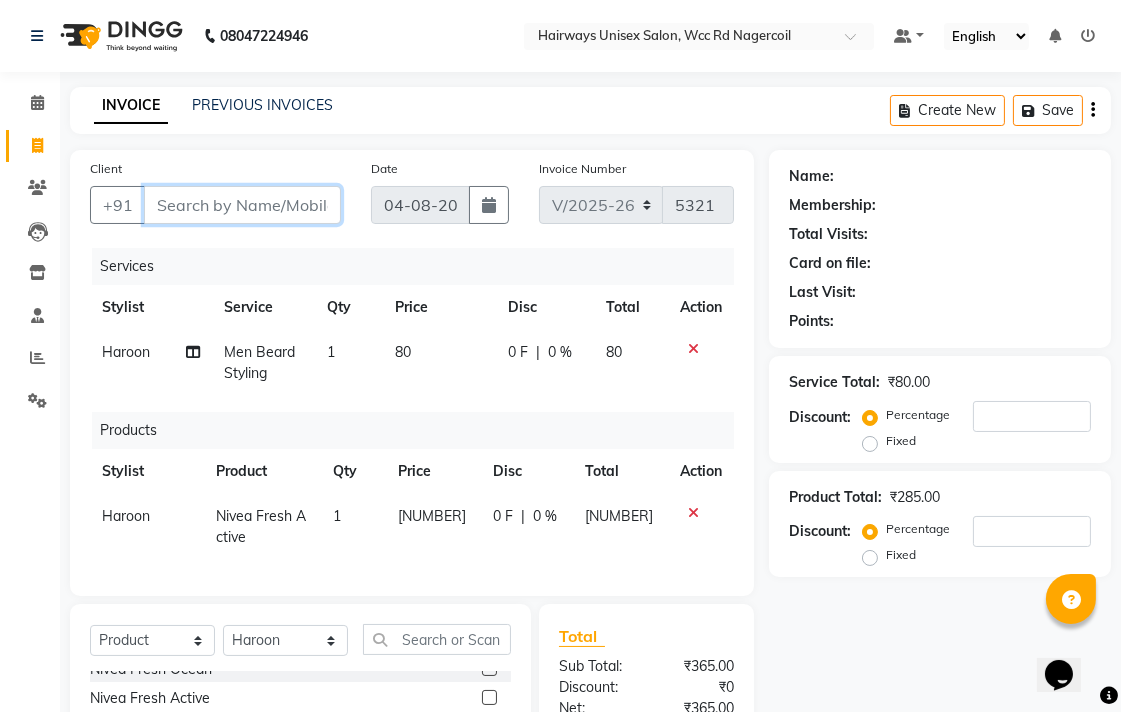 type on "9" 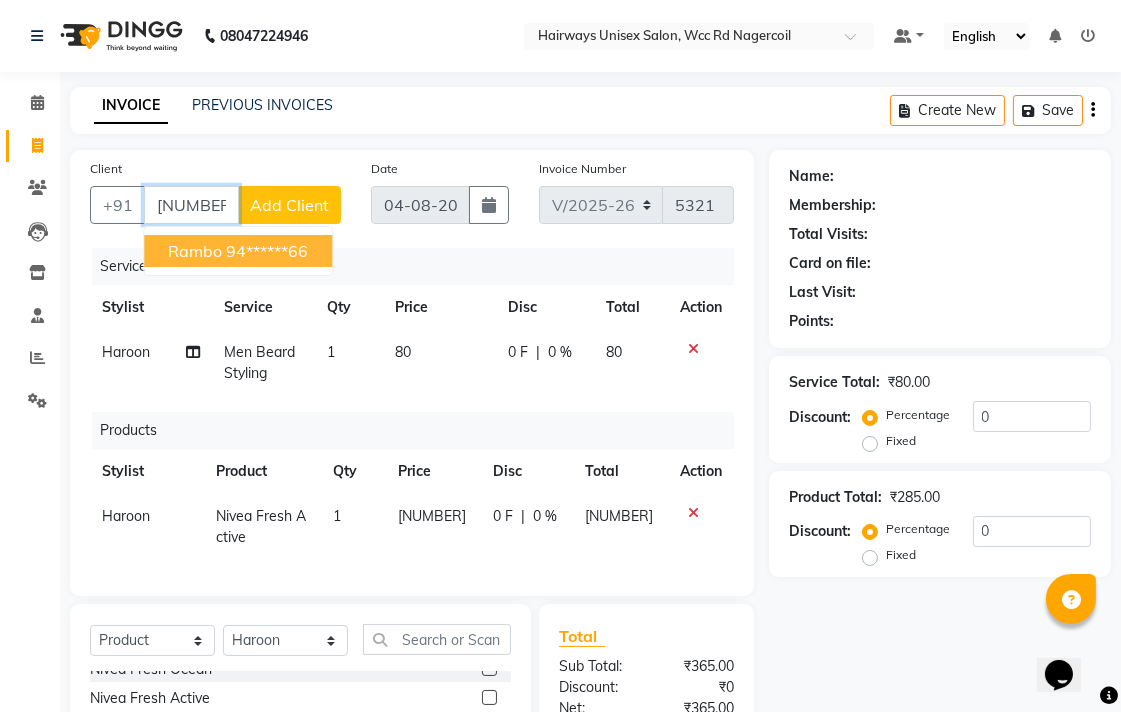 click on "94******66" at bounding box center [267, 251] 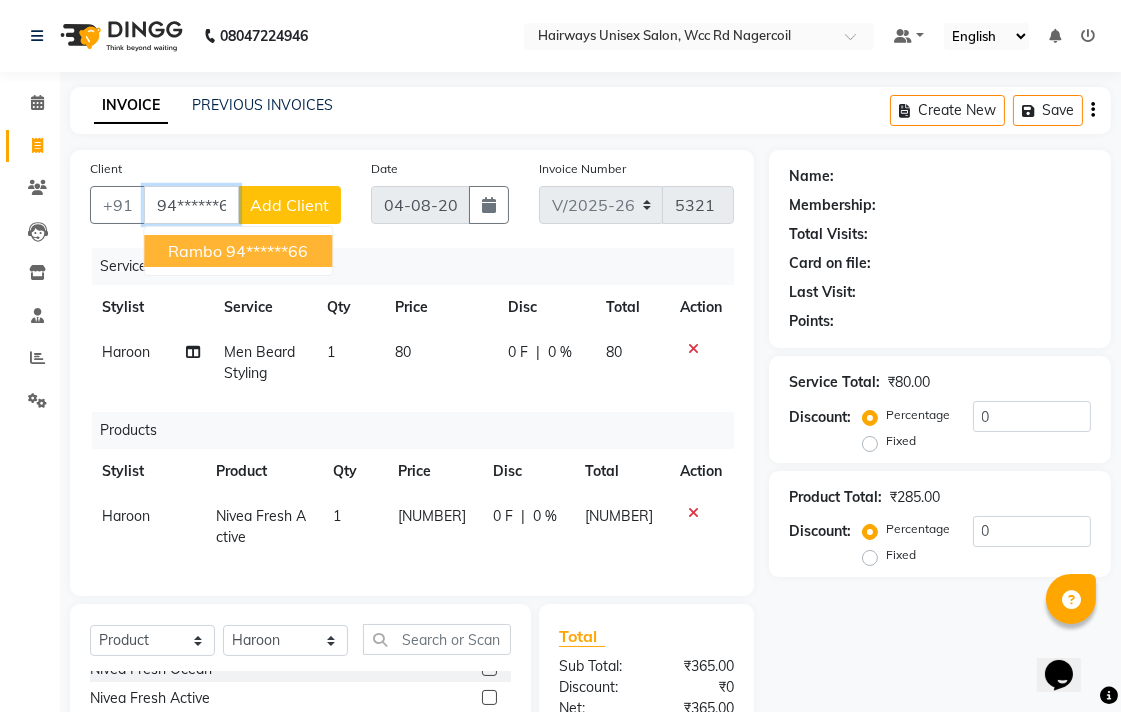 type on "94******66" 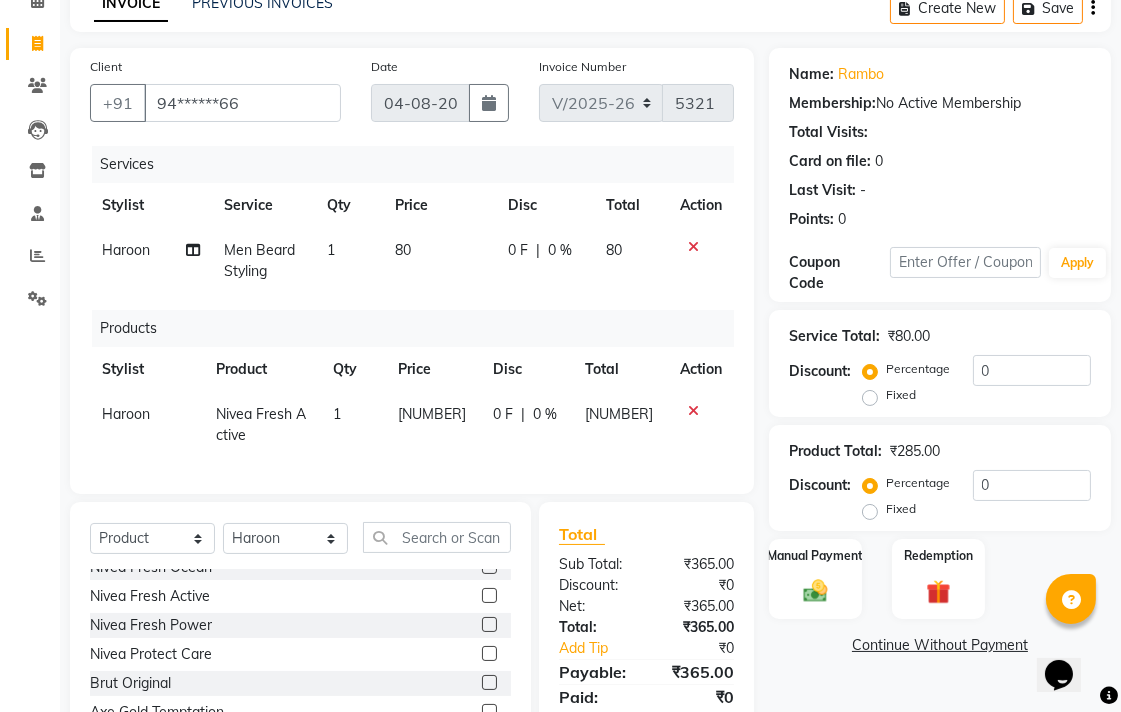 scroll, scrollTop: 233, scrollLeft: 0, axis: vertical 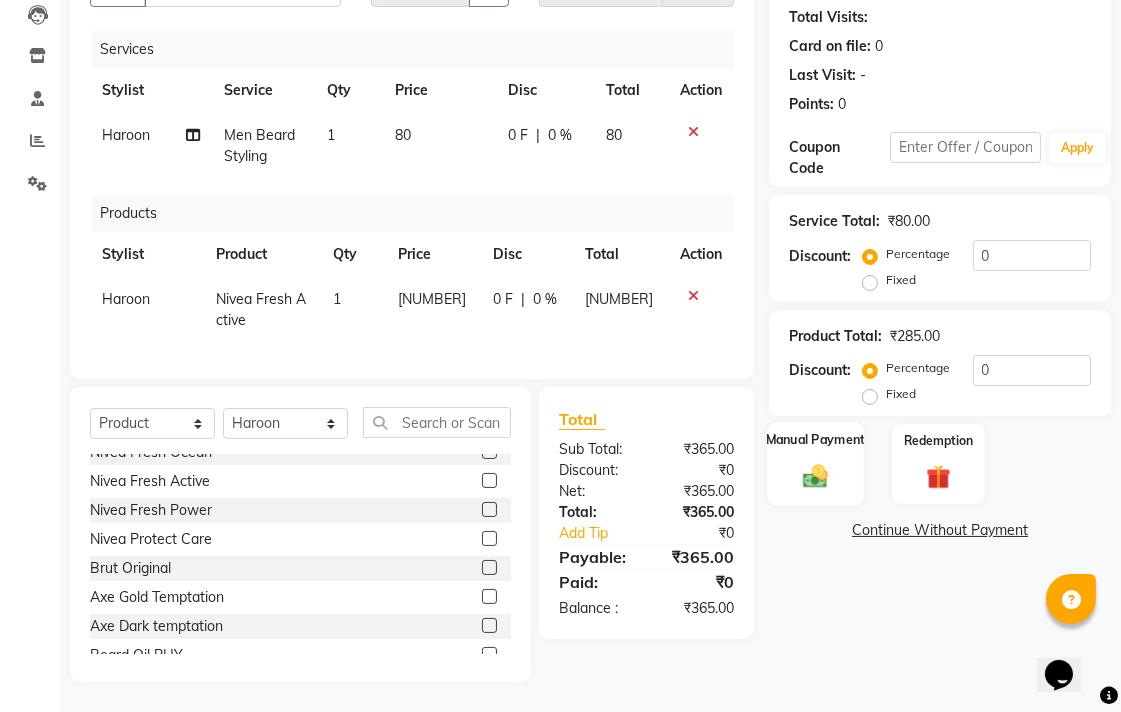 click on "Manual Payment" 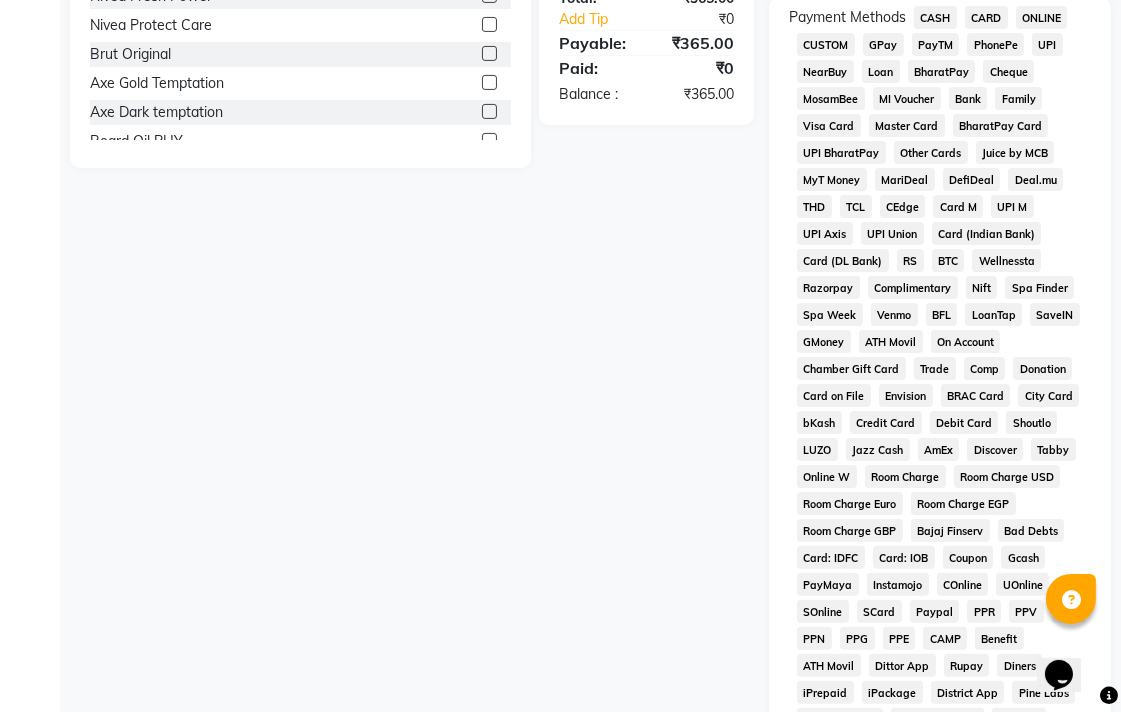 scroll, scrollTop: 677, scrollLeft: 0, axis: vertical 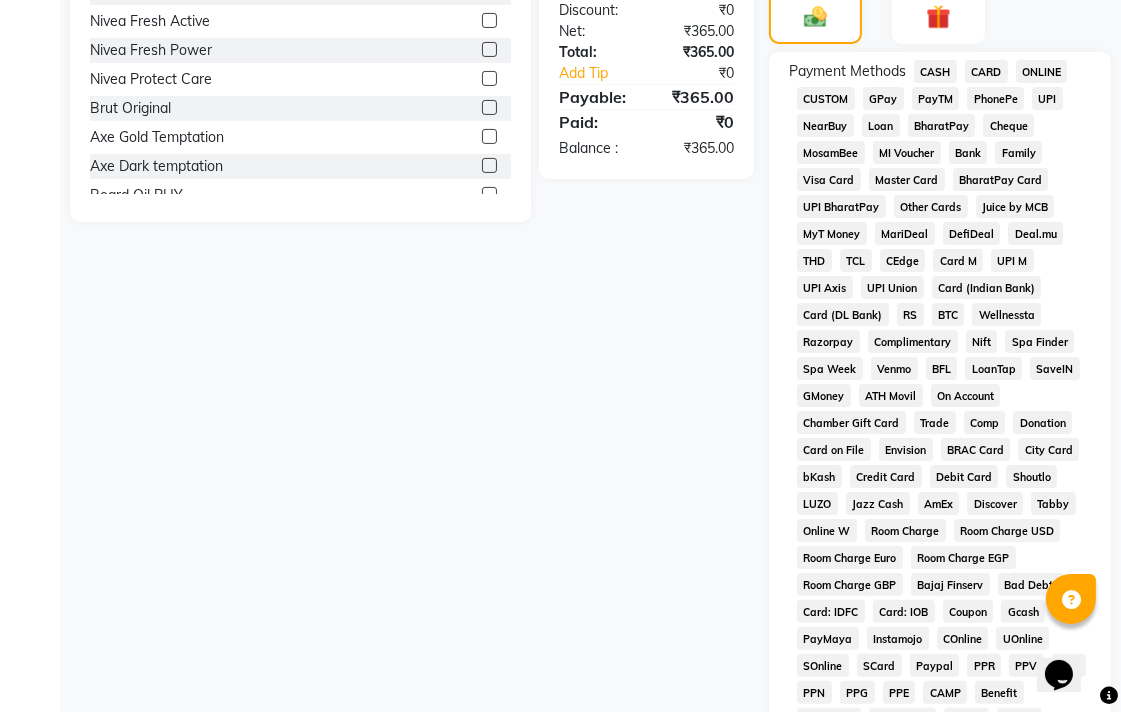 click on "UPI" 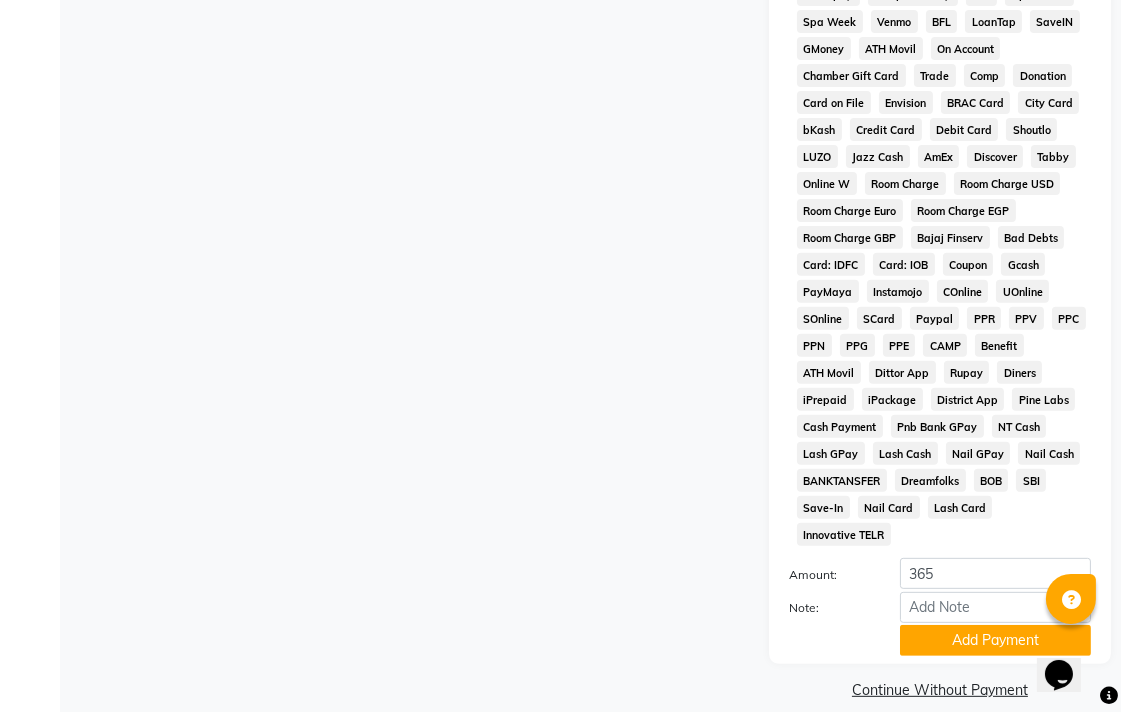 scroll, scrollTop: 1028, scrollLeft: 0, axis: vertical 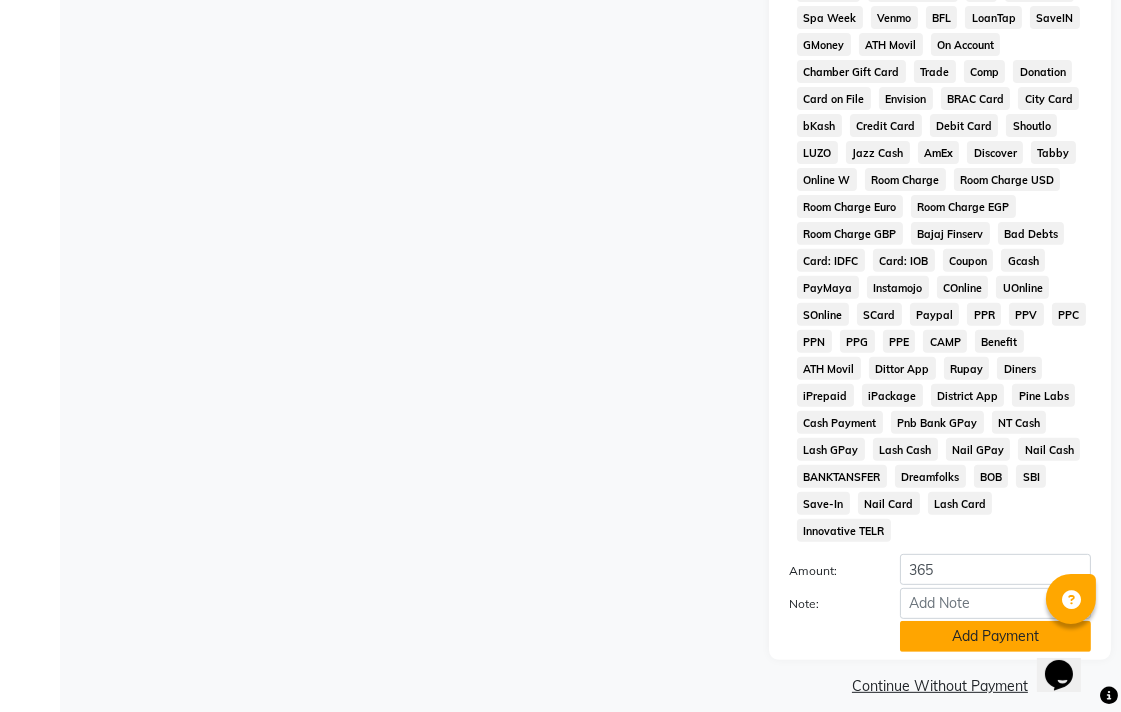 click on "Add Payment" 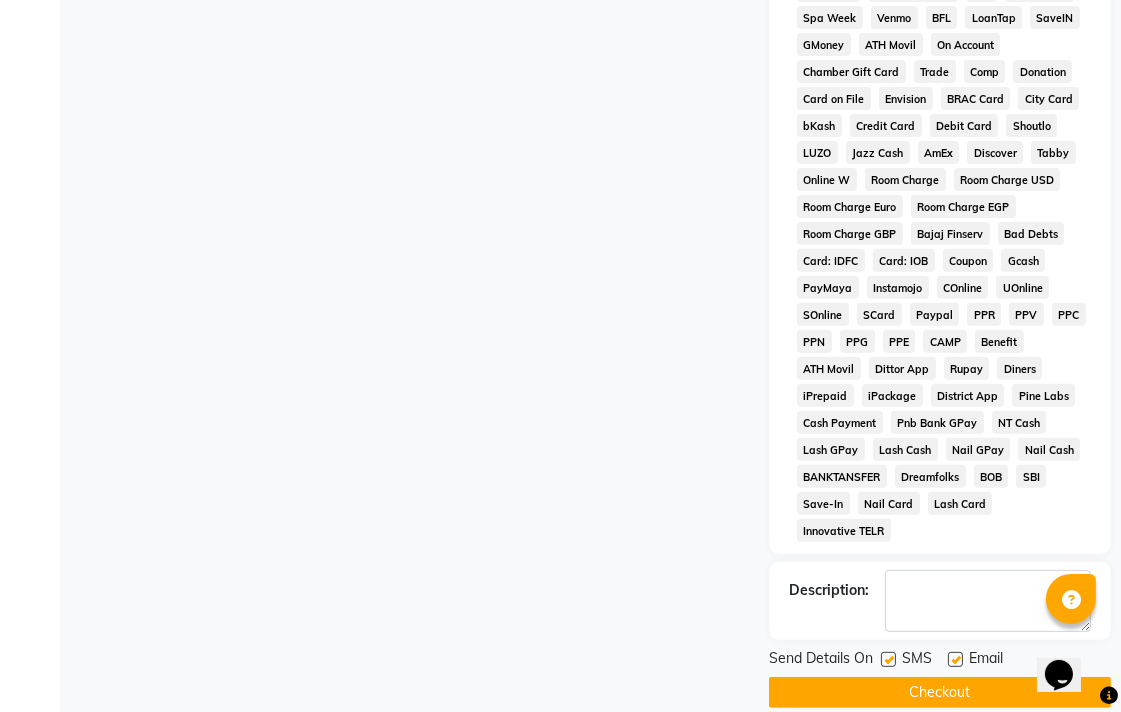 click on "Checkout" 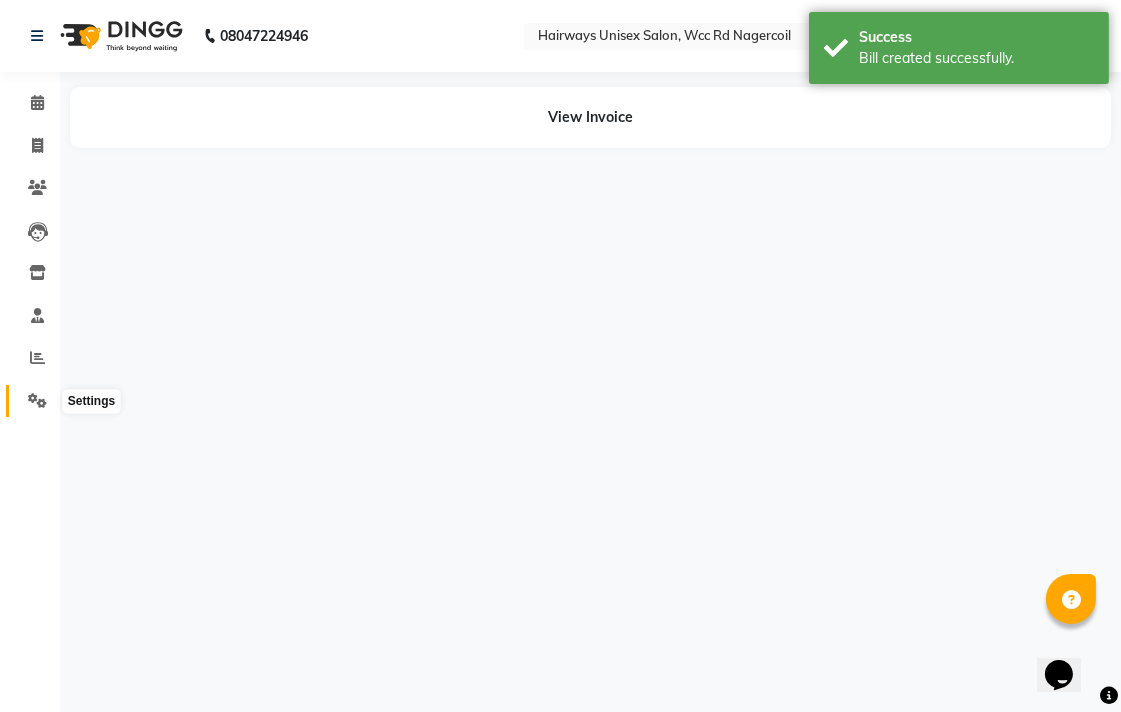 scroll, scrollTop: 0, scrollLeft: 0, axis: both 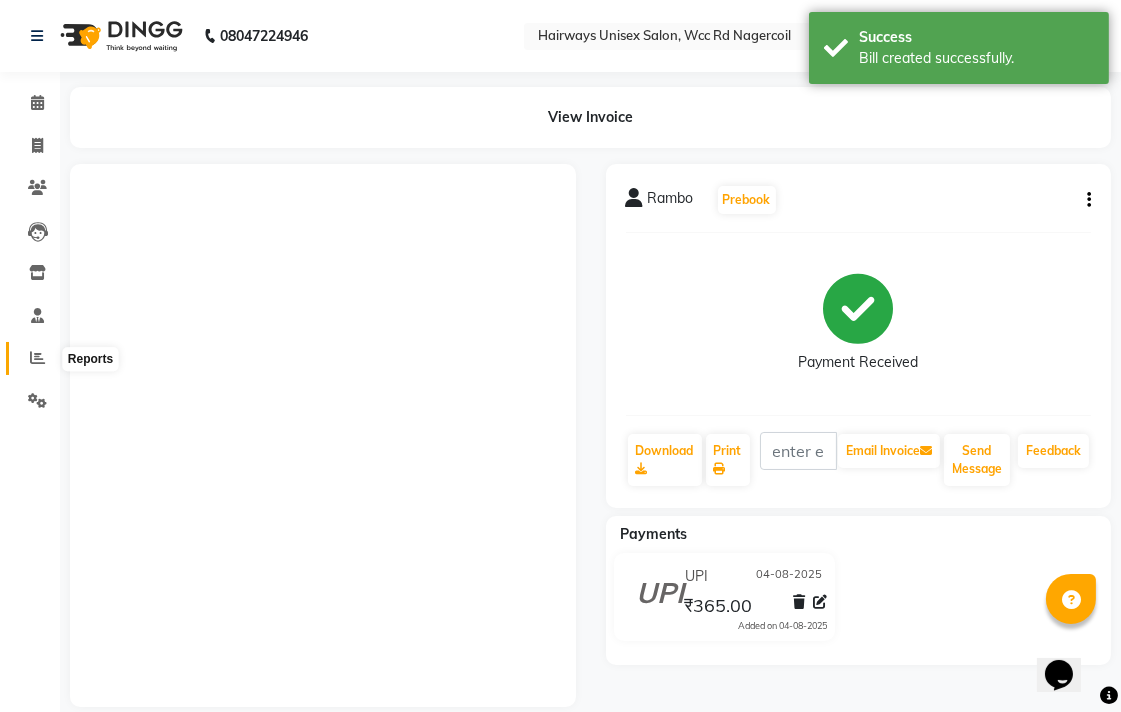 click 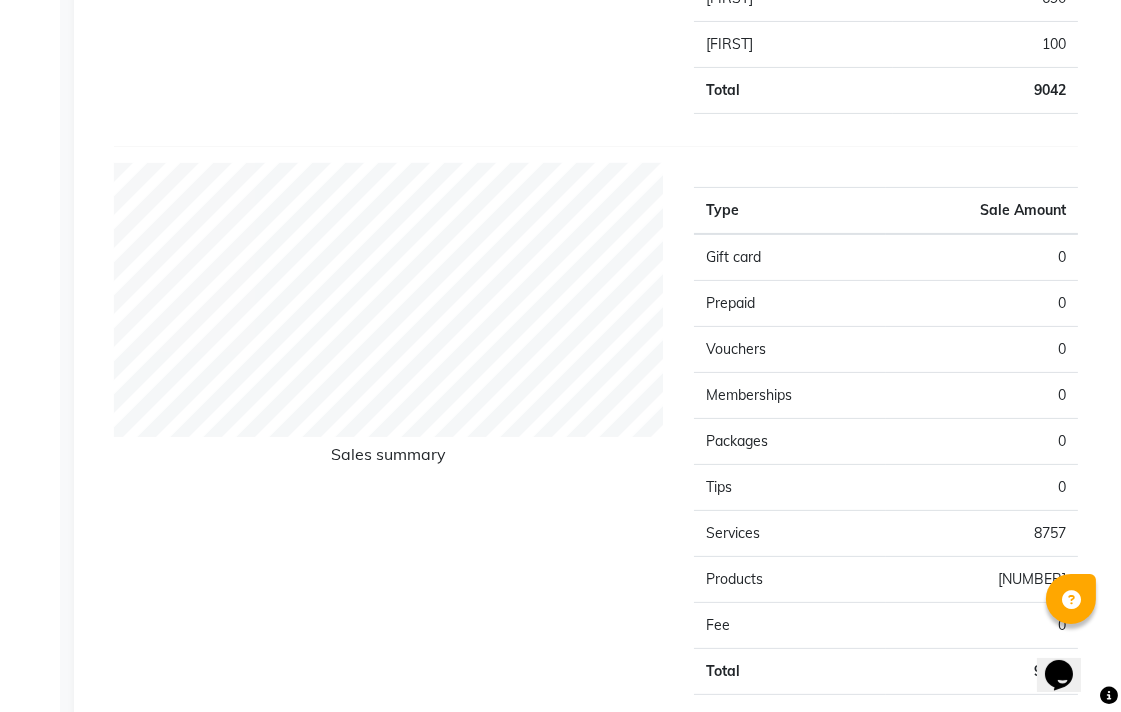 scroll, scrollTop: 763, scrollLeft: 0, axis: vertical 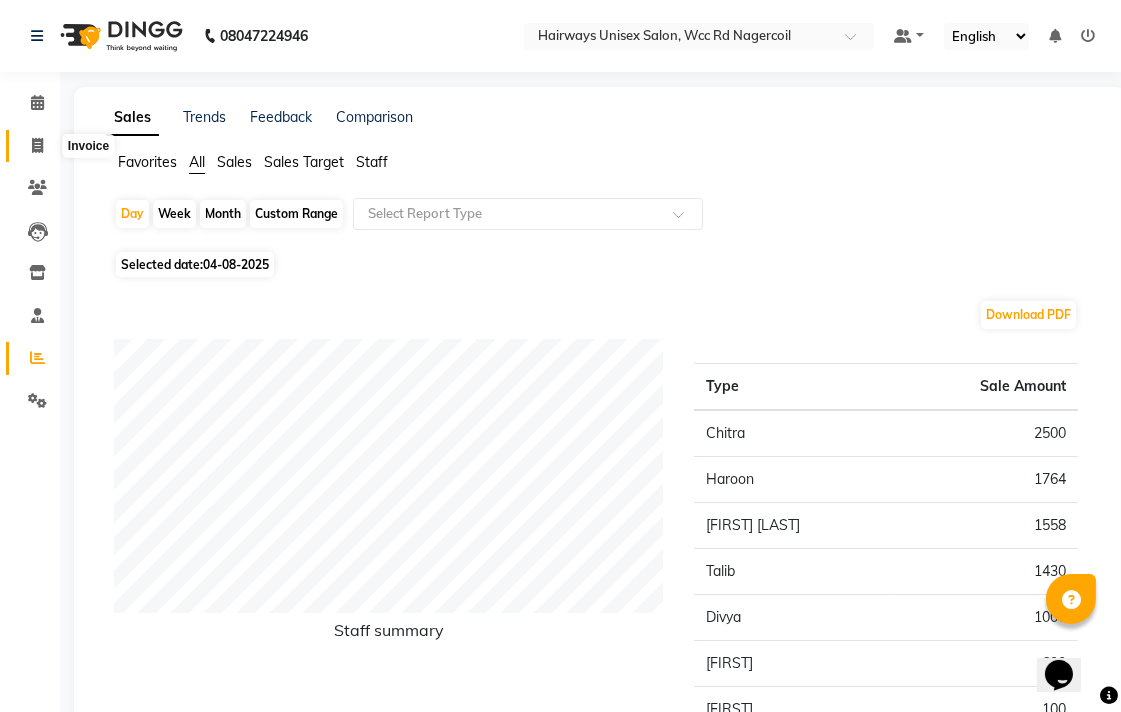 click 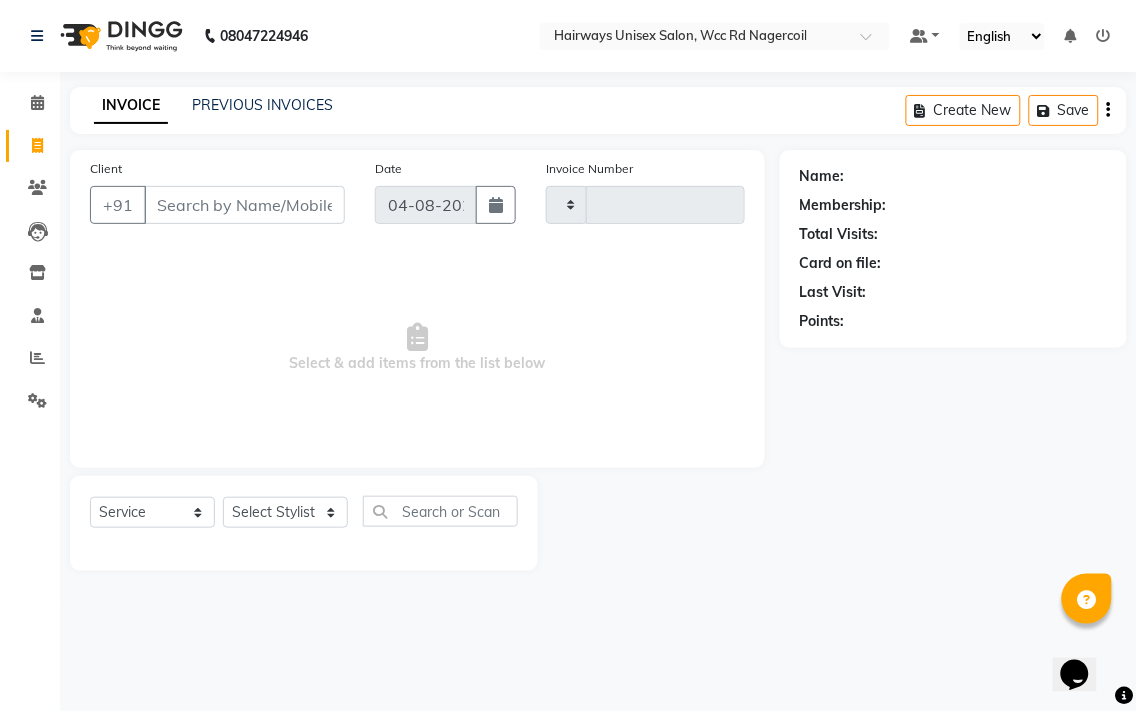 type on "5322" 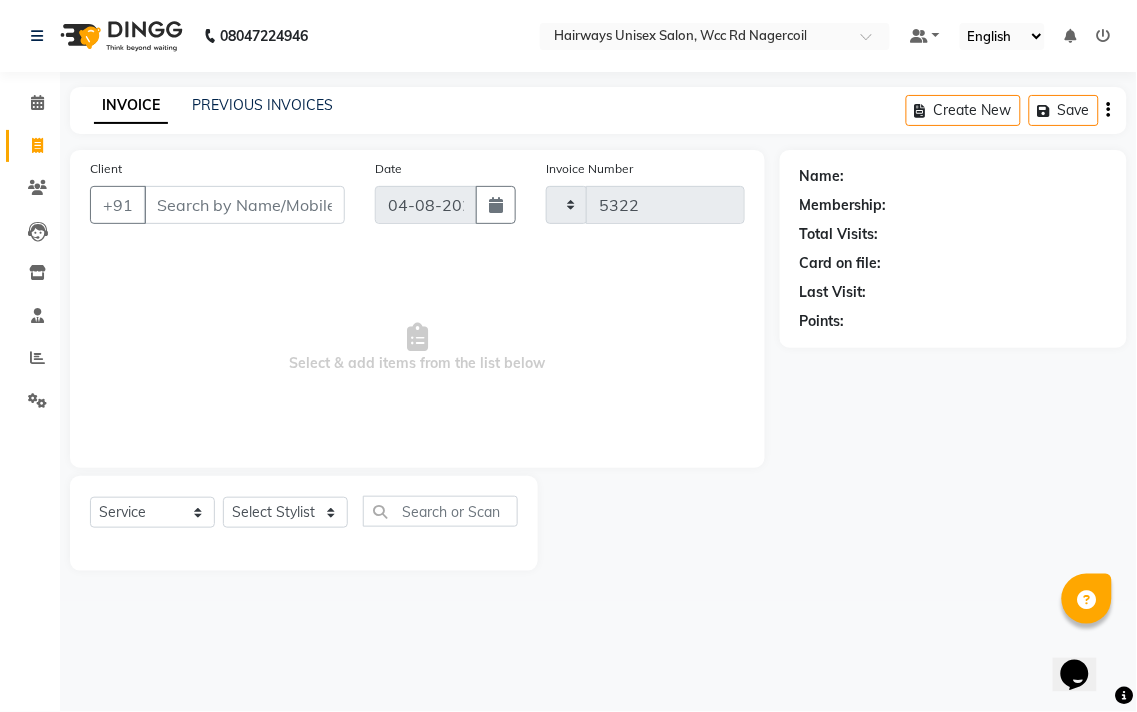 select on "6523" 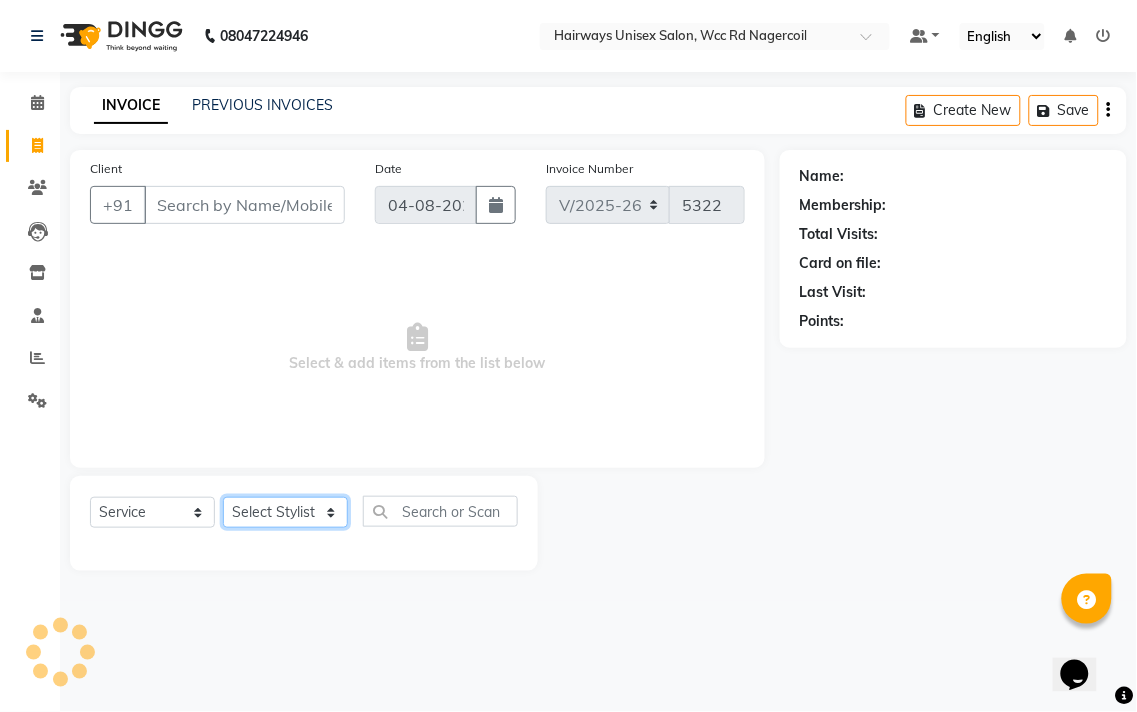 click on "Select Stylist" 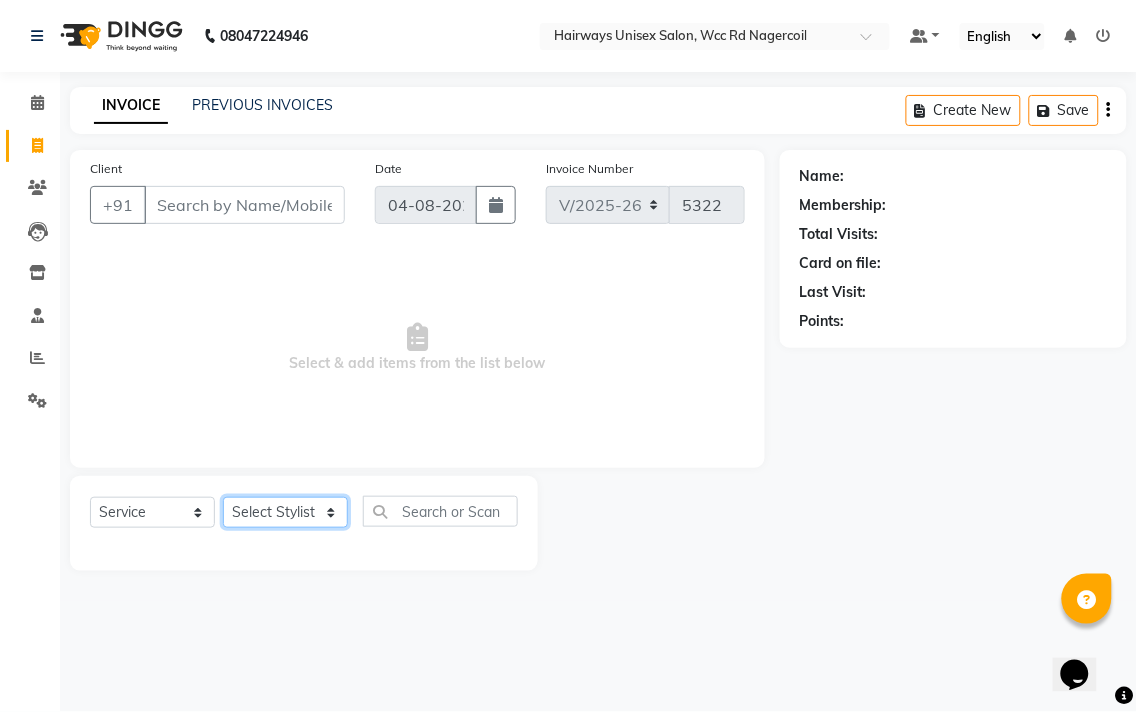 select on "50257" 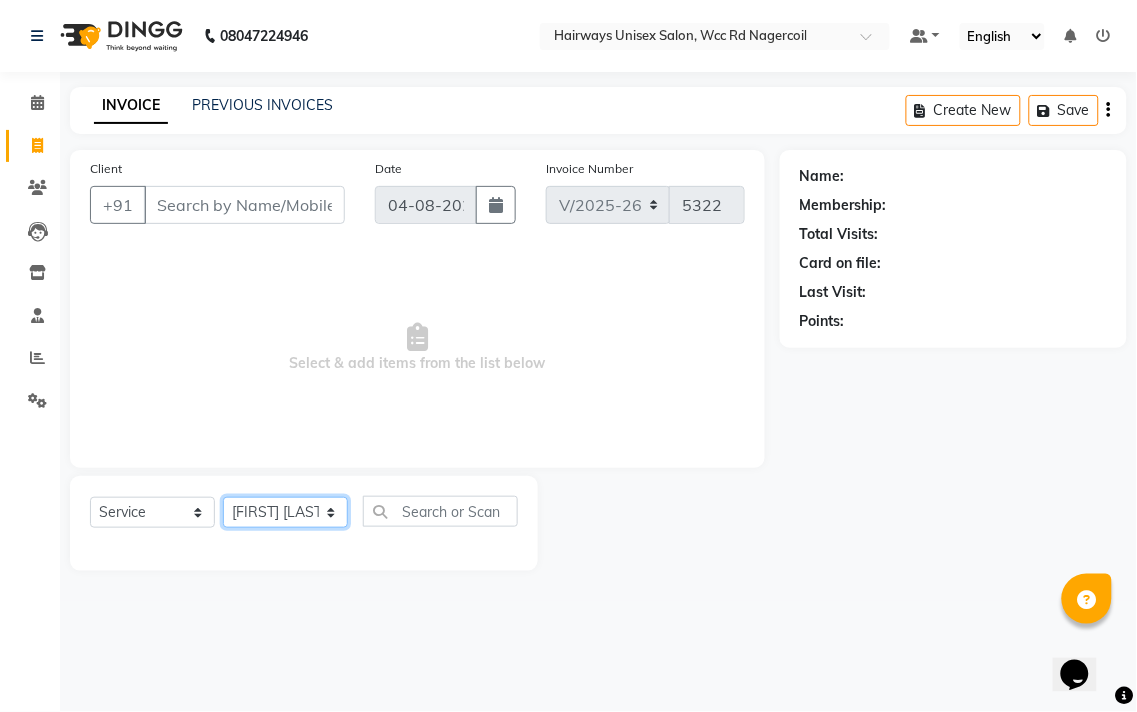click on "Select Stylist Admin Chitra divya Gokila Haroon Imran Reception Salman Sartaj Khan Talib" 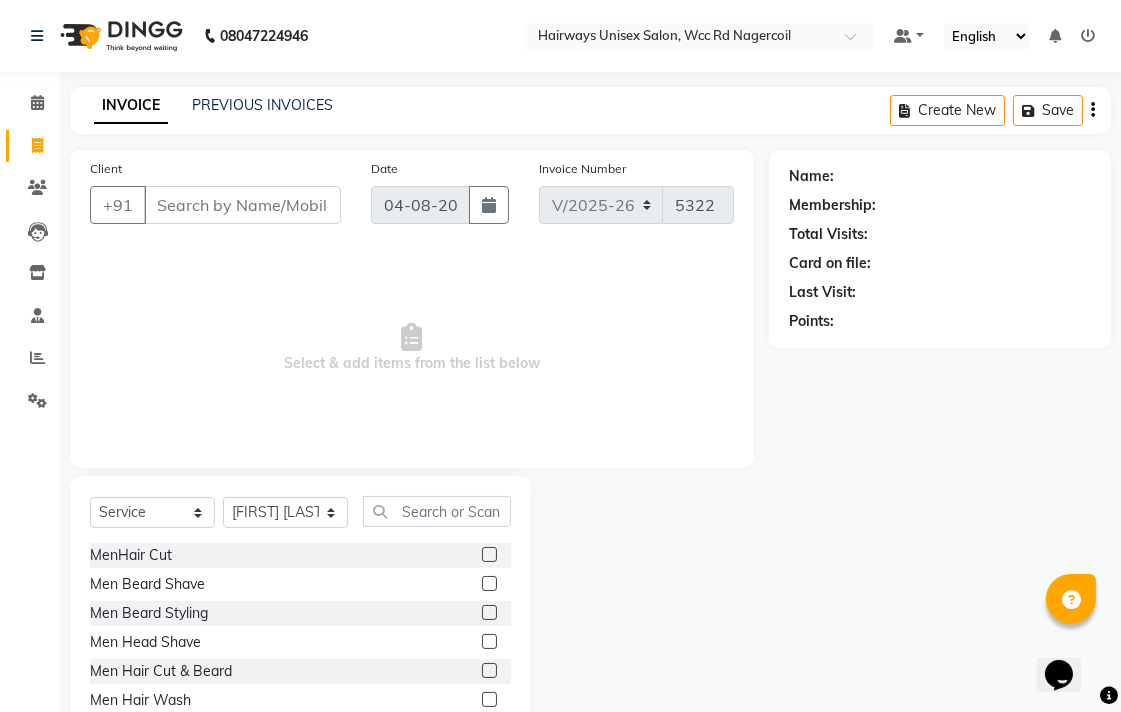 click 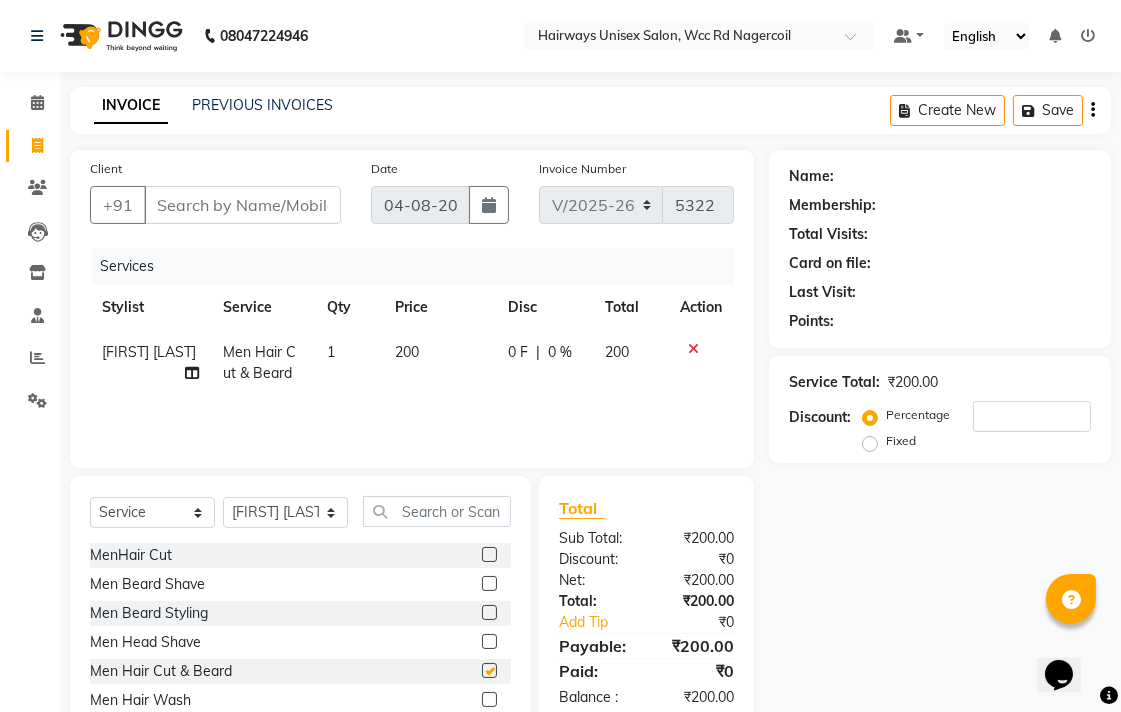 checkbox on "false" 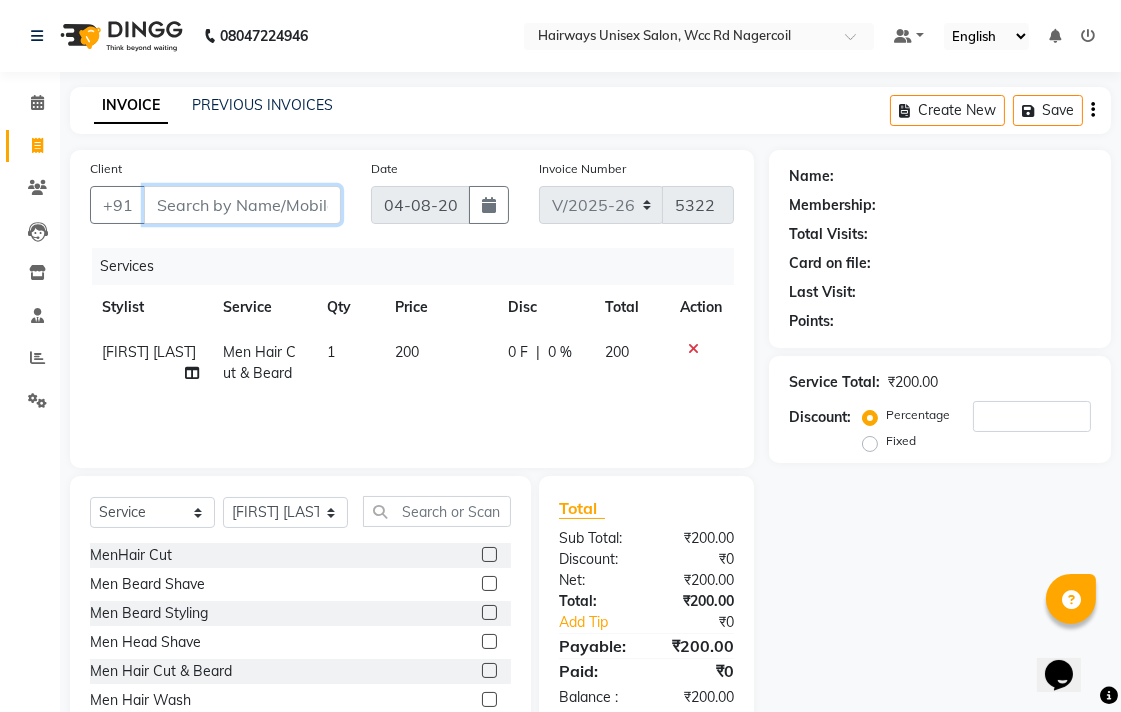 click on "Client" at bounding box center [242, 205] 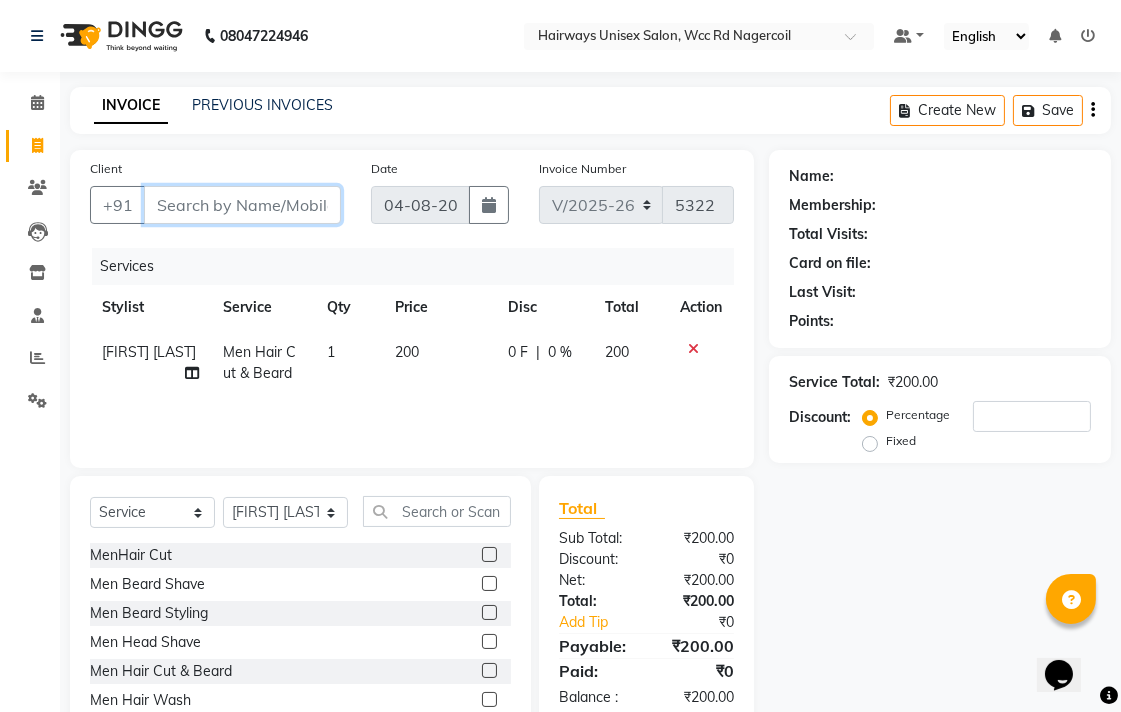 type on "6" 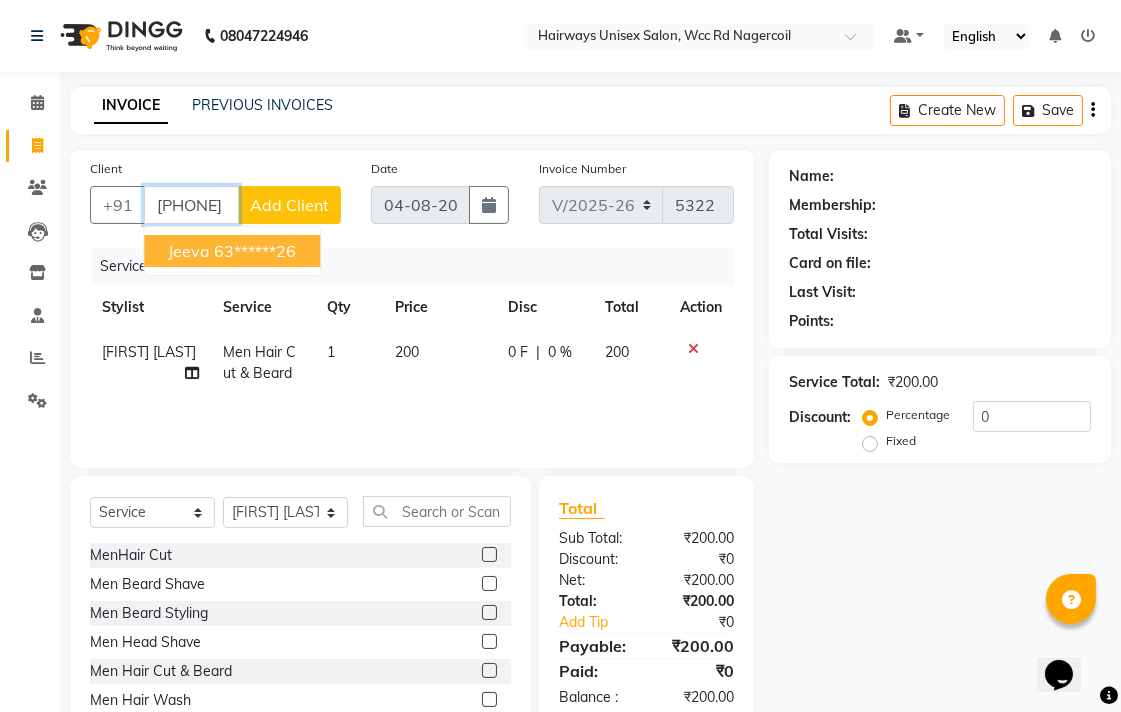 click on "63******26" at bounding box center [255, 251] 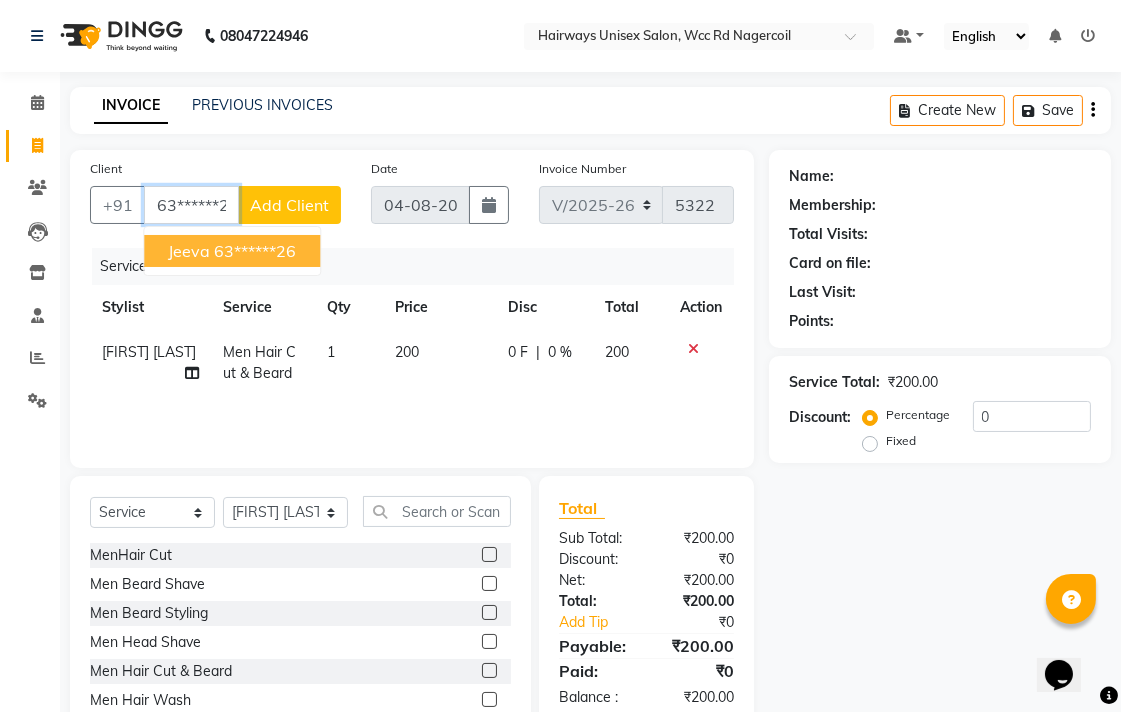 type on "63******26" 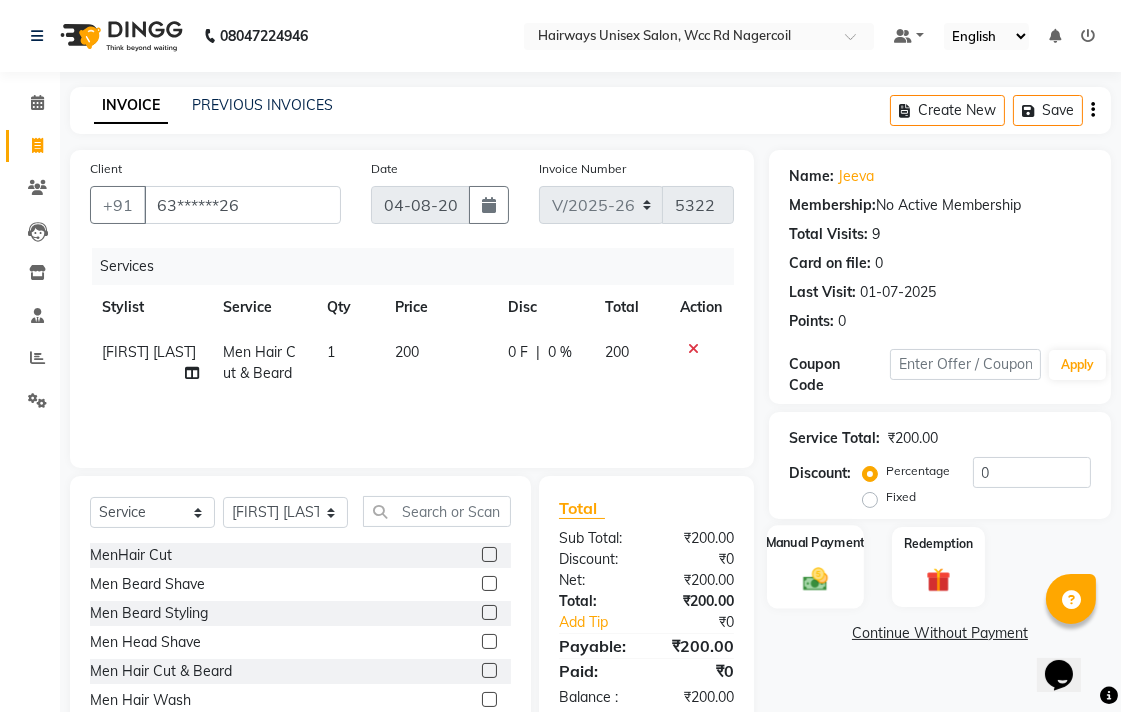 click on "Manual Payment" 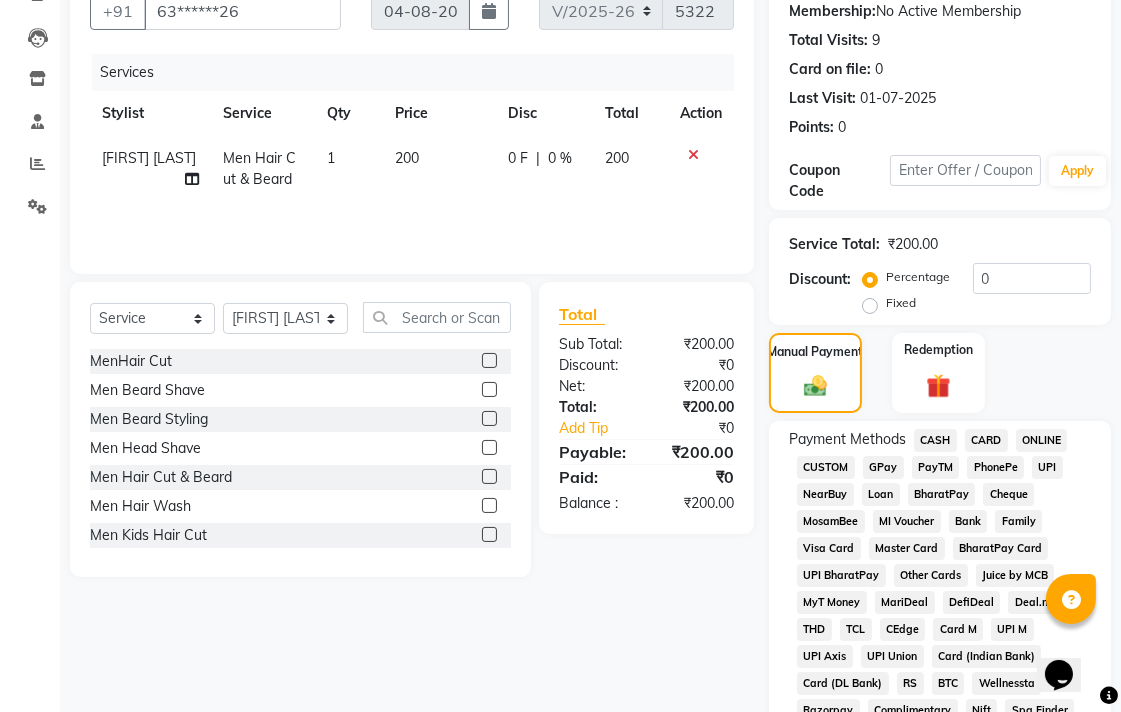 scroll, scrollTop: 555, scrollLeft: 0, axis: vertical 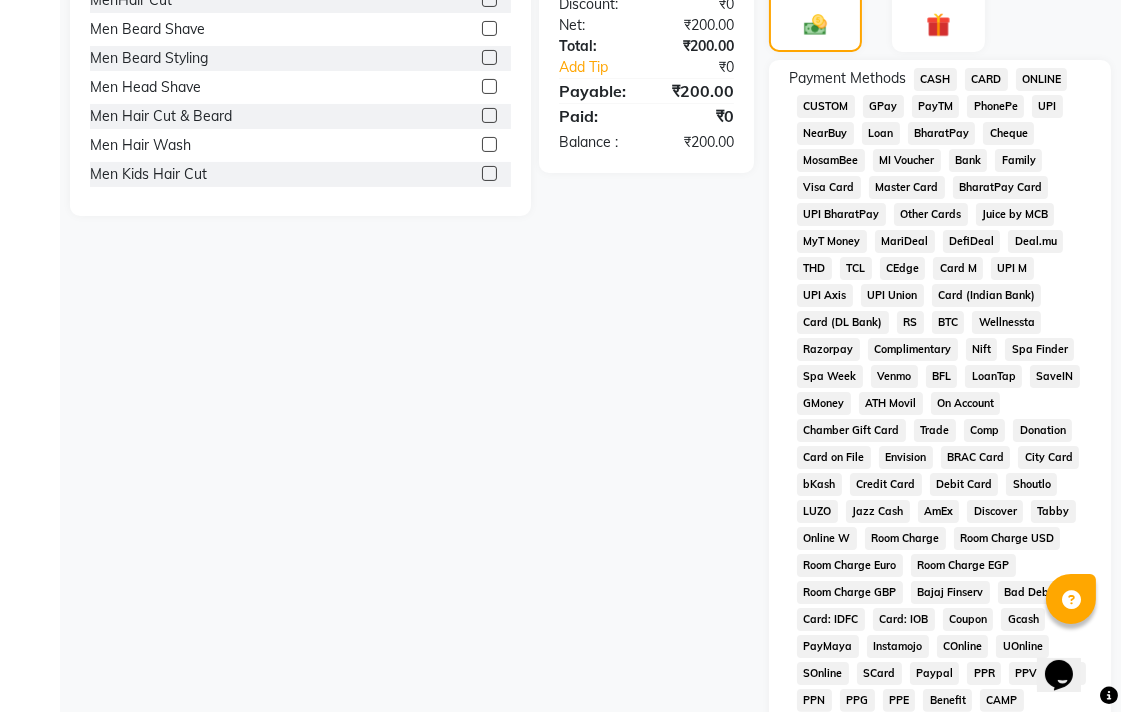 click on "UPI" 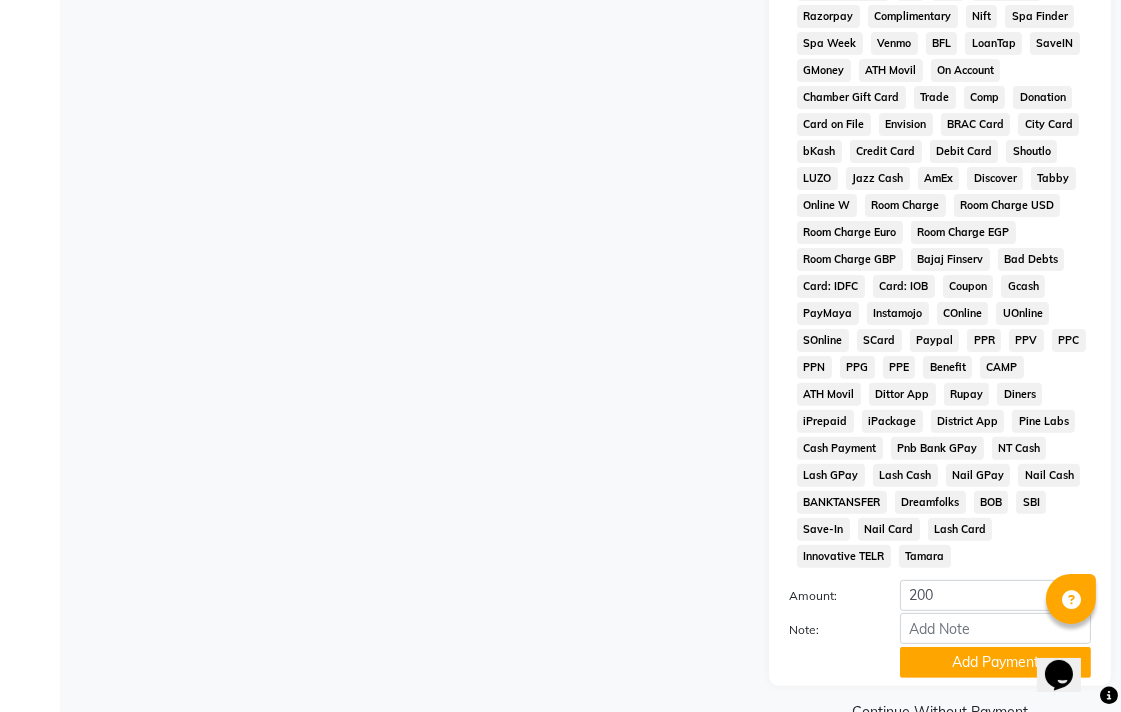 scroll, scrollTop: 941, scrollLeft: 0, axis: vertical 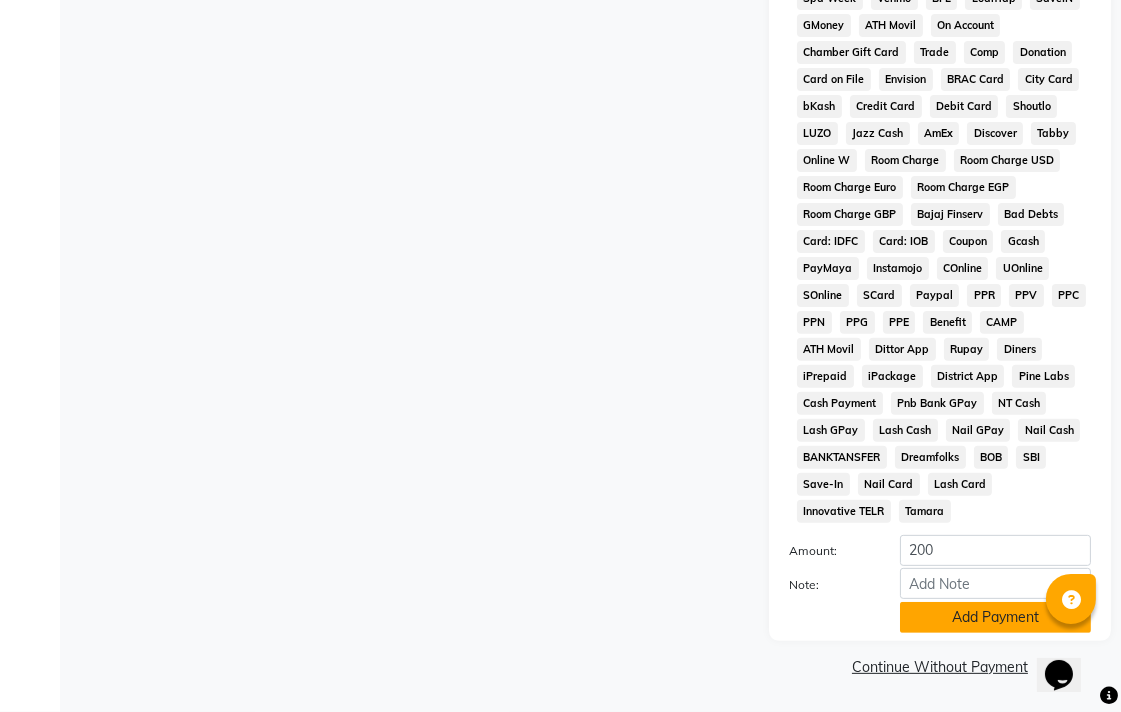 click on "Add Payment" 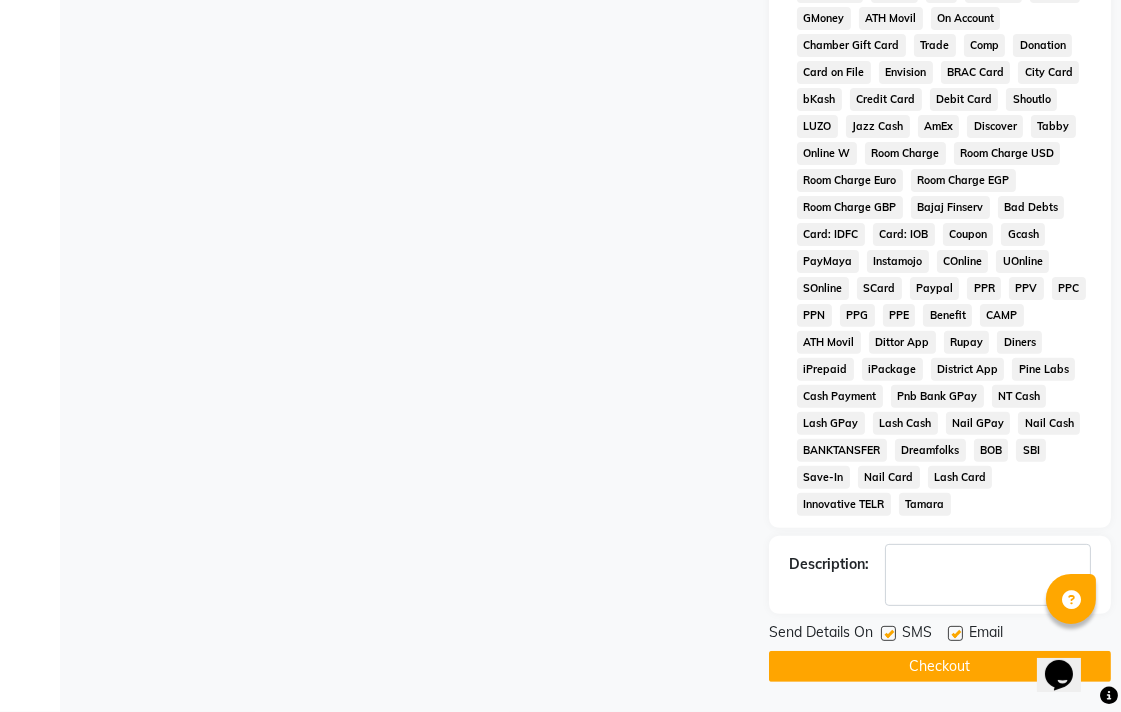 click on "Checkout" 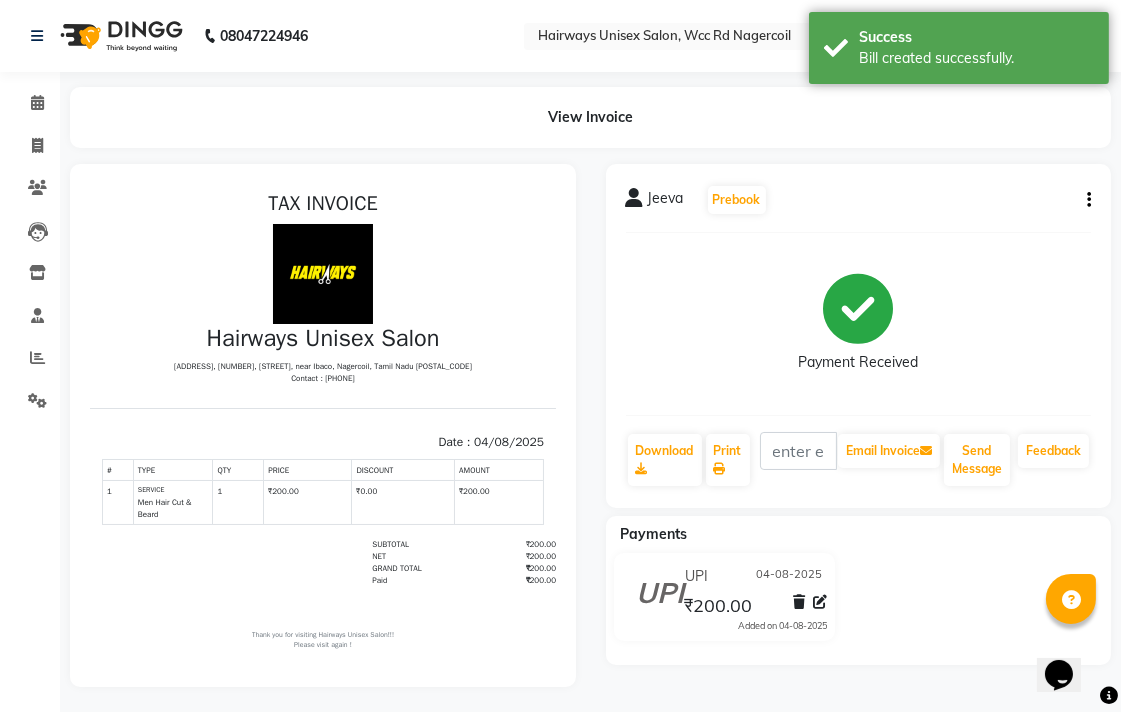 scroll, scrollTop: 0, scrollLeft: 0, axis: both 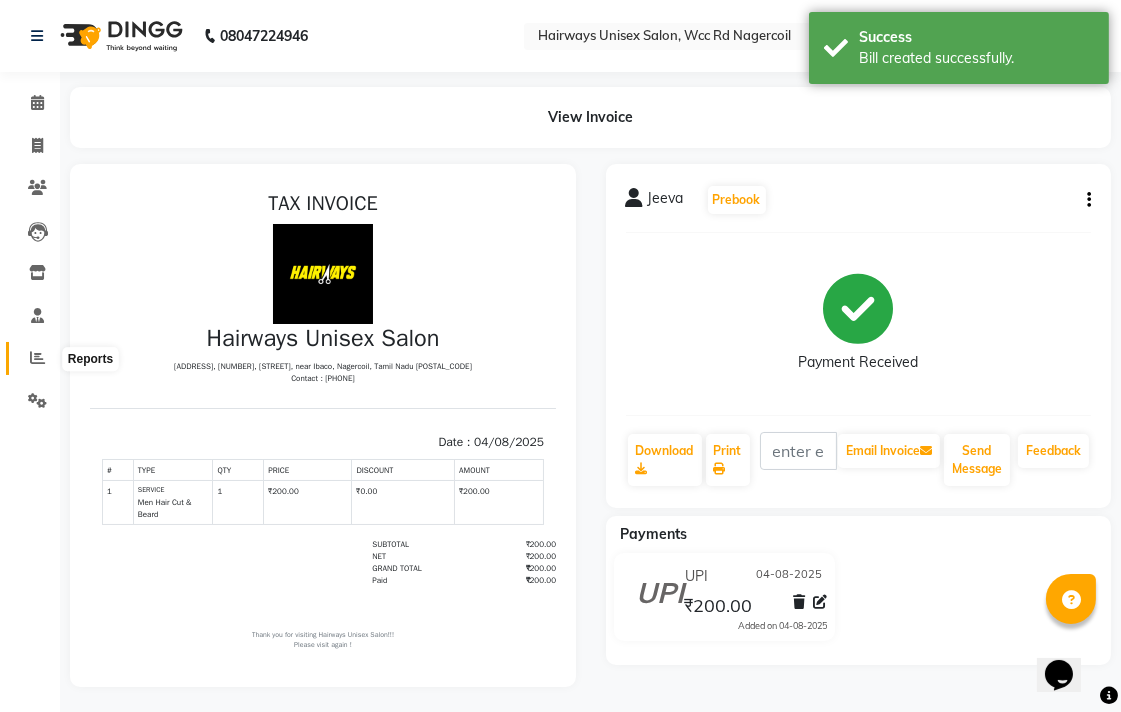 click 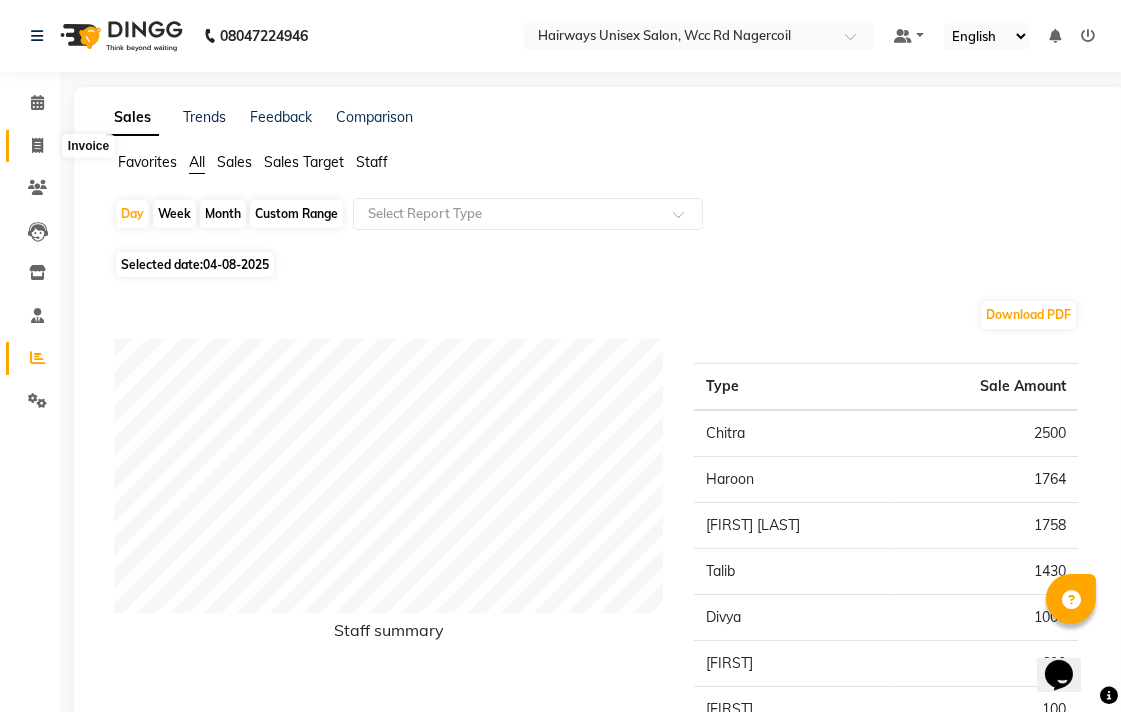 click 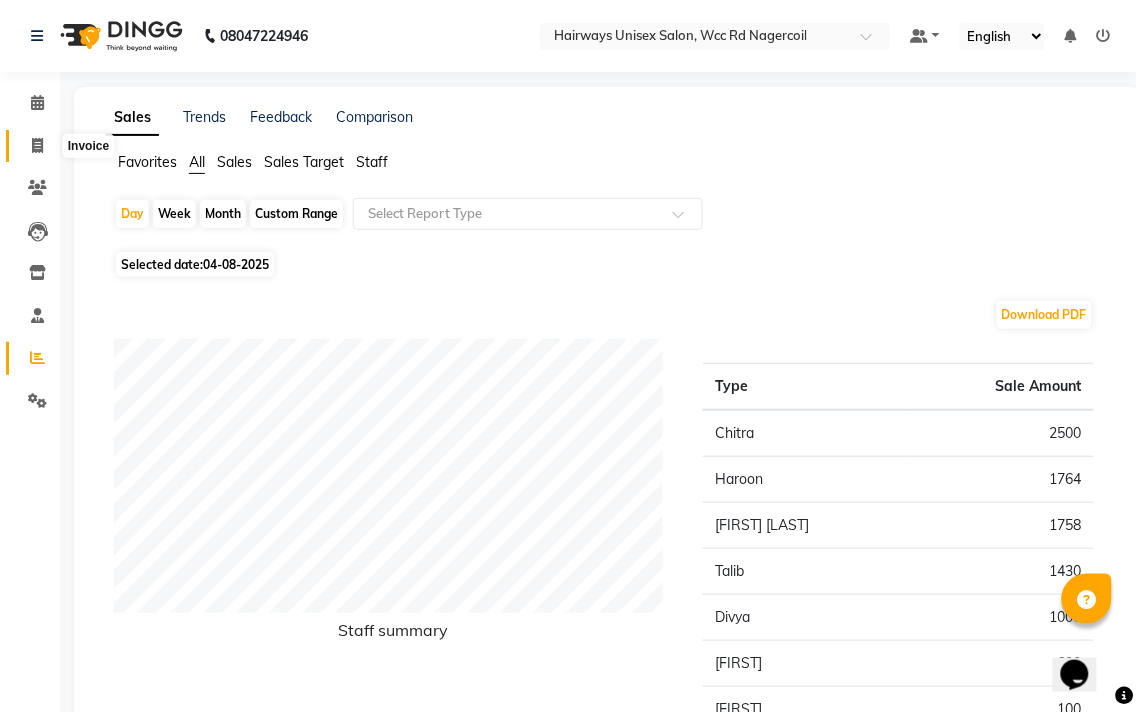 select on "service" 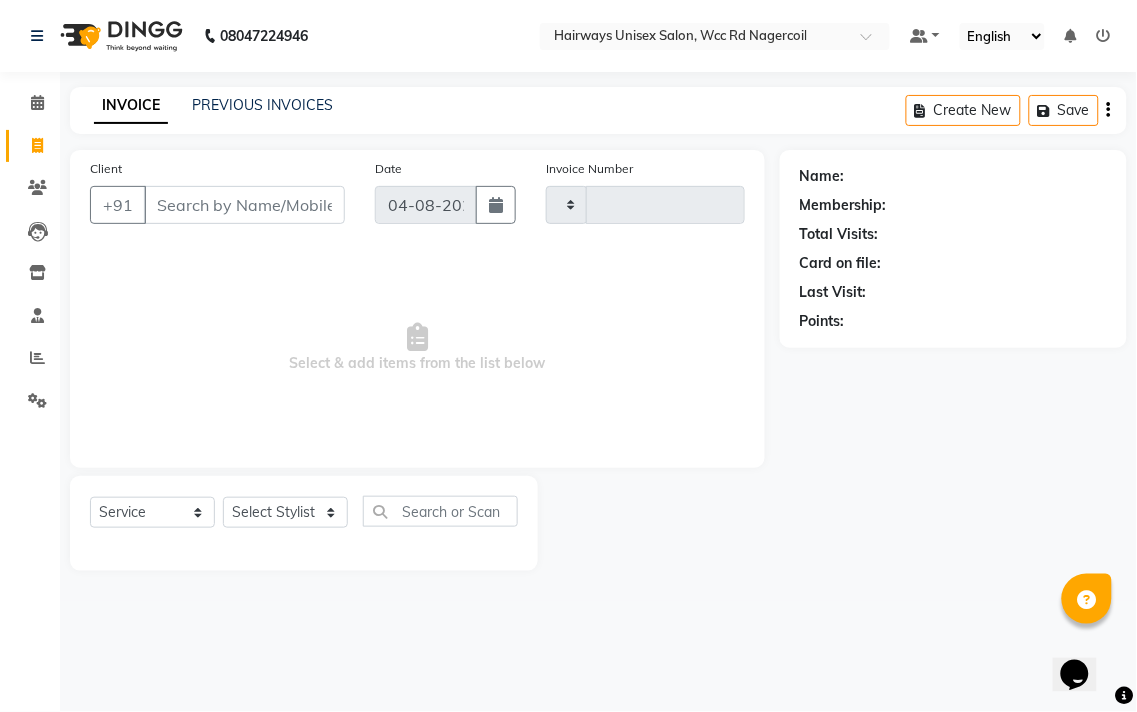 type on "5323" 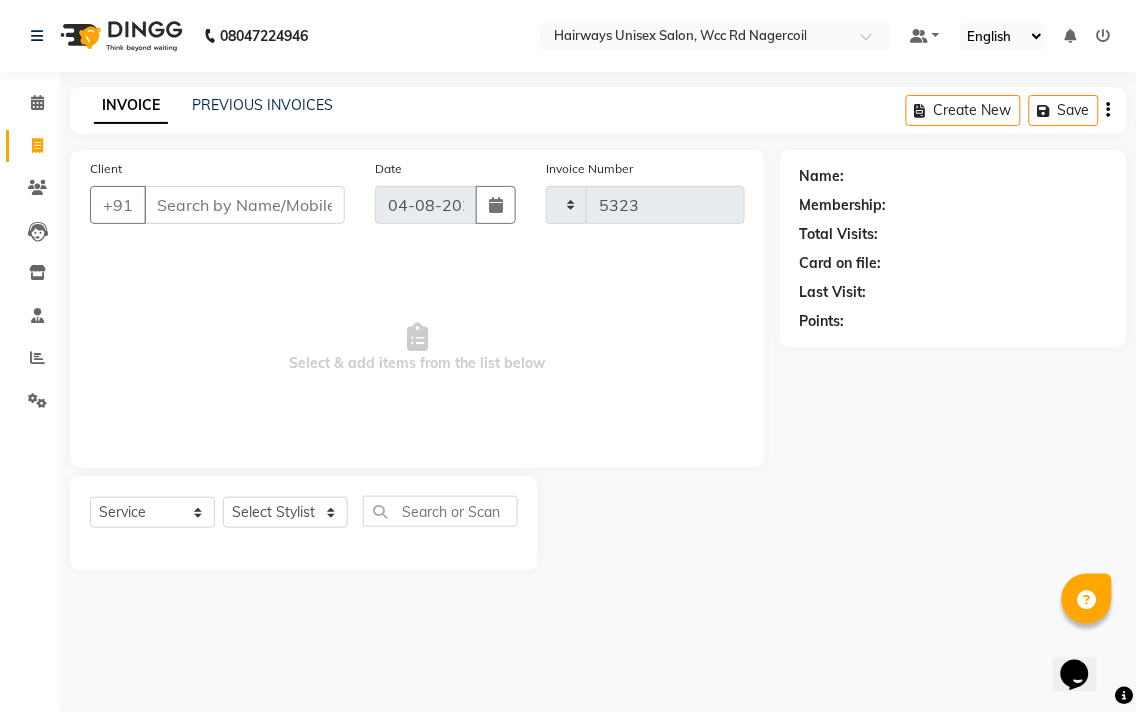 select on "6523" 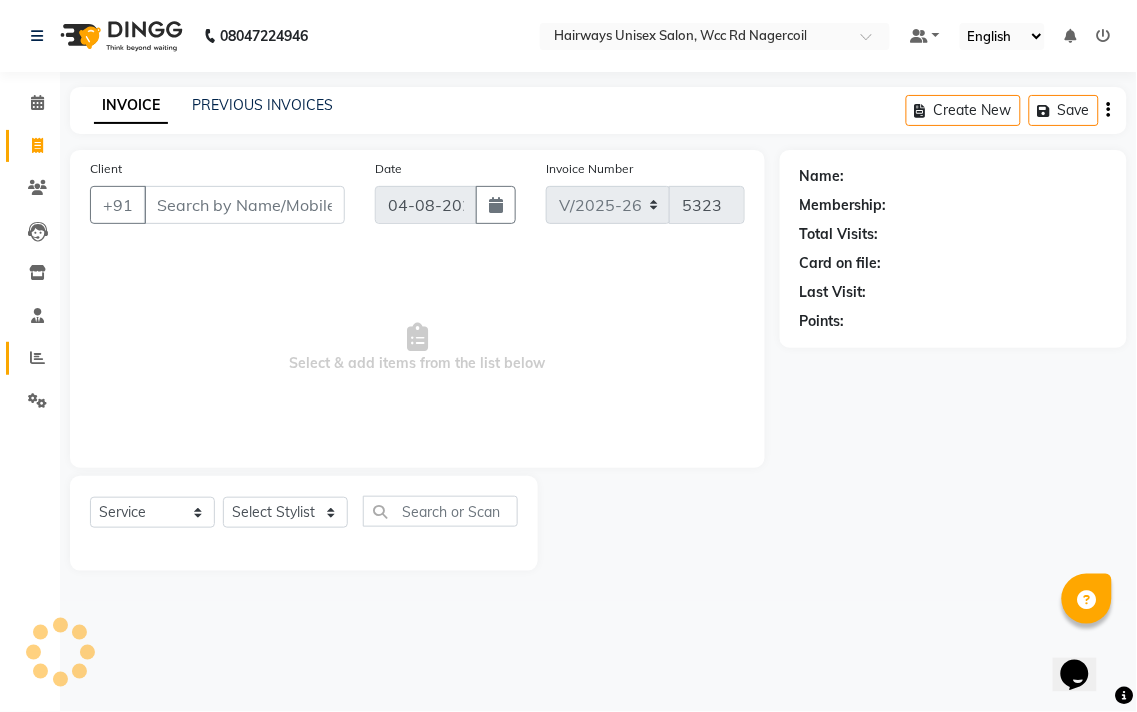 click on "Reports" 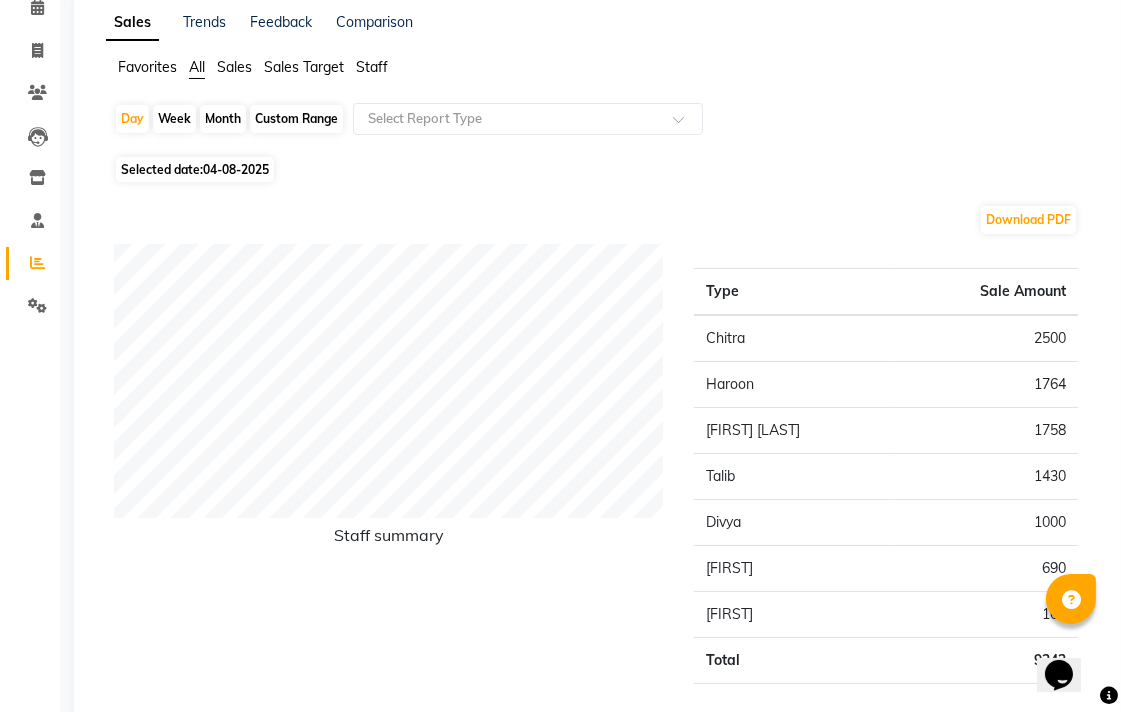 scroll, scrollTop: 0, scrollLeft: 0, axis: both 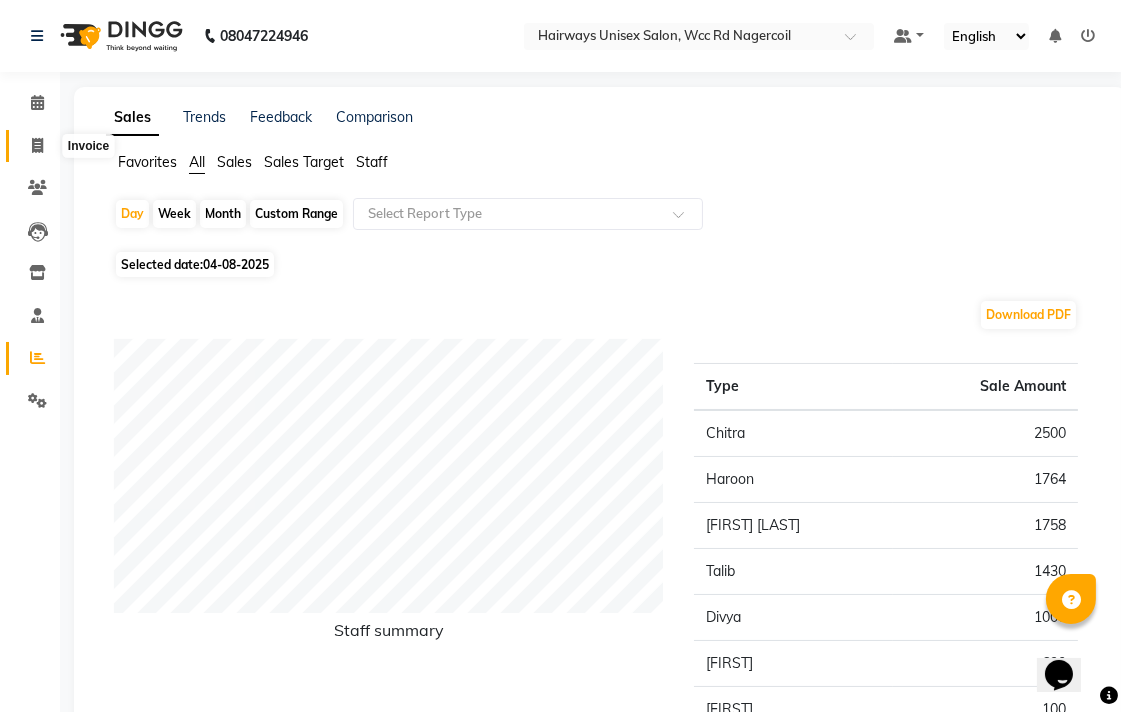click 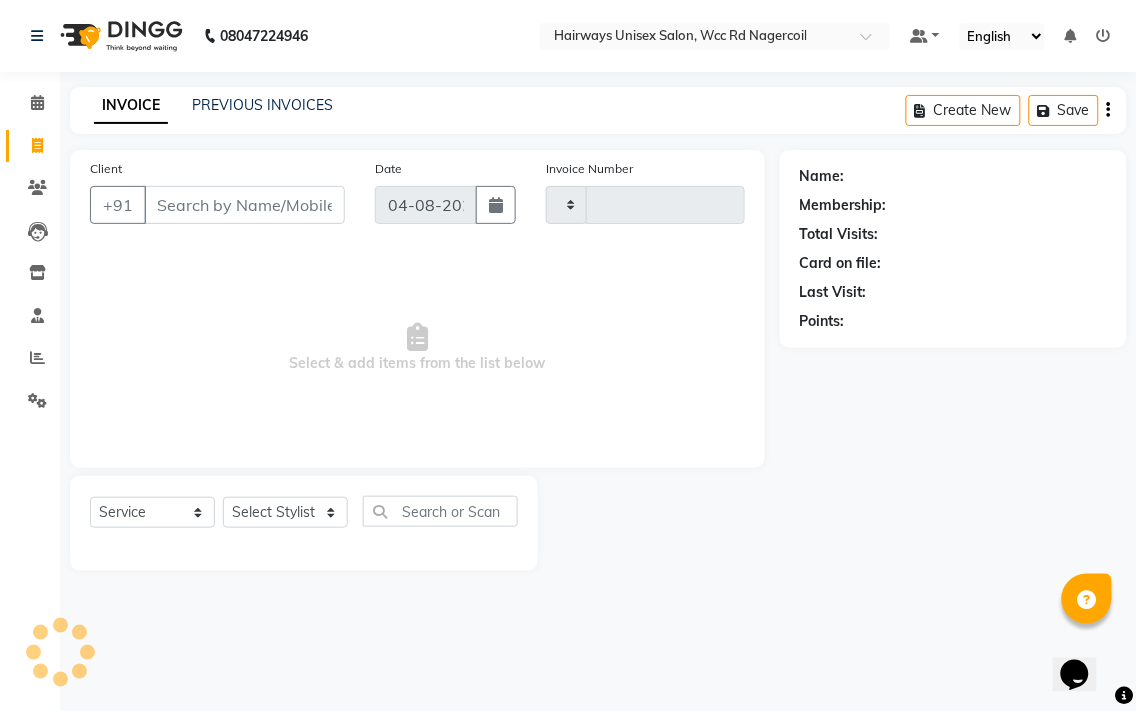 type on "5323" 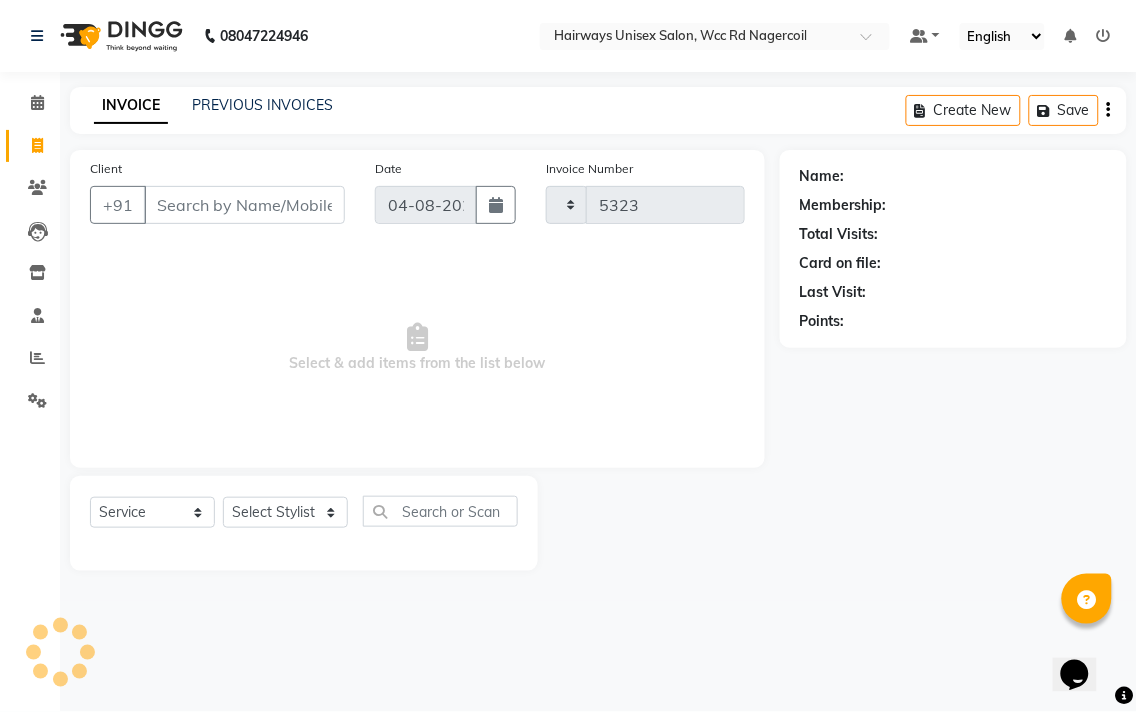 select on "6523" 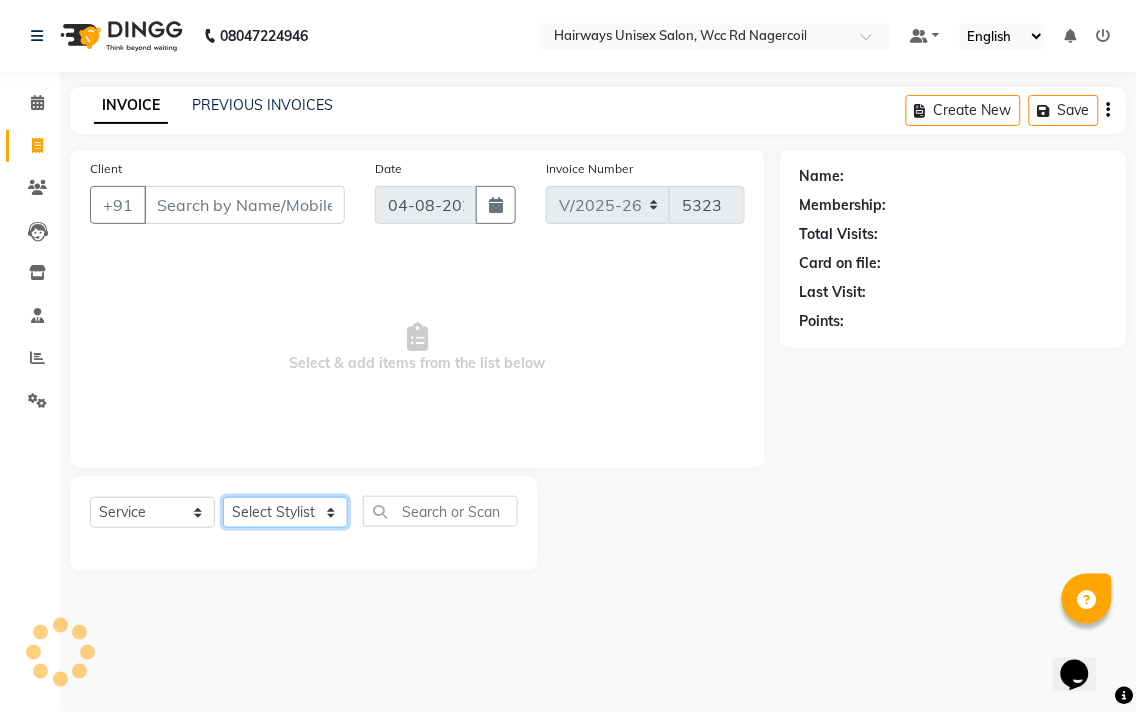 drag, startPoint x: 287, startPoint y: 515, endPoint x: 287, endPoint y: 501, distance: 14 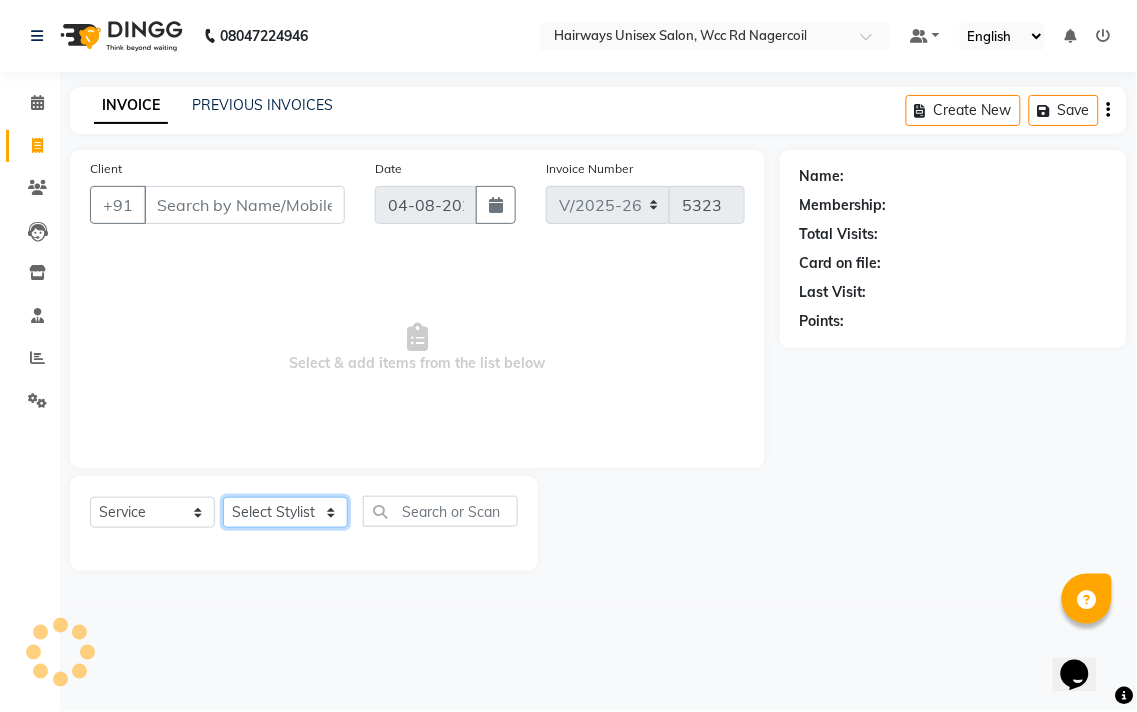 click on "Select Stylist" 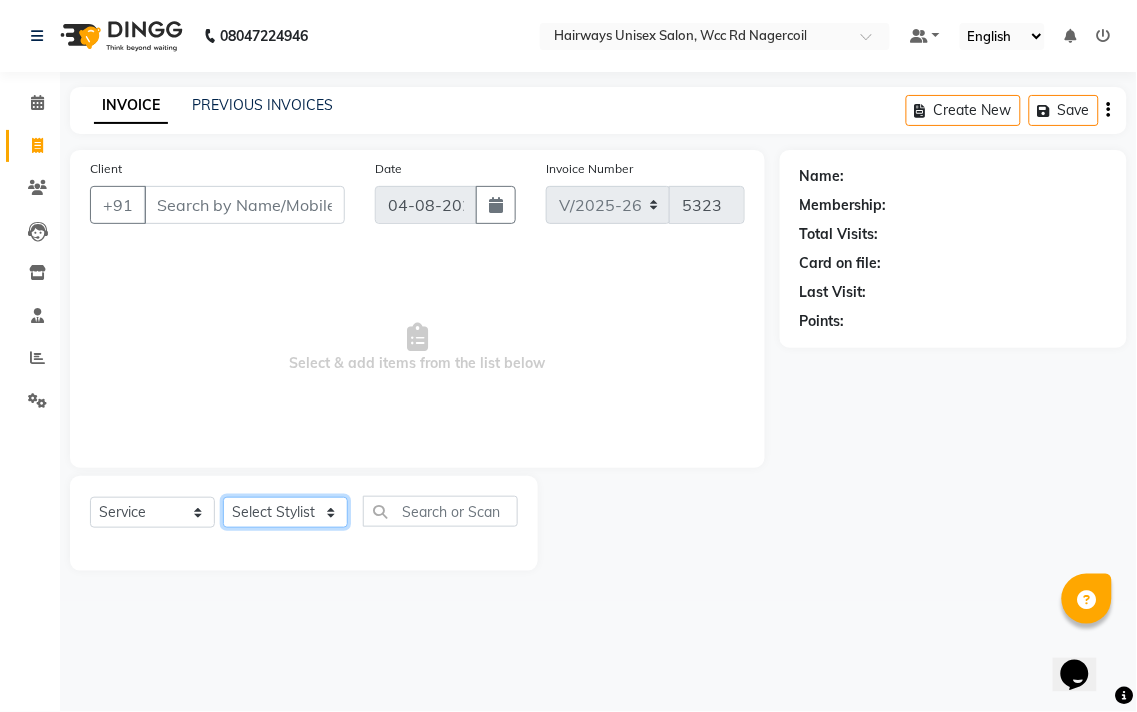 select on "49914" 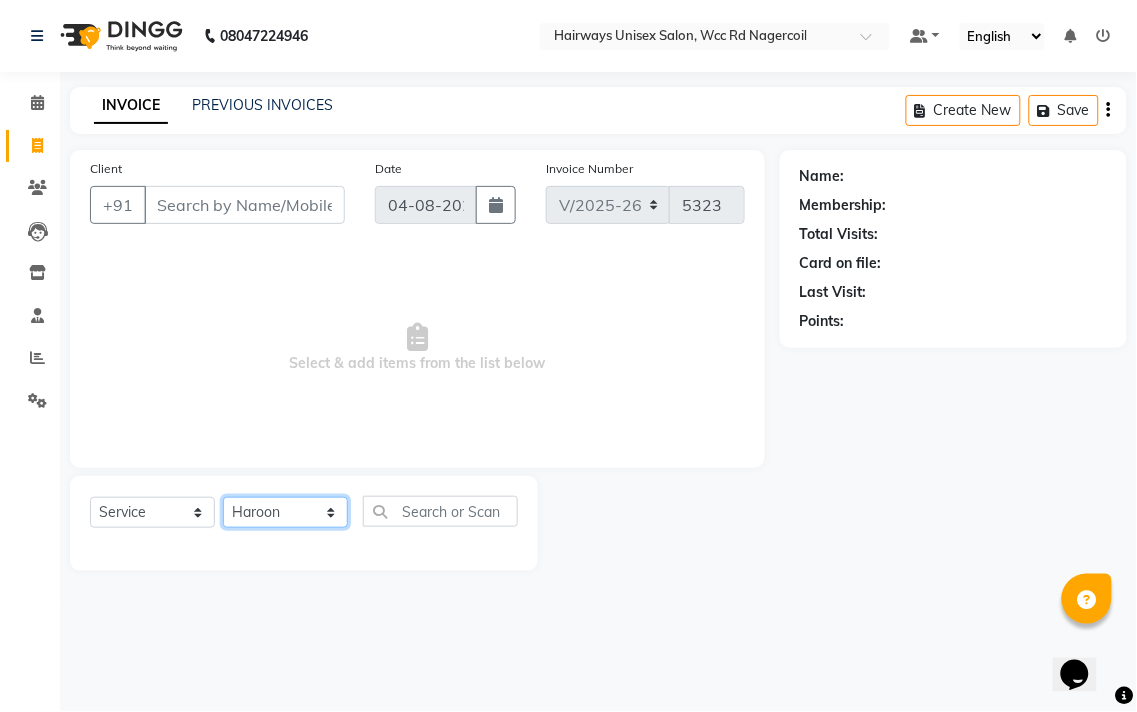 click on "Select Stylist Admin Chitra divya Gokila Haroon Imran Reception Salman Sartaj Khan Talib" 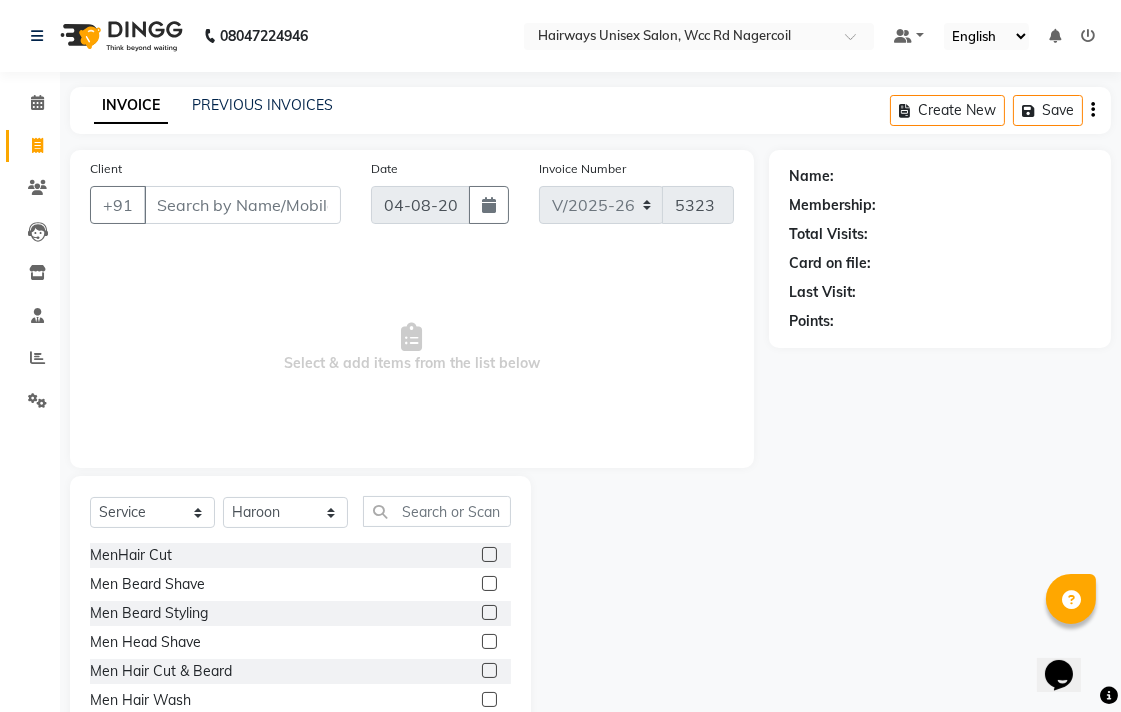 click 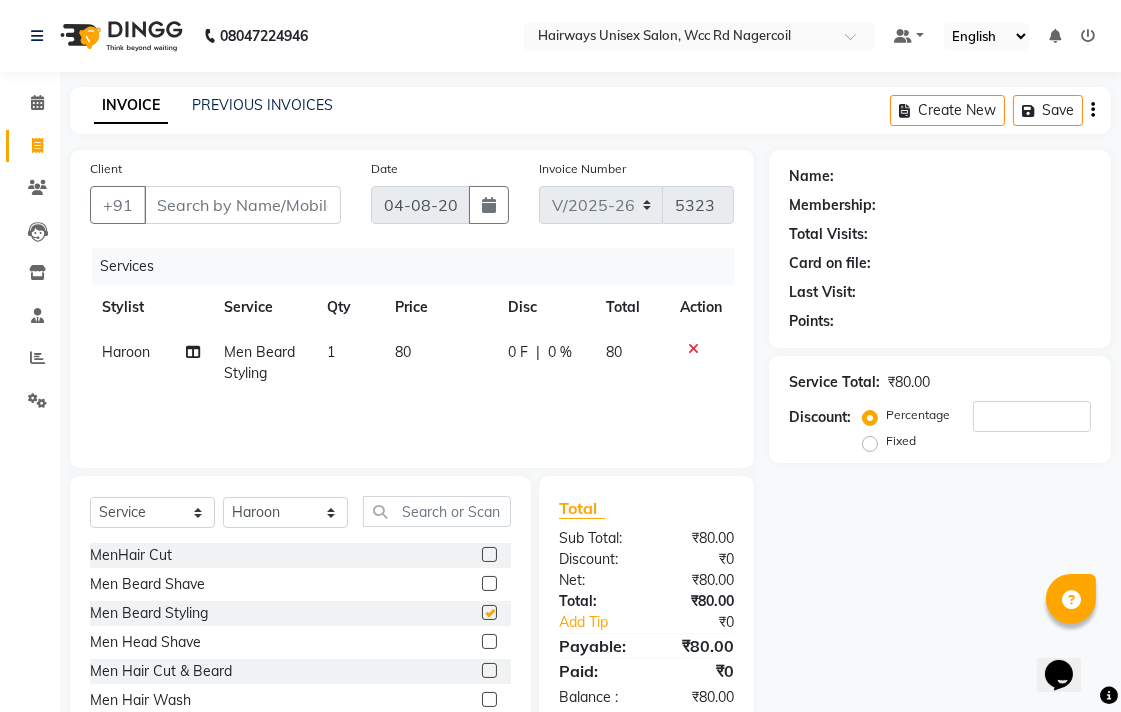 checkbox on "false" 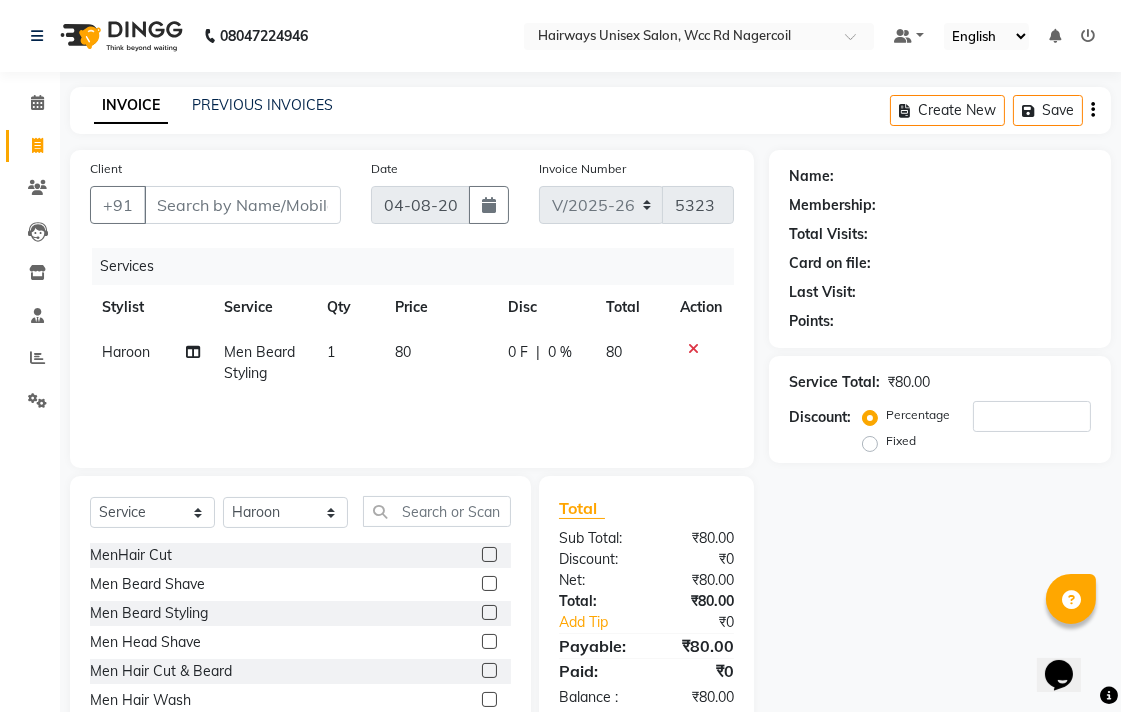 click 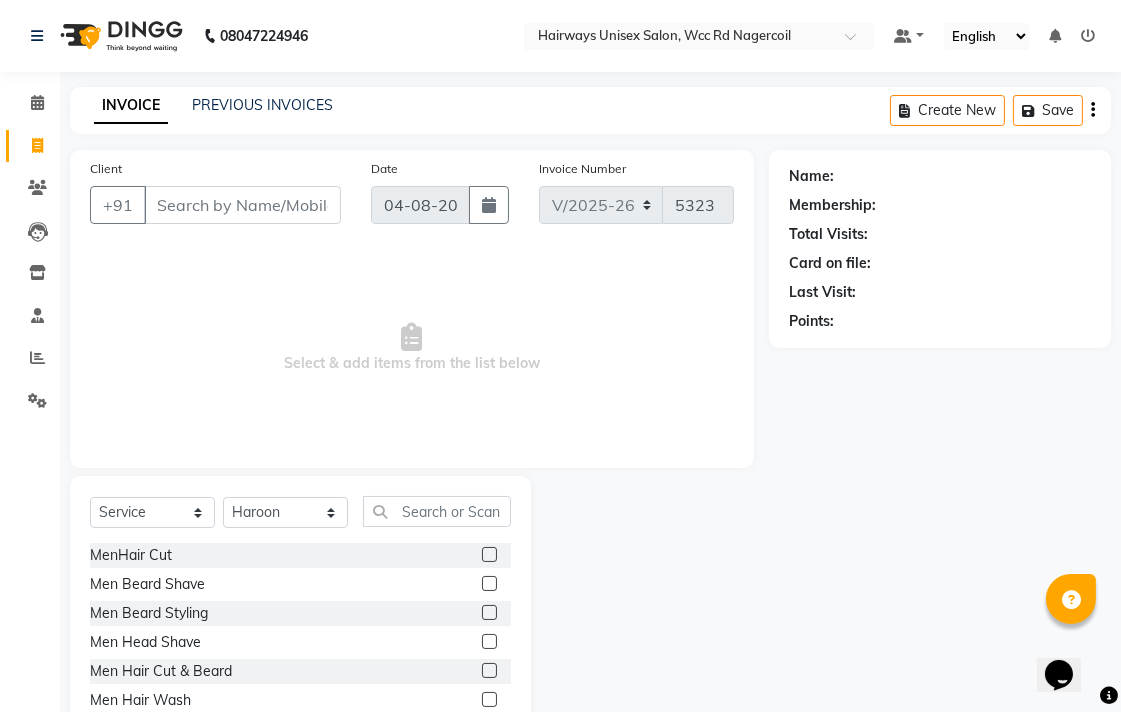 click 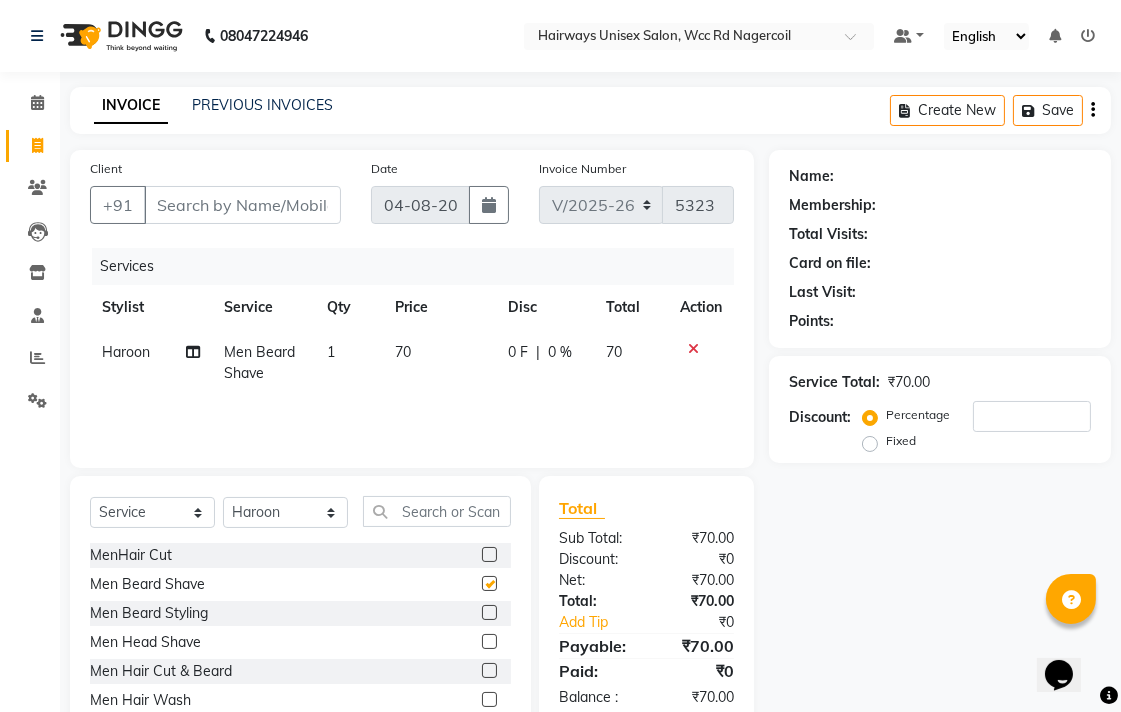 checkbox on "false" 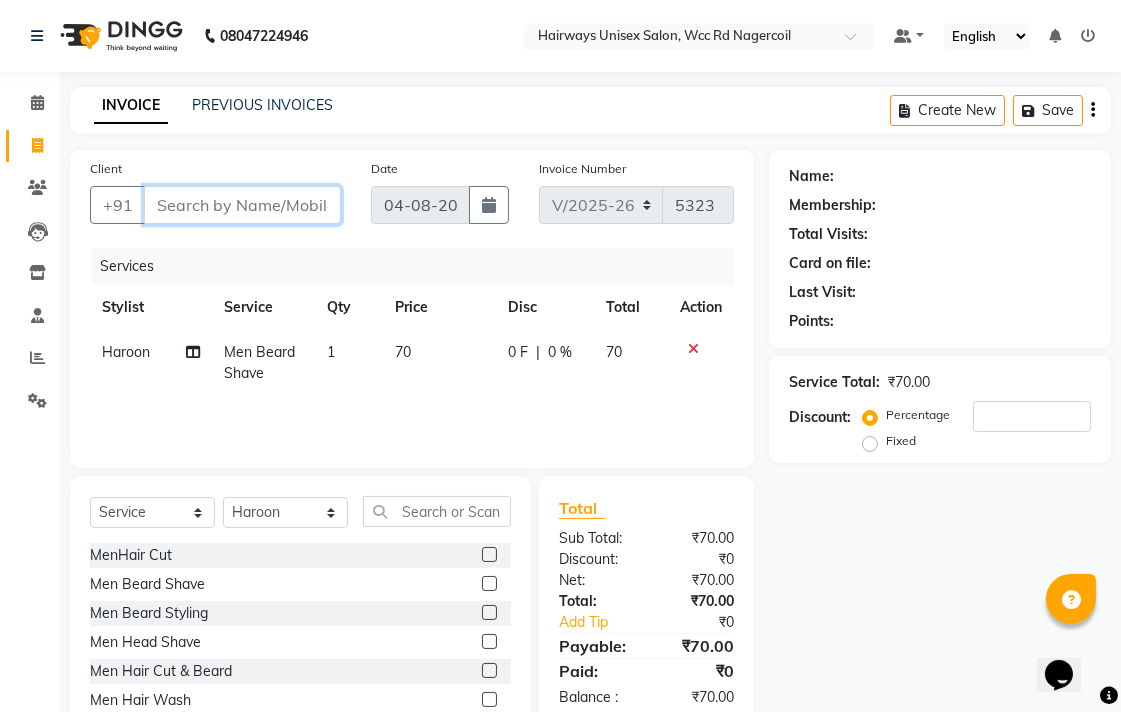 click on "Client" at bounding box center (242, 205) 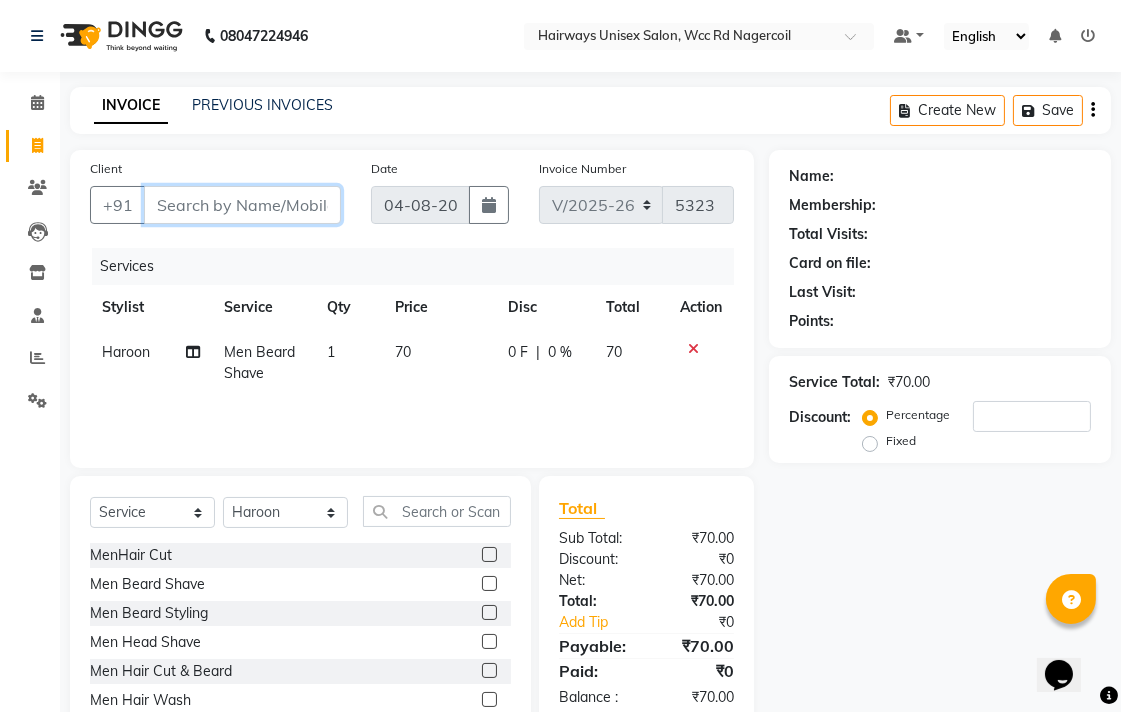 type on "7" 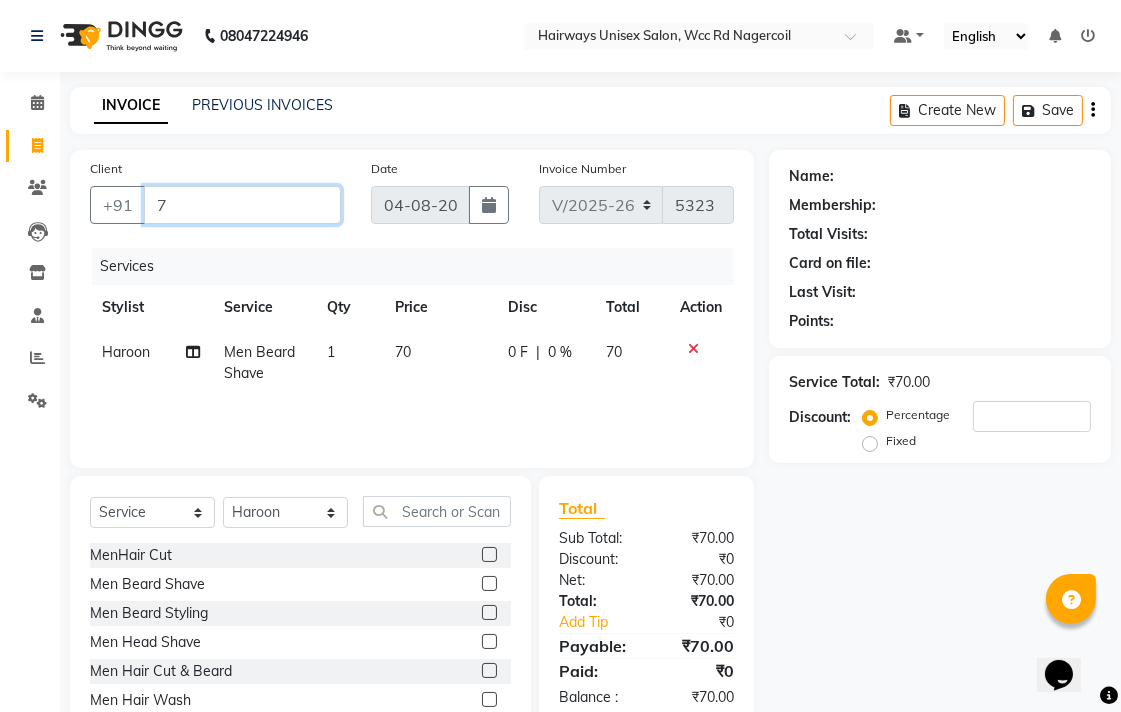 type on "0" 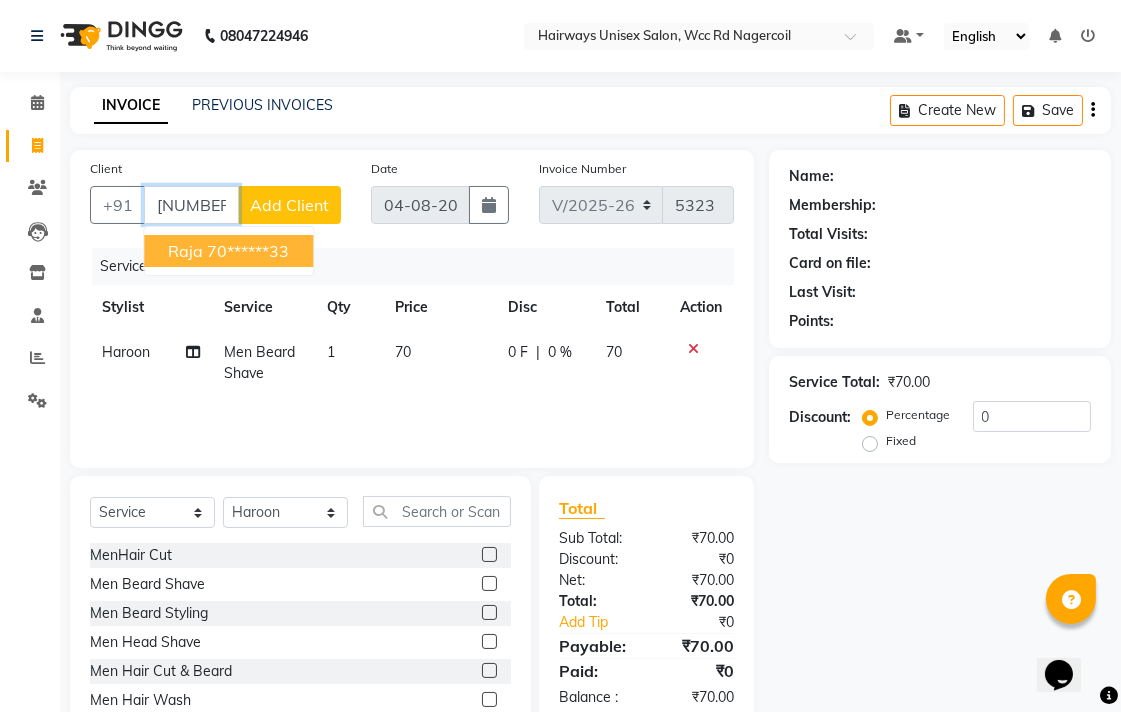 click on "[FIRST]  [PHONE]" at bounding box center (228, 251) 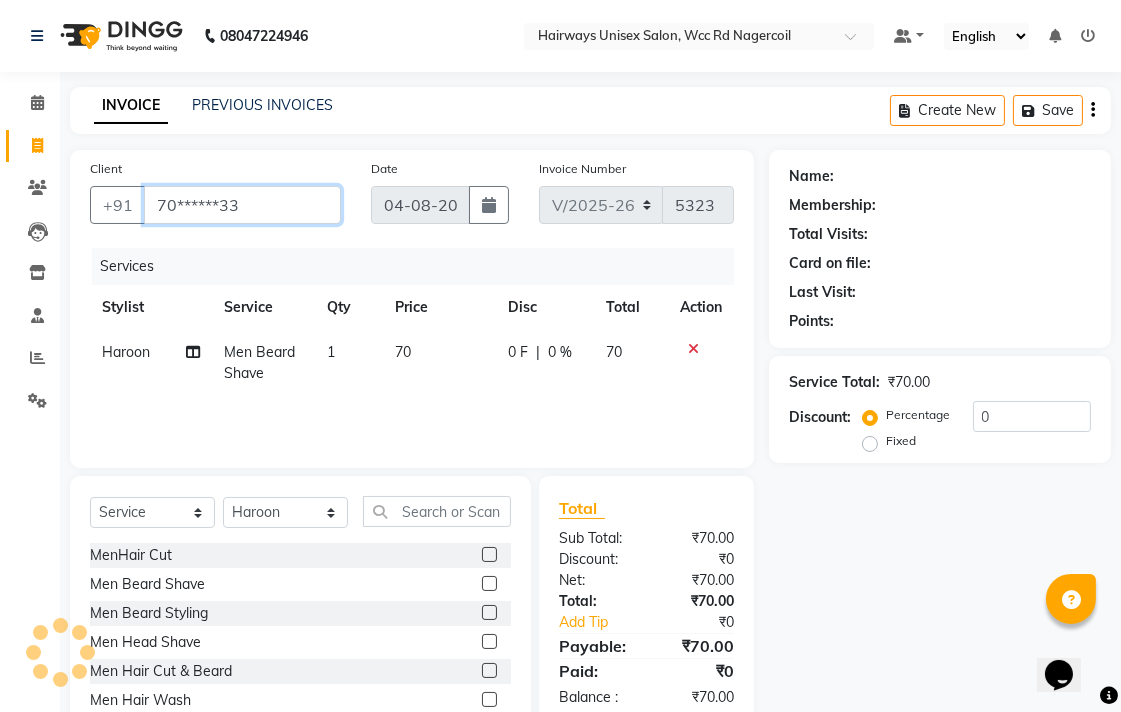 type on "70******33" 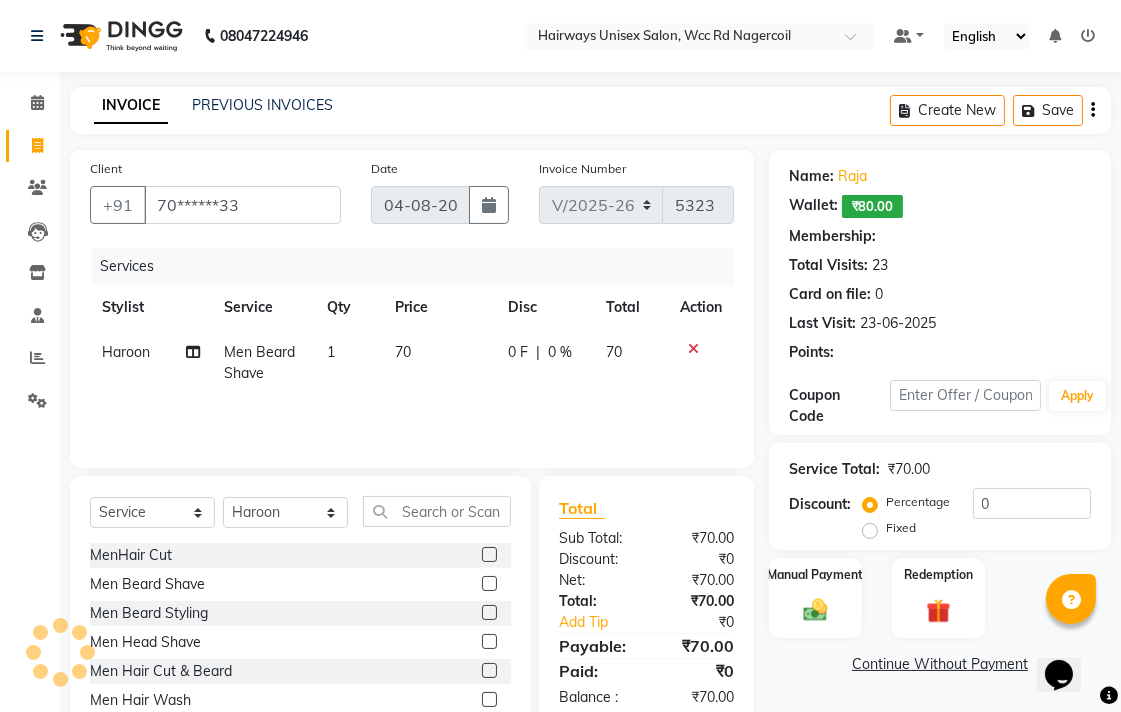 select on "1: Object" 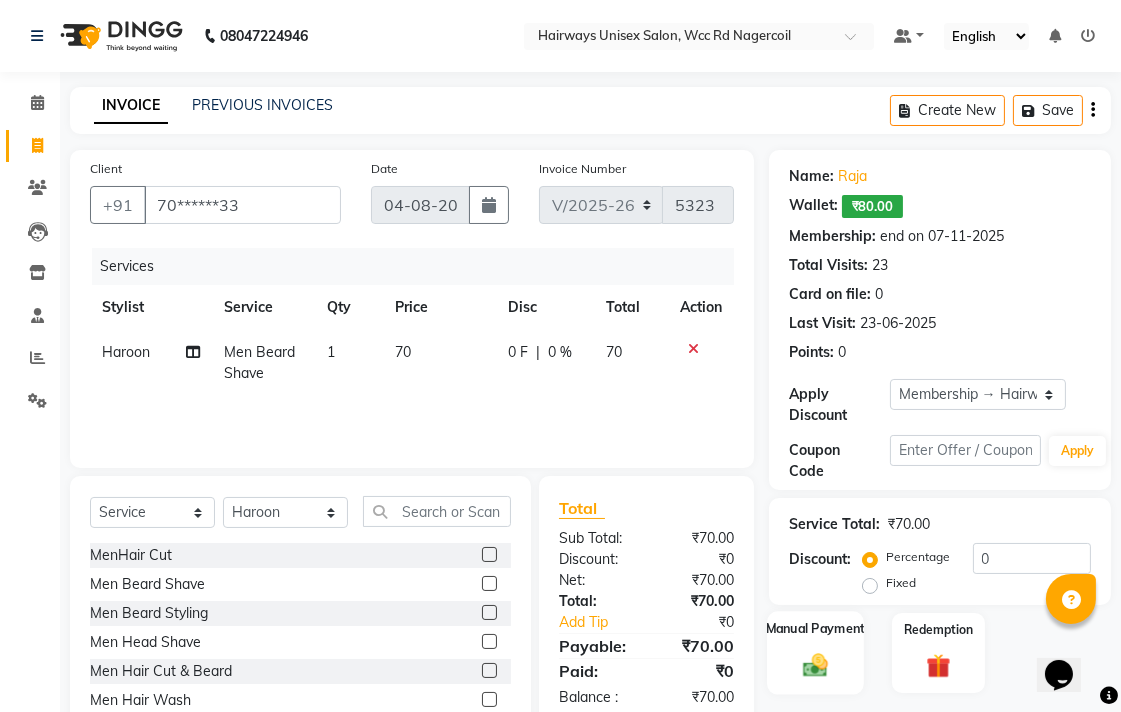 click on "Manual Payment" 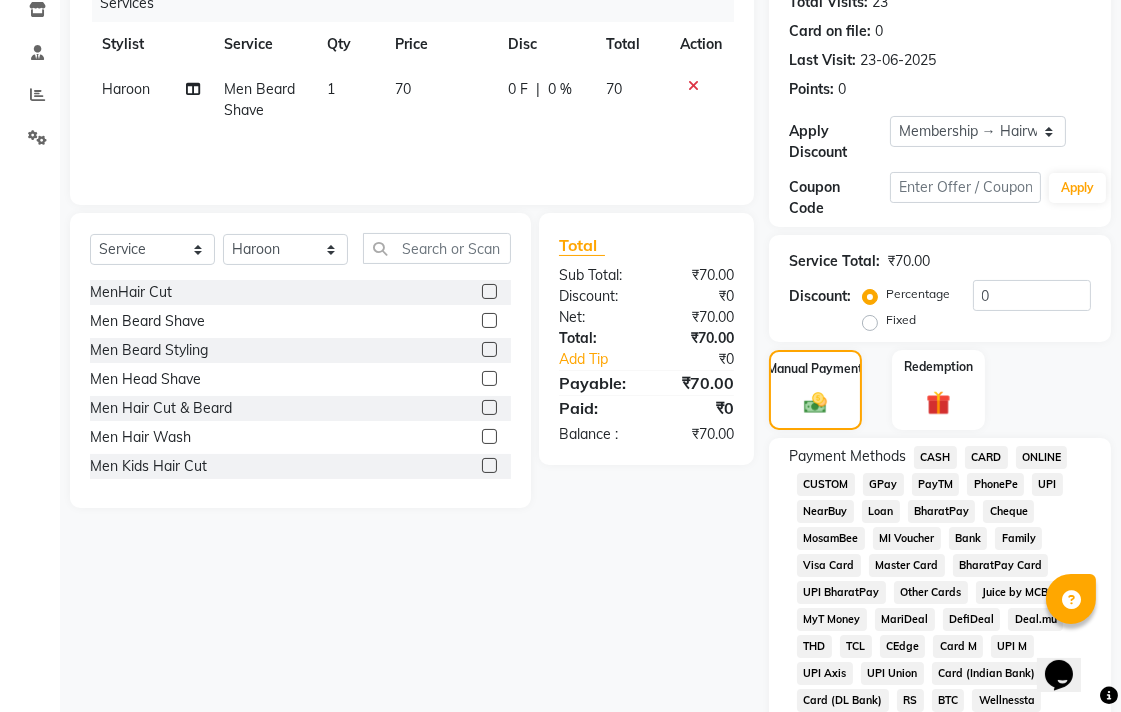 scroll, scrollTop: 444, scrollLeft: 0, axis: vertical 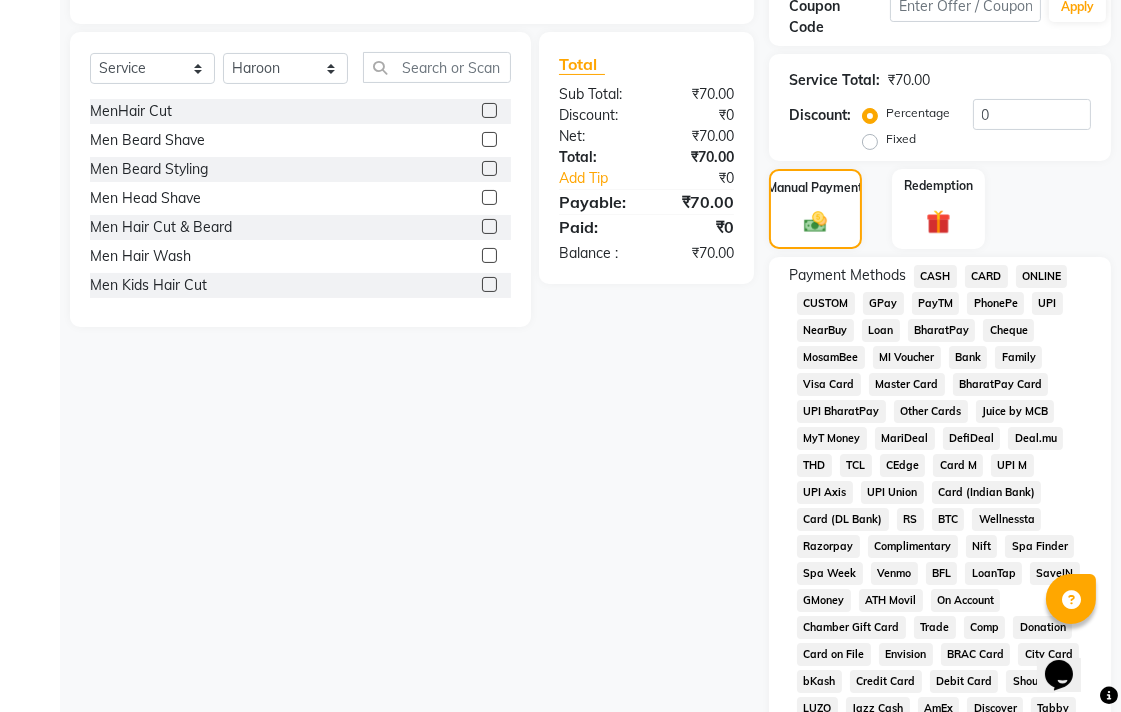 click on "UPI" 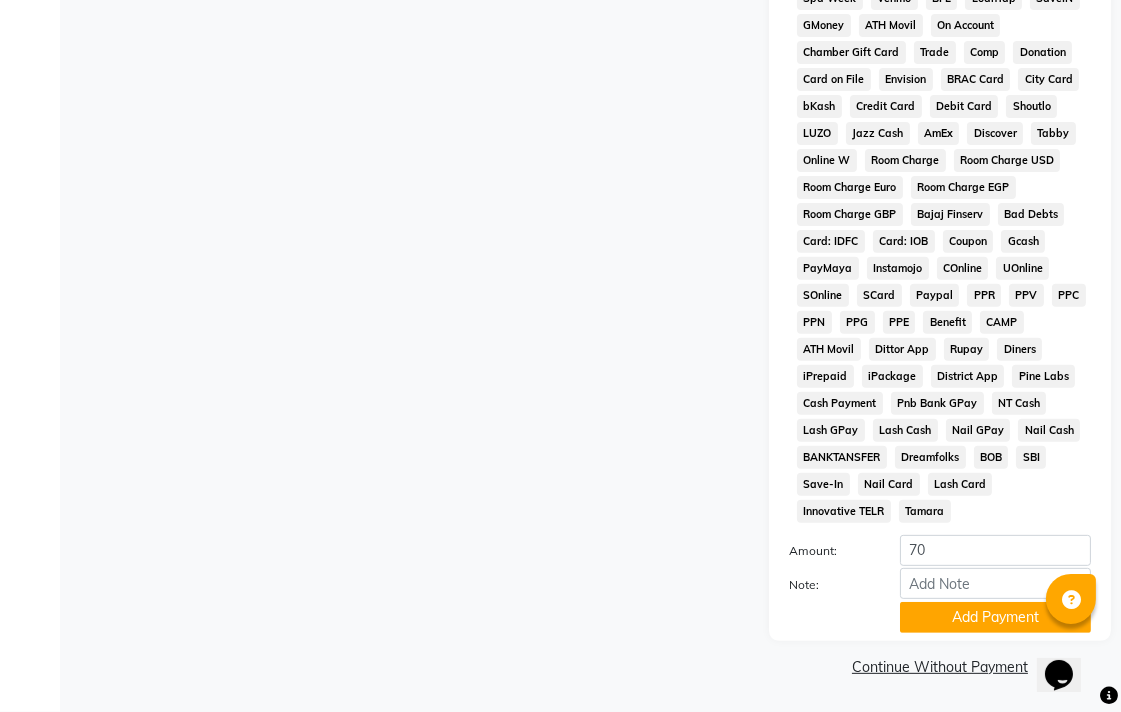 scroll, scrollTop: 1026, scrollLeft: 0, axis: vertical 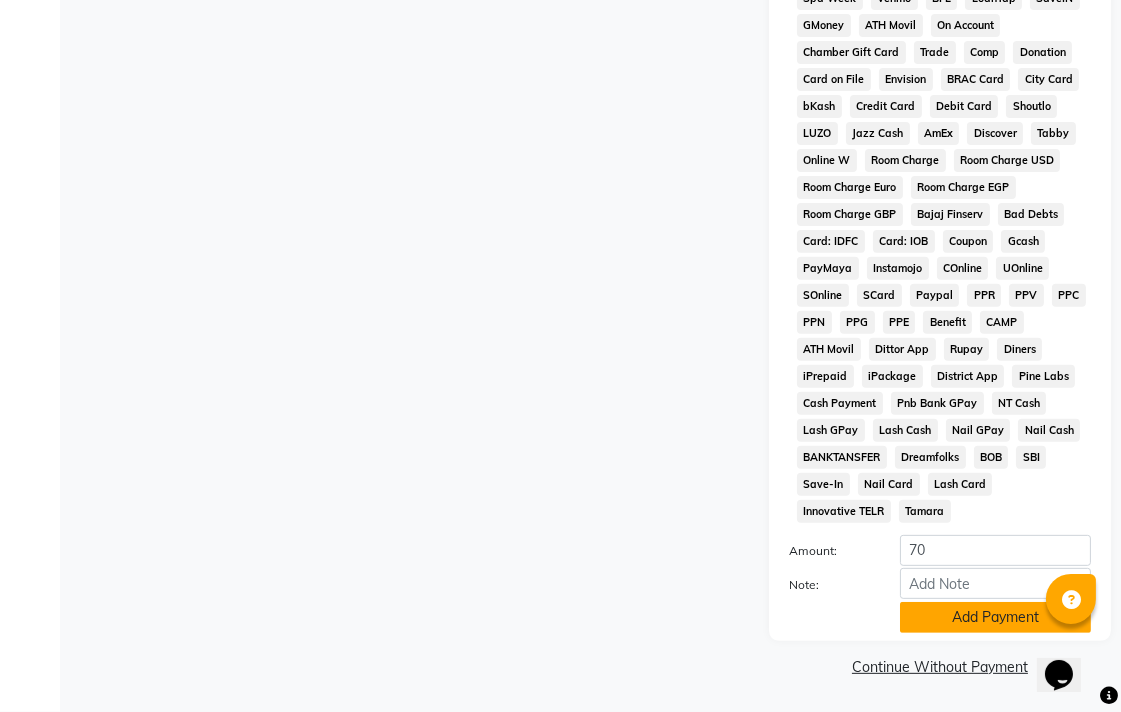 click on "Add Payment" 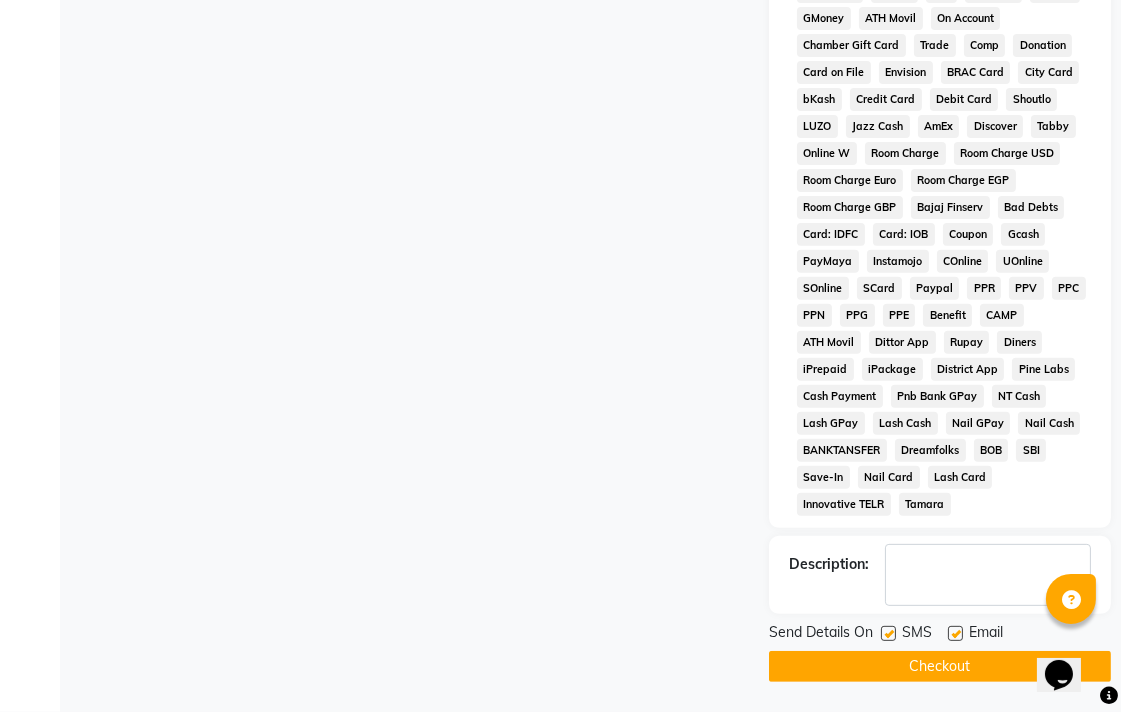 click on "Checkout" 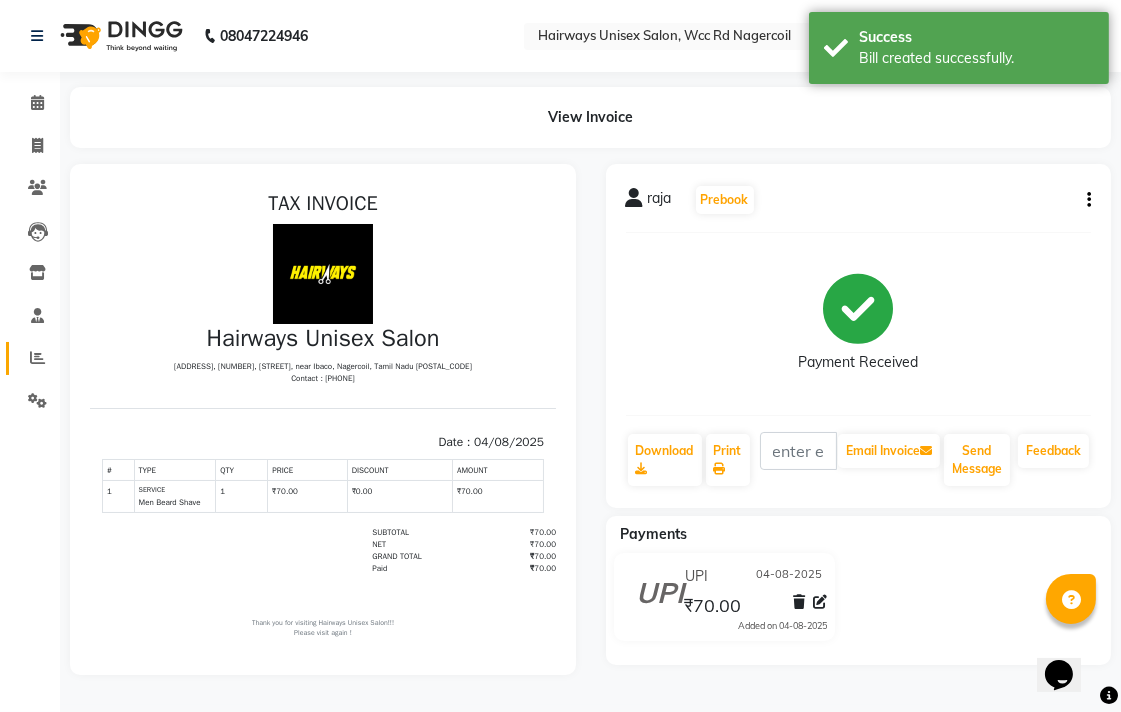 scroll, scrollTop: 0, scrollLeft: 0, axis: both 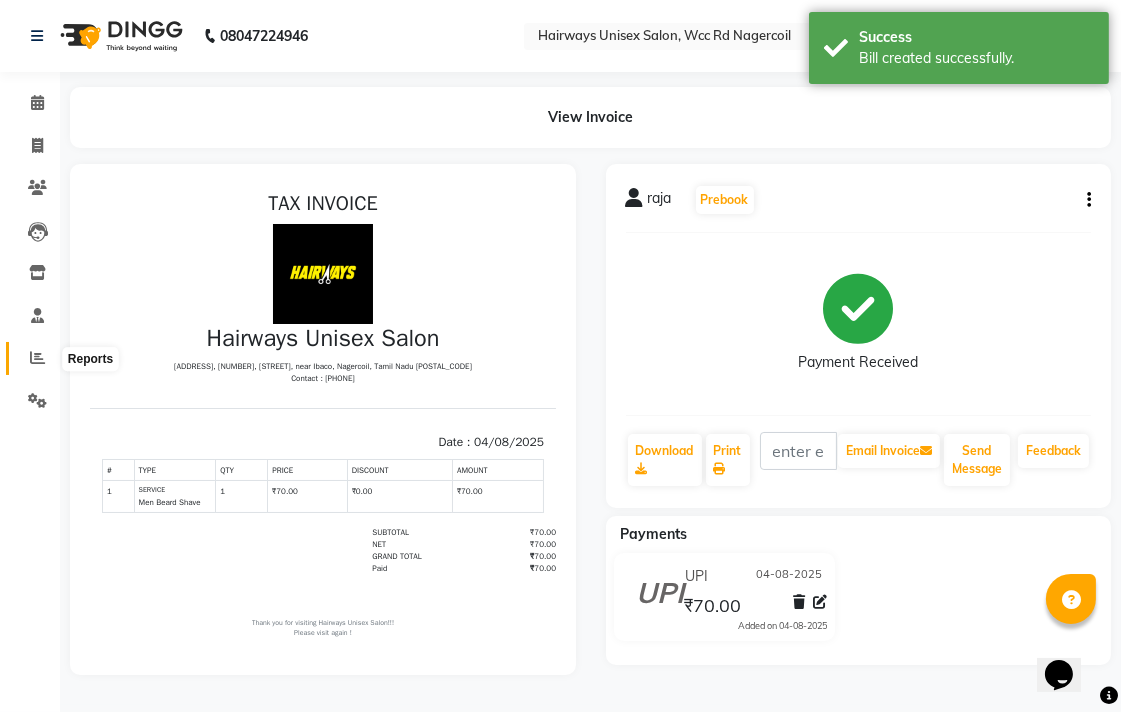 click 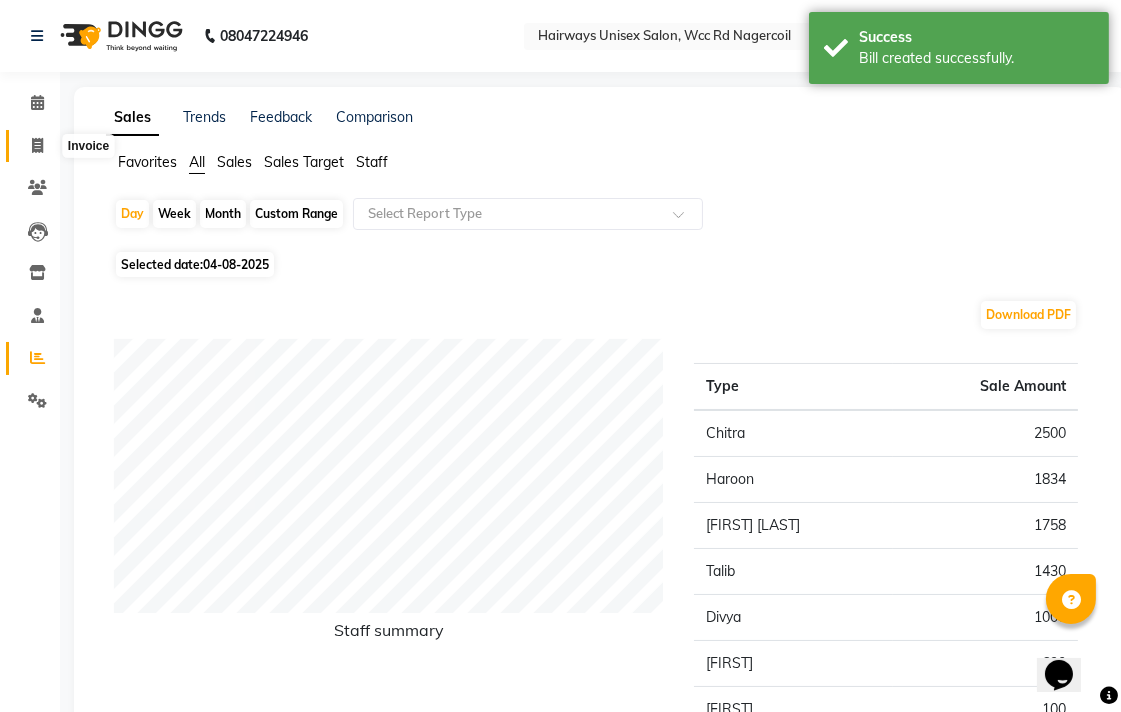 click 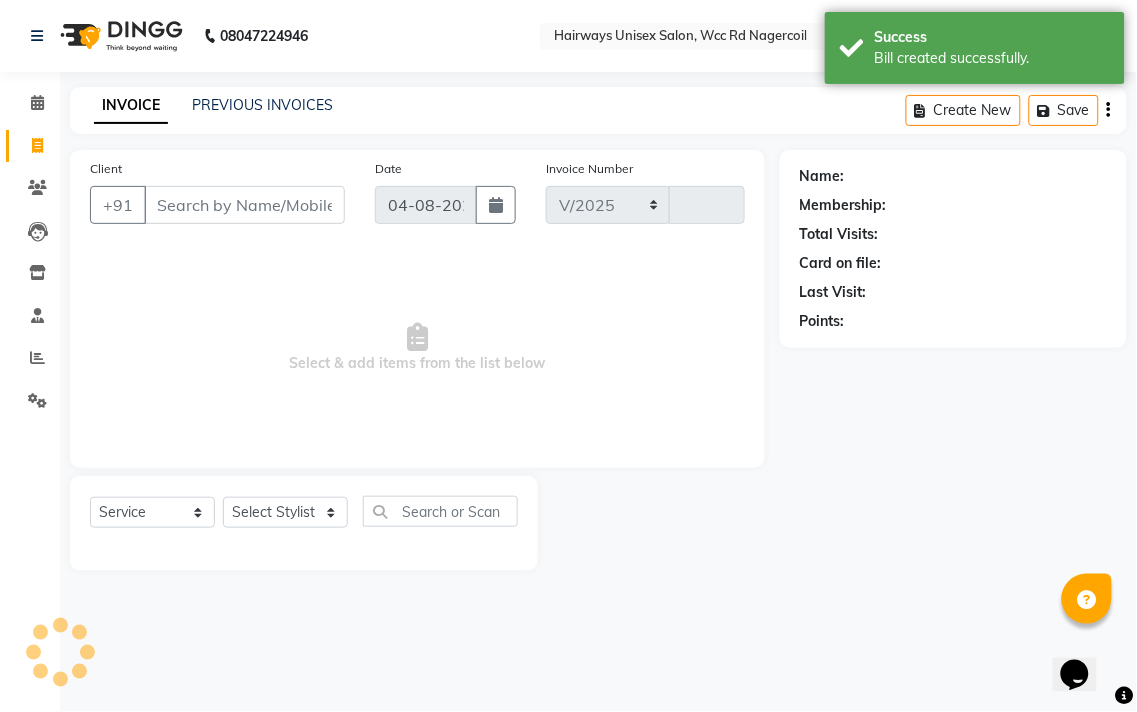 select on "6523" 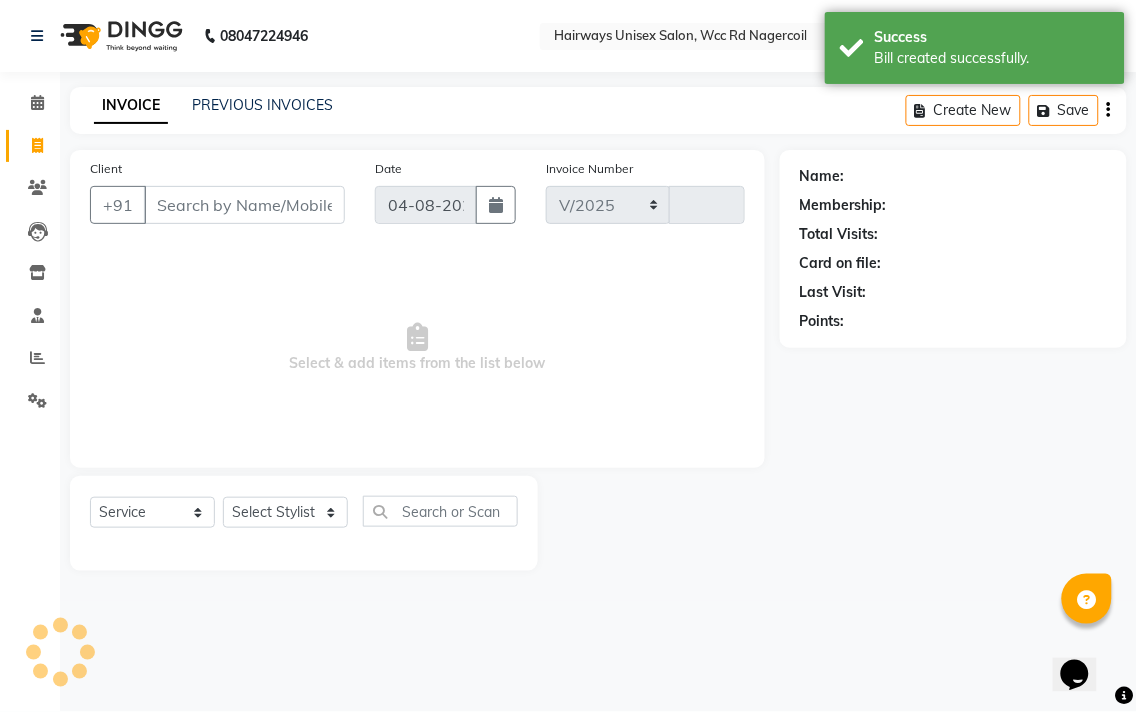 type on "5324" 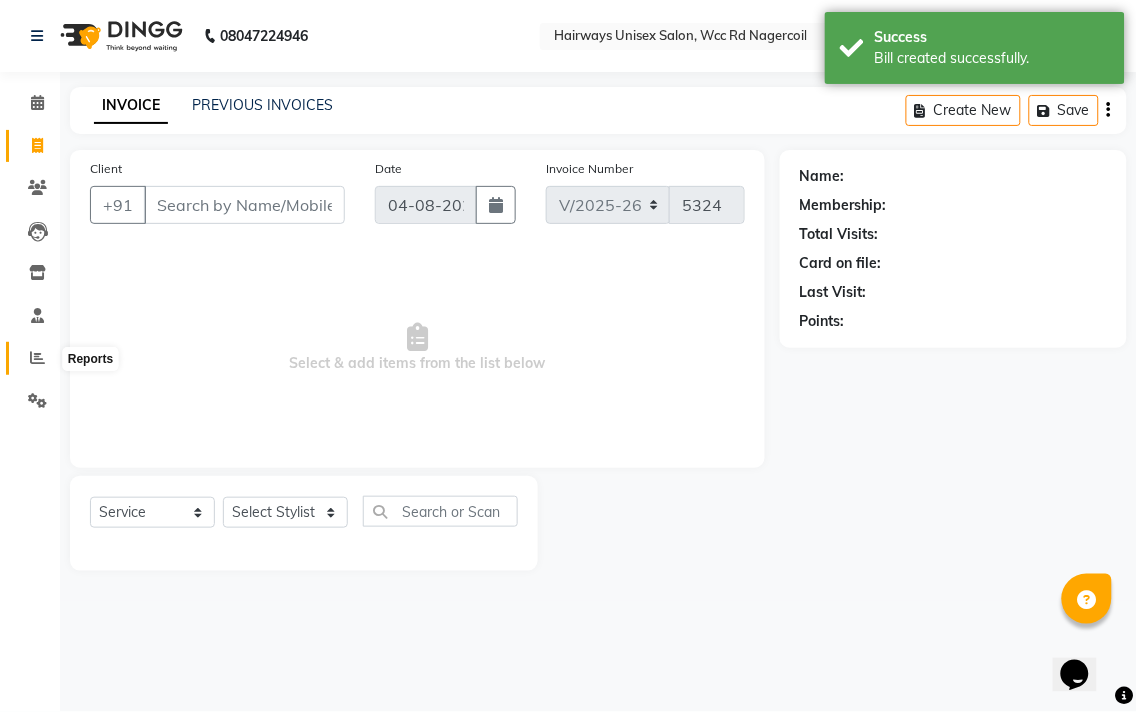 click 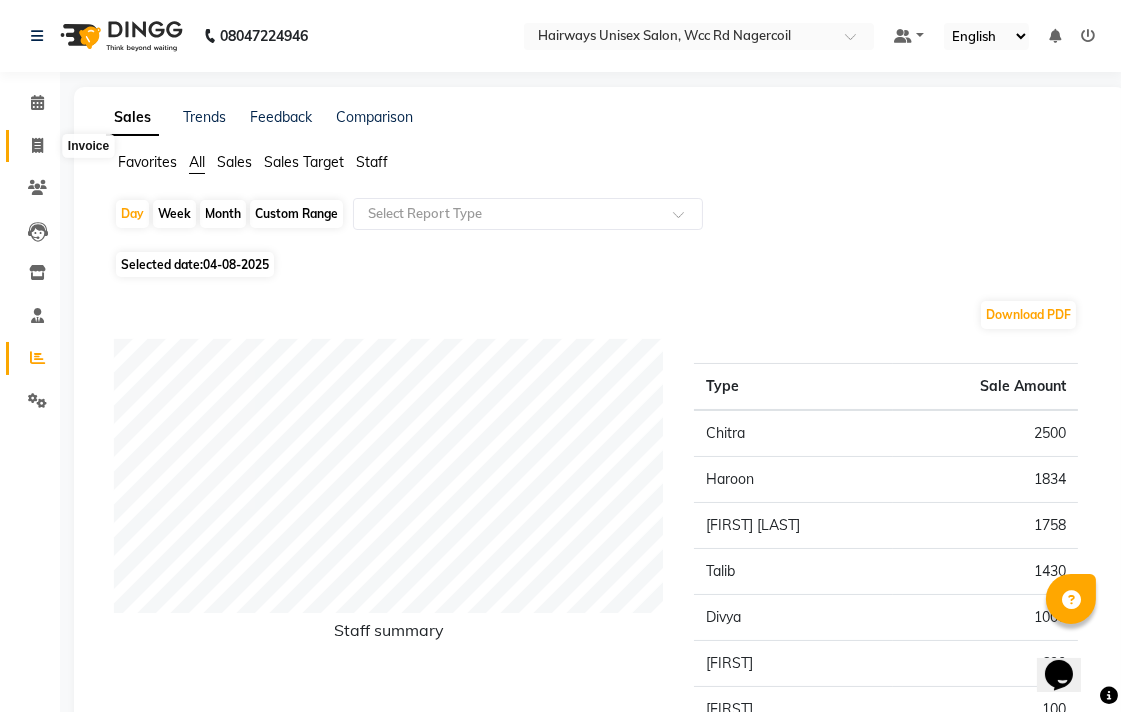 drag, startPoint x: 27, startPoint y: 145, endPoint x: 30, endPoint y: 131, distance: 14.3178215 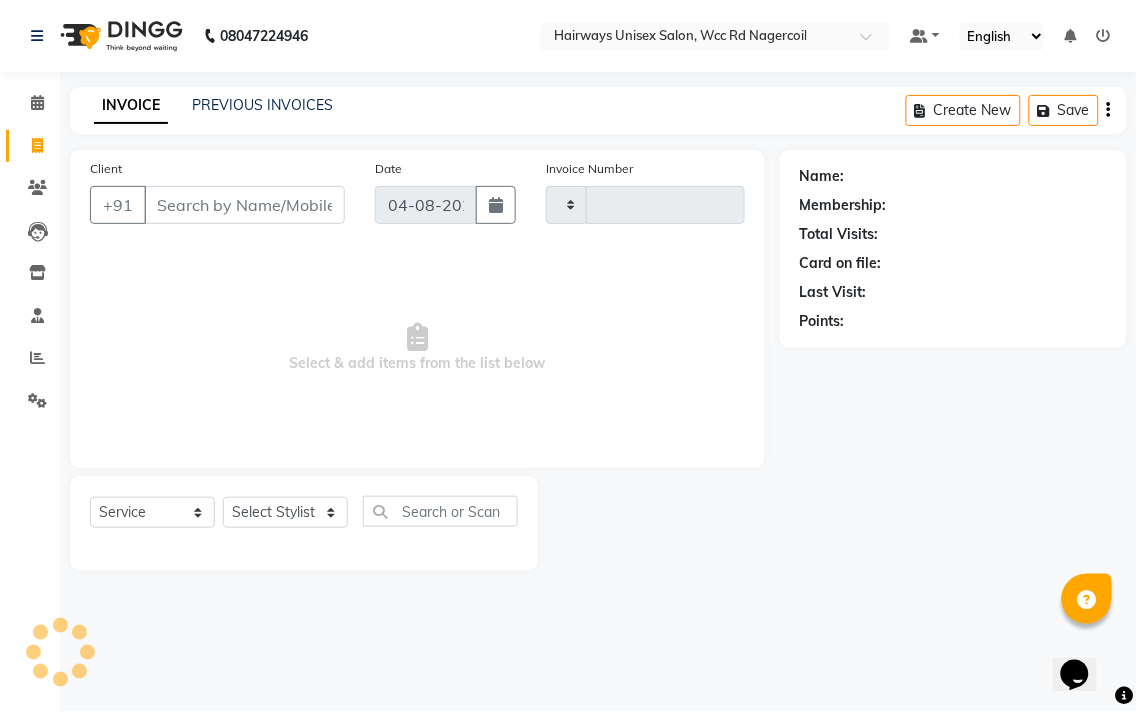 type on "5324" 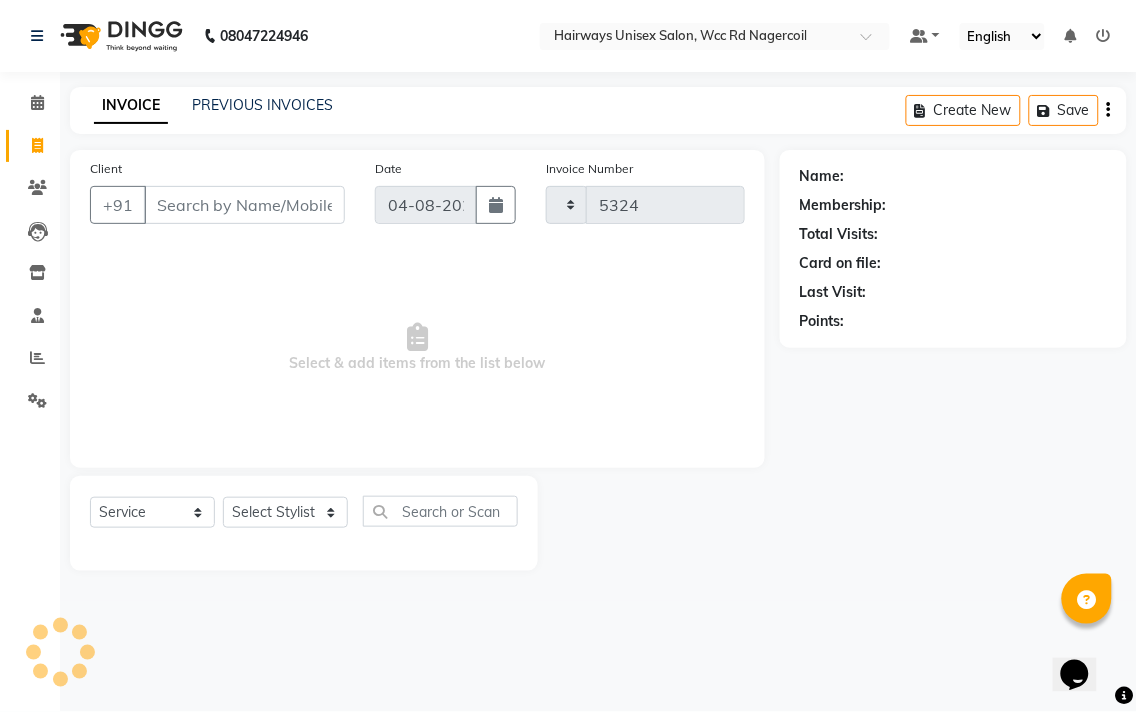 select on "6523" 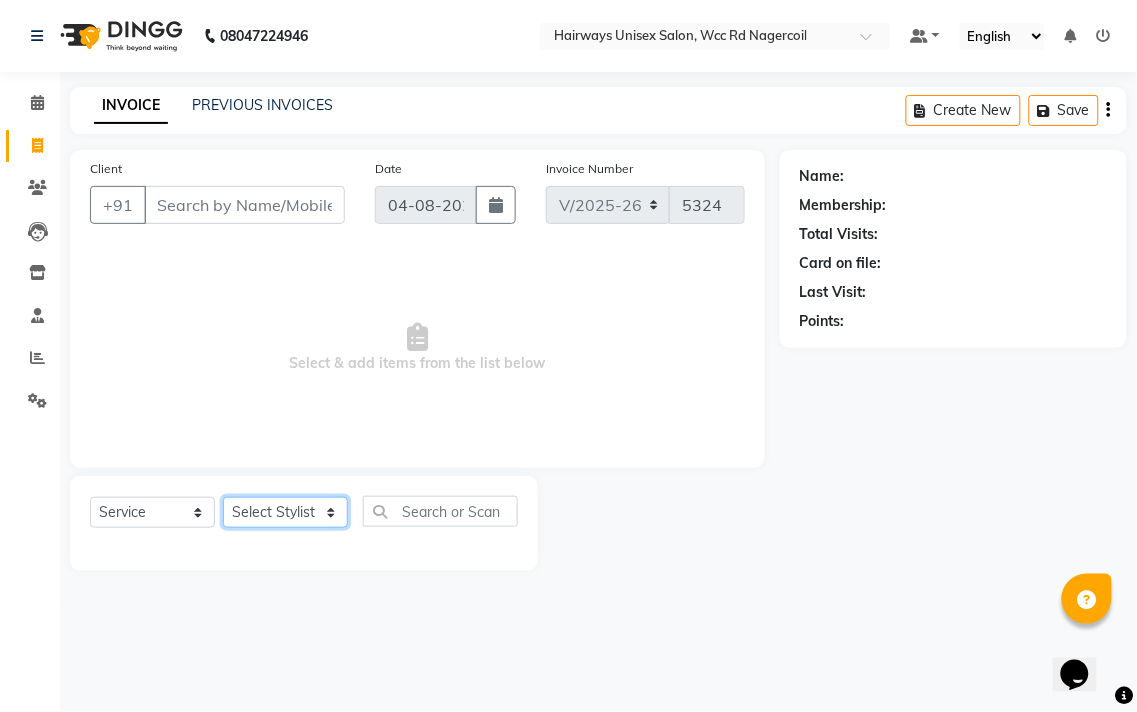 click on "Select Stylist Admin Chitra divya Gokila Haroon Imran Reception Salman Sartaj Khan Talib" 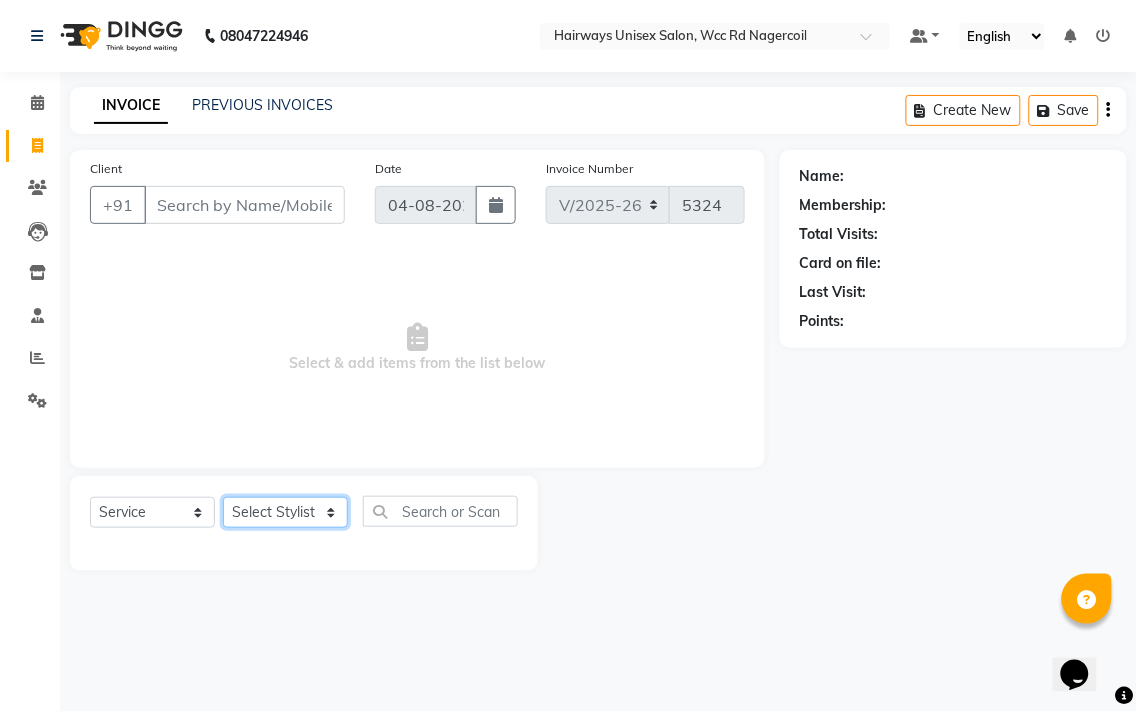 select on "54333" 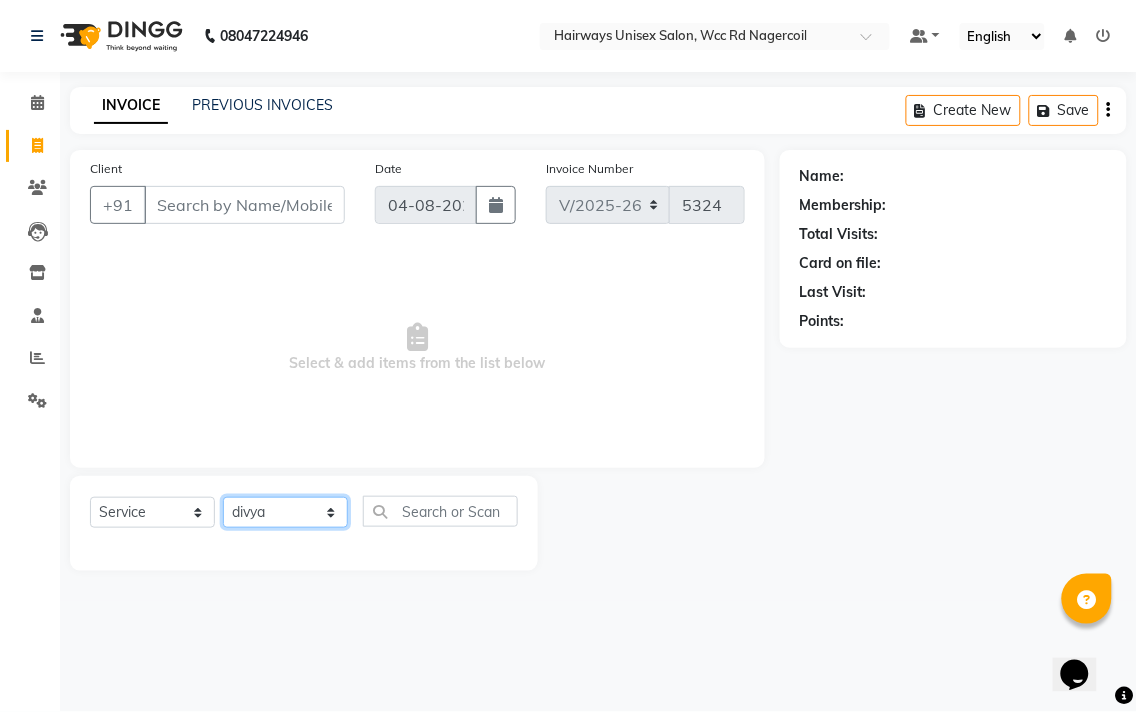 click on "Select Stylist Admin Chitra divya Gokila Haroon Imran Reception Salman Sartaj Khan Talib" 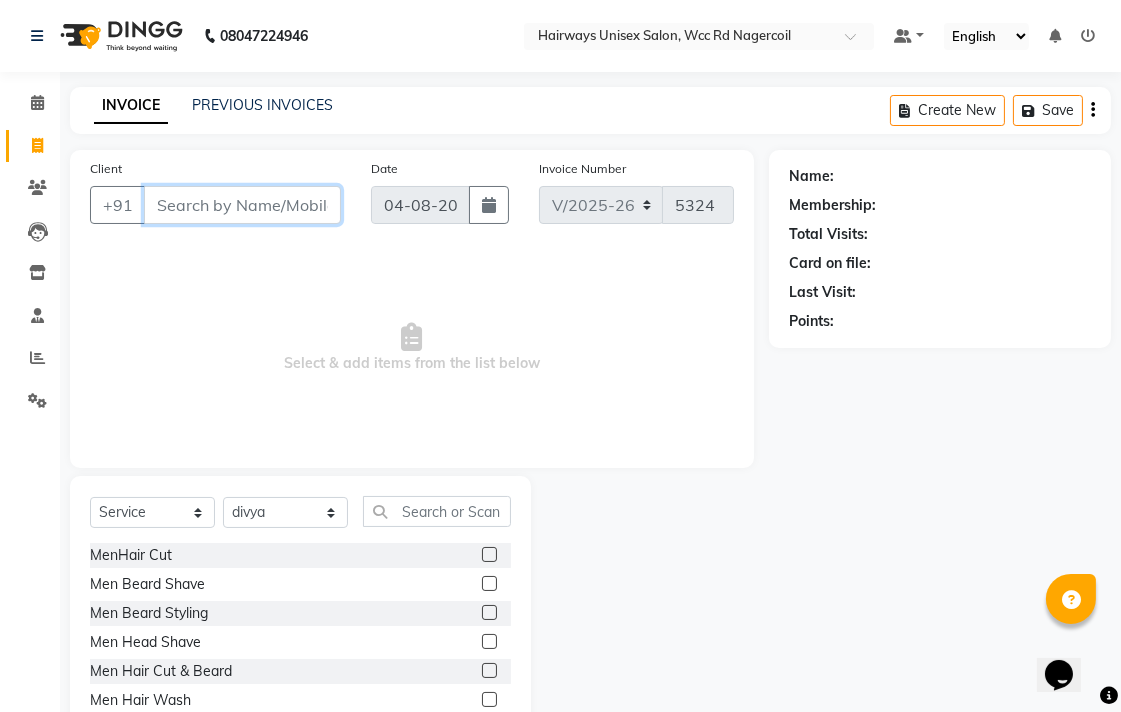 click on "Client" at bounding box center [242, 205] 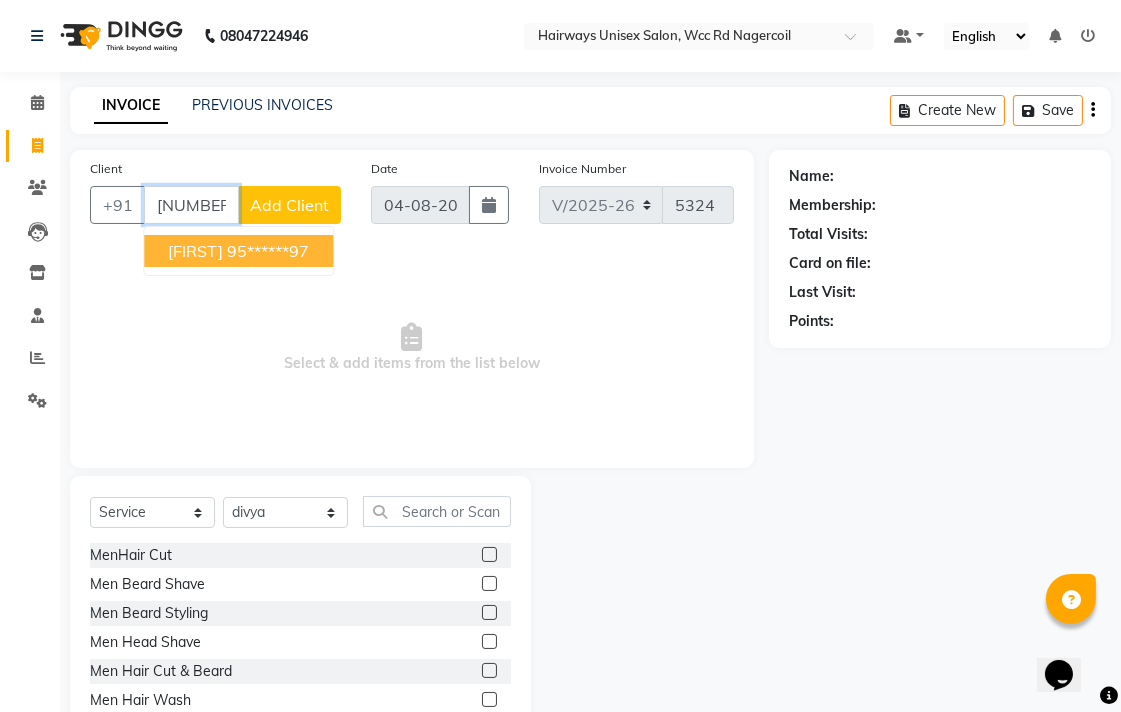 click on "95******97" at bounding box center [268, 251] 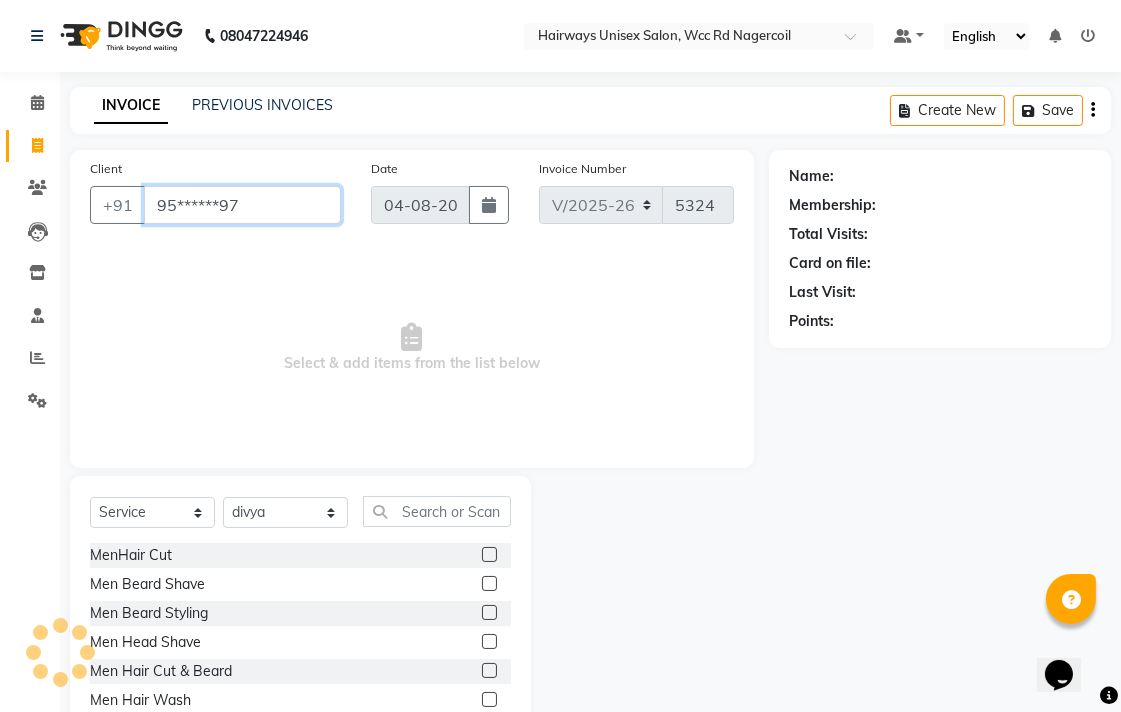 type on "95******97" 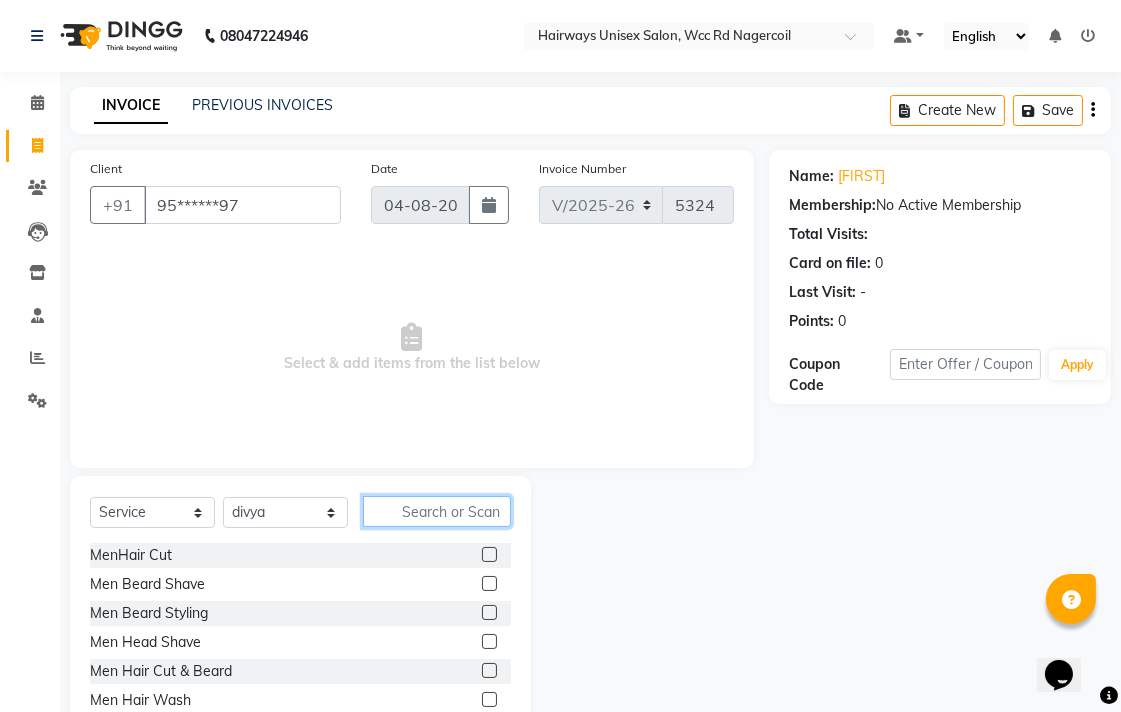 click 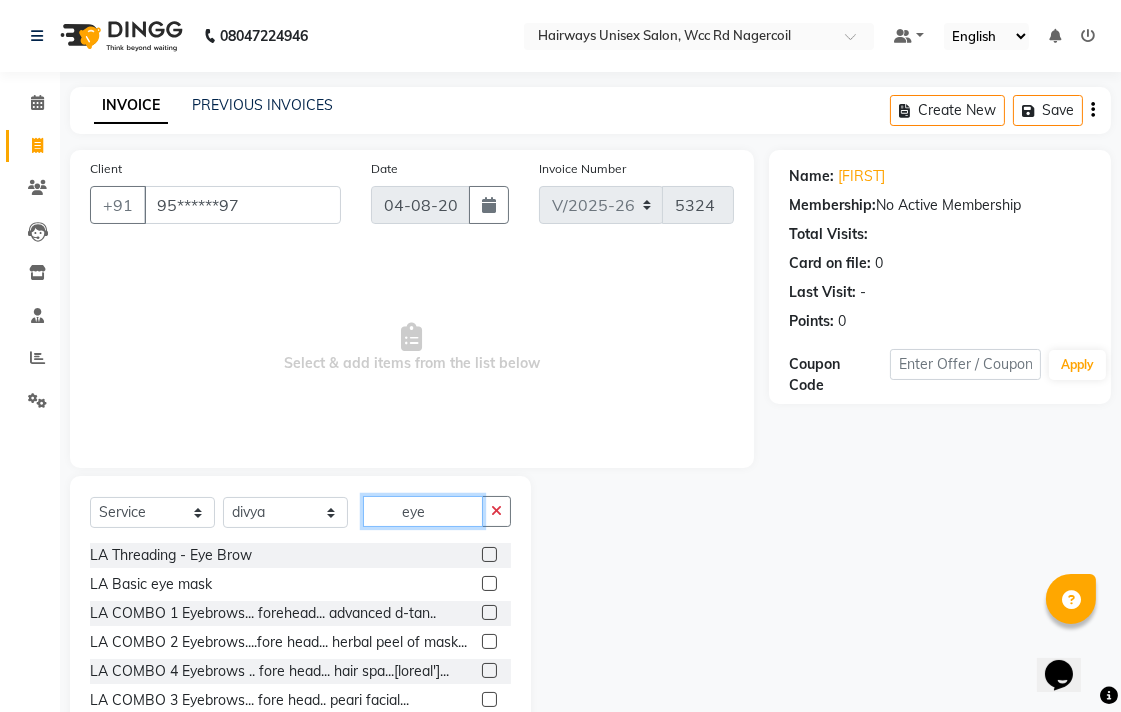 type on "eye" 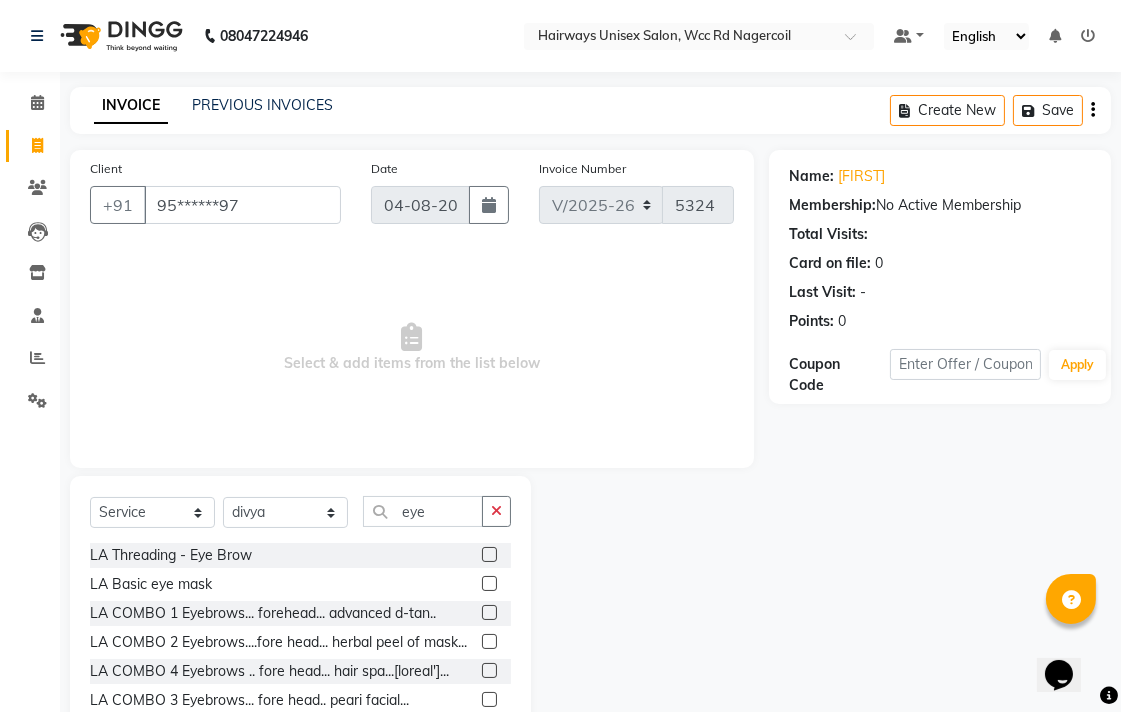 click 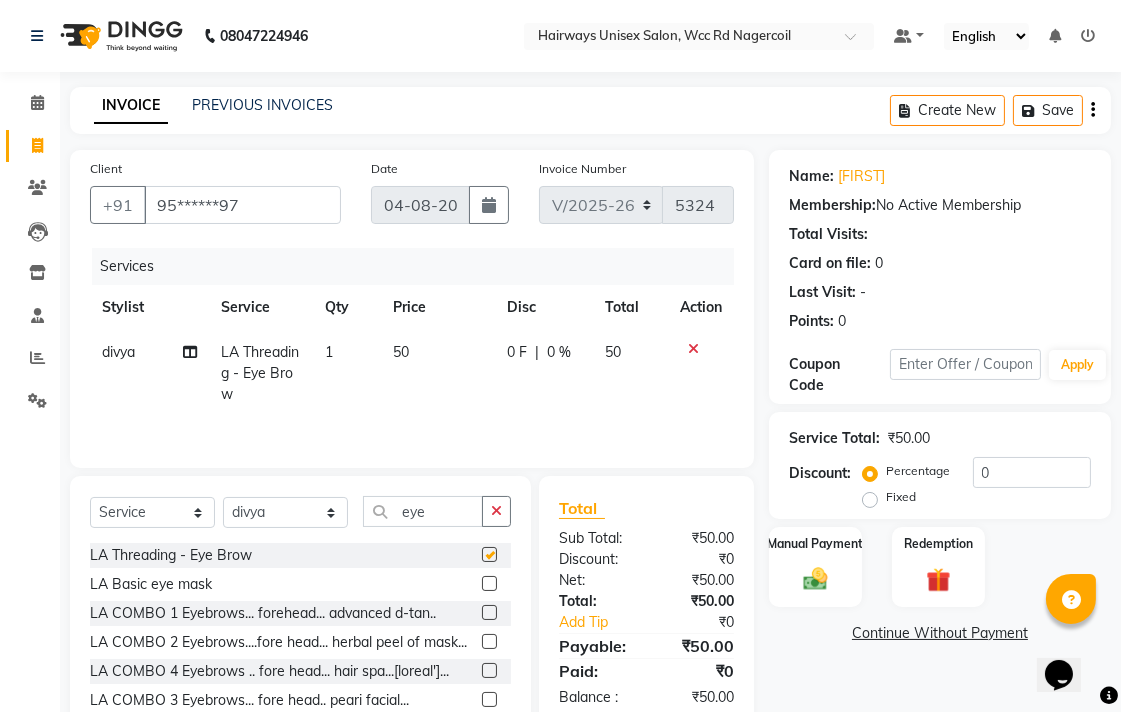 checkbox on "false" 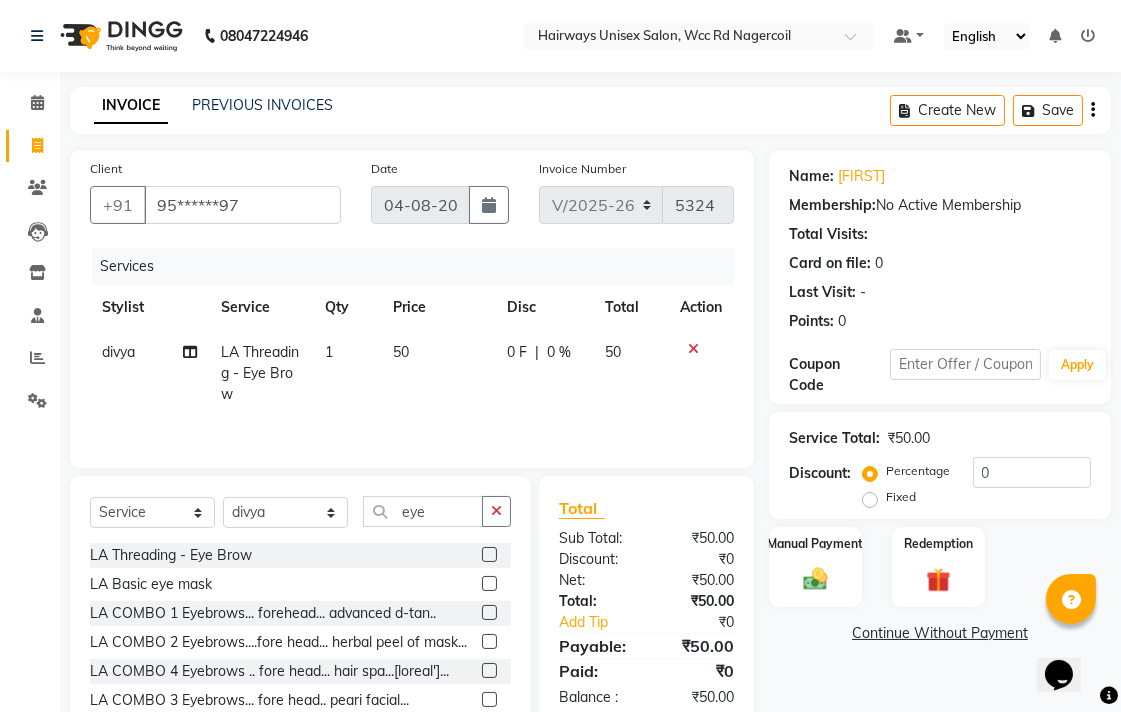 scroll, scrollTop: 91, scrollLeft: 0, axis: vertical 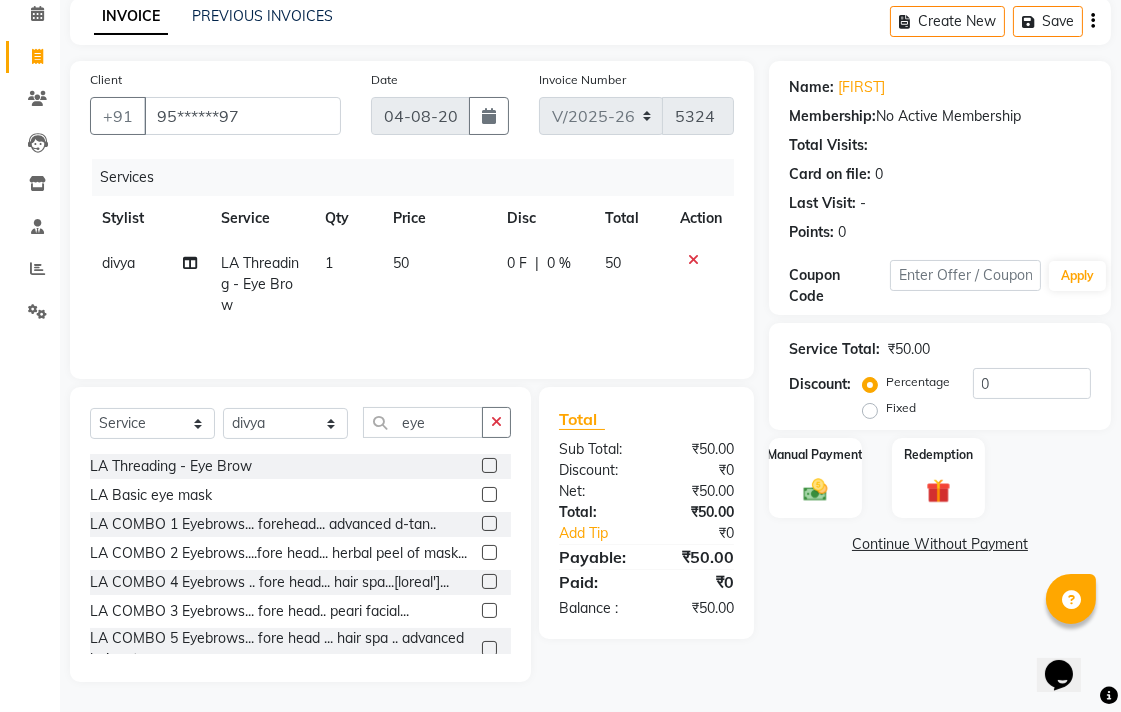 click on "₹50.00" 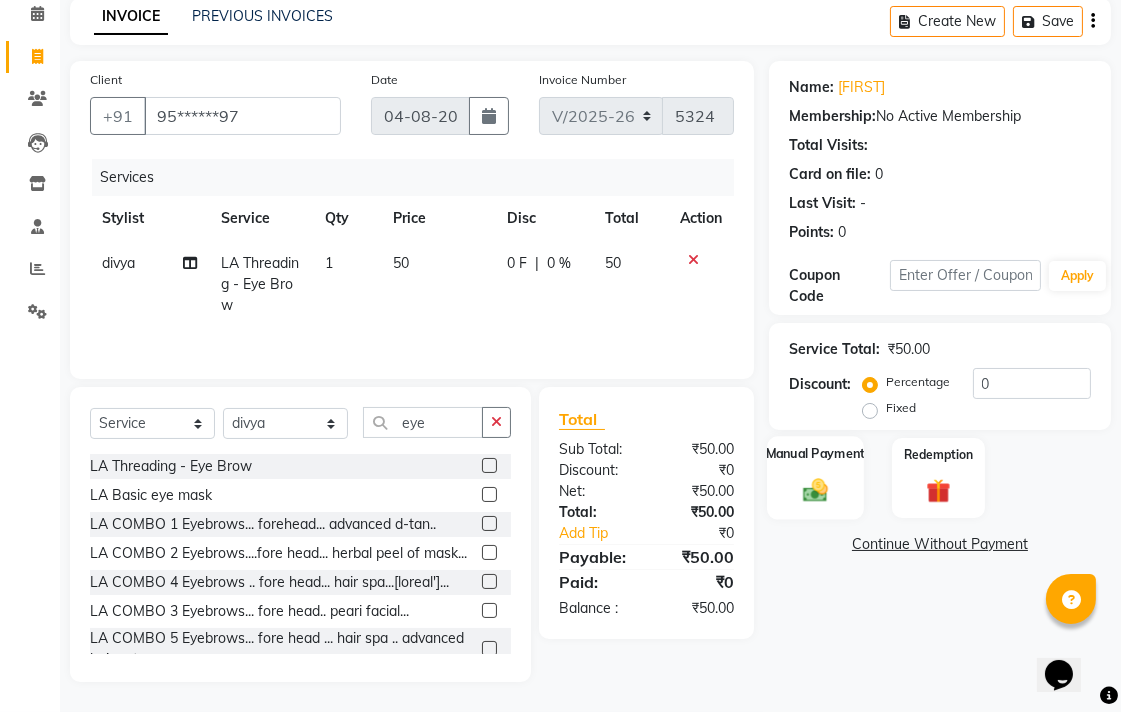 click on "Manual Payment" 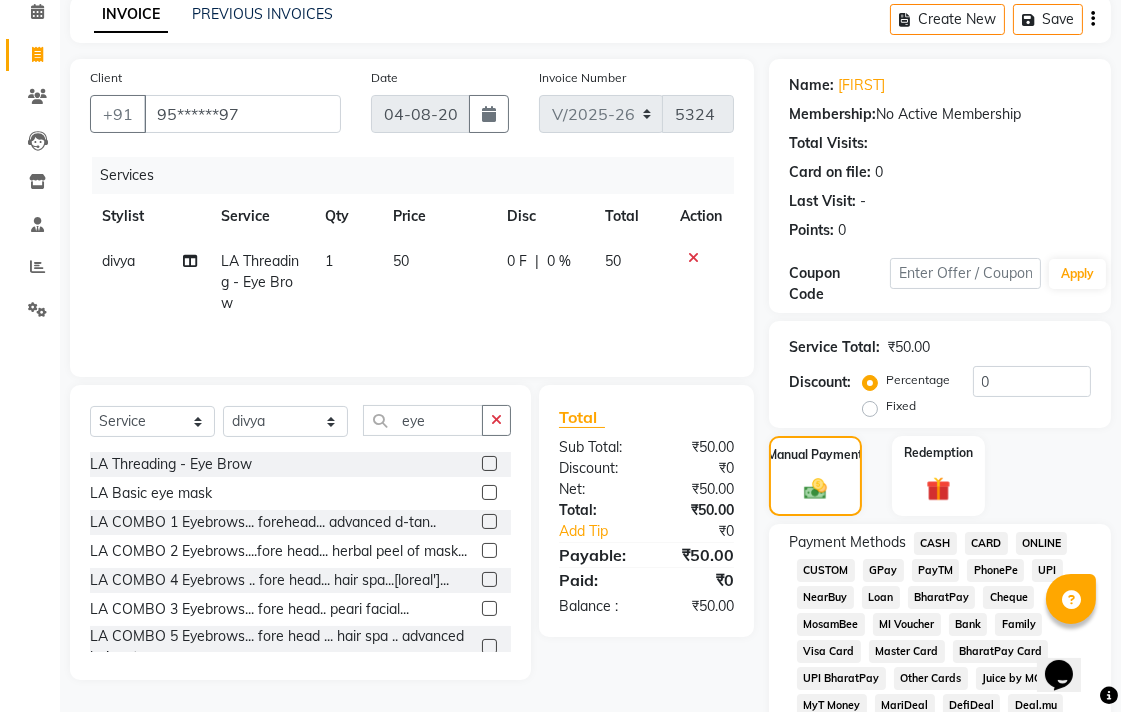 click on "CASH" 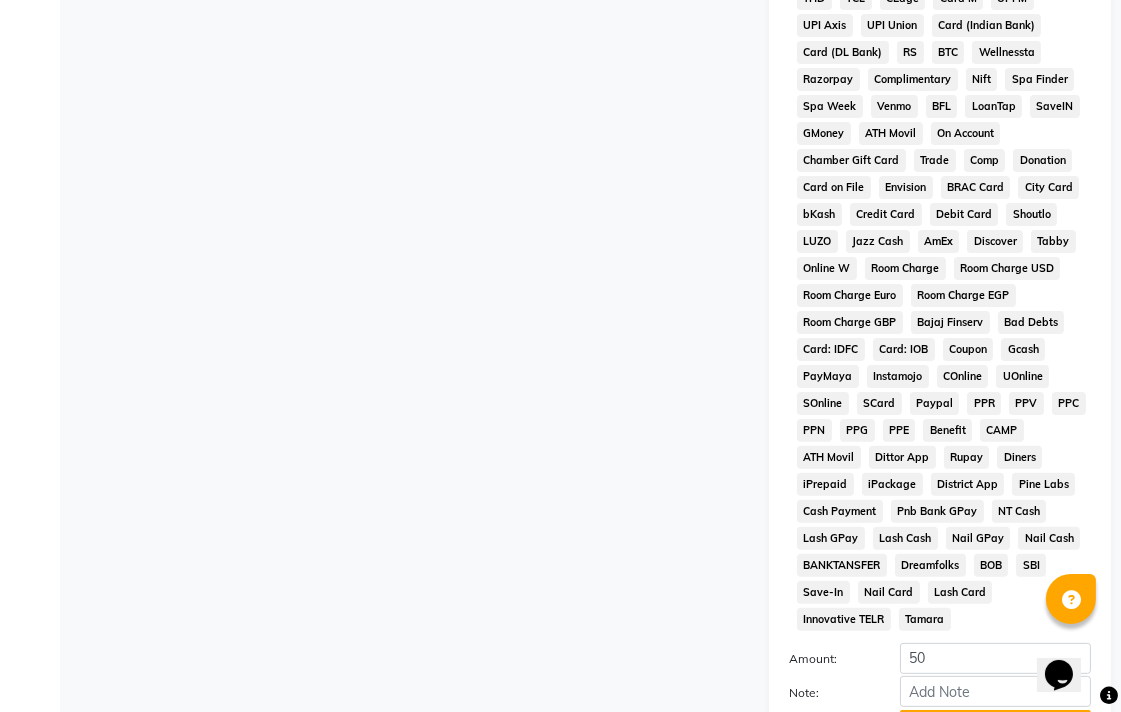 scroll, scrollTop: 941, scrollLeft: 0, axis: vertical 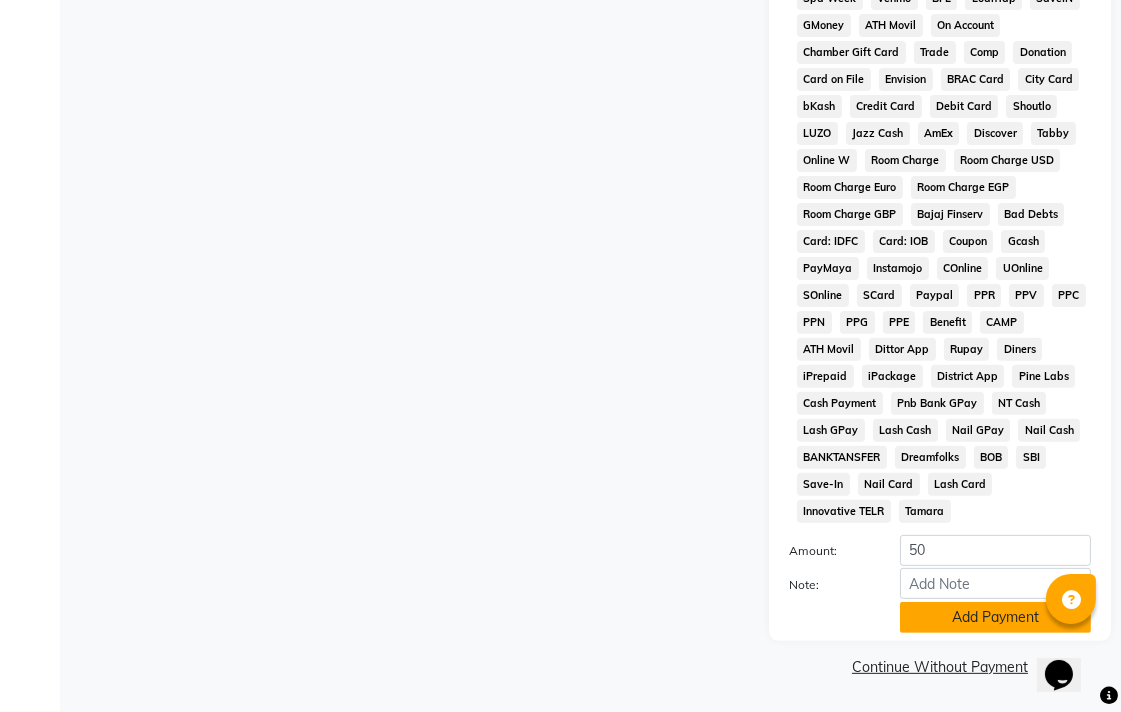 click on "Add Payment" 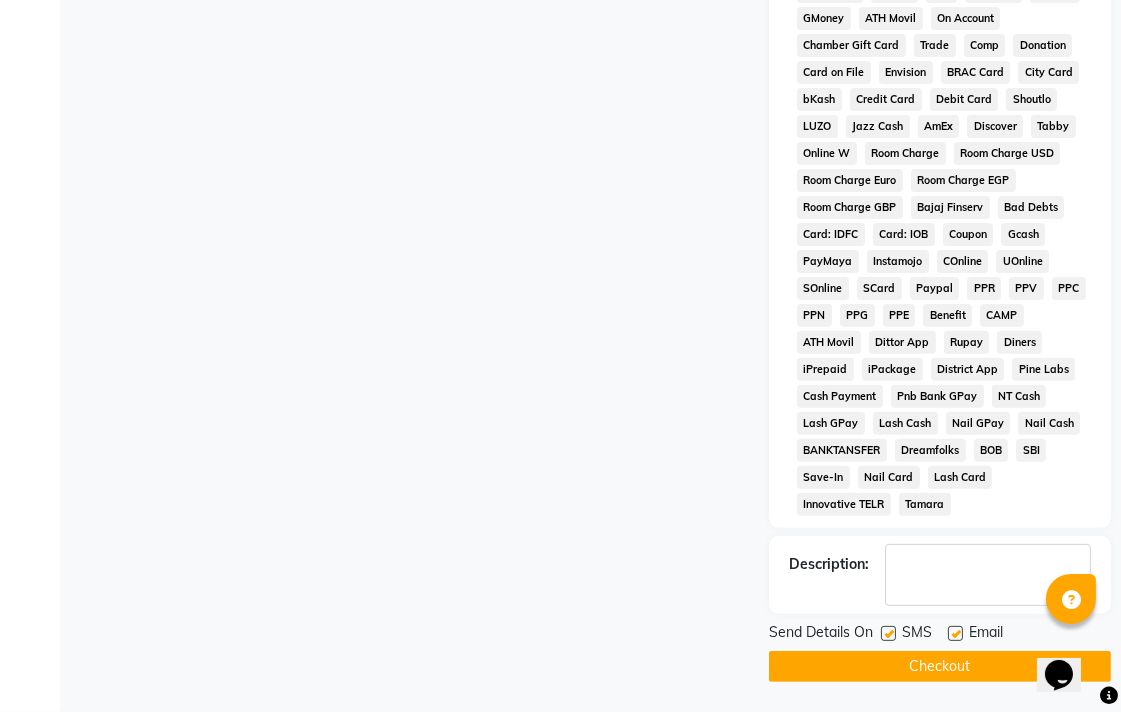 click on "Checkout" 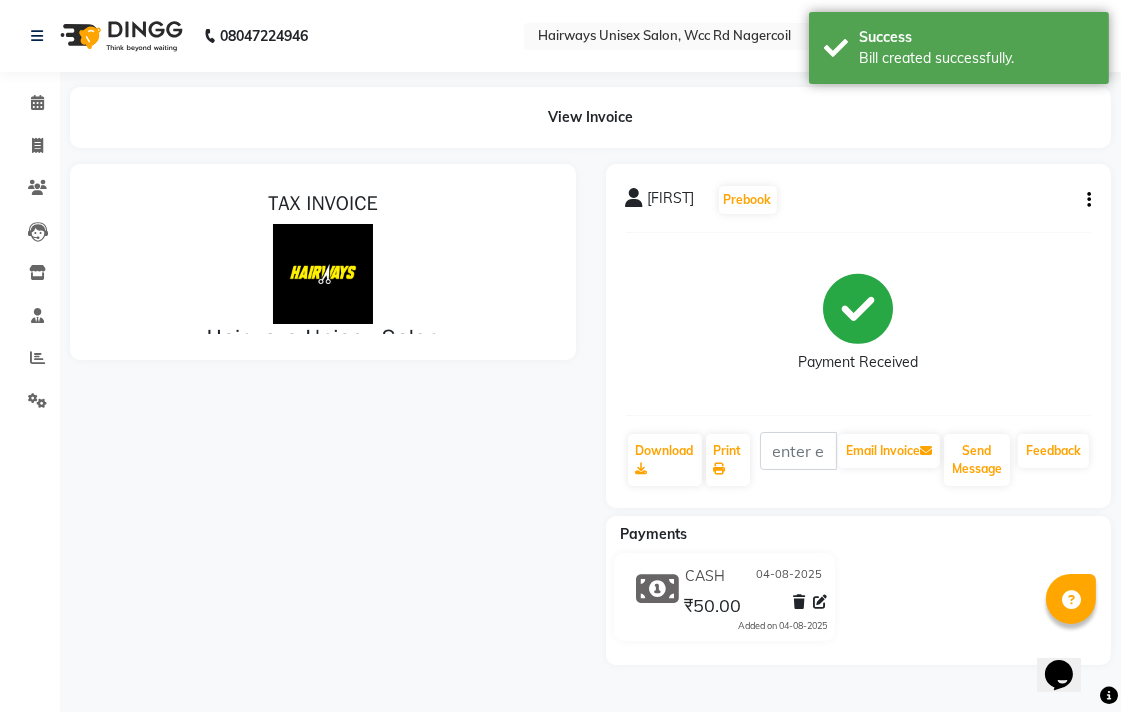 scroll, scrollTop: 0, scrollLeft: 0, axis: both 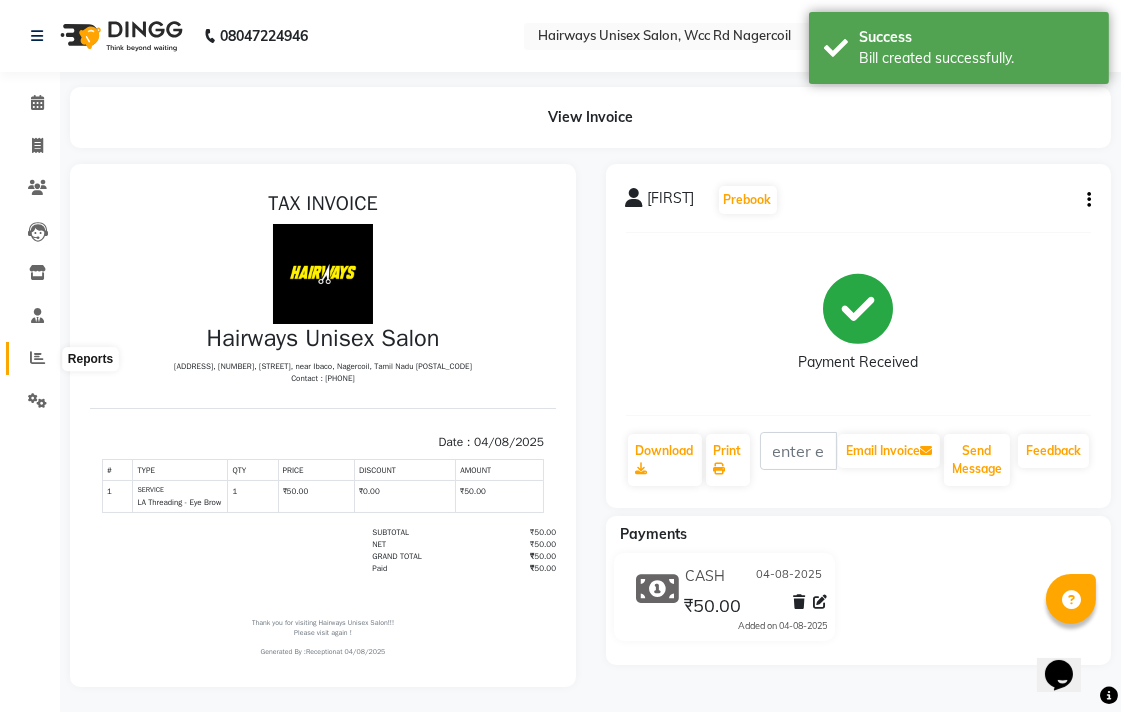 click 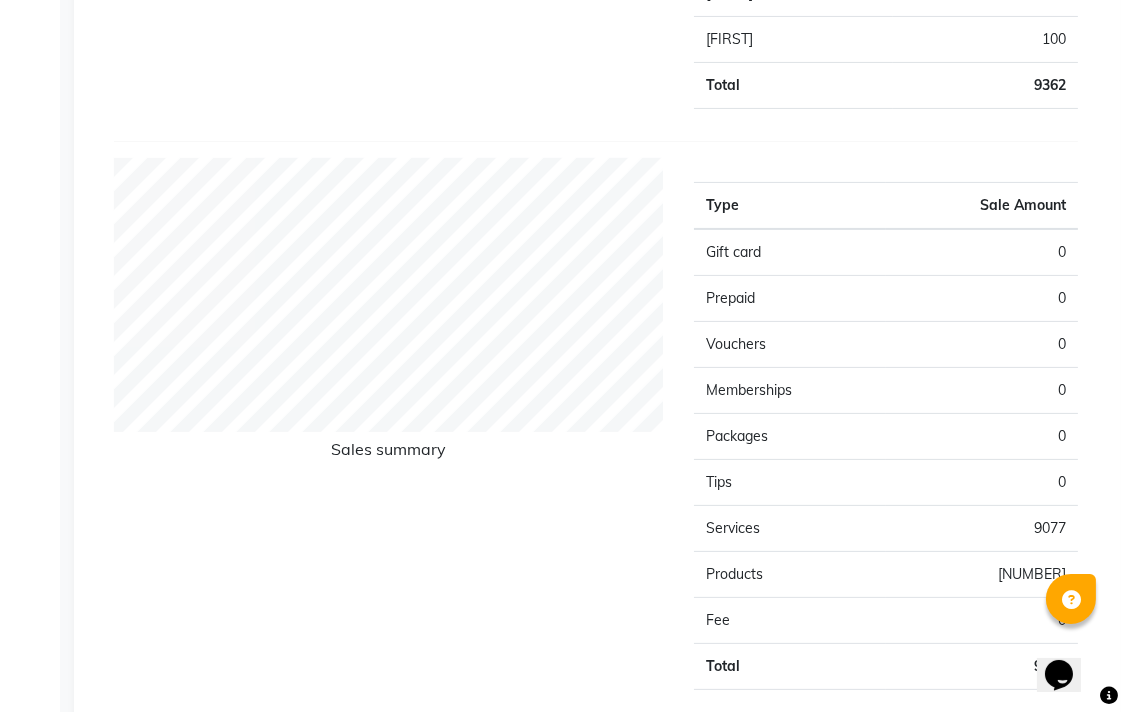 scroll, scrollTop: 763, scrollLeft: 0, axis: vertical 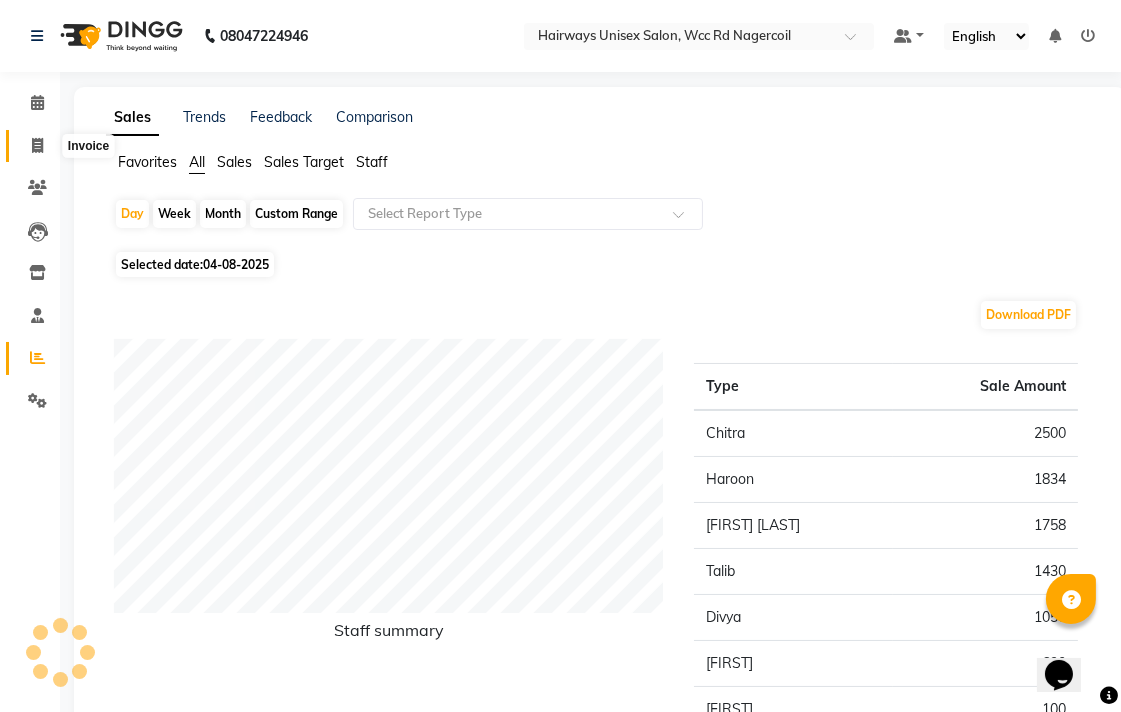 click 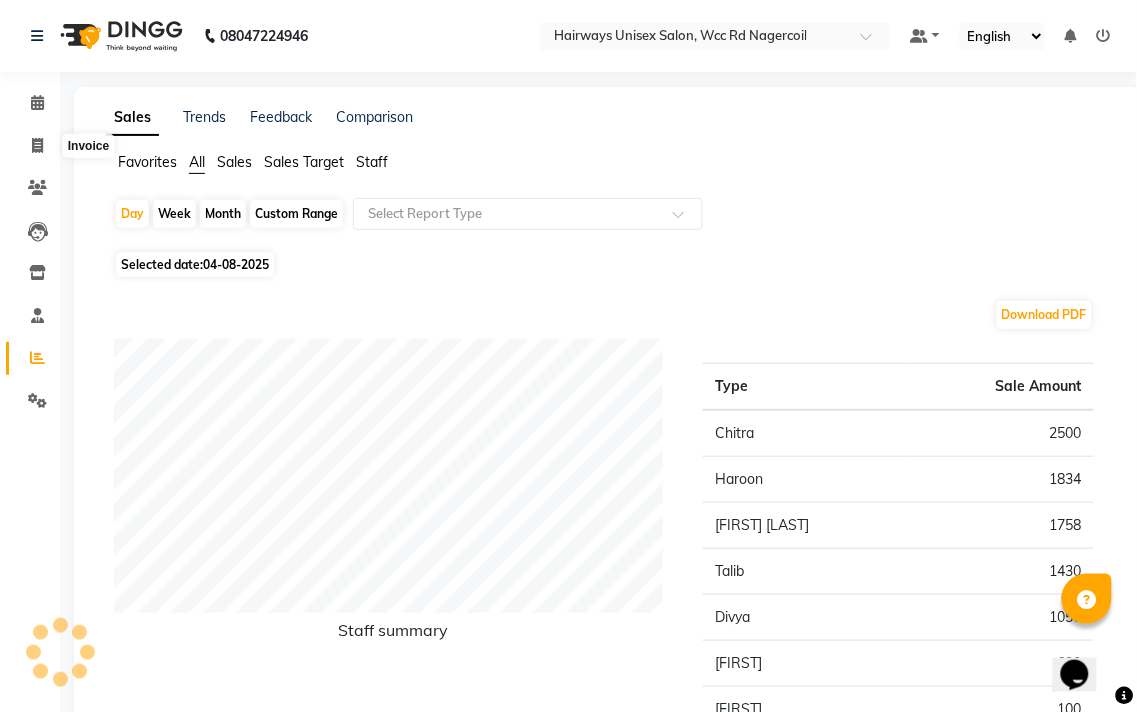 select on "service" 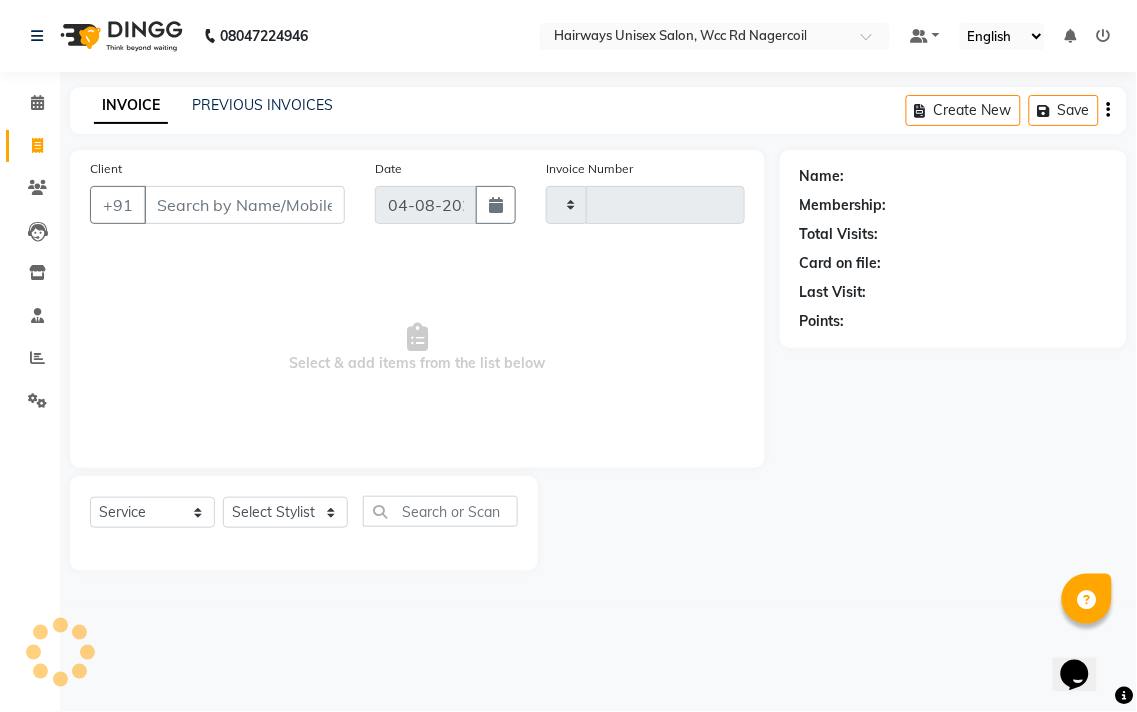 type on "5325" 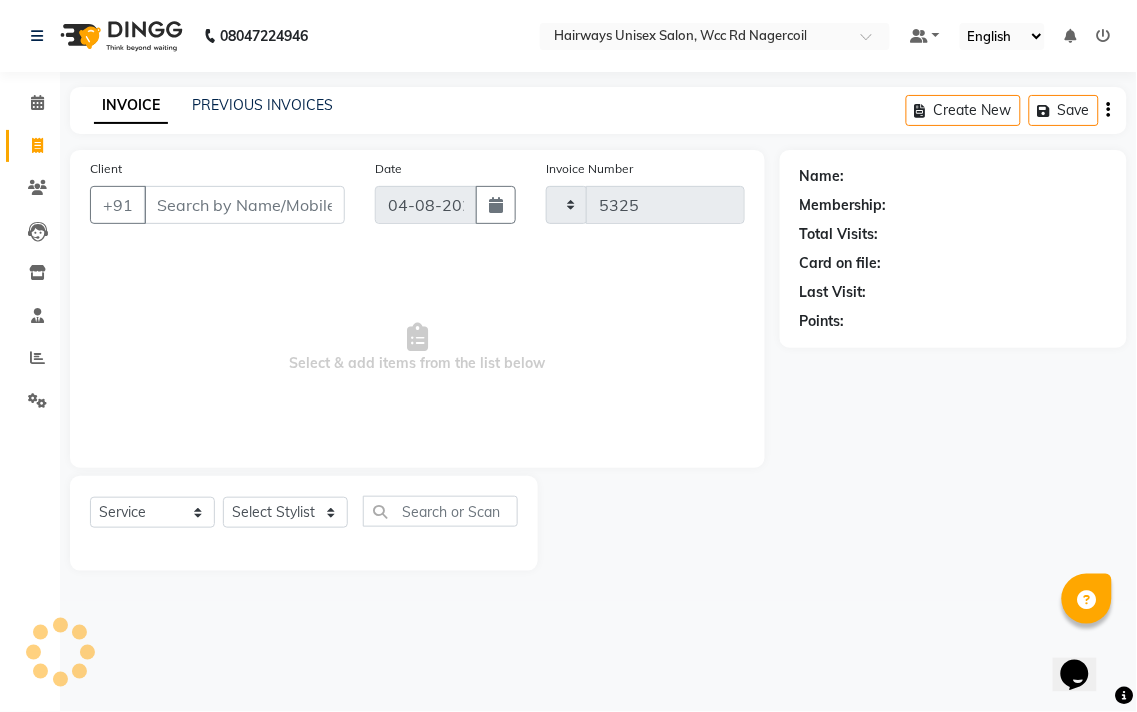 select on "6523" 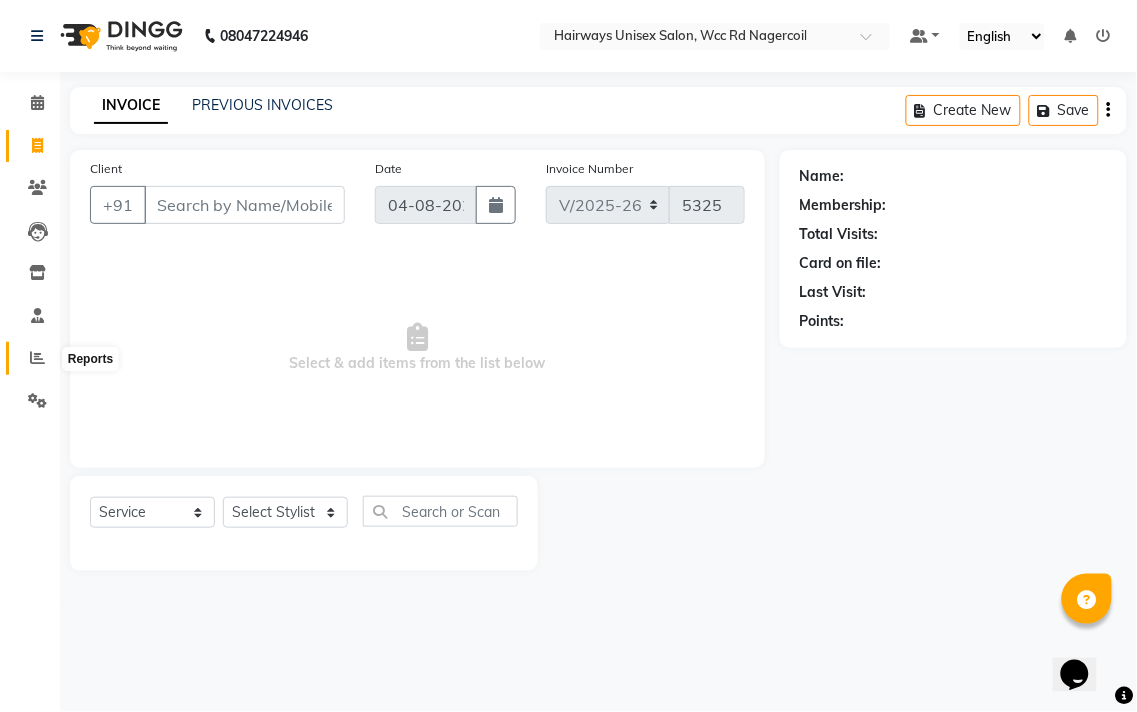 click 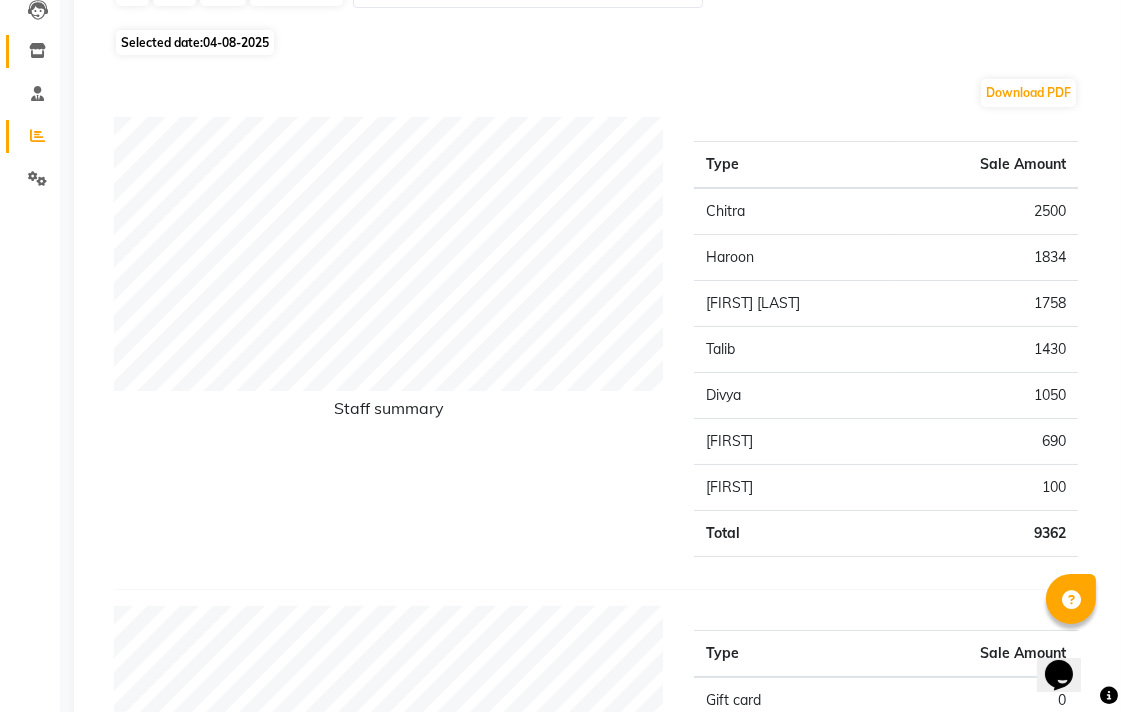 scroll, scrollTop: 0, scrollLeft: 0, axis: both 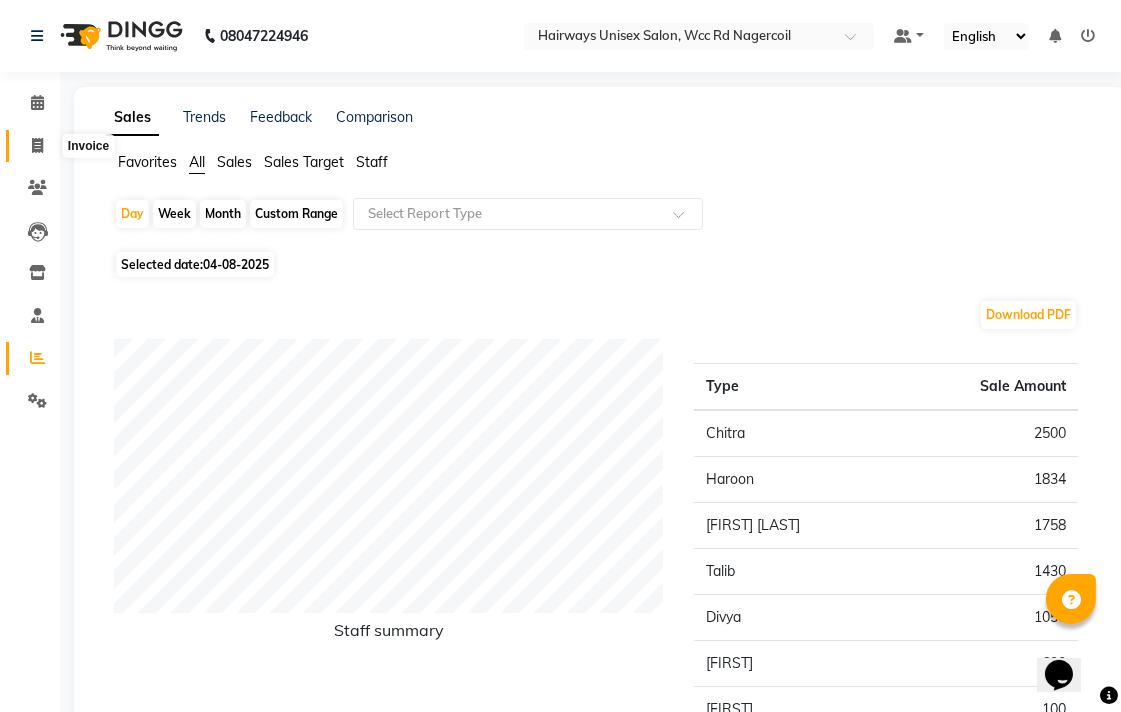 click 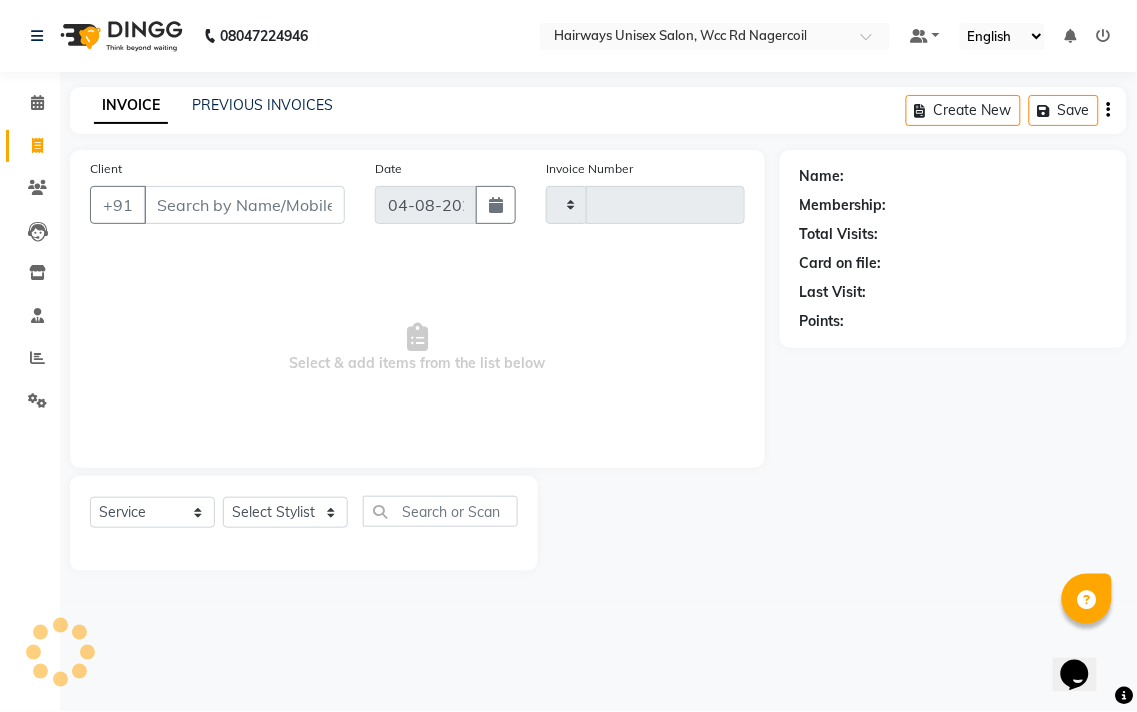 type on "5325" 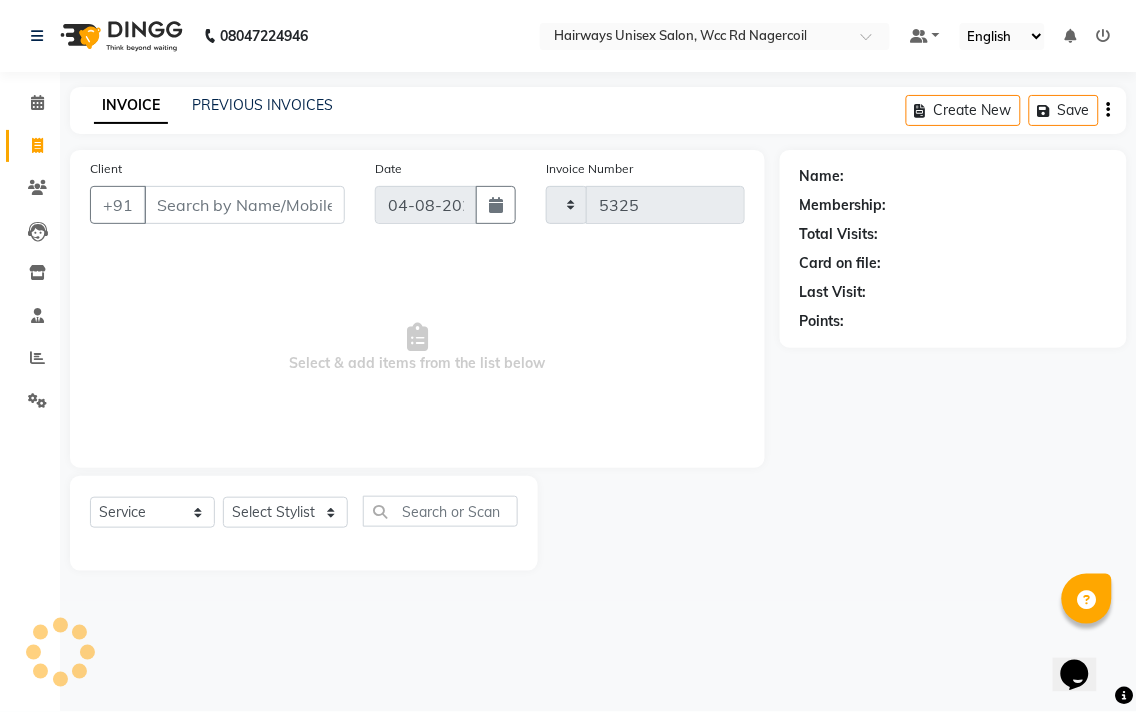 select on "6523" 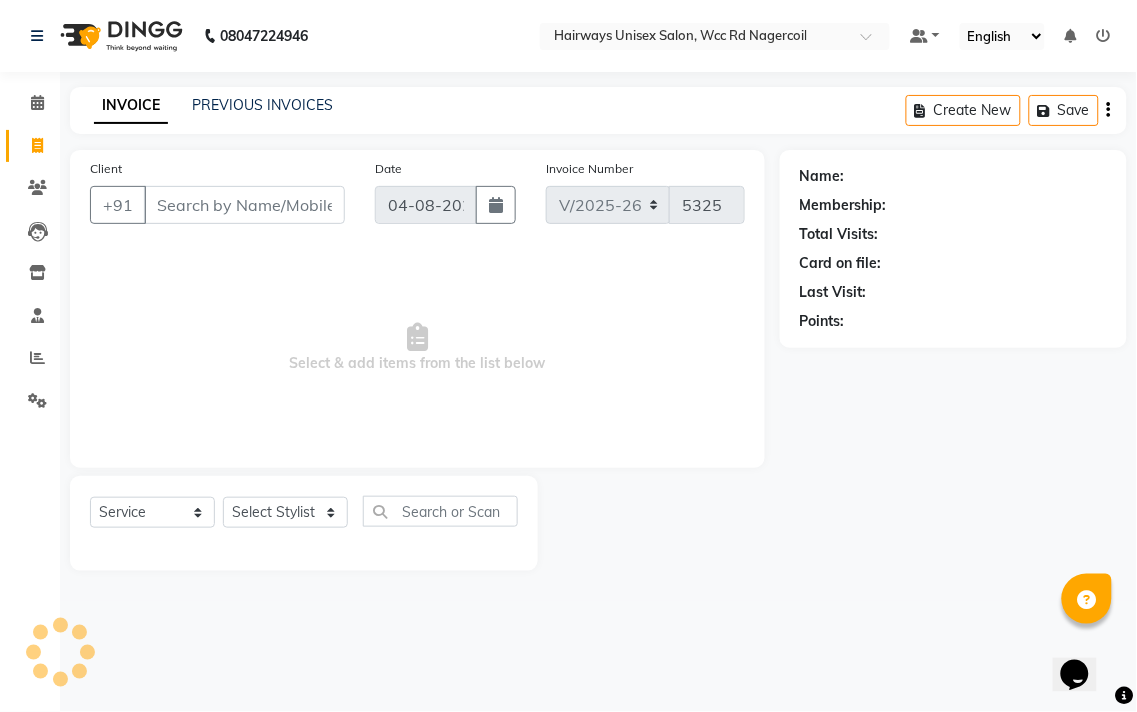 click on "Client" at bounding box center (244, 205) 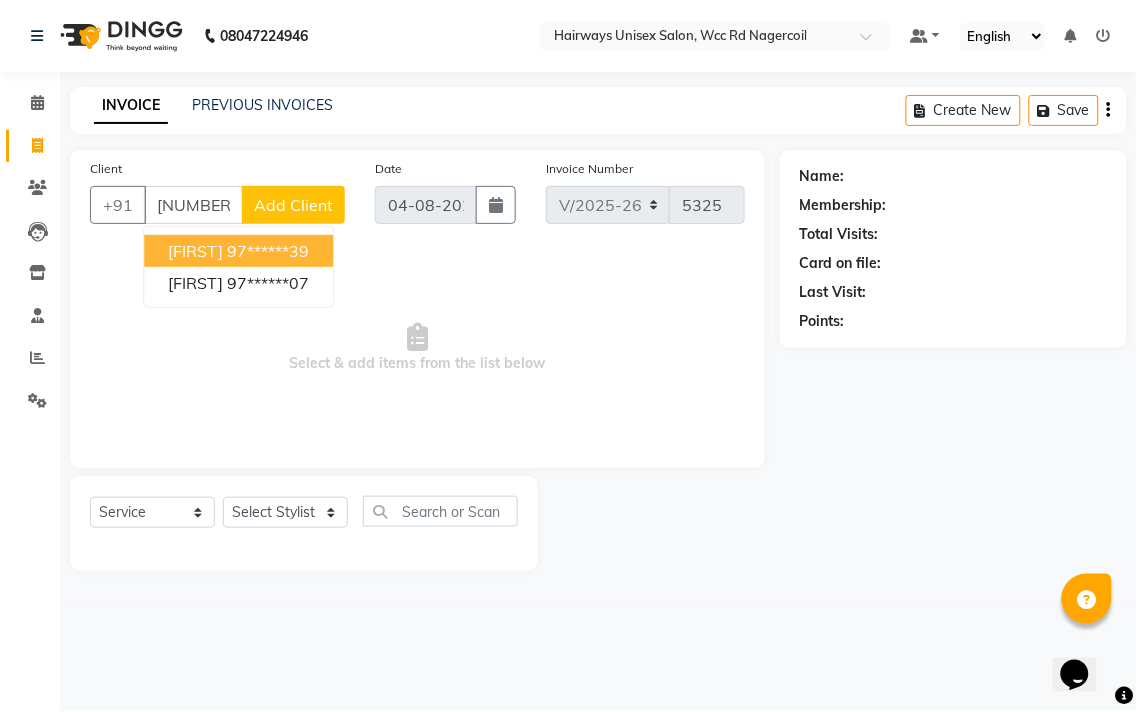click on "97******39" at bounding box center [268, 251] 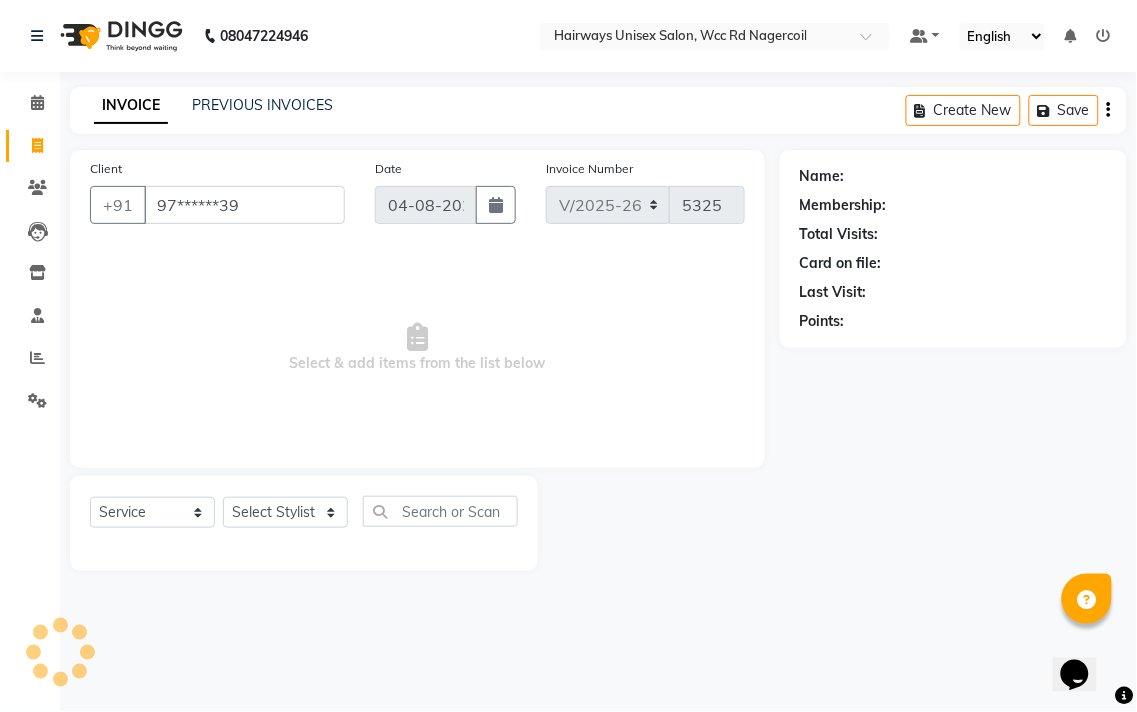type on "97******39" 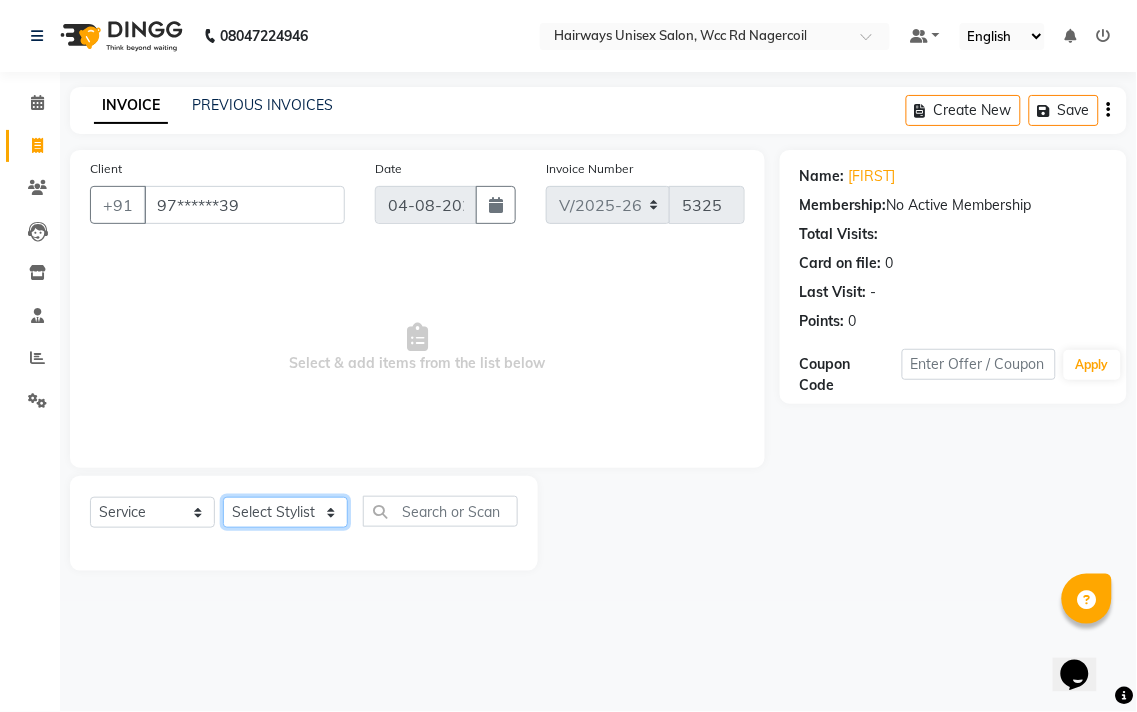 click on "Select Stylist Admin Chitra divya Gokila Haroon Imran Reception Salman Sartaj Khan Talib" 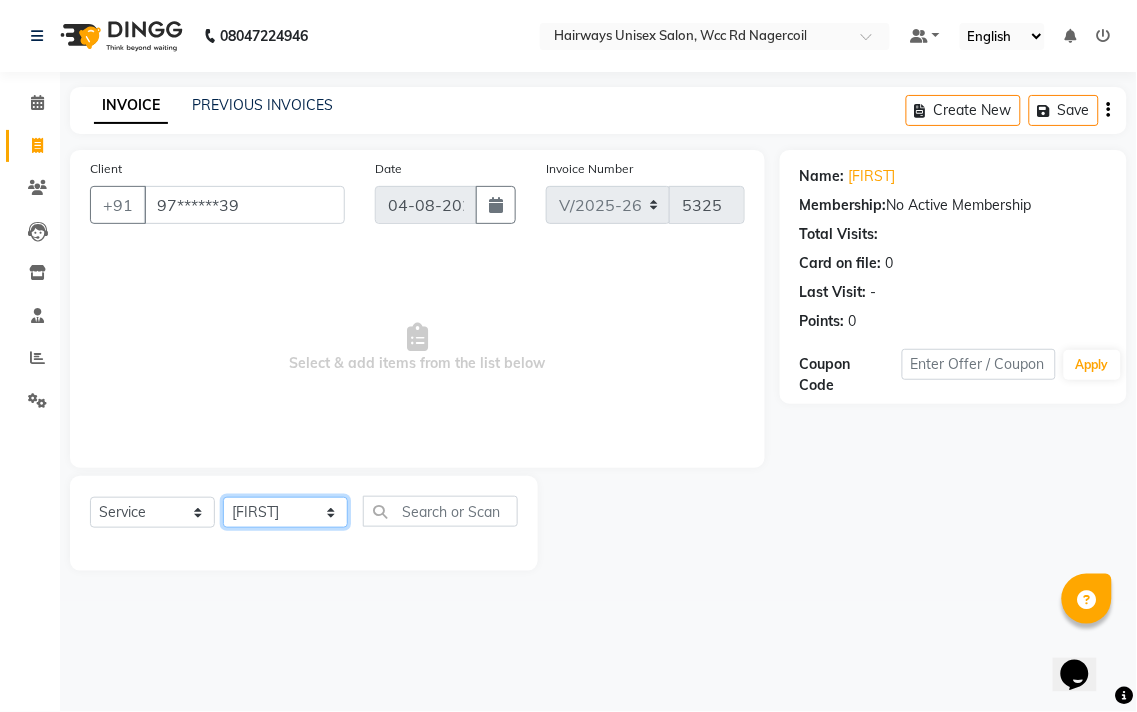 click on "Select Stylist Admin Chitra divya Gokila Haroon Imran Reception Salman Sartaj Khan Talib" 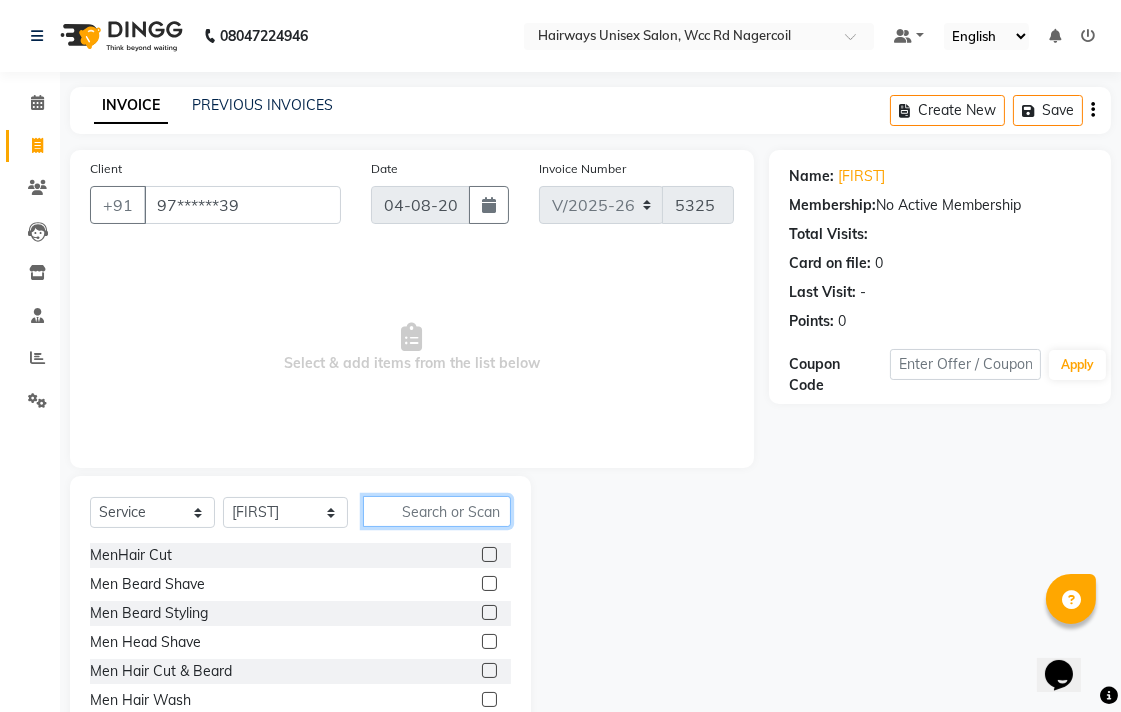 click 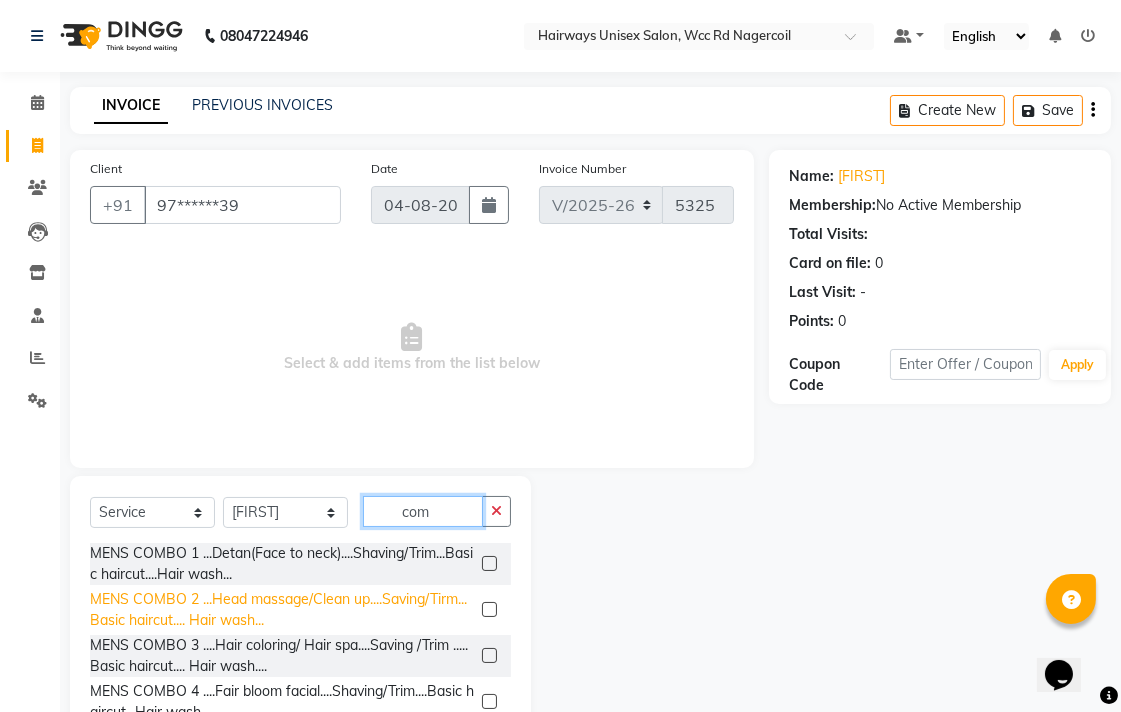 type on "com" 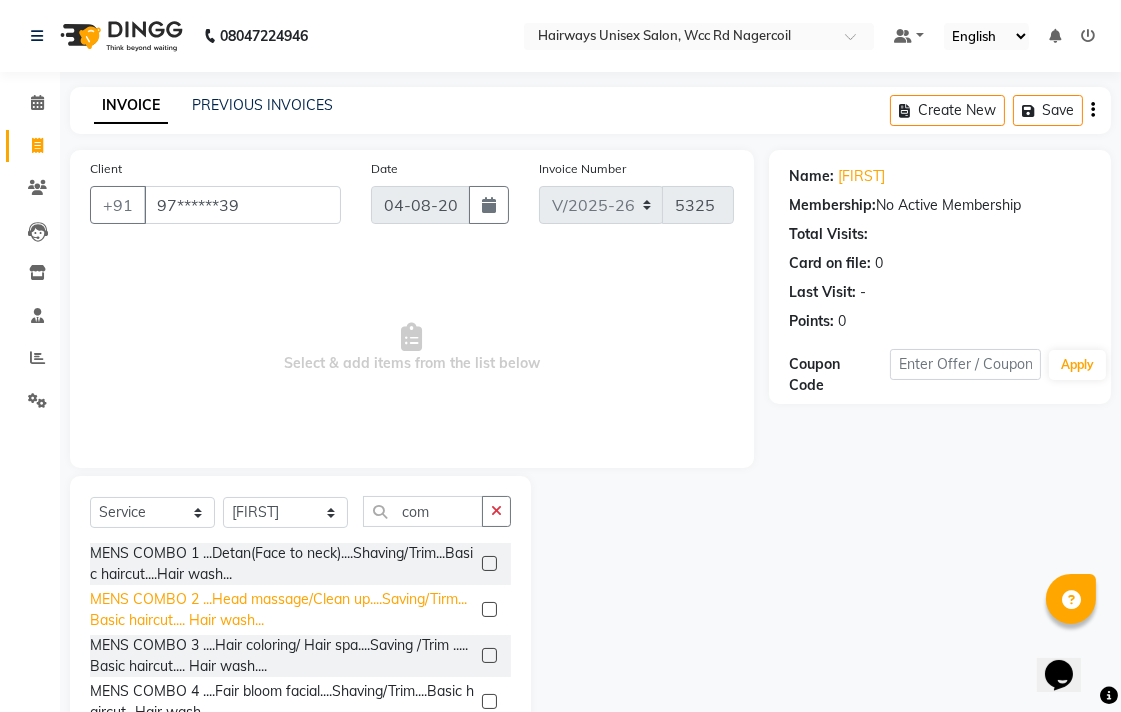 click on "MENS COMBO  2  ...Head massage/Clean up....Saving/Tirm...Basic haircut.... Hair wash..." 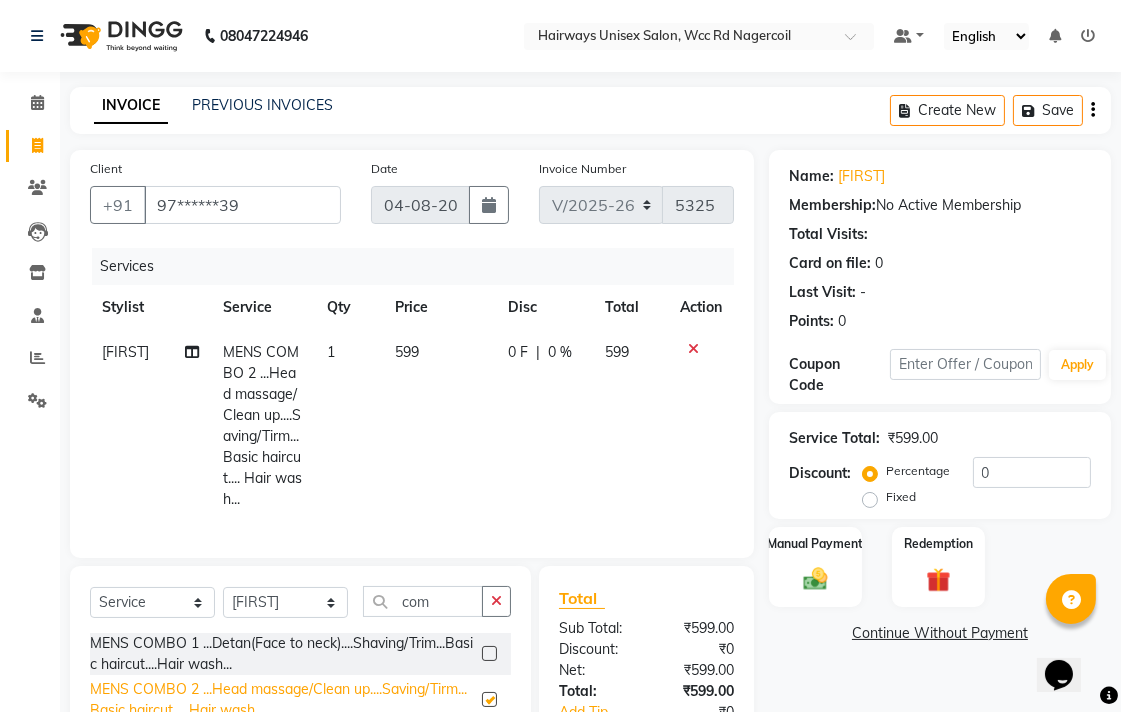 checkbox on "false" 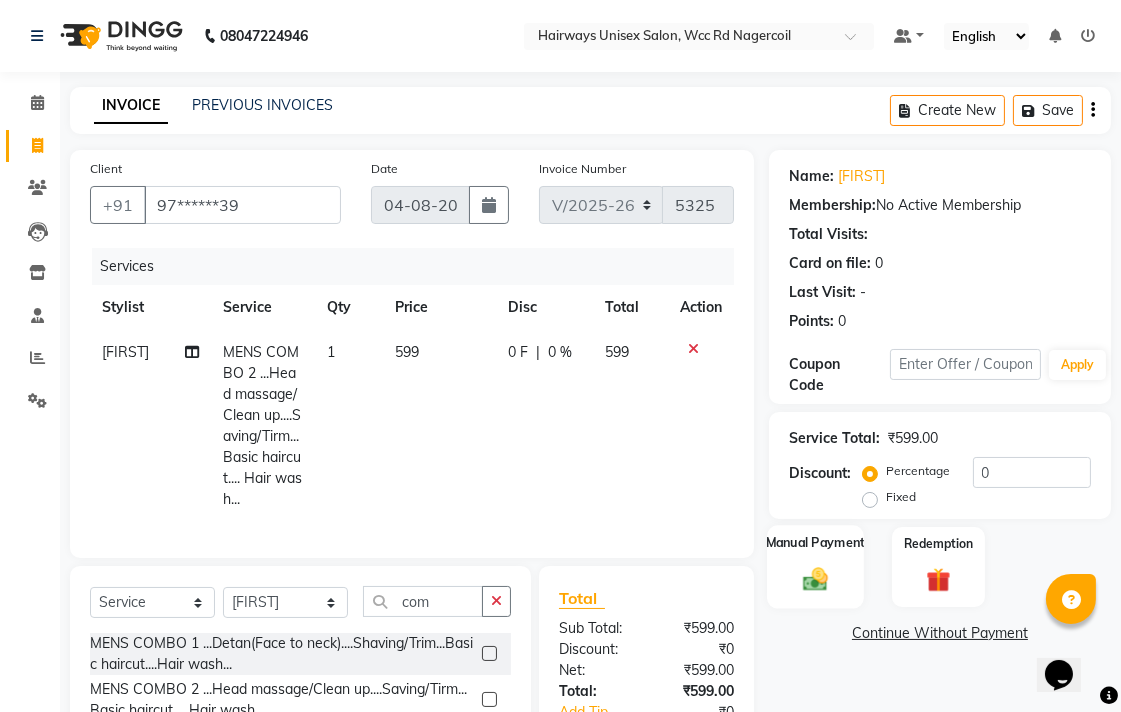 click on "Manual Payment" 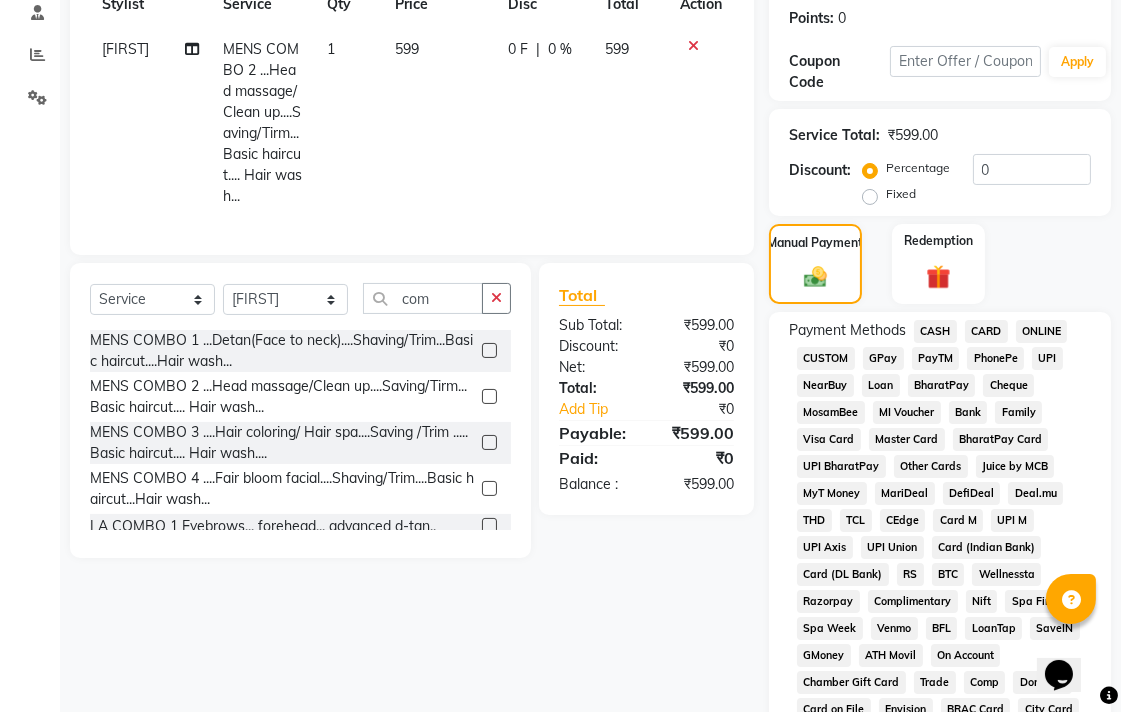 scroll, scrollTop: 333, scrollLeft: 0, axis: vertical 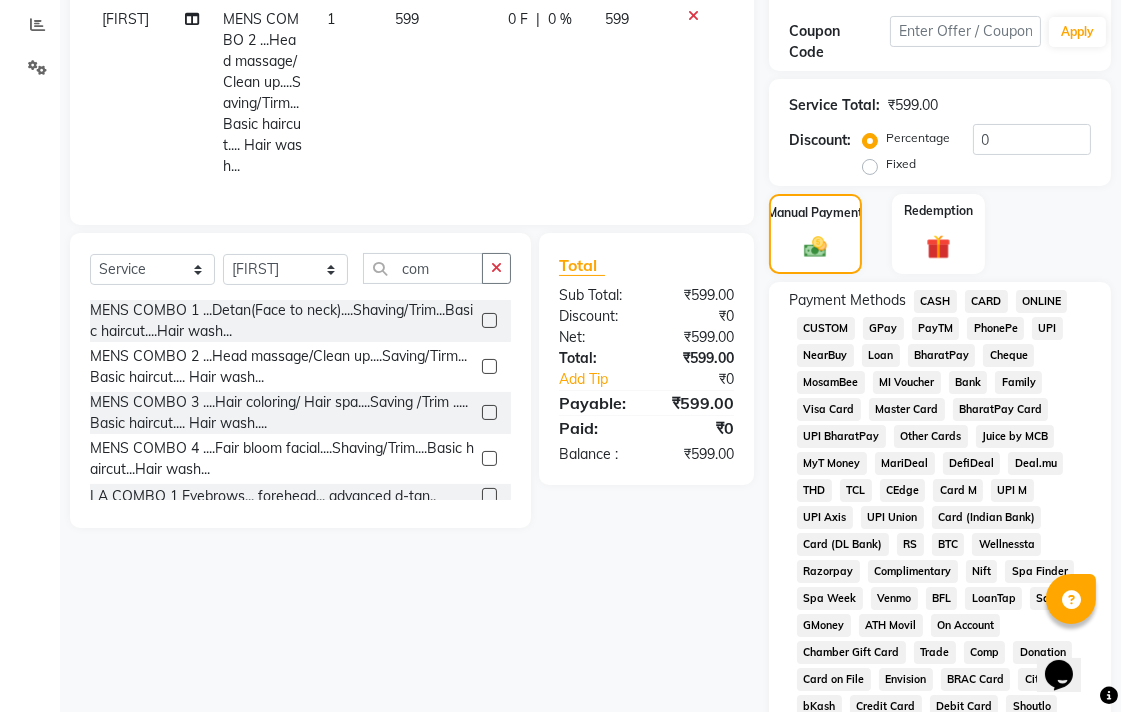 click on "UPI" 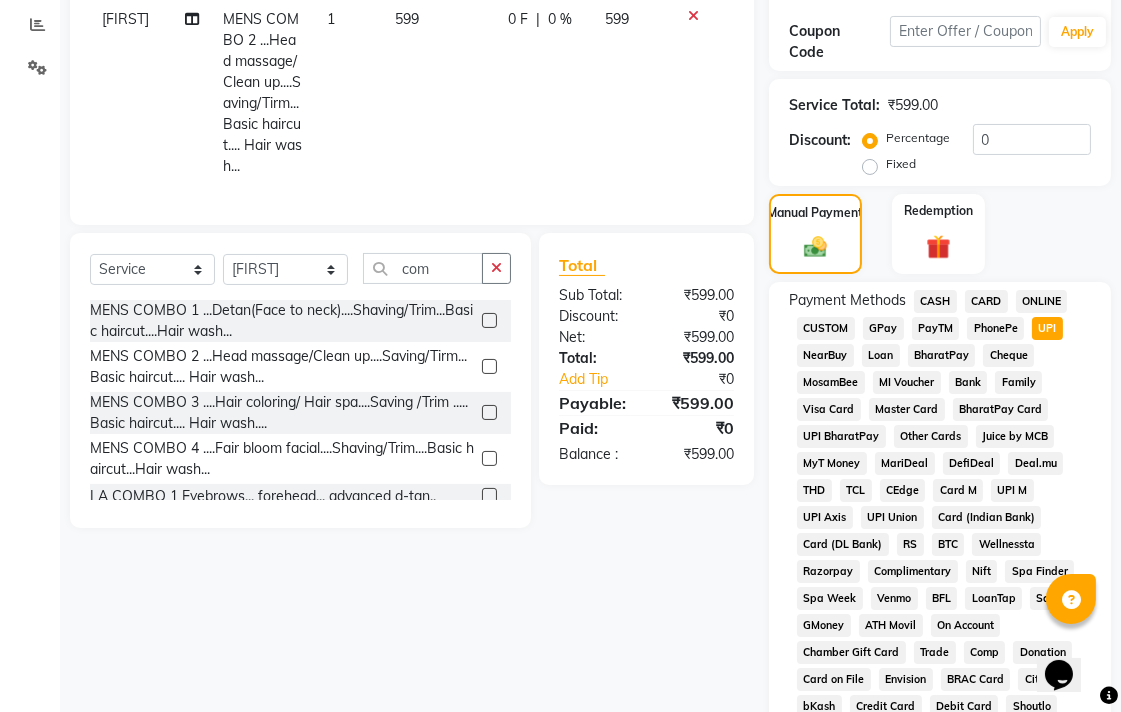scroll, scrollTop: 888, scrollLeft: 0, axis: vertical 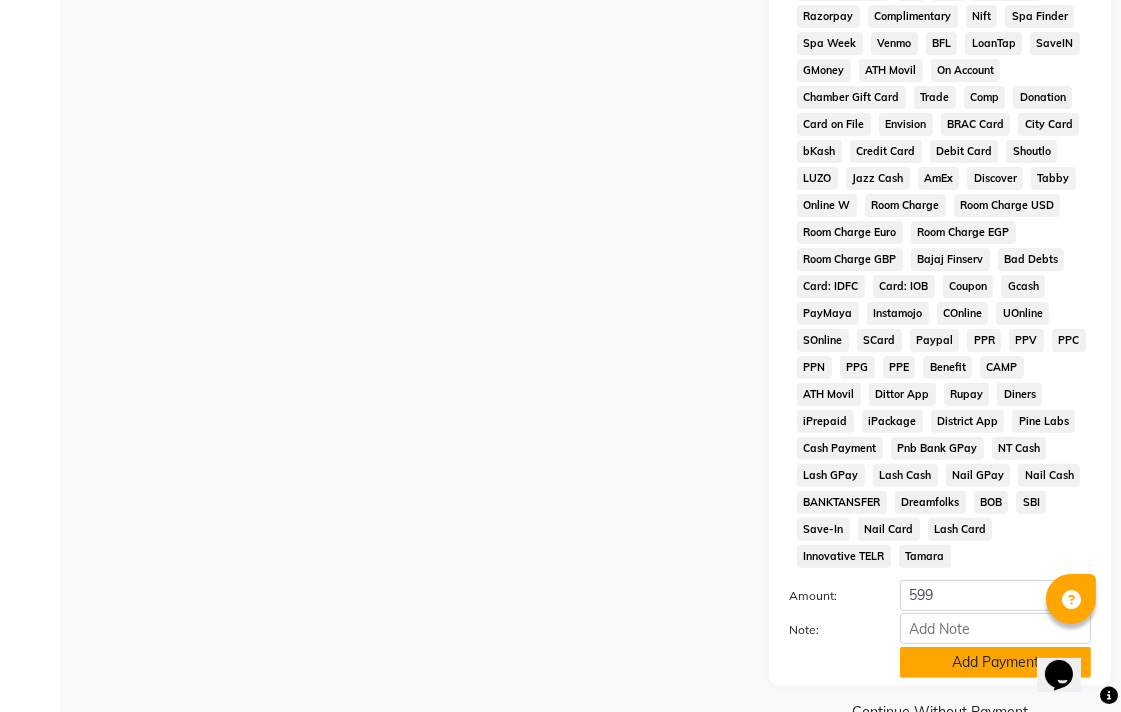 click on "Add Payment" 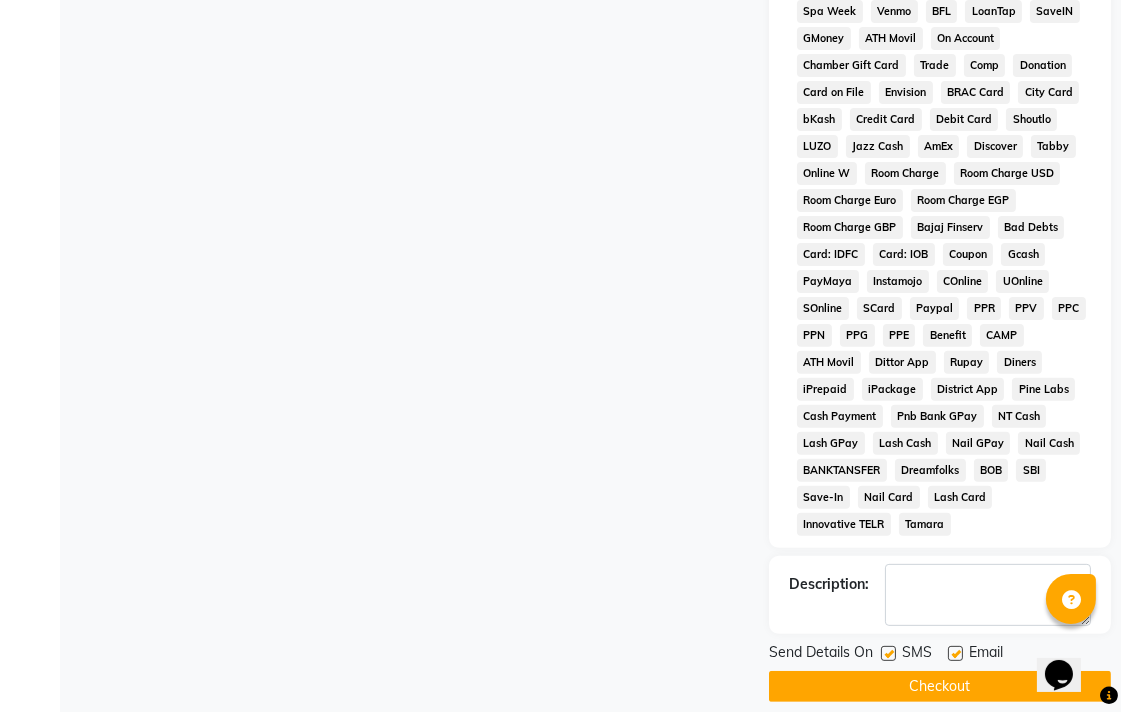 scroll, scrollTop: 947, scrollLeft: 0, axis: vertical 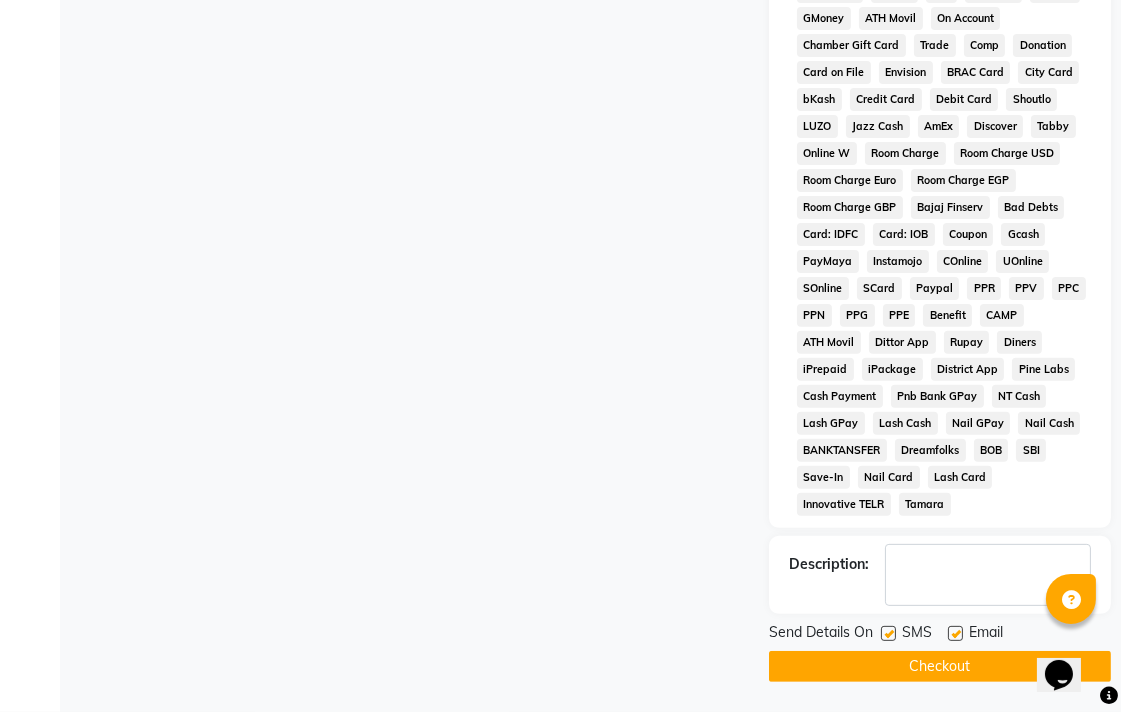 click 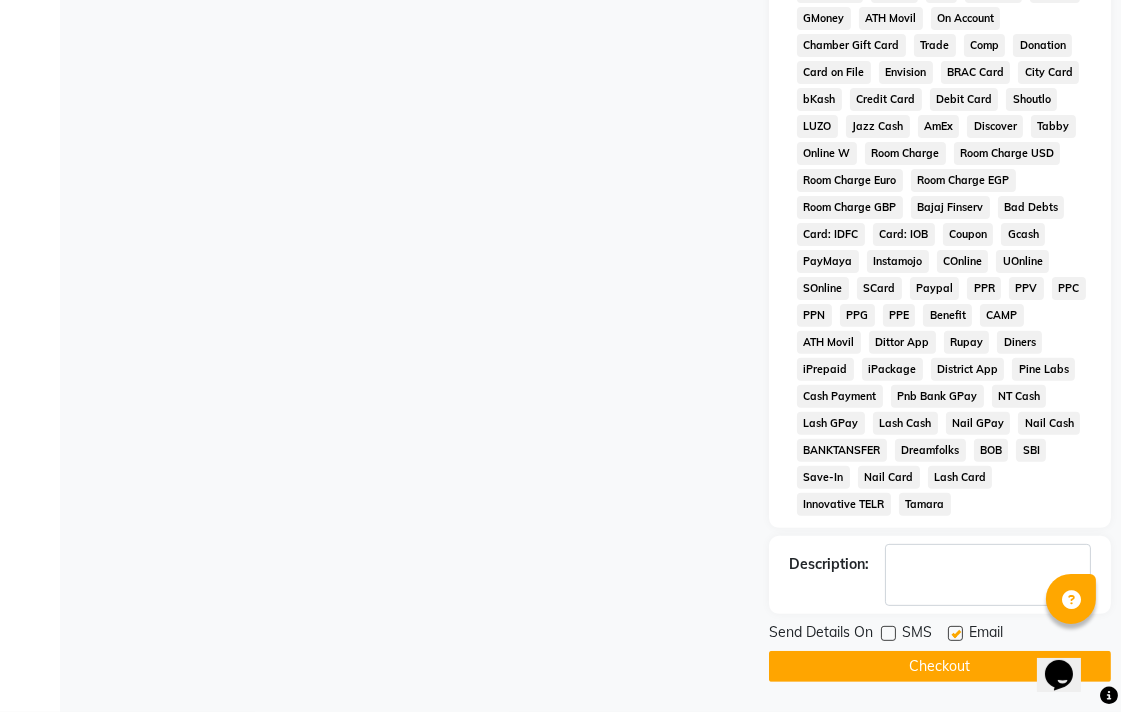 click 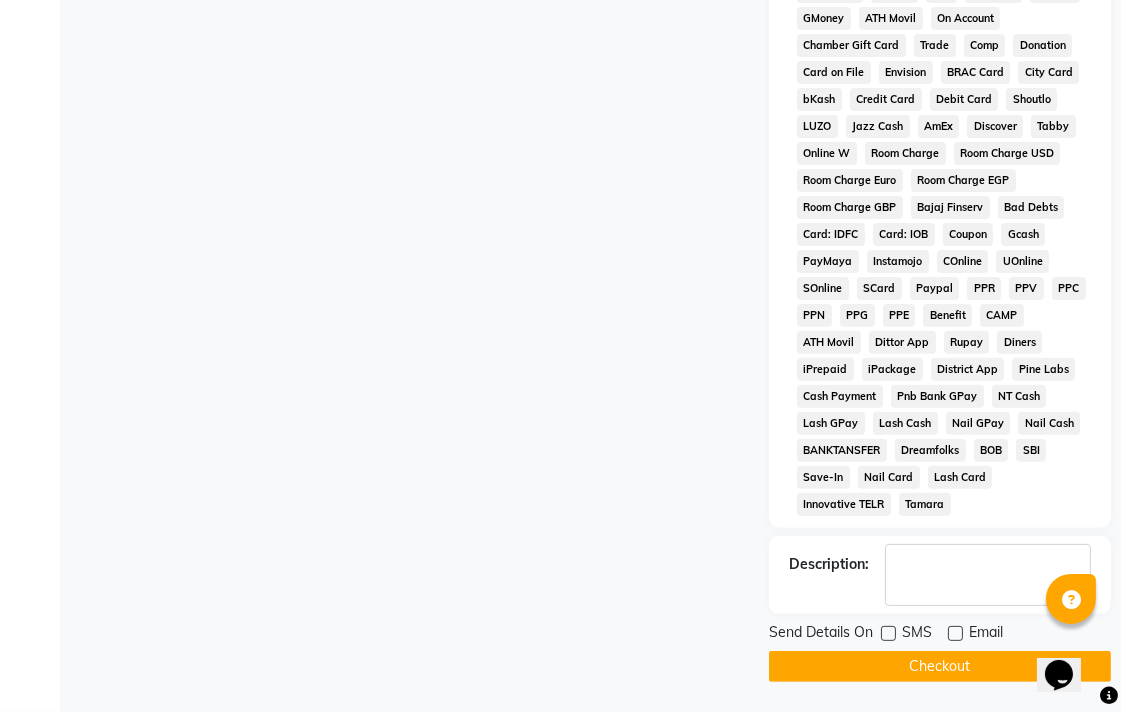 click on "Checkout" 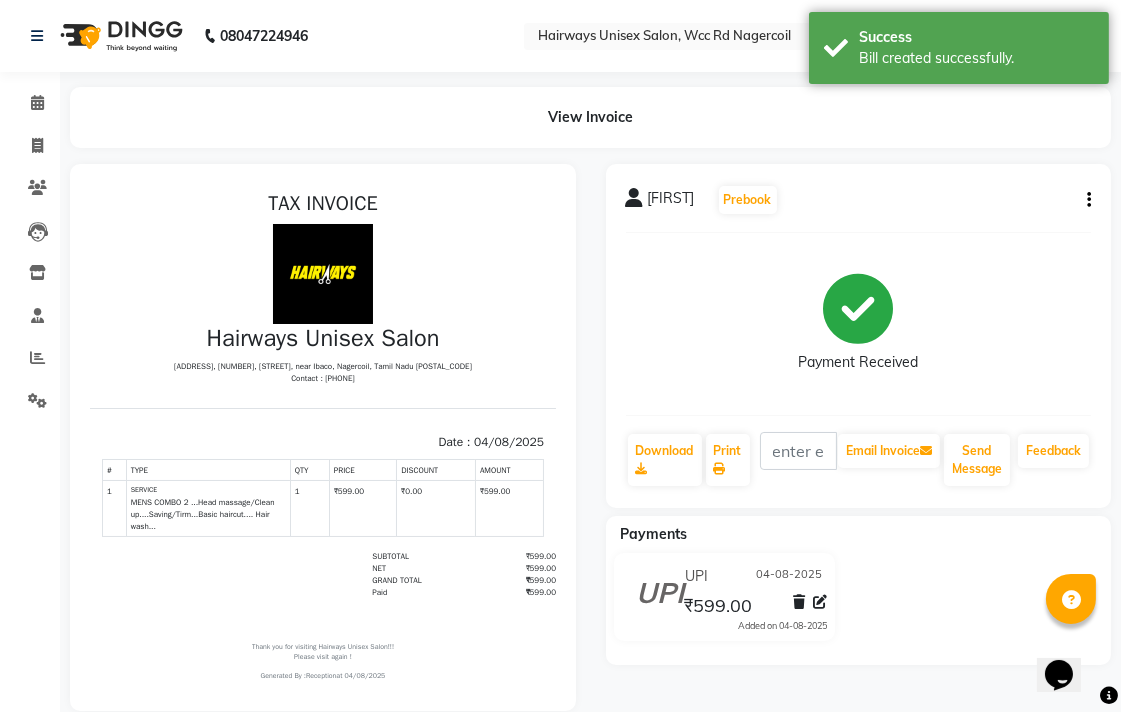 scroll, scrollTop: 0, scrollLeft: 0, axis: both 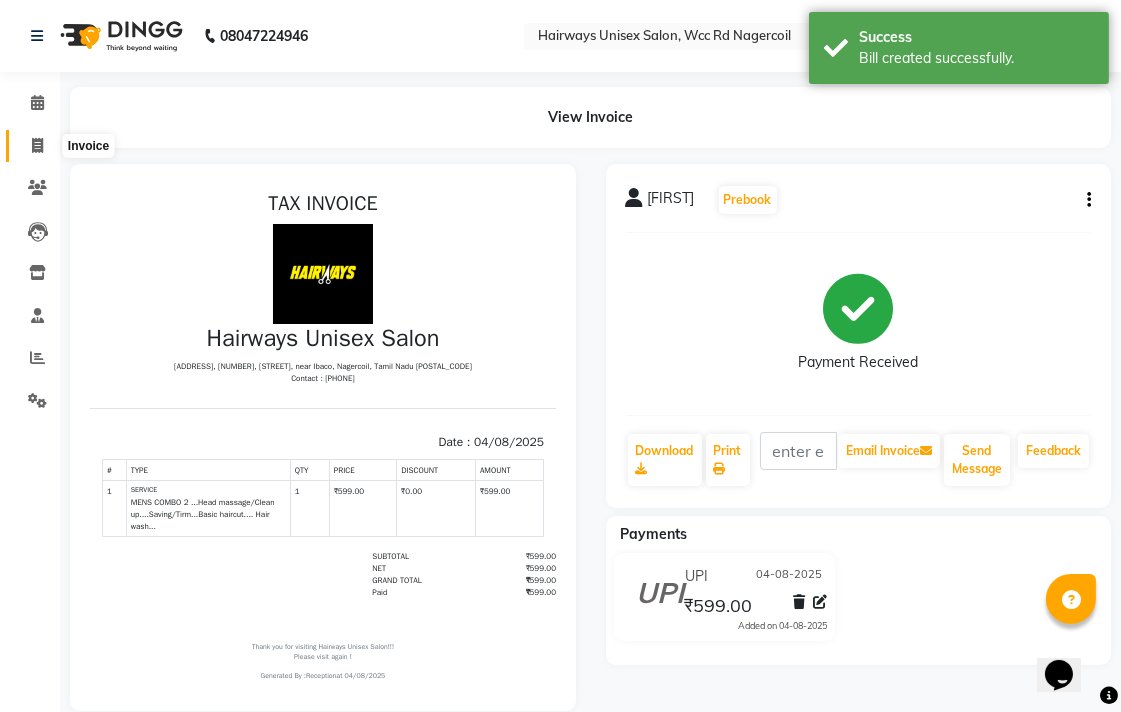 click 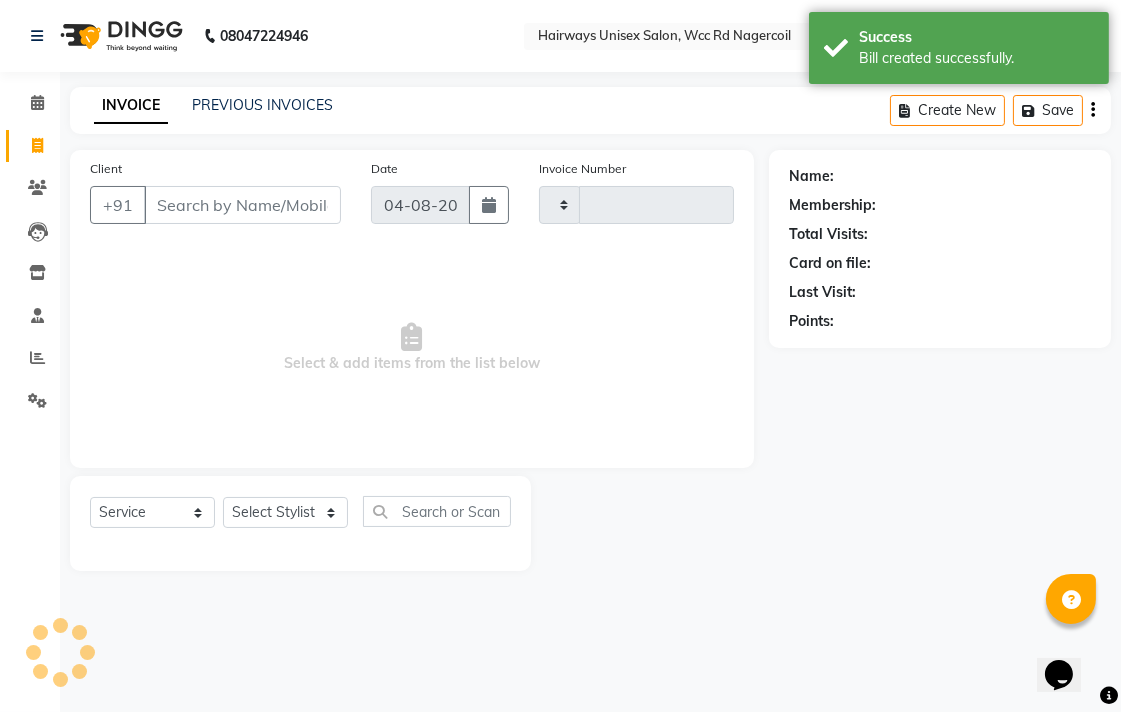type on "5326" 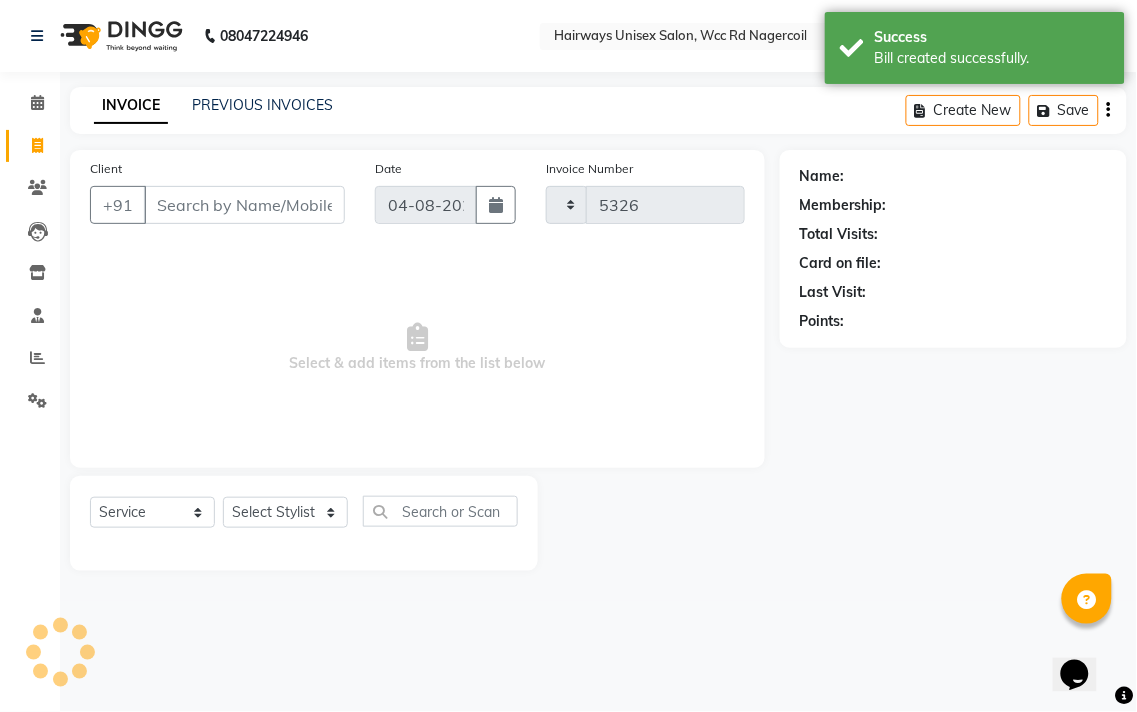 select on "6523" 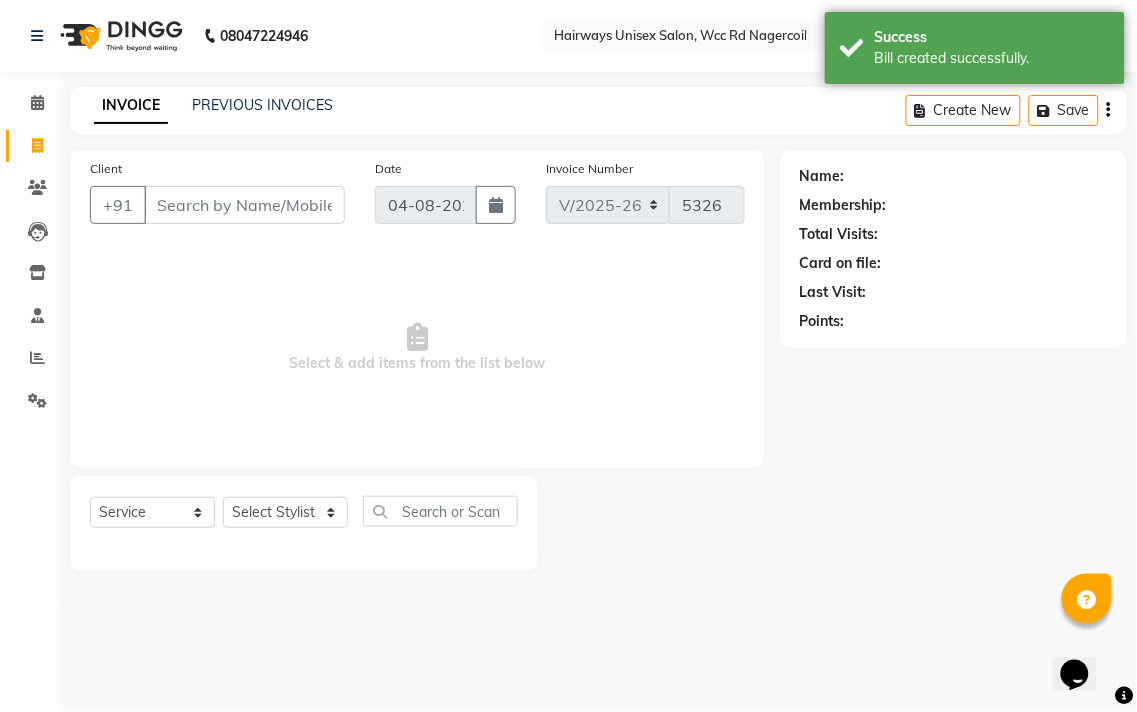 click on "Select  Service  Product  Membership  Package Voucher Prepaid Gift Card  Select Stylist Admin Chitra divya Gokila Haroon Imran Reception Salman Sartaj Khan Talib" 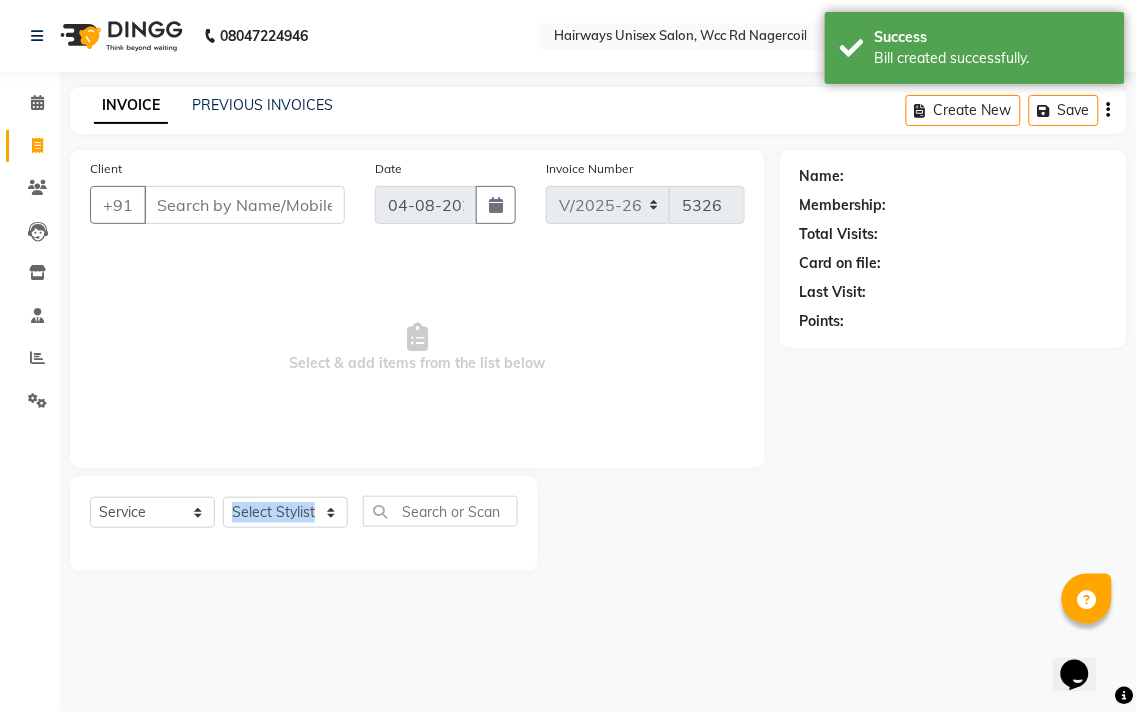 click on "Select  Service  Product  Membership  Package Voucher Prepaid Gift Card  Select Stylist Admin Chitra divya Gokila Haroon Imran Reception Salman Sartaj Khan Talib" 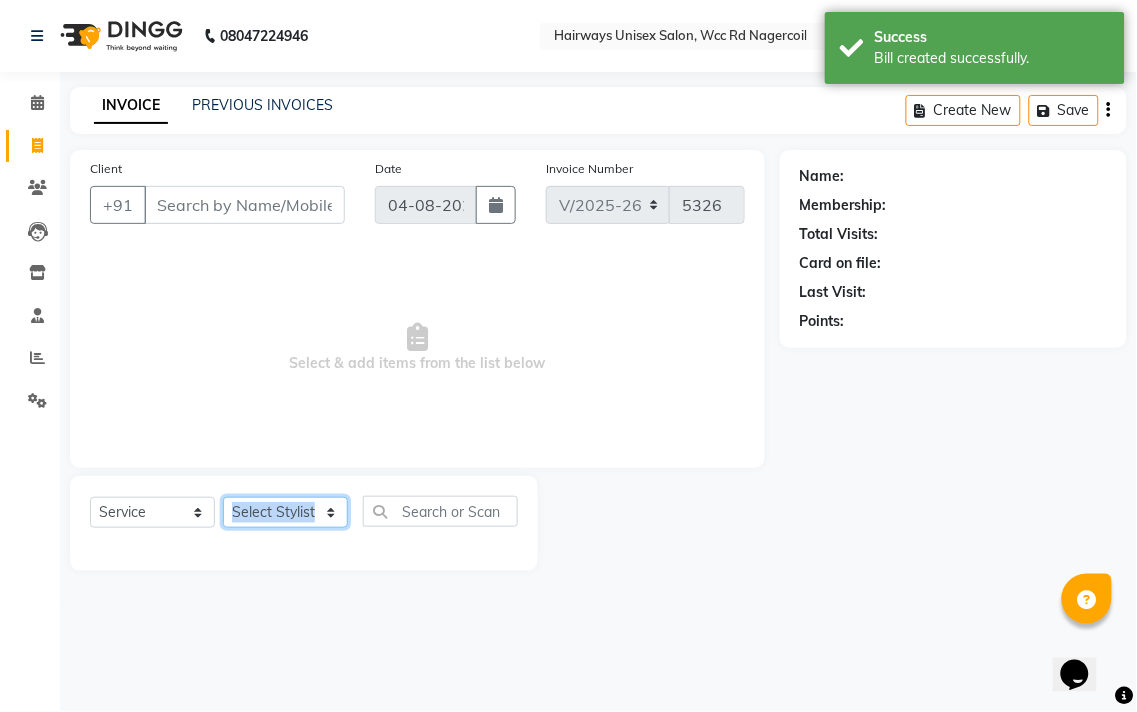 click on "Select Stylist Admin Chitra divya Gokila Haroon Imran Reception Salman Sartaj Khan Talib" 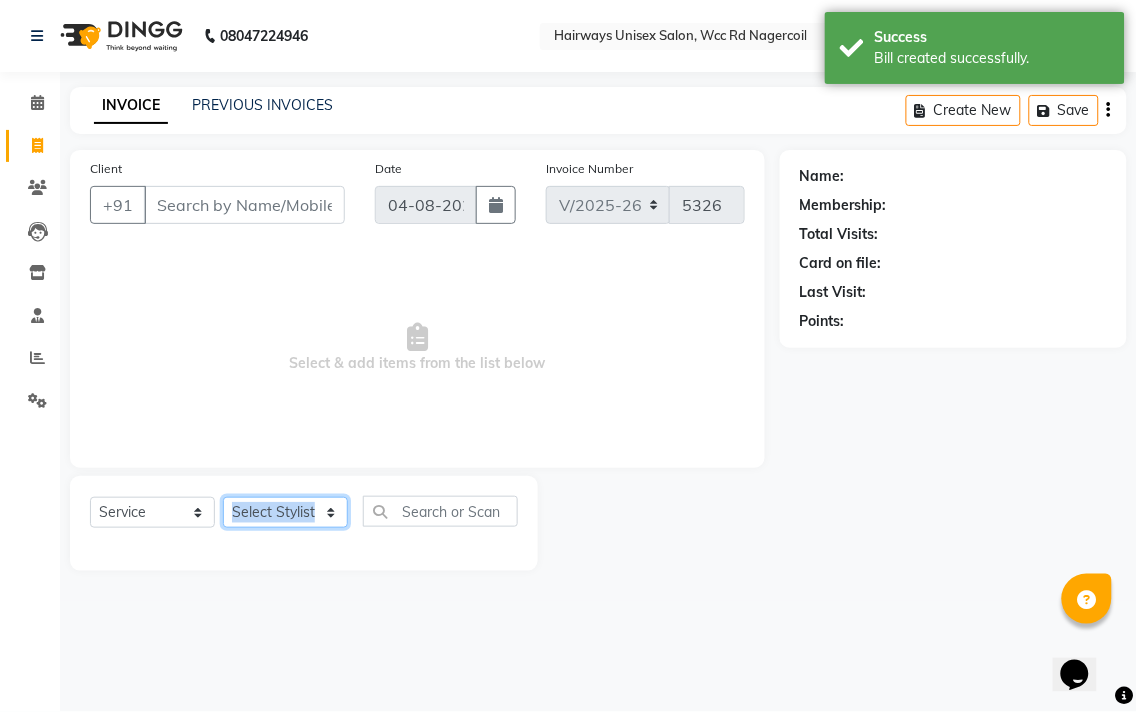 select on "49914" 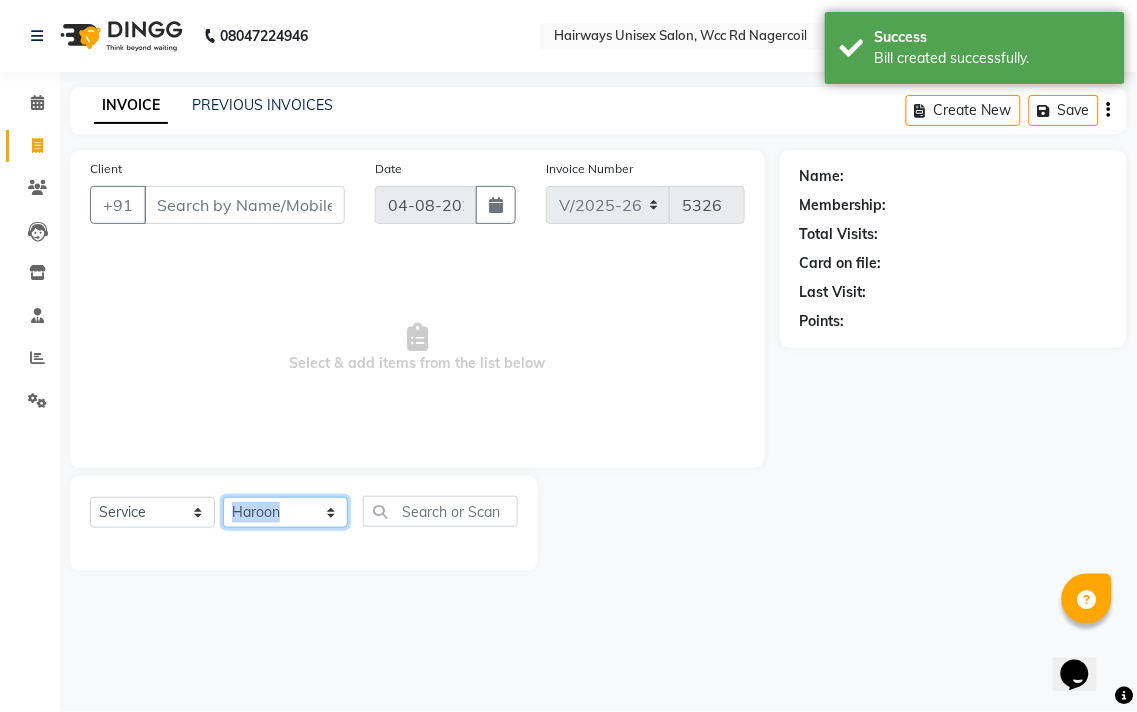 click on "Select Stylist Admin Chitra divya Gokila Haroon Imran Reception Salman Sartaj Khan Talib" 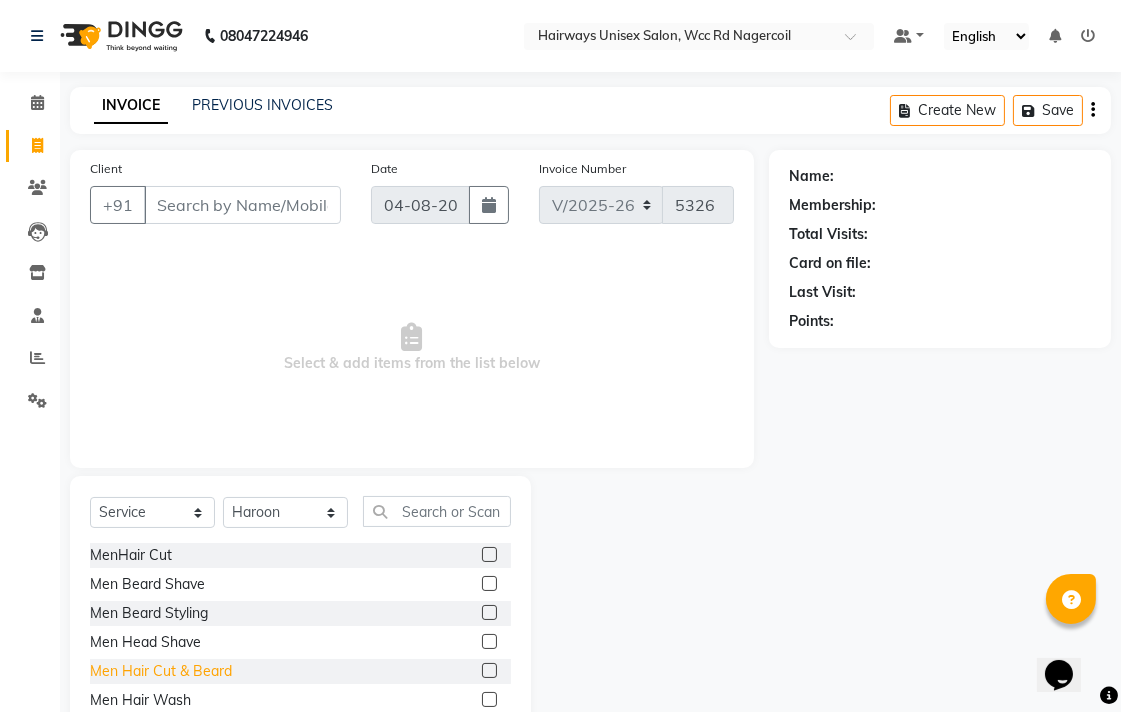 click on "Men Hair Cut & Beard" 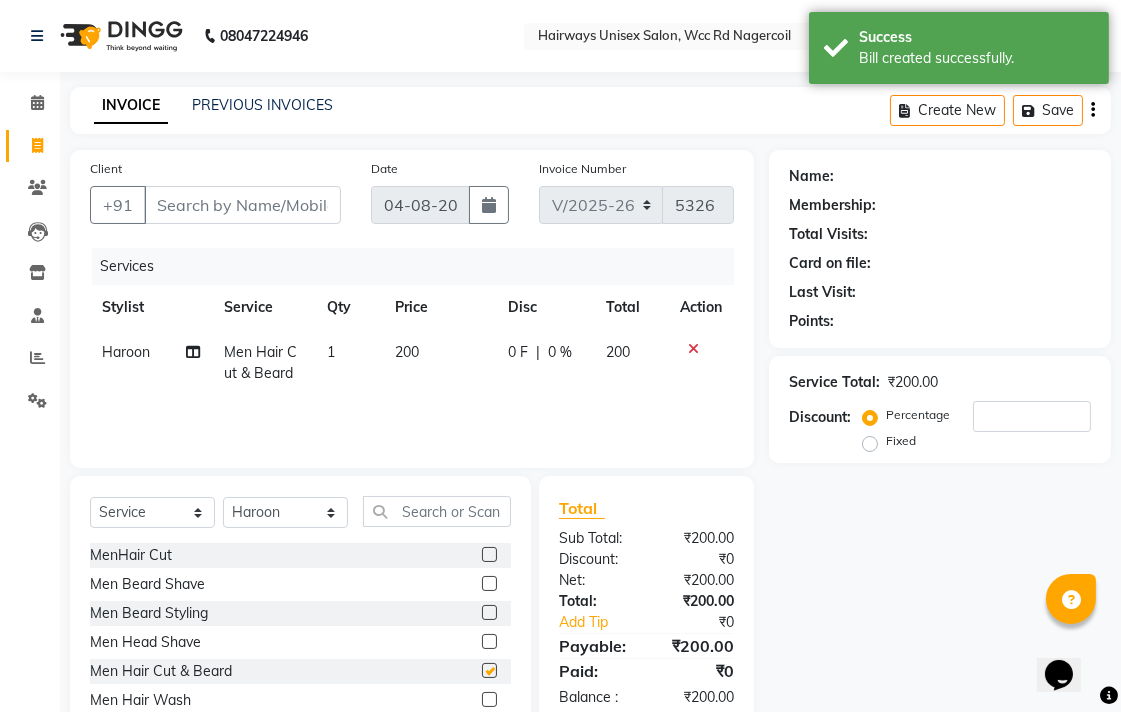 checkbox on "false" 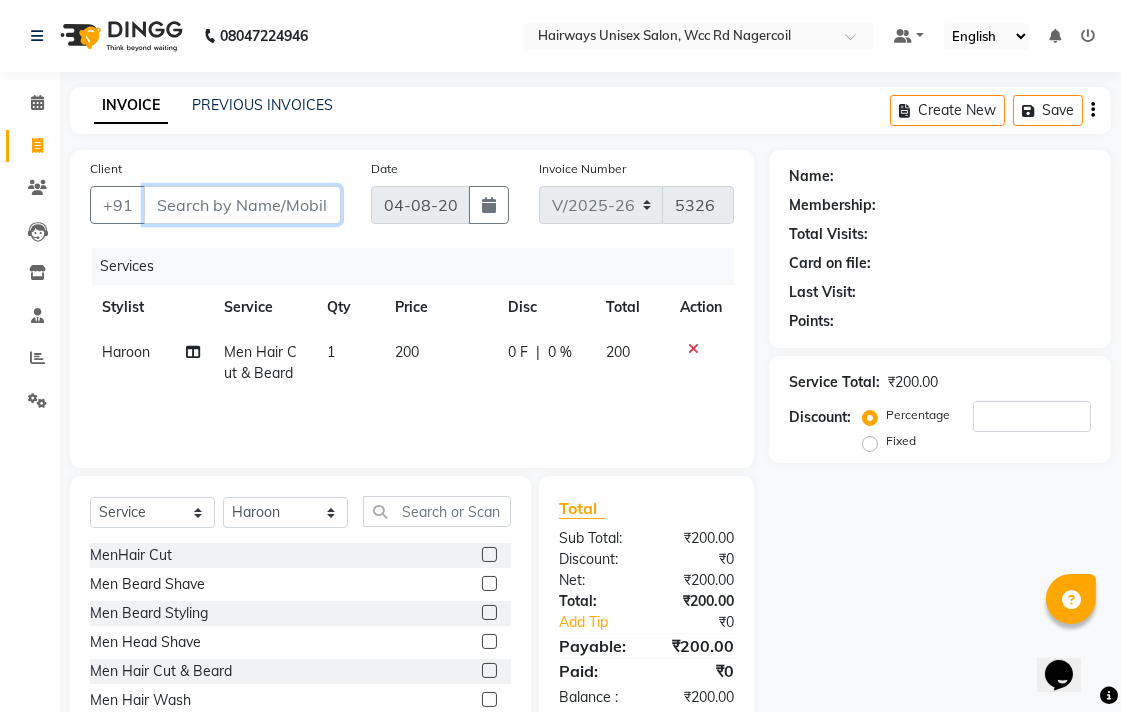 click on "Client" at bounding box center (242, 205) 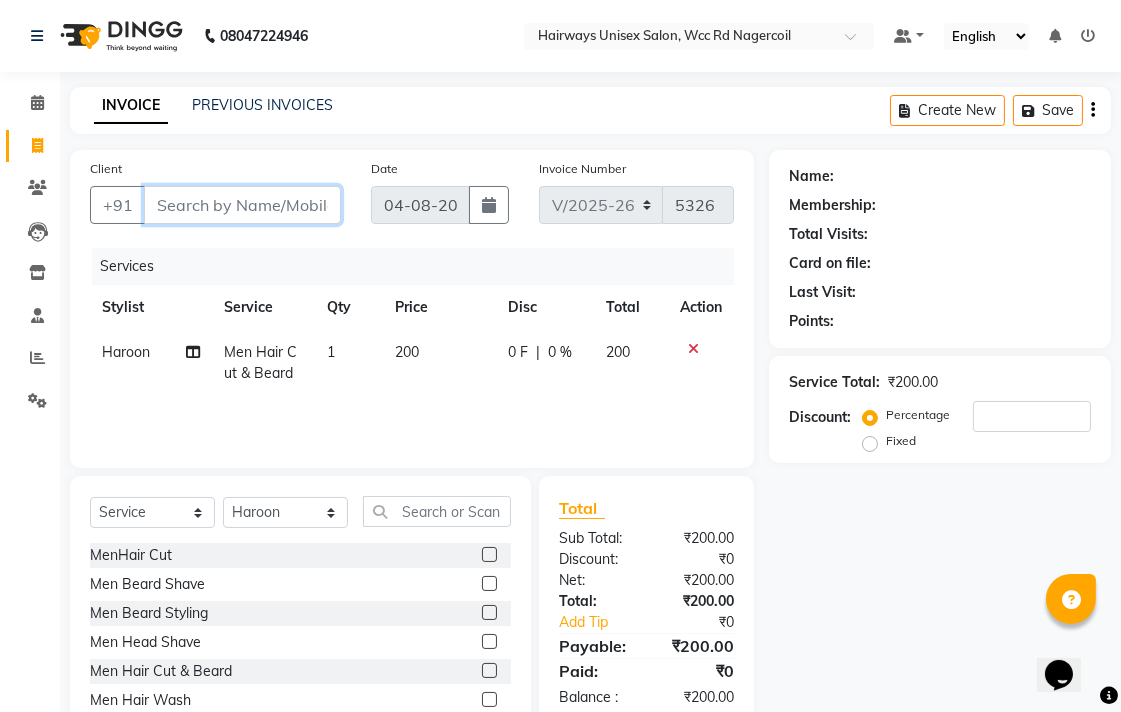 type on "9" 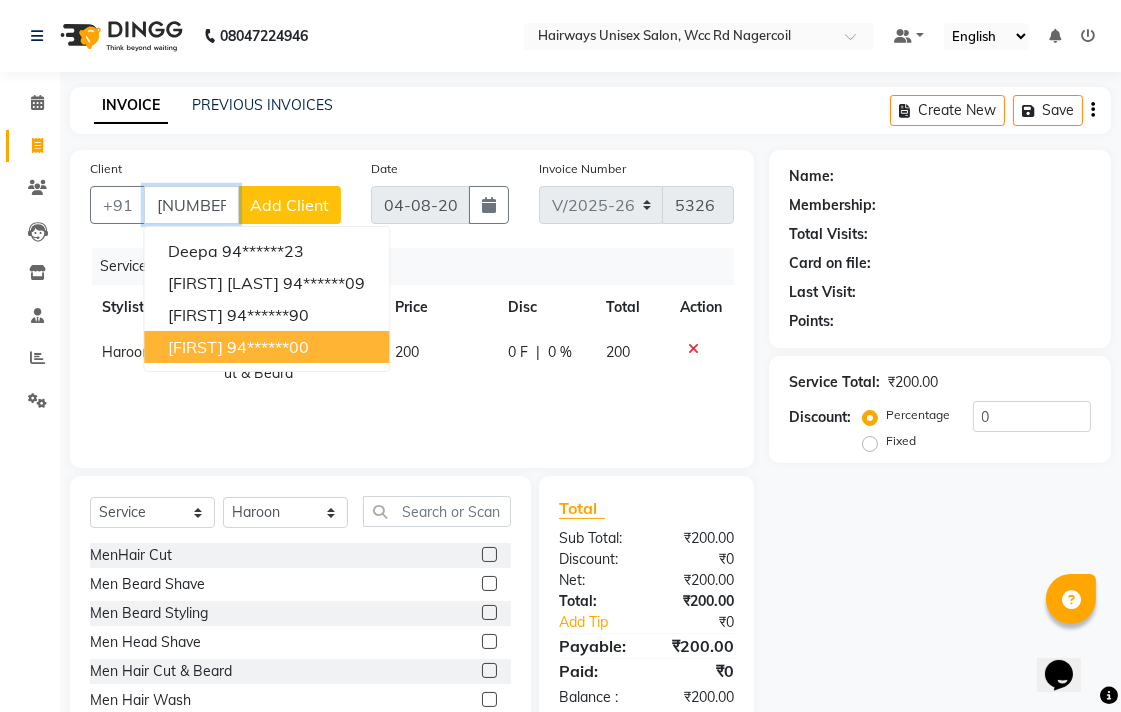 click on "94******00" at bounding box center [268, 347] 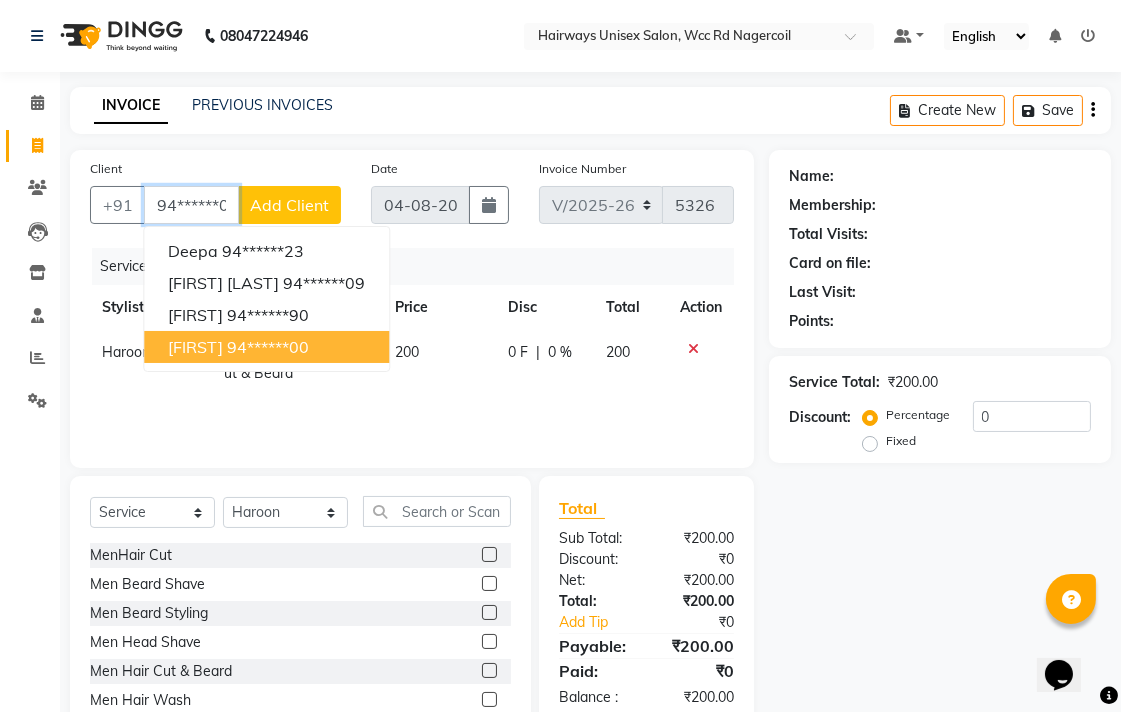 type on "94******00" 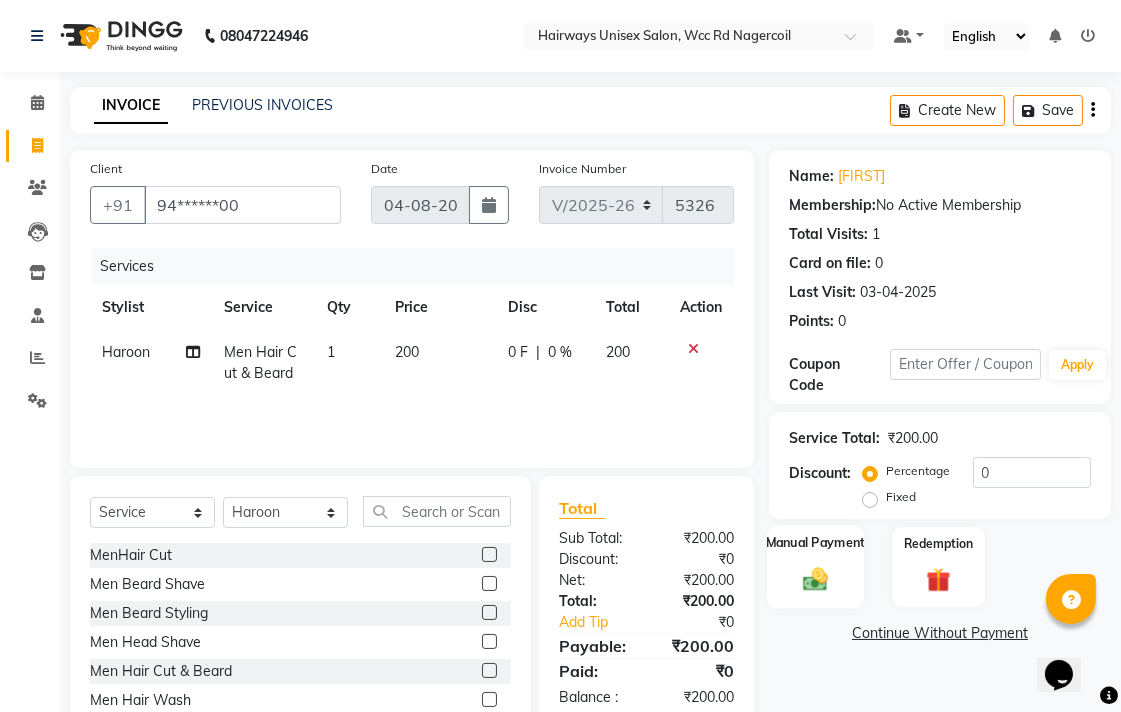 click 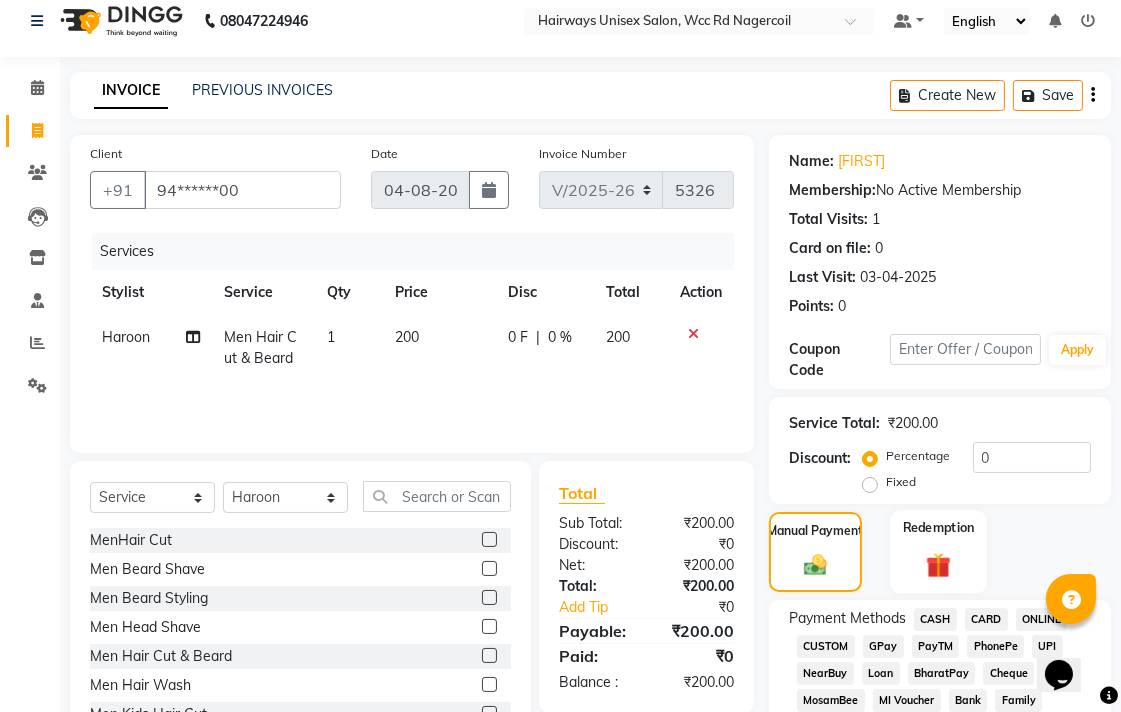 scroll, scrollTop: 222, scrollLeft: 0, axis: vertical 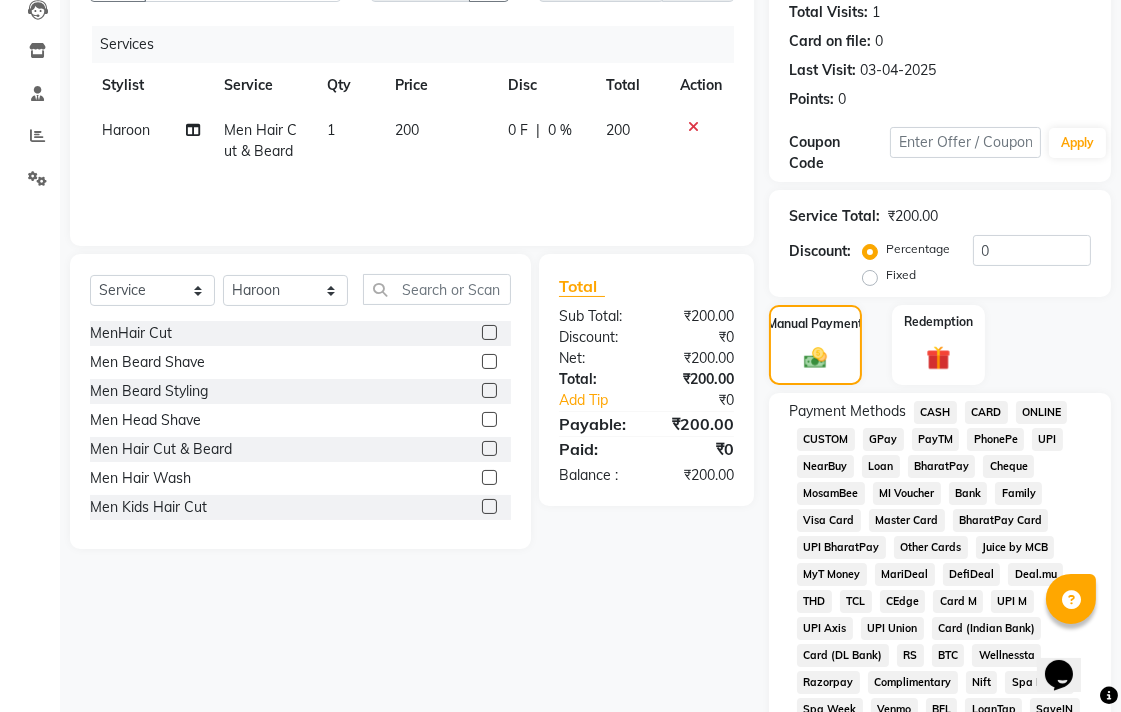 click on "CASH" 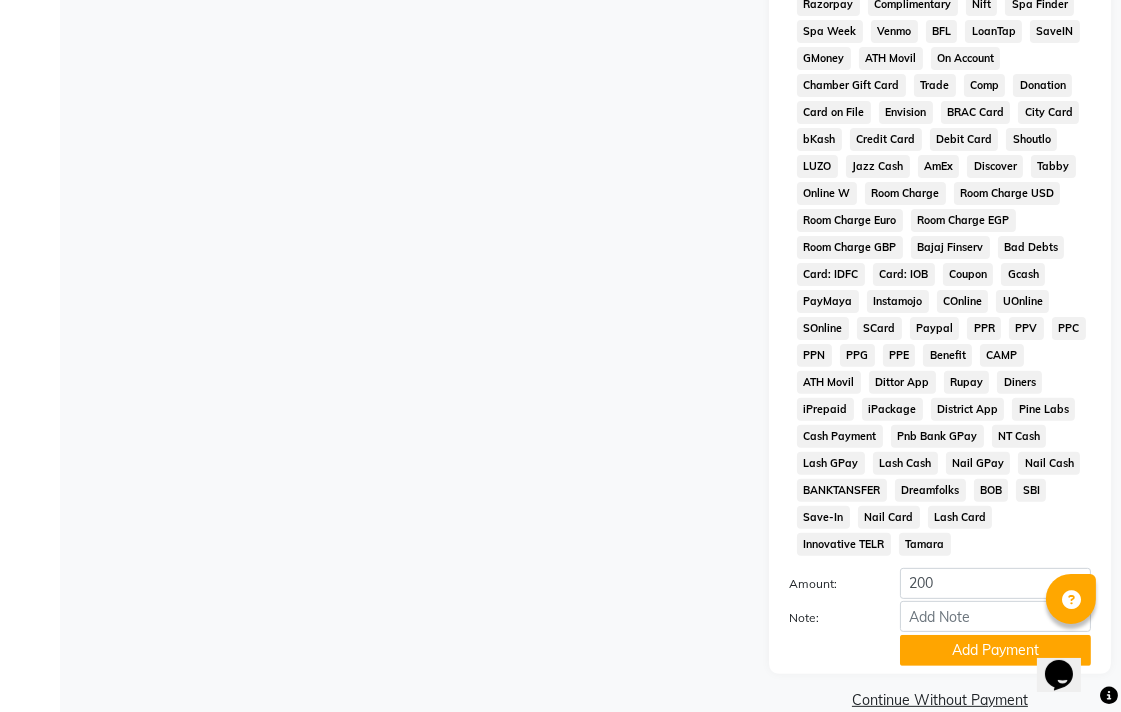 scroll, scrollTop: 941, scrollLeft: 0, axis: vertical 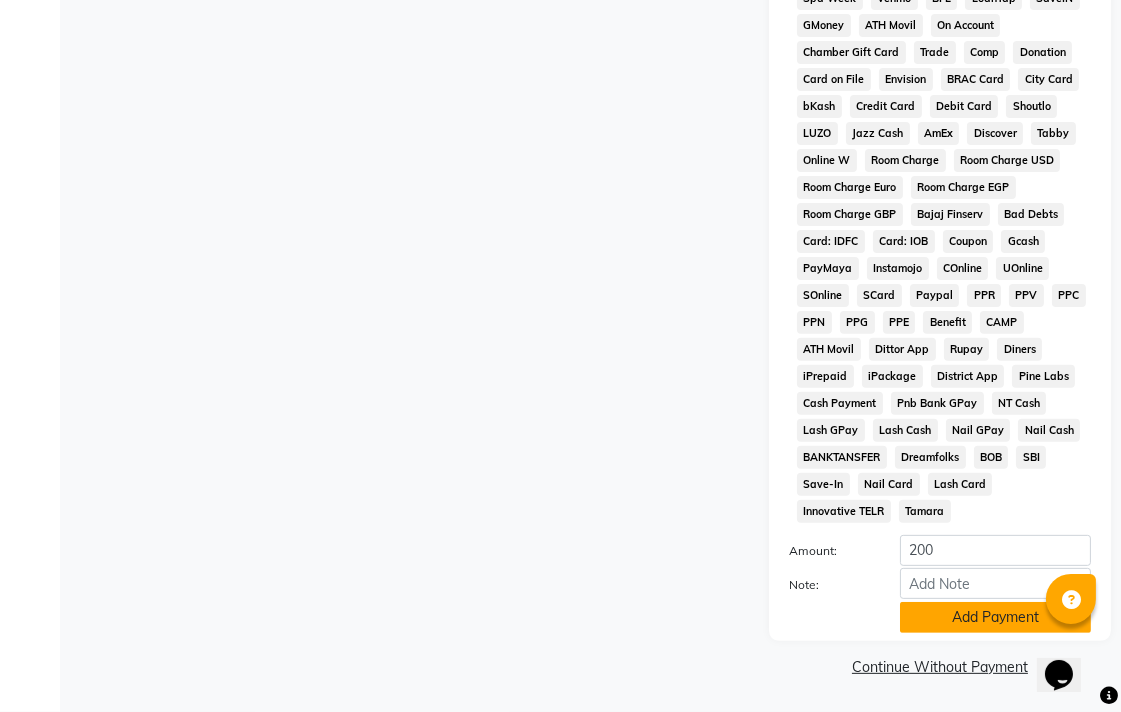click on "Add Payment" 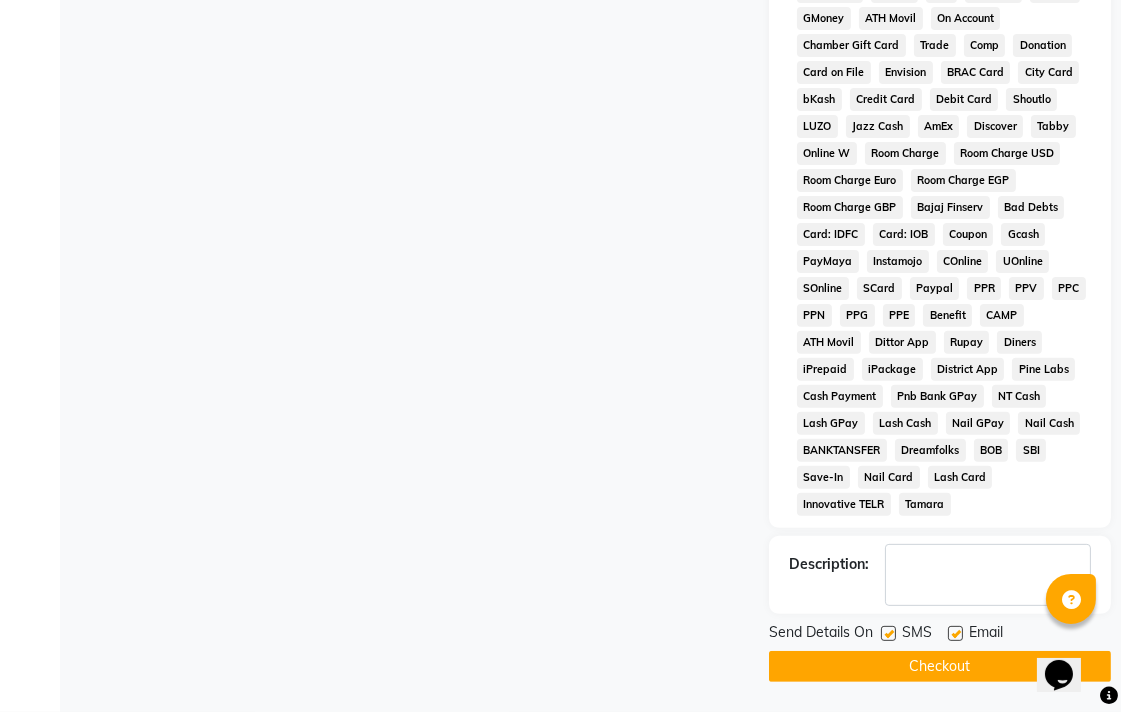 scroll, scrollTop: 947, scrollLeft: 0, axis: vertical 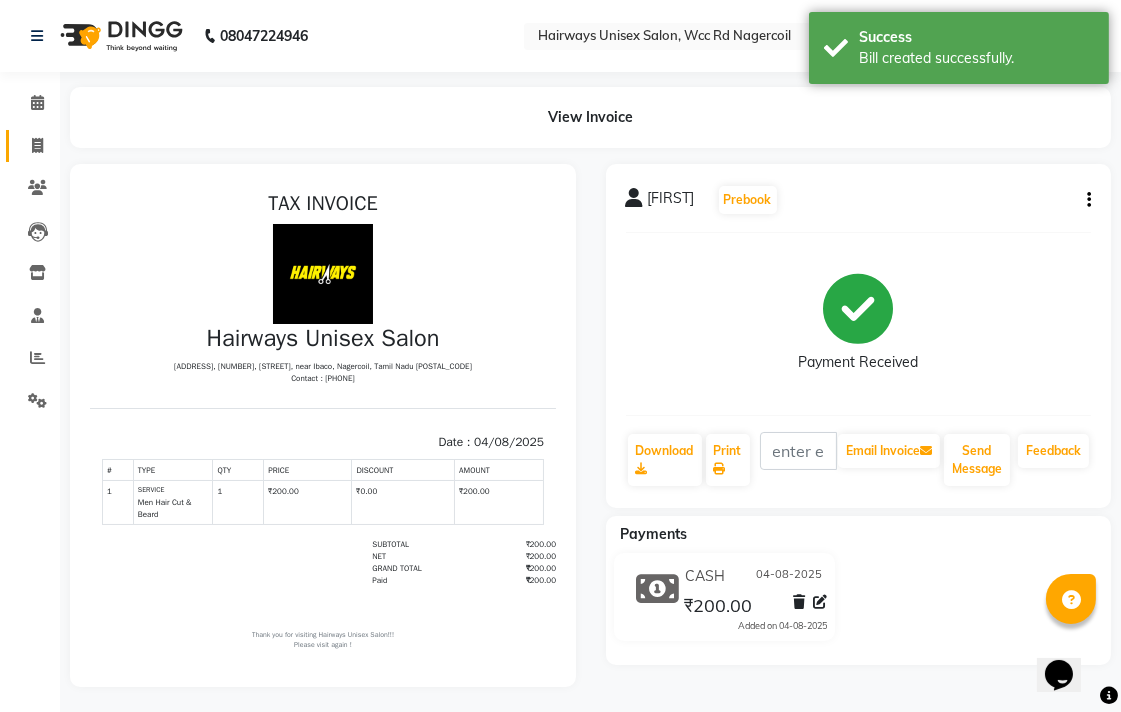 click 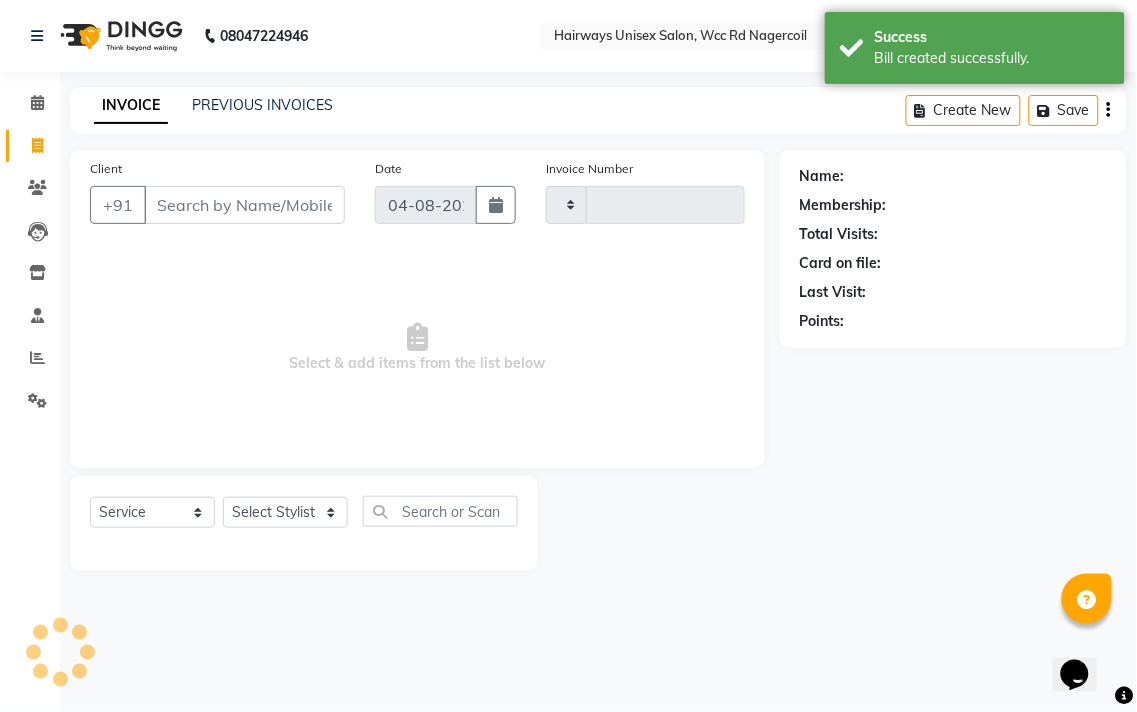type on "5327" 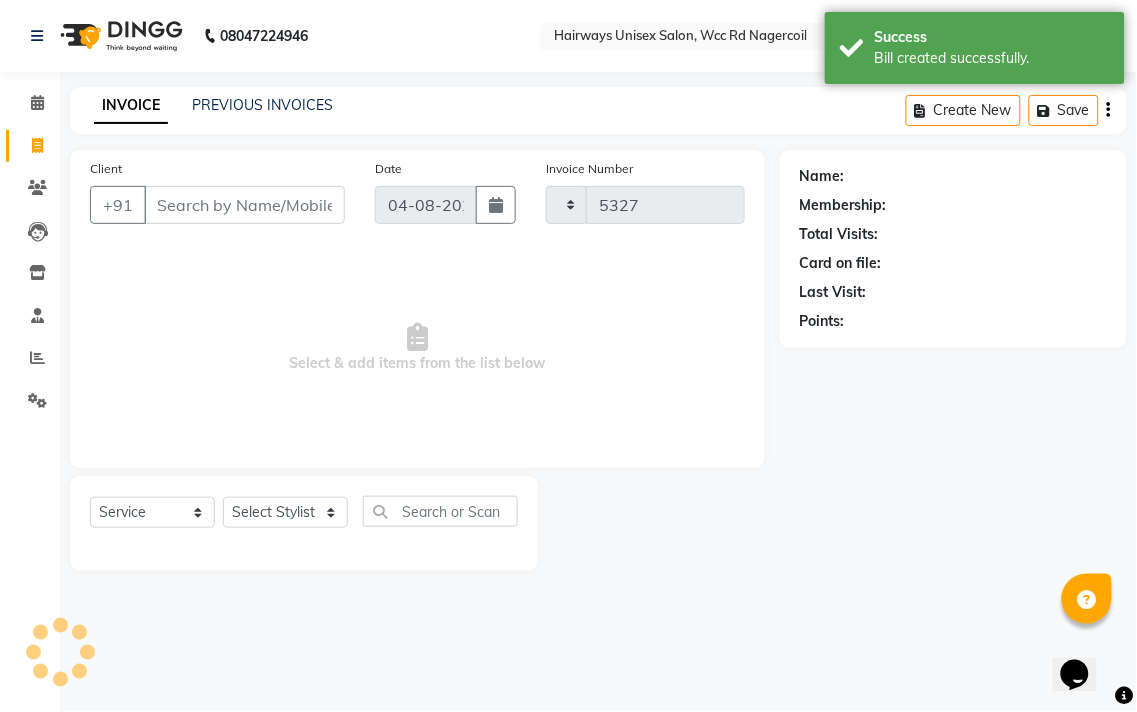 select on "6523" 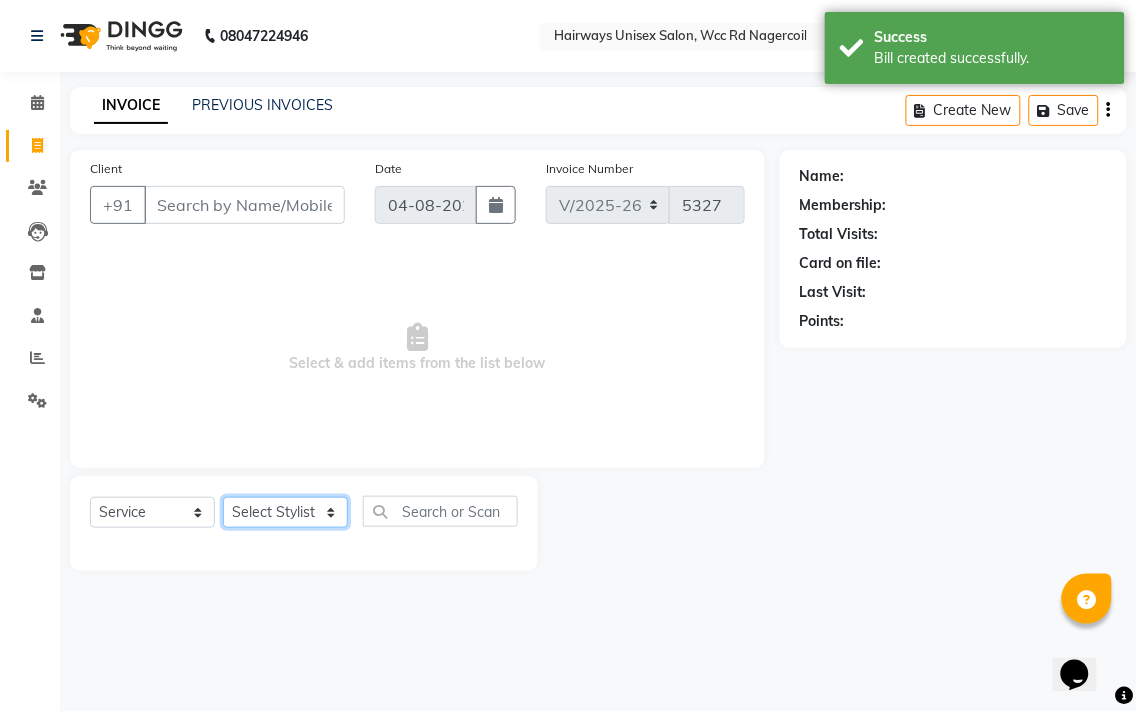 click on "Select Stylist Admin Chitra divya Gokila Haroon Imran Reception Salman Sartaj Khan Talib" 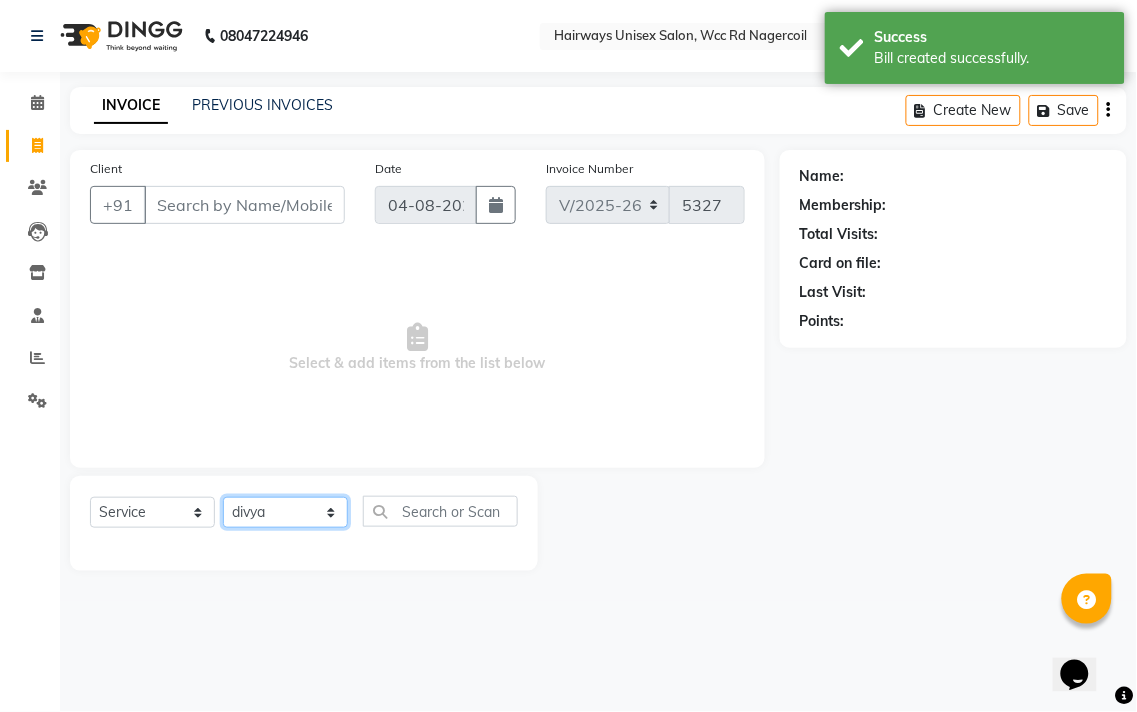 click on "Select Stylist Admin Chitra divya Gokila Haroon Imran Reception Salman Sartaj Khan Talib" 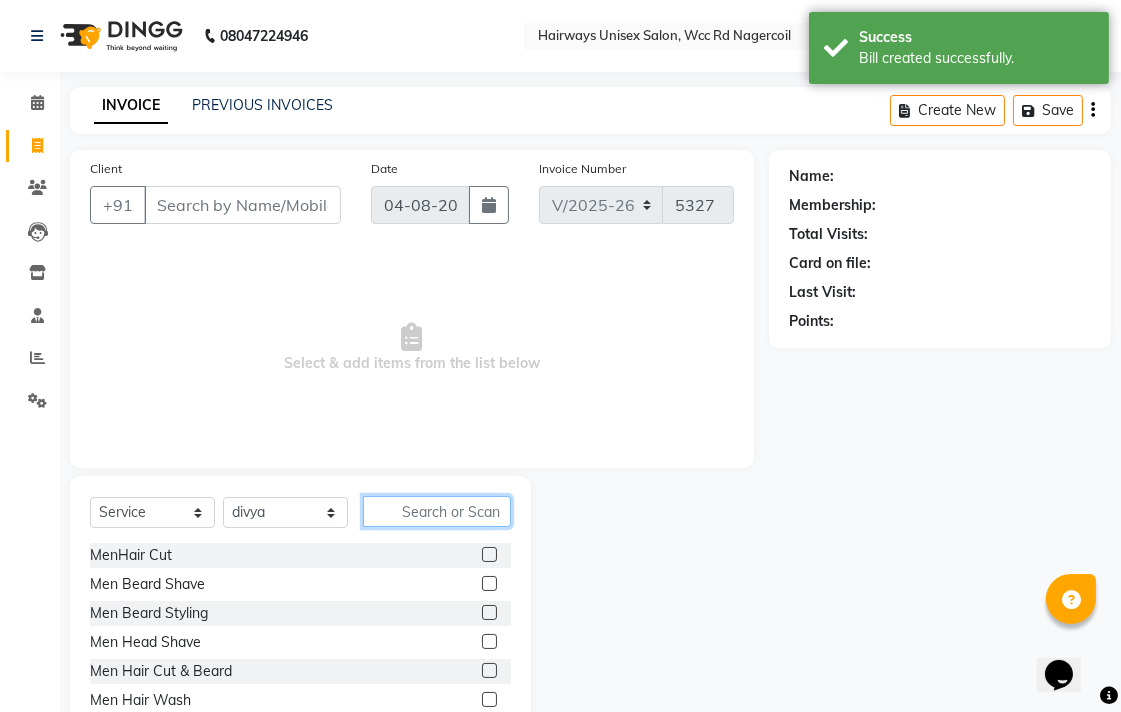 click 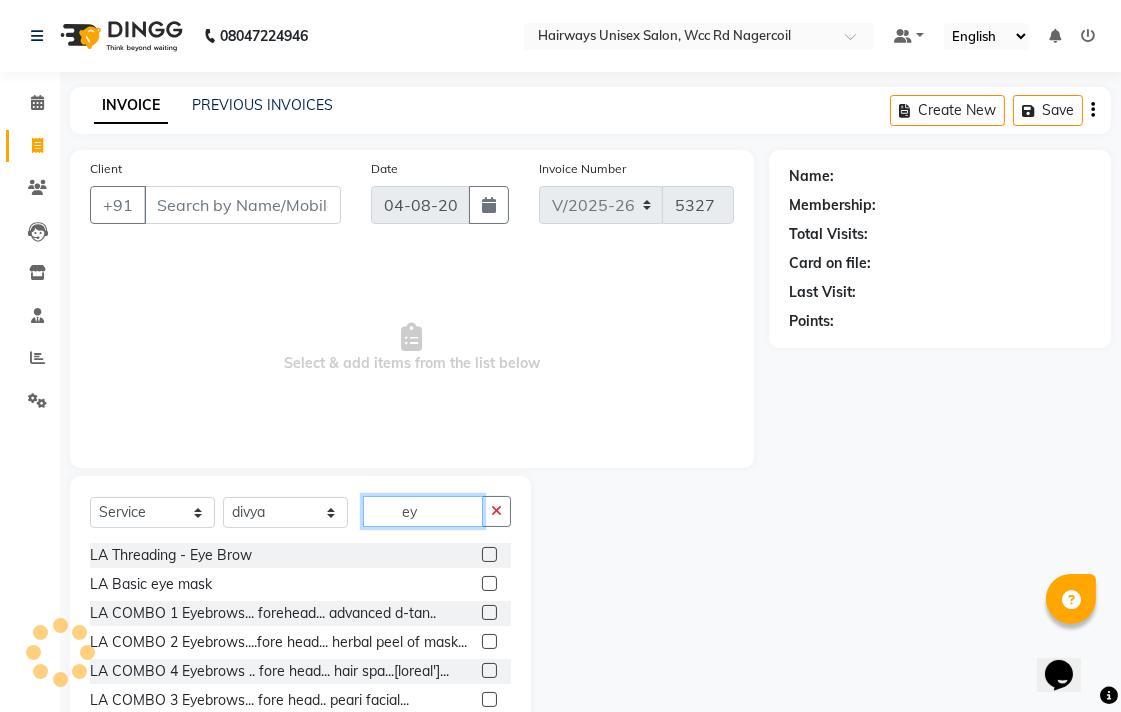 type on "eya" 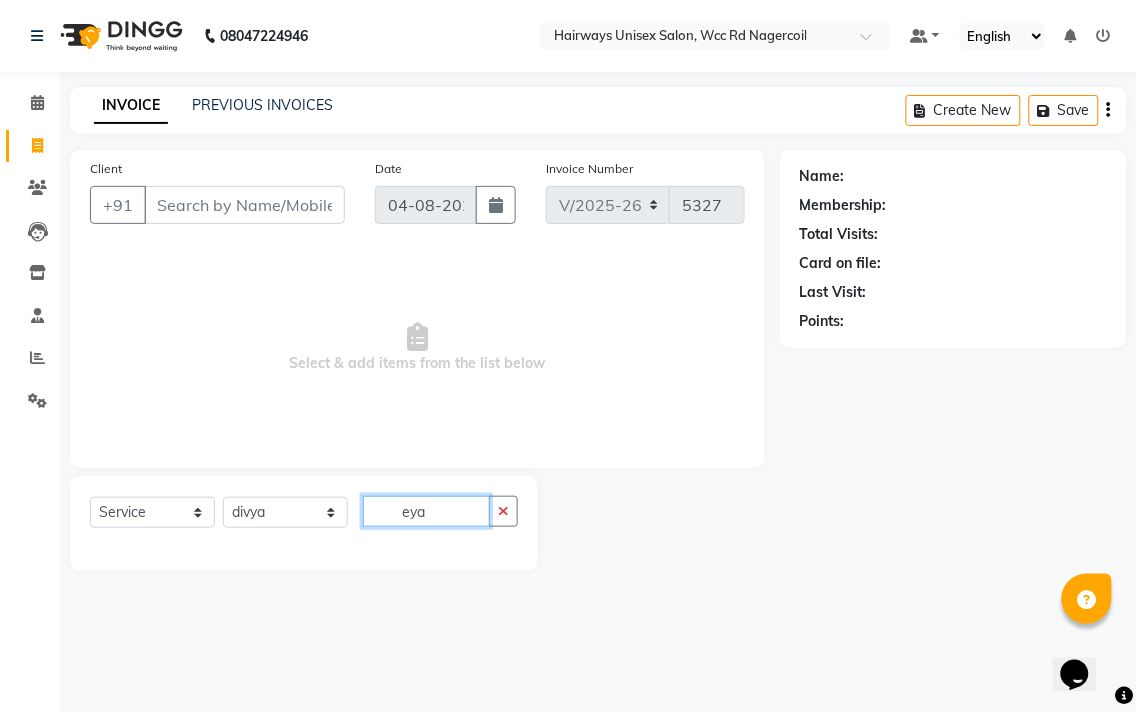 click on "eya" 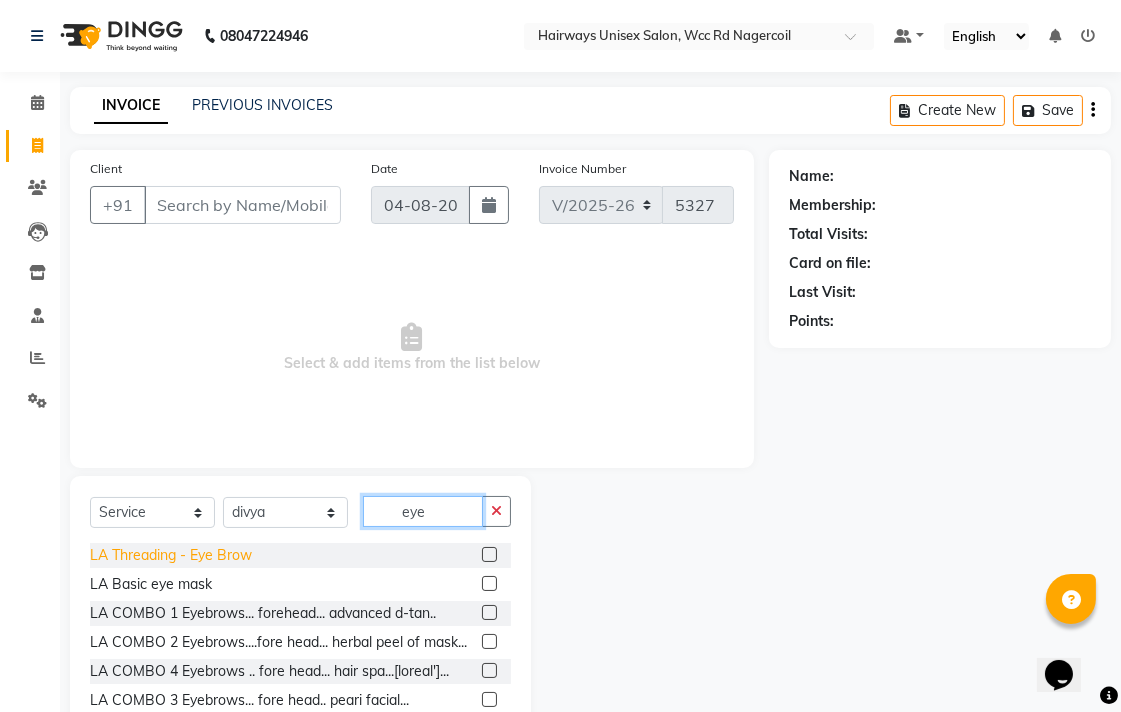 type on "eye" 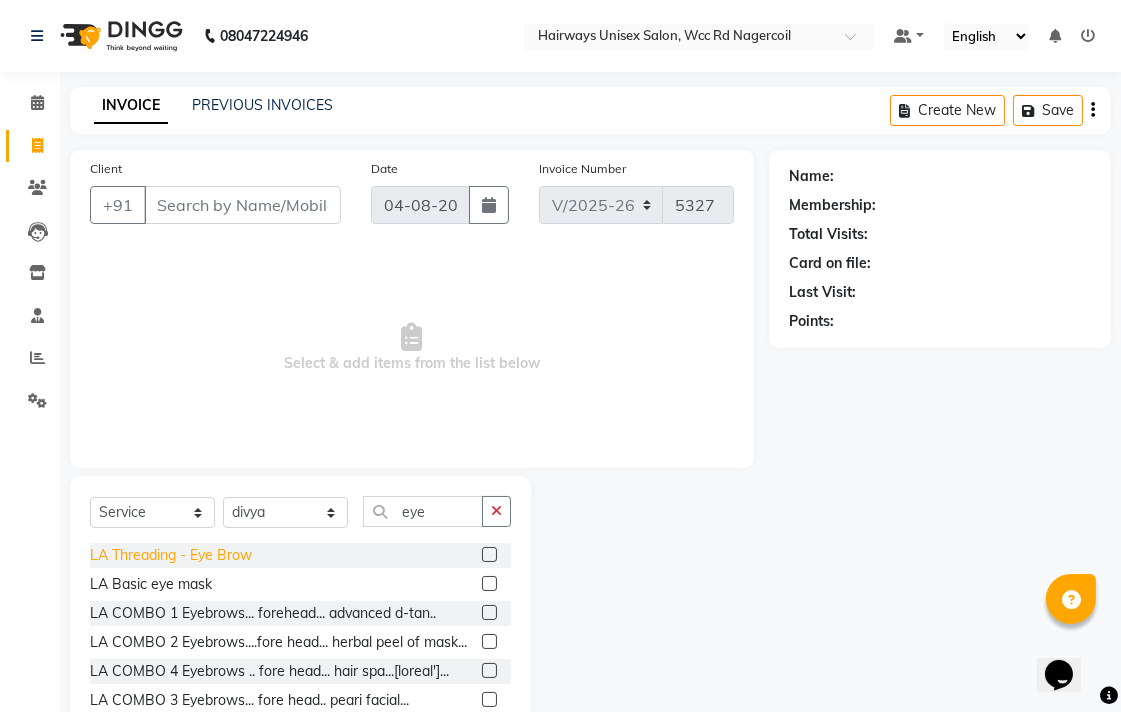 click on "LA Threading - Eye Brow" 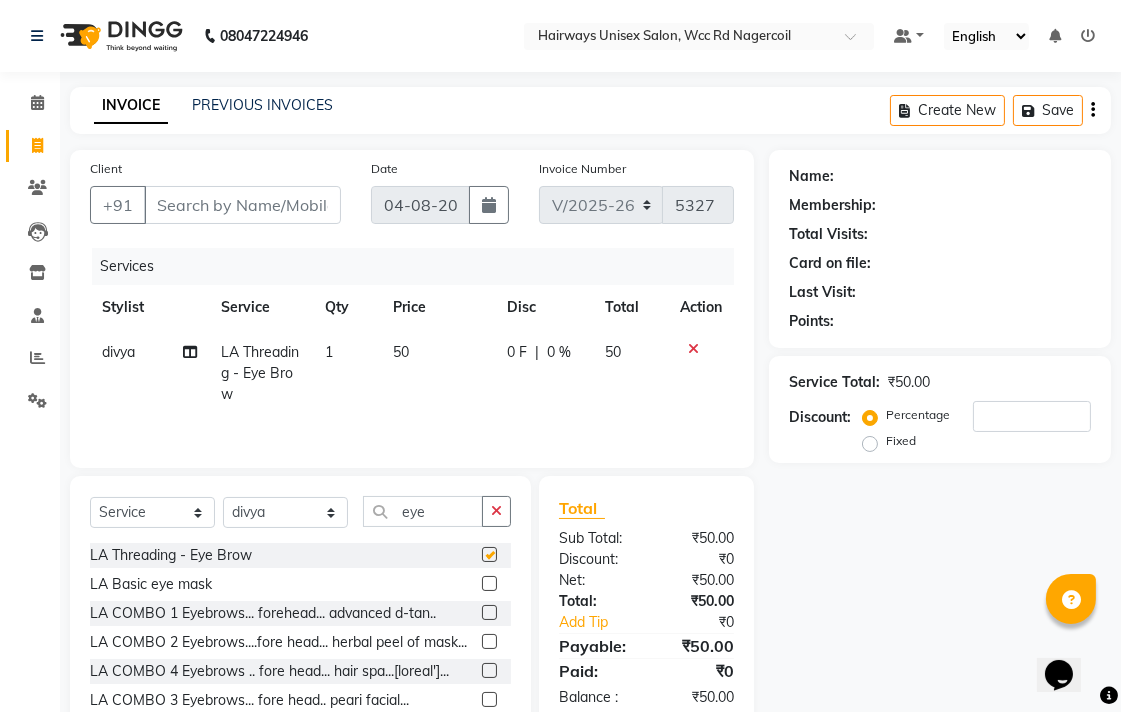 checkbox on "false" 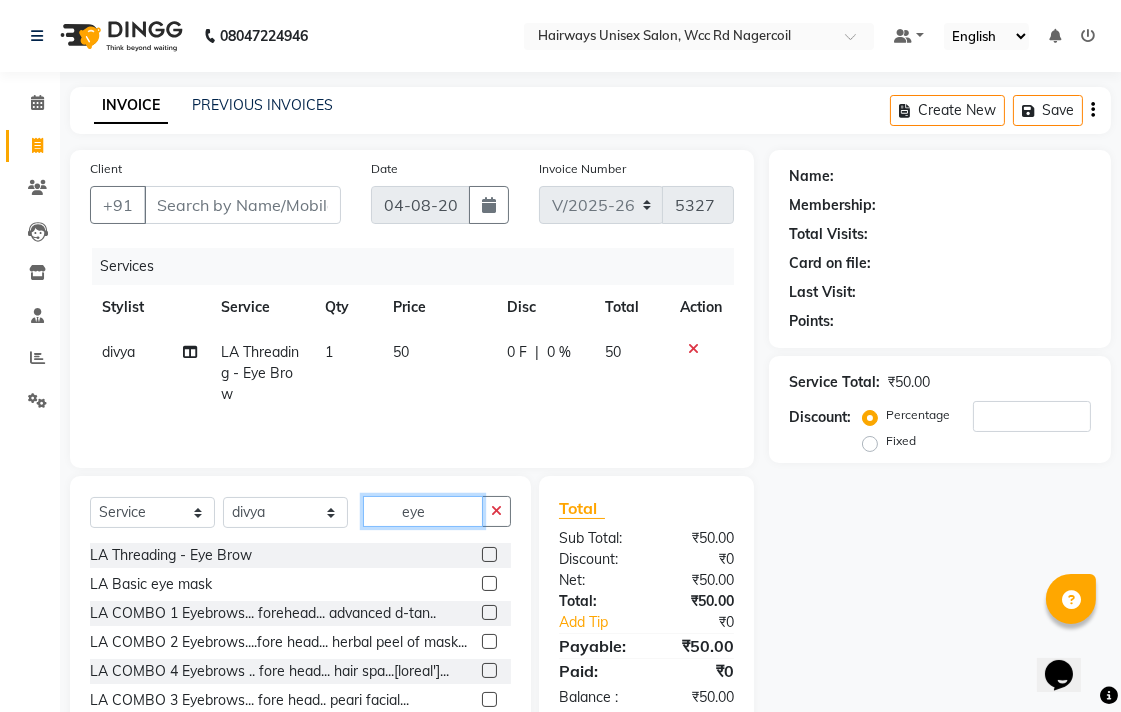 click on "eye" 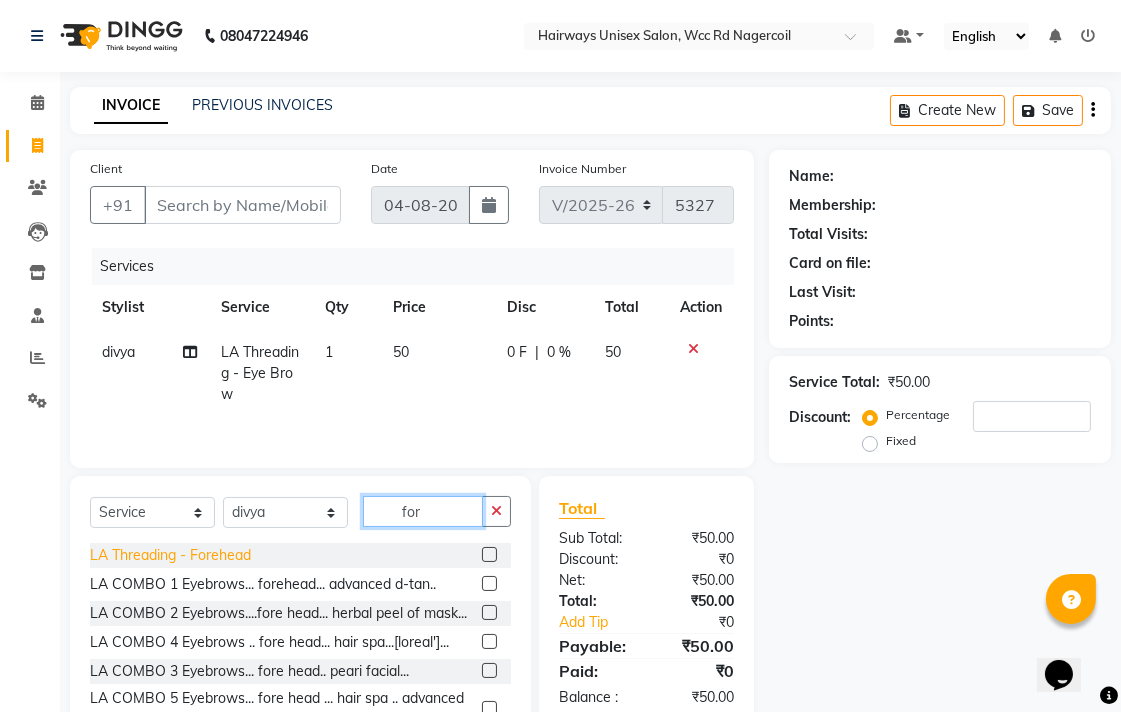 type on "for" 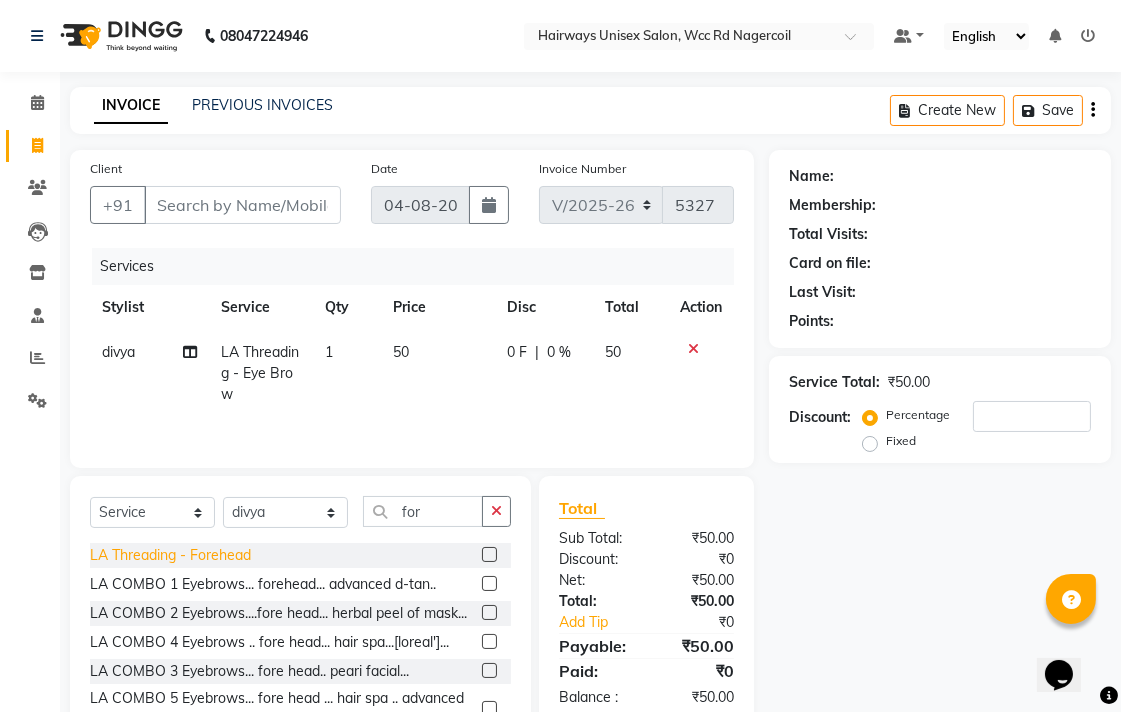 click on "LA Threading - Forehead" 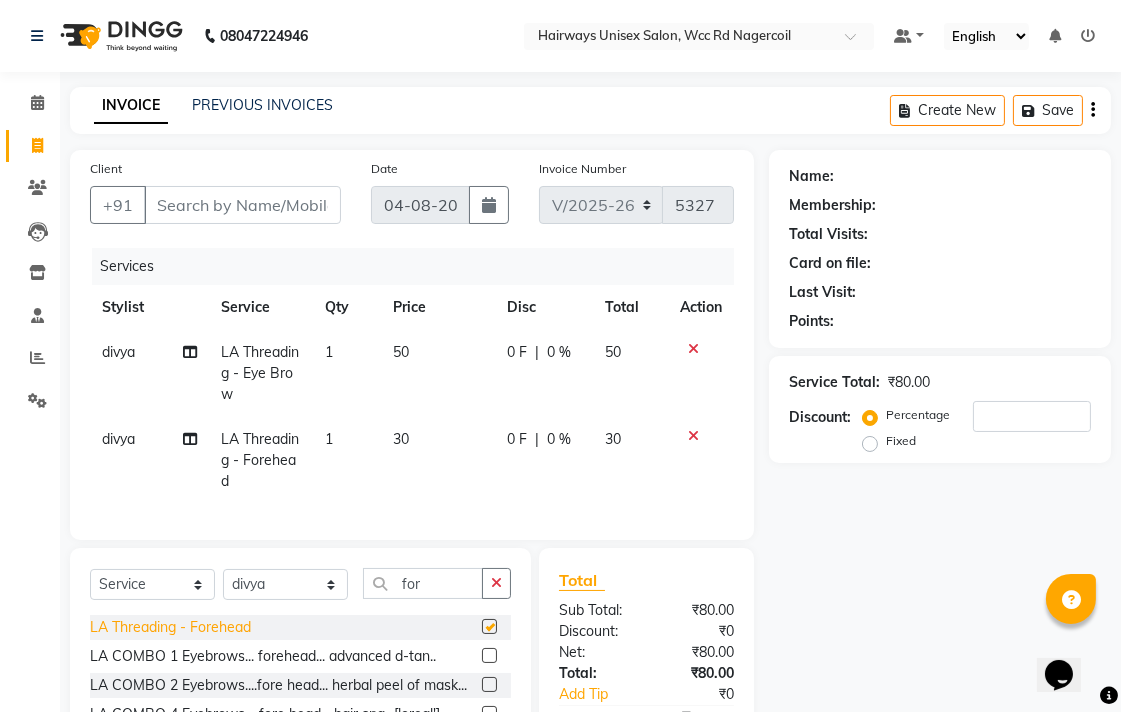checkbox on "false" 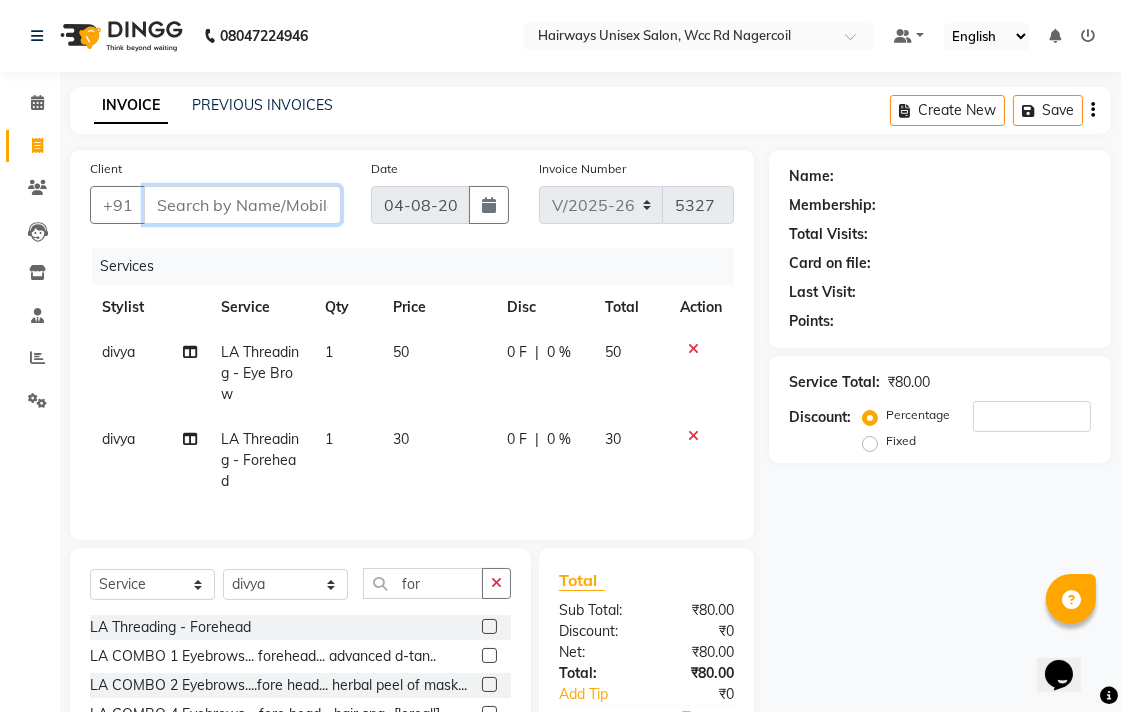 click on "Client" at bounding box center [242, 205] 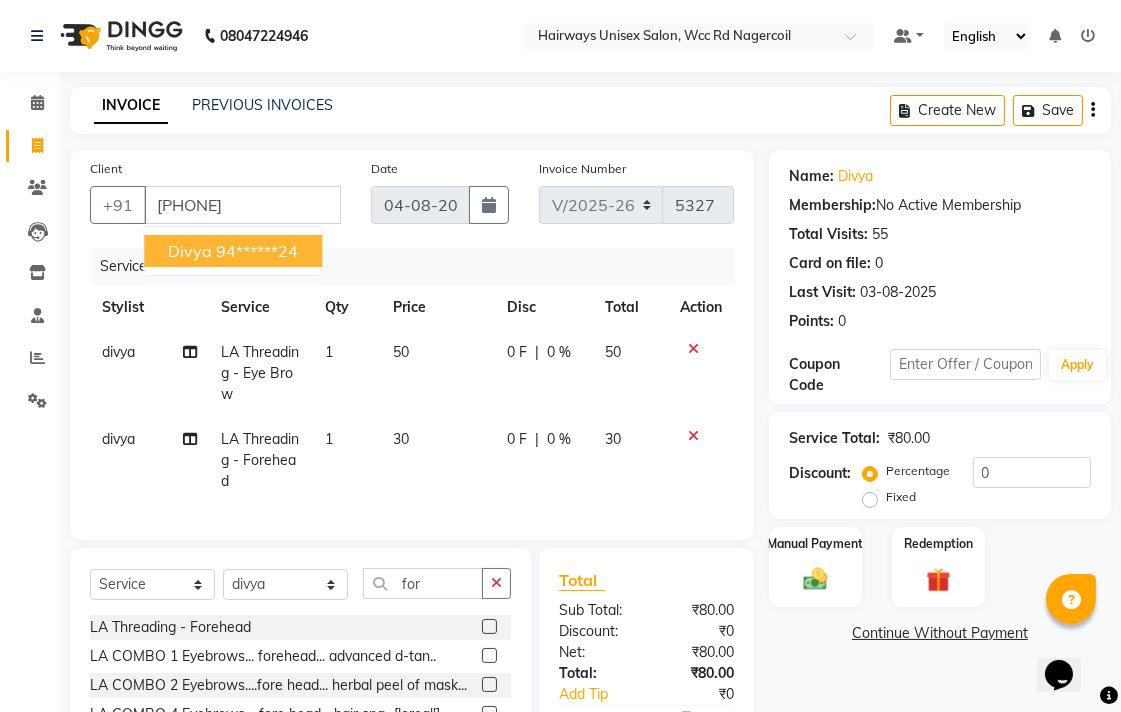 click on "94******24" at bounding box center [257, 251] 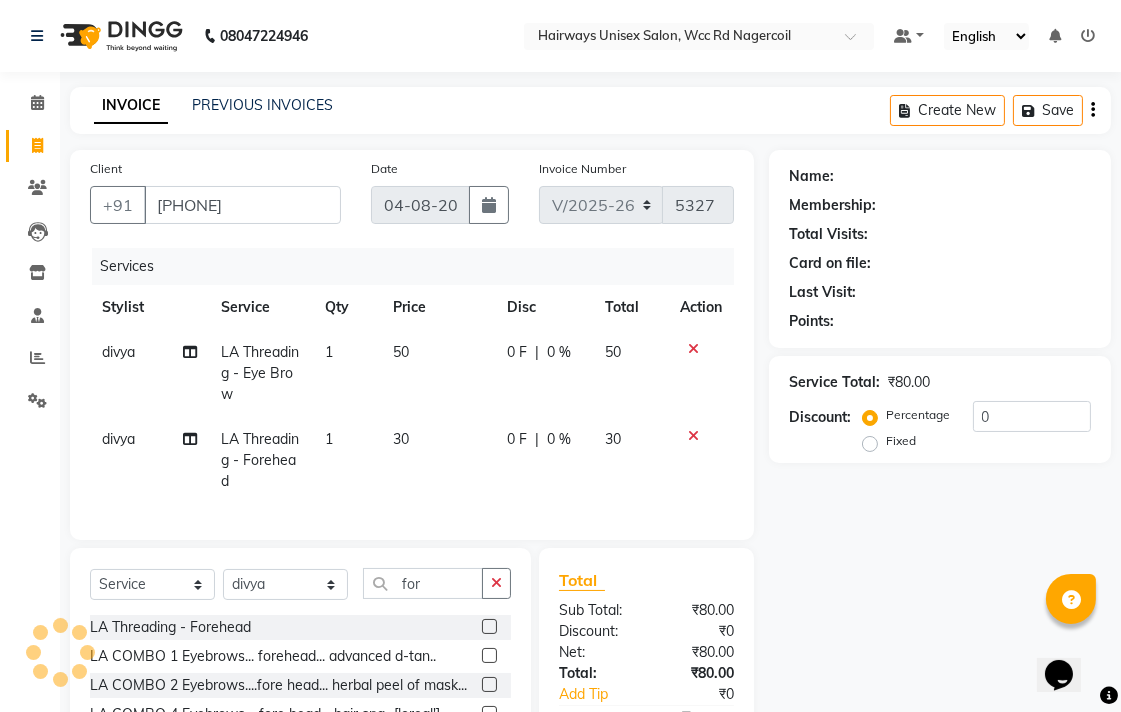 type on "94******24" 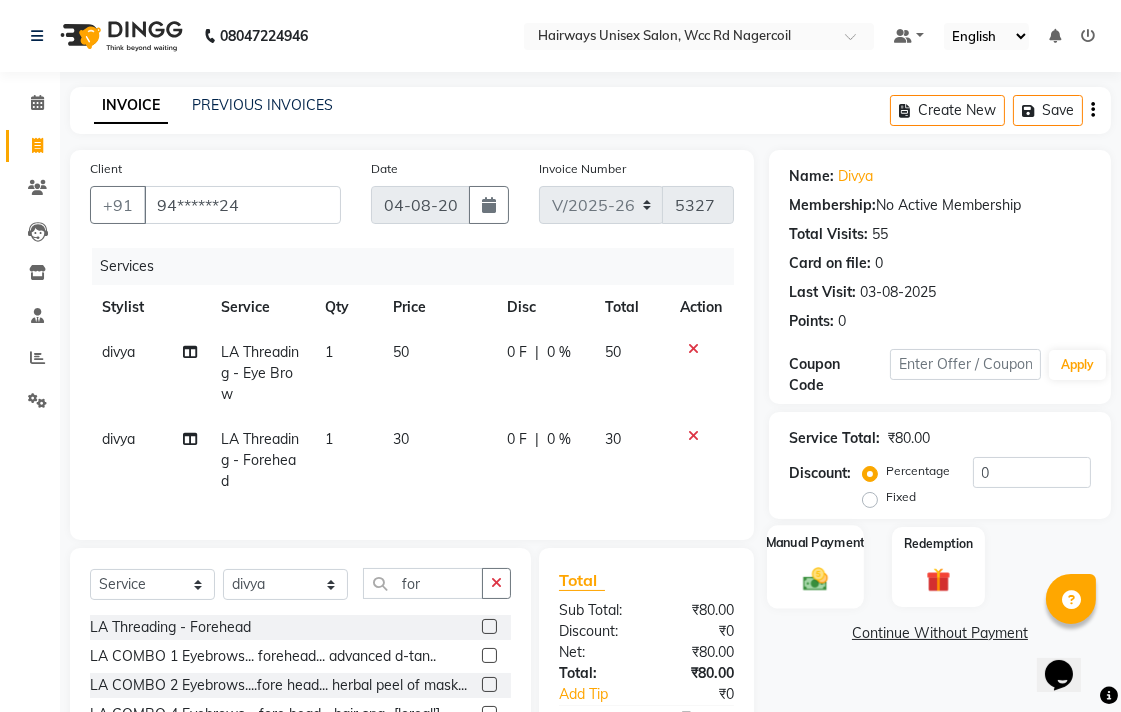 click on "Manual Payment" 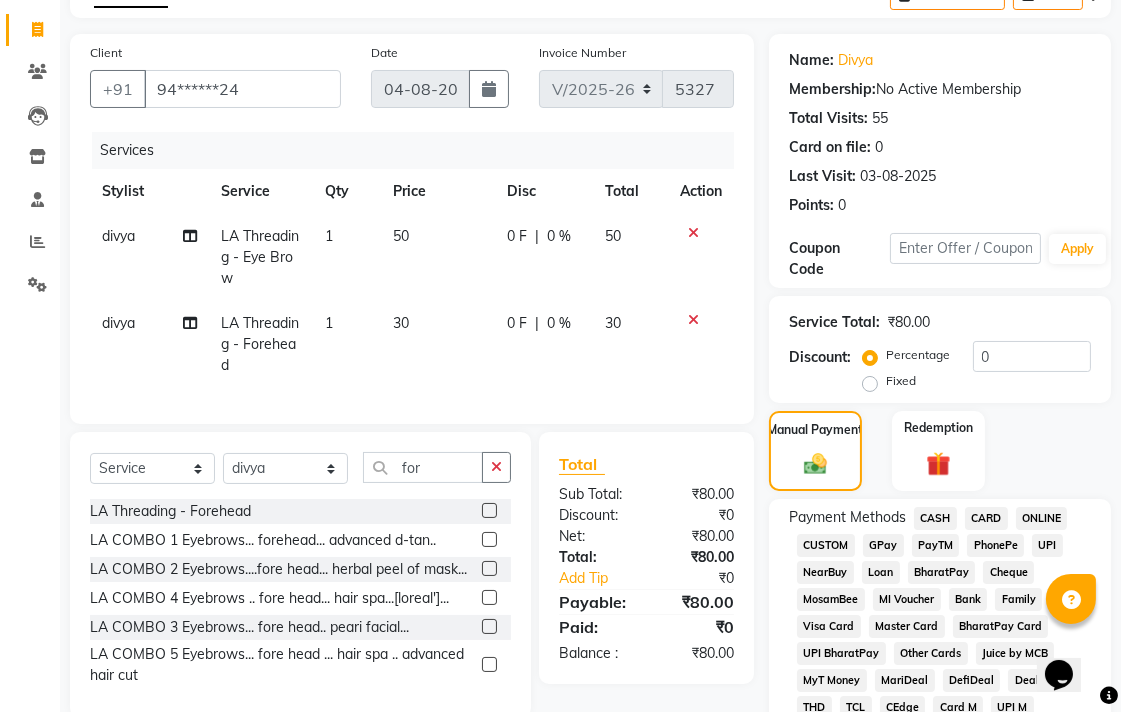 scroll, scrollTop: 333, scrollLeft: 0, axis: vertical 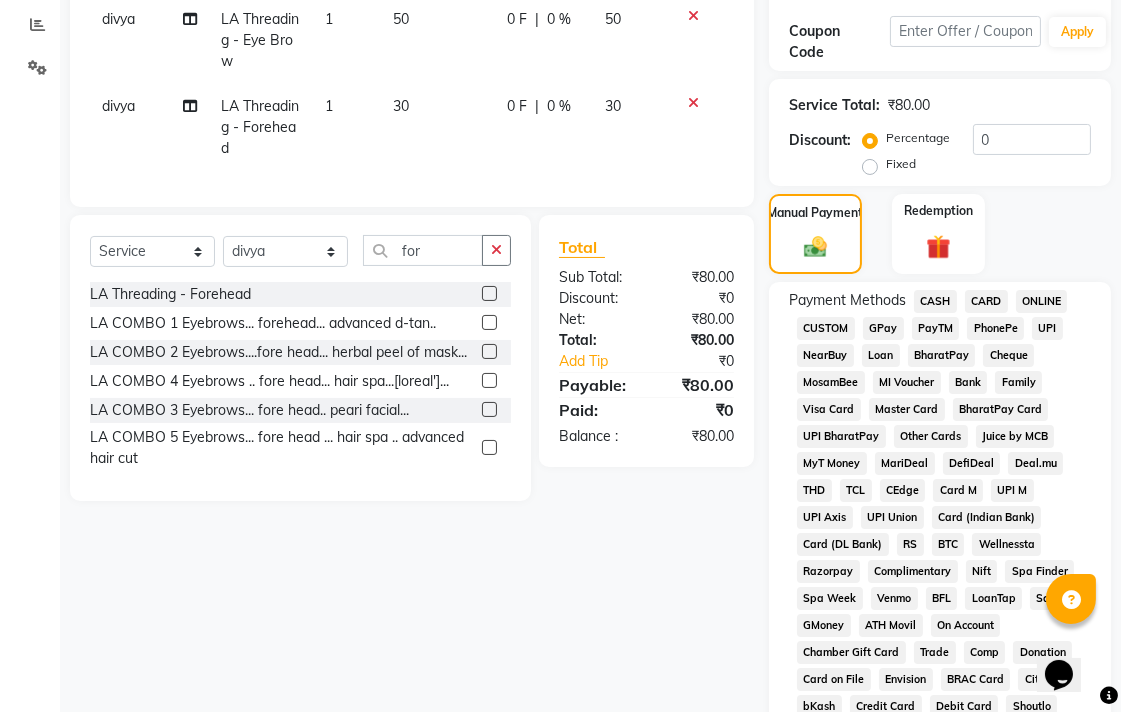 click on "UPI" 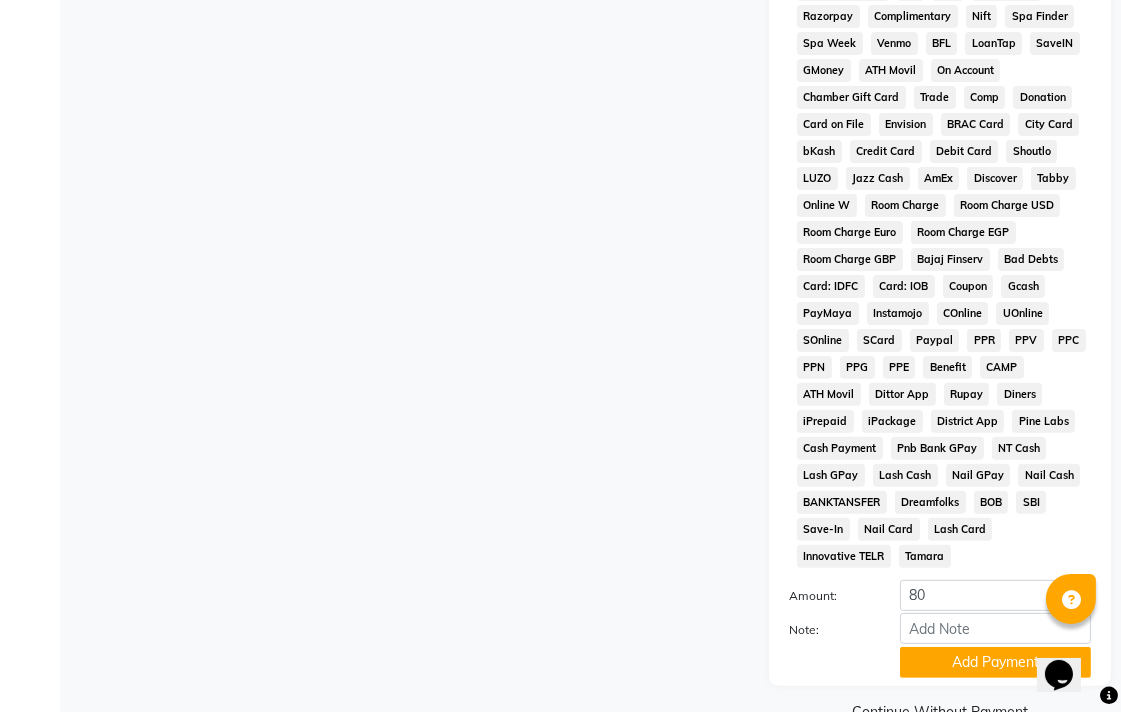 scroll, scrollTop: 941, scrollLeft: 0, axis: vertical 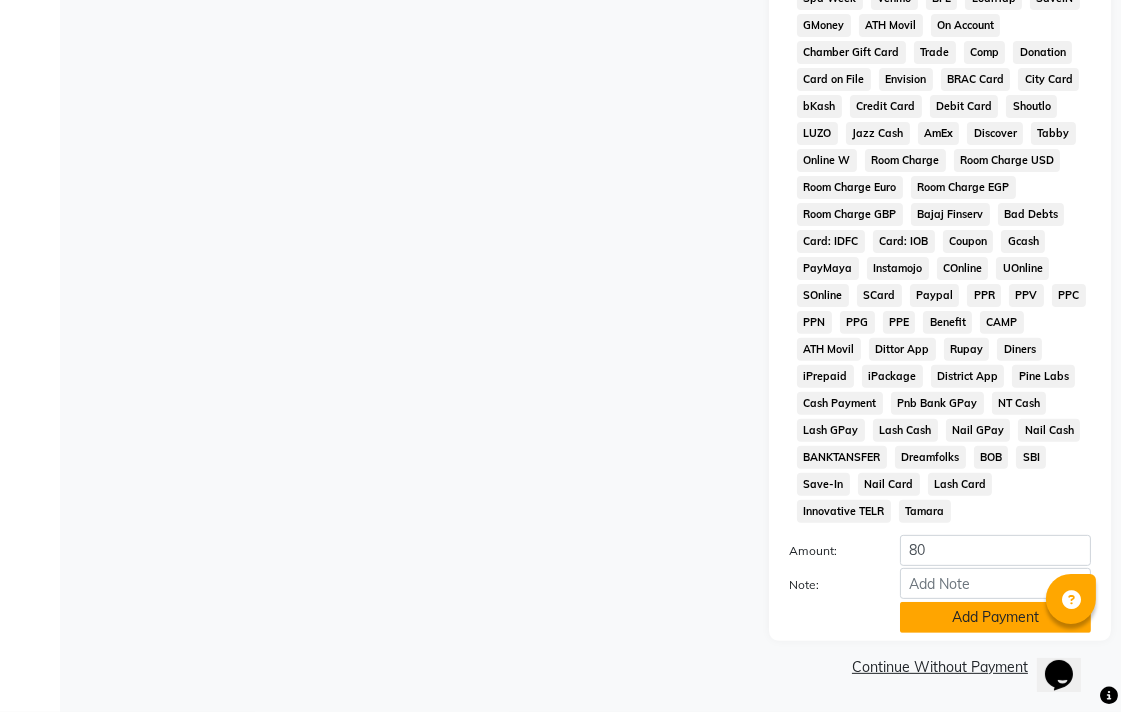 click on "Add Payment" 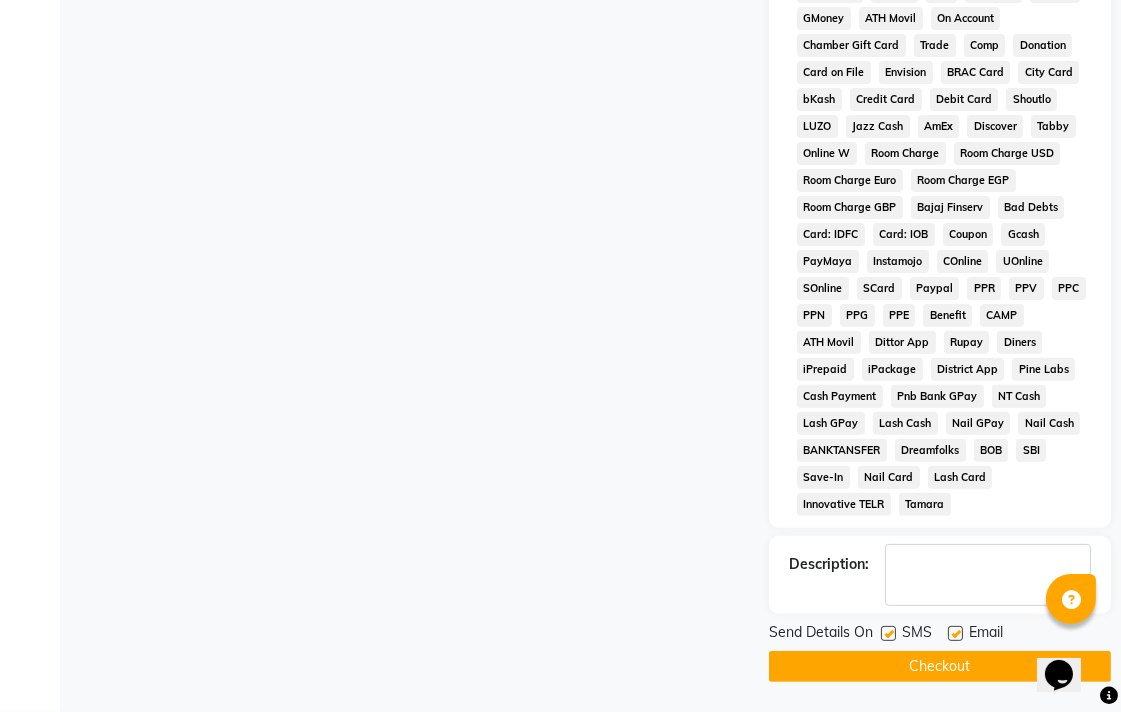 scroll, scrollTop: 947, scrollLeft: 0, axis: vertical 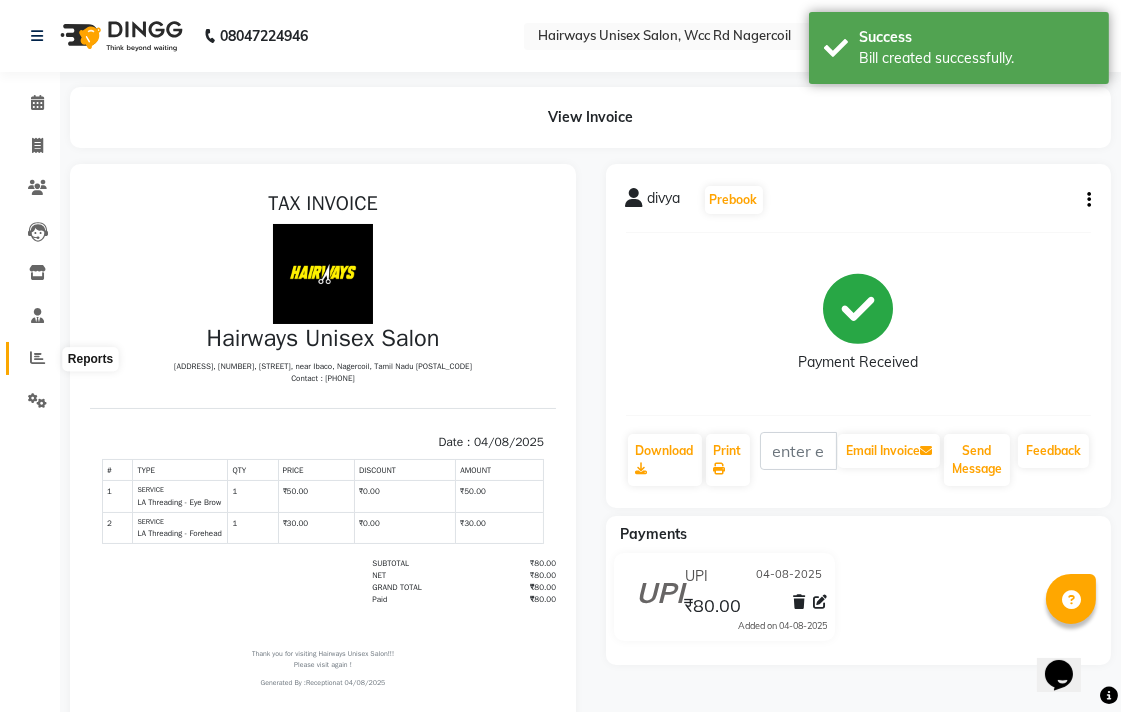 click 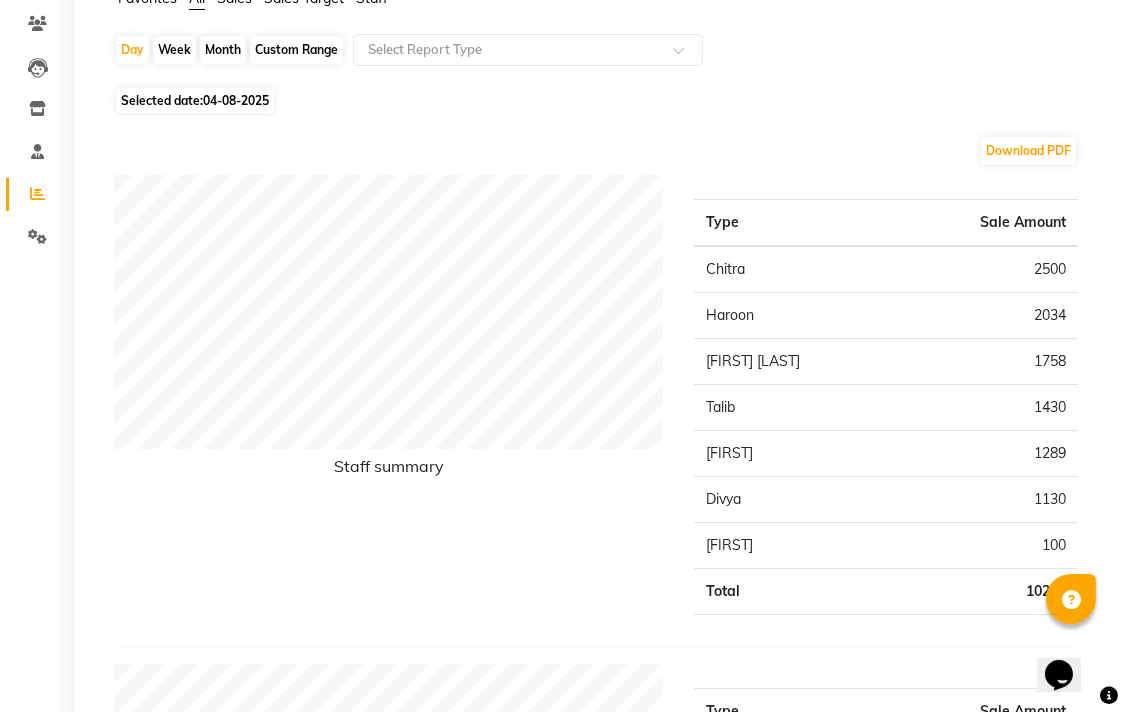 scroll, scrollTop: 0, scrollLeft: 0, axis: both 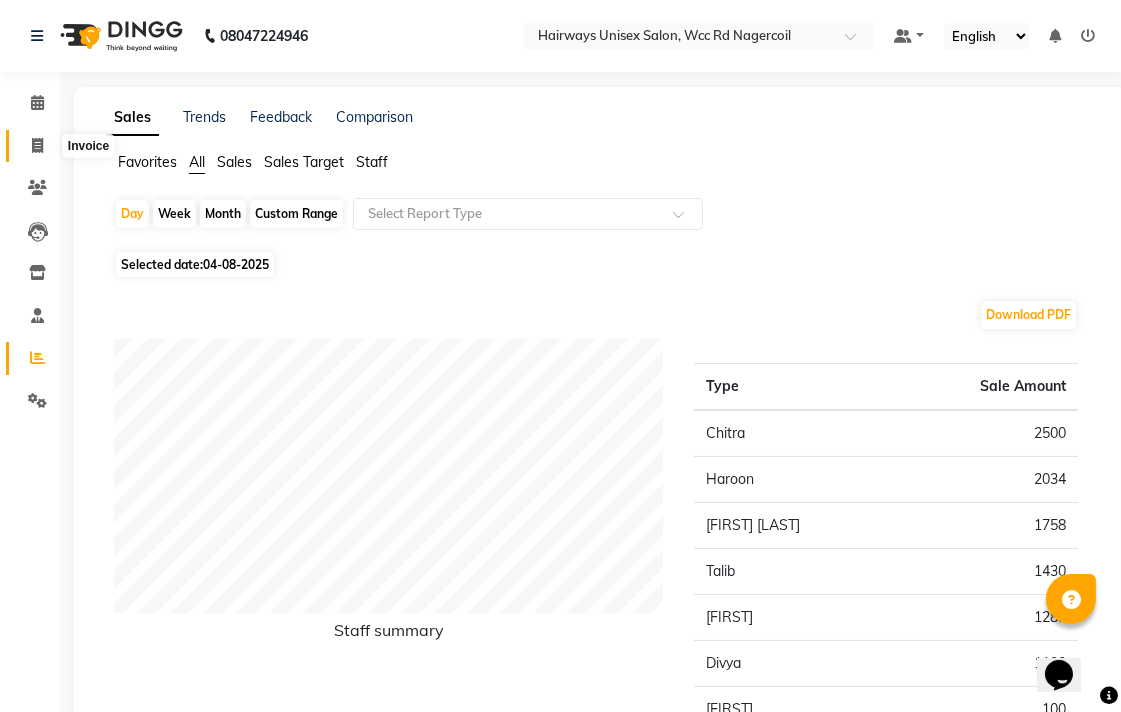 click 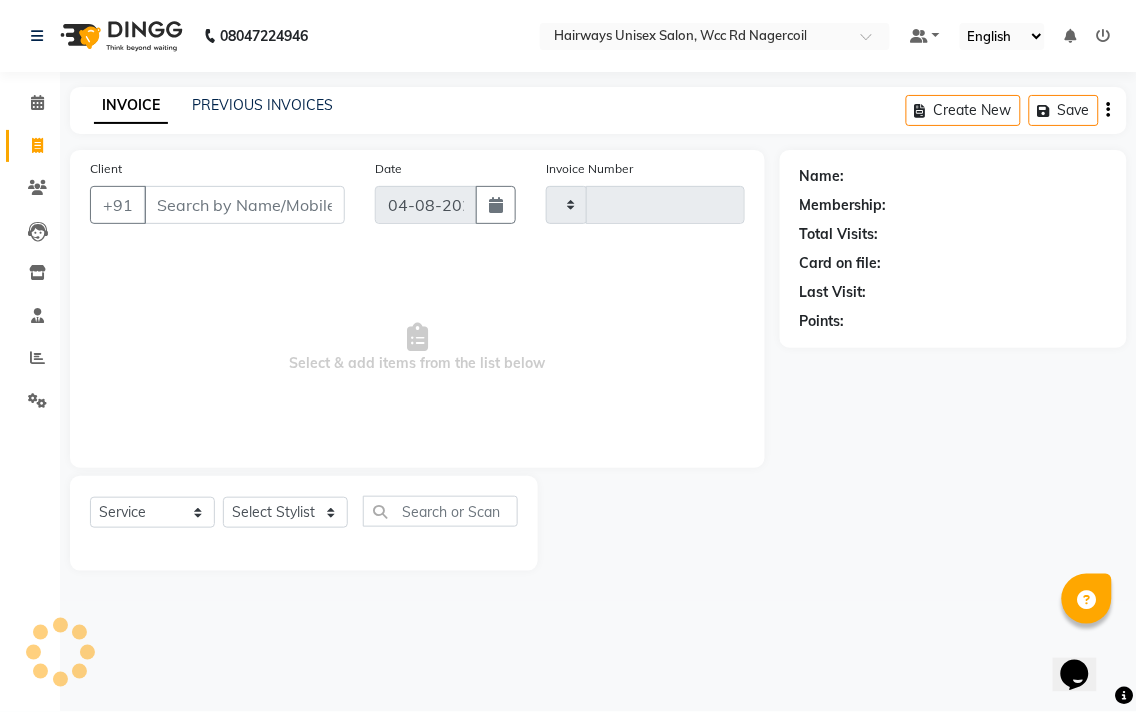 type on "5328" 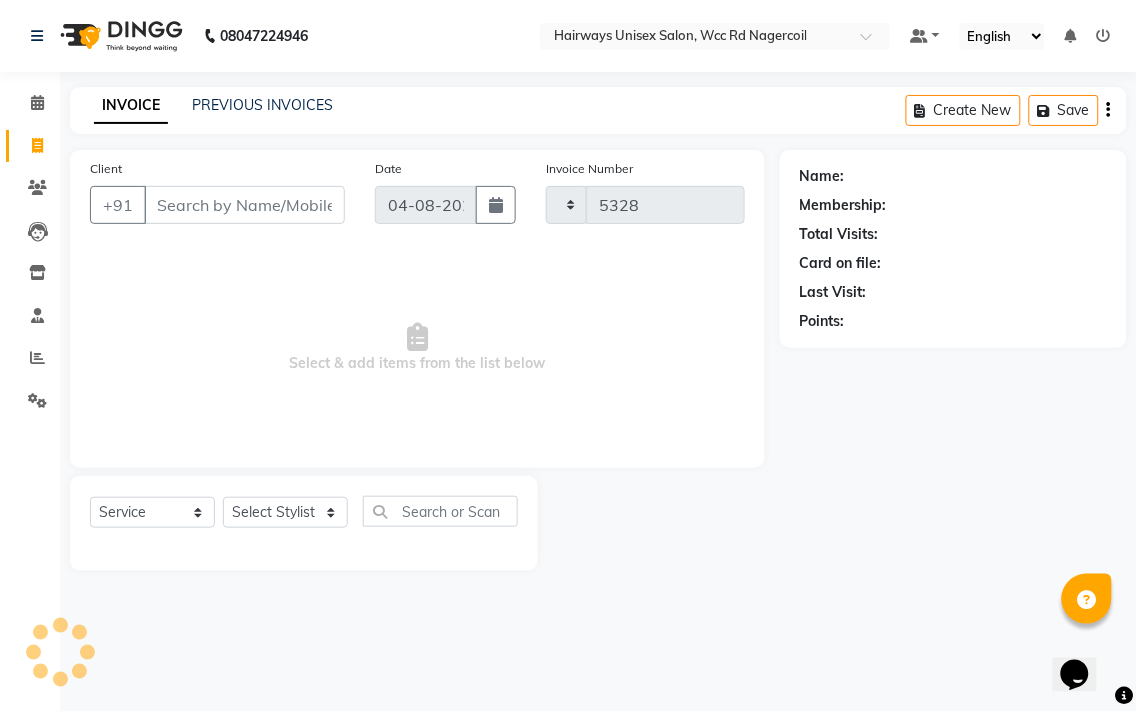 select on "6523" 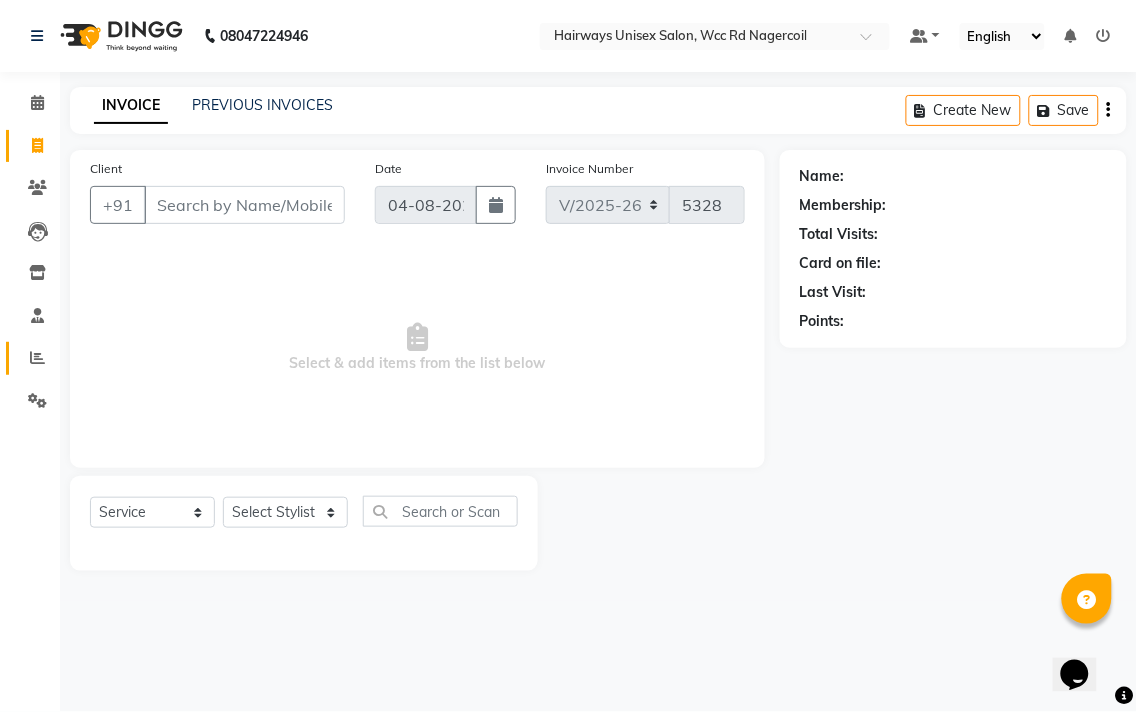 click on "Reports" 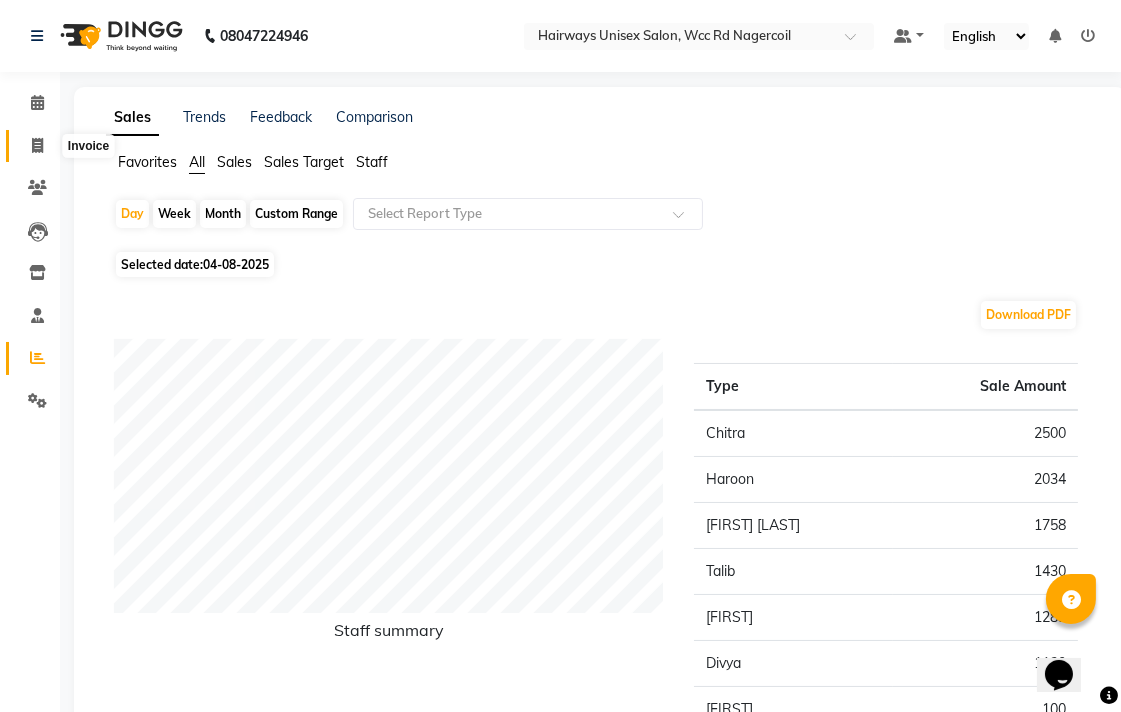 click 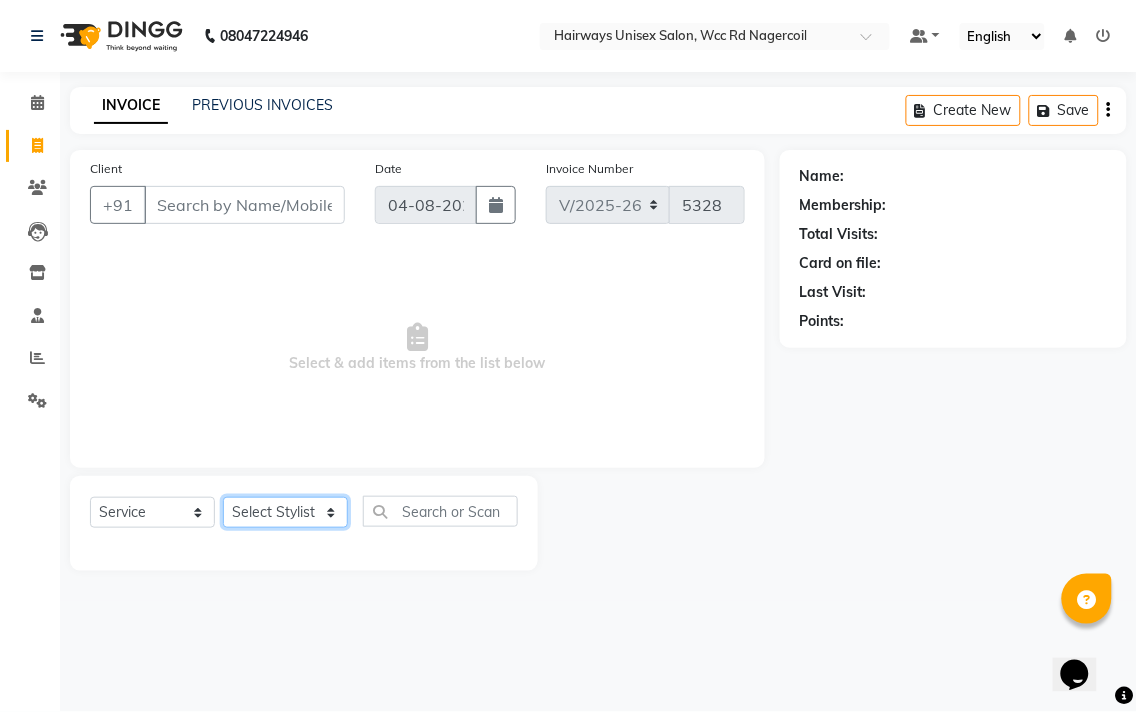 click on "Select Stylist Admin Chitra divya Gokila Haroon Imran Reception Salman Sartaj Khan Talib" 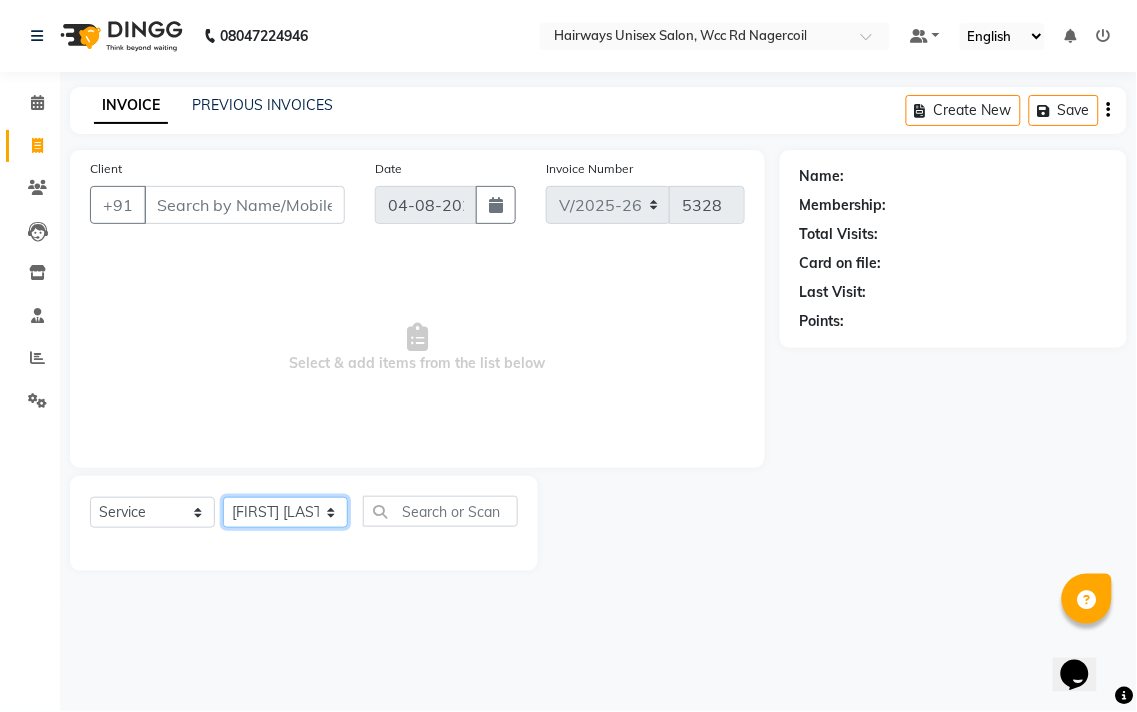 click on "Select Stylist Admin Chitra divya Gokila Haroon Imran Reception Salman Sartaj Khan Talib" 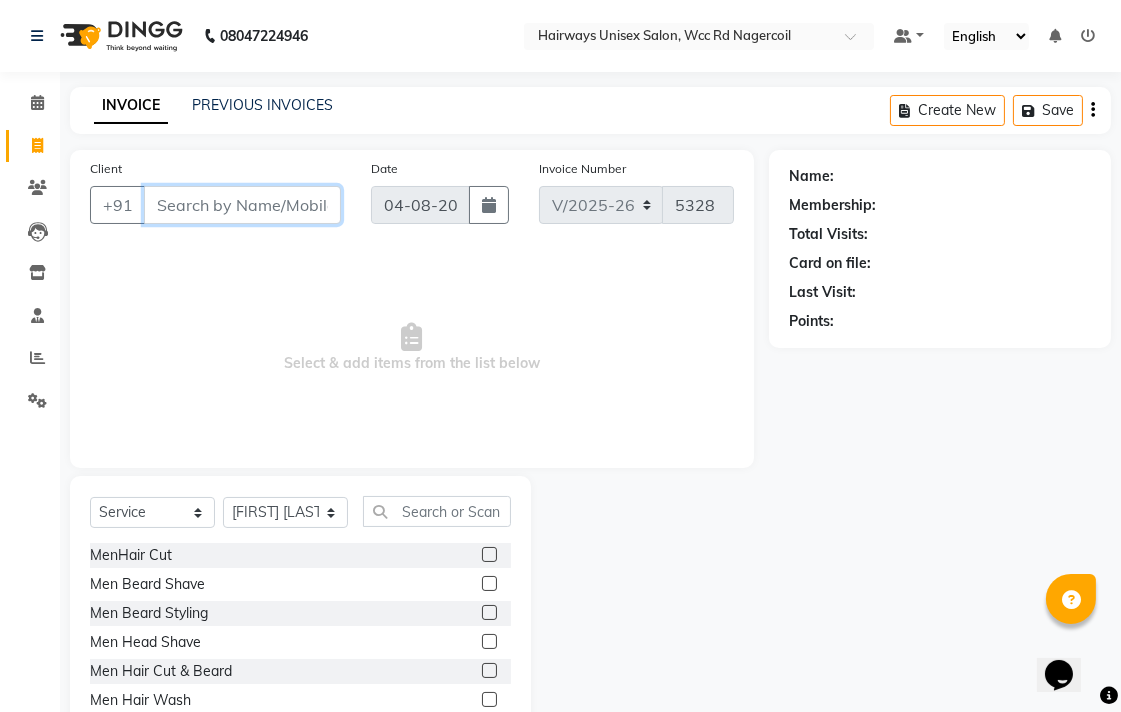 click on "Client" at bounding box center [242, 205] 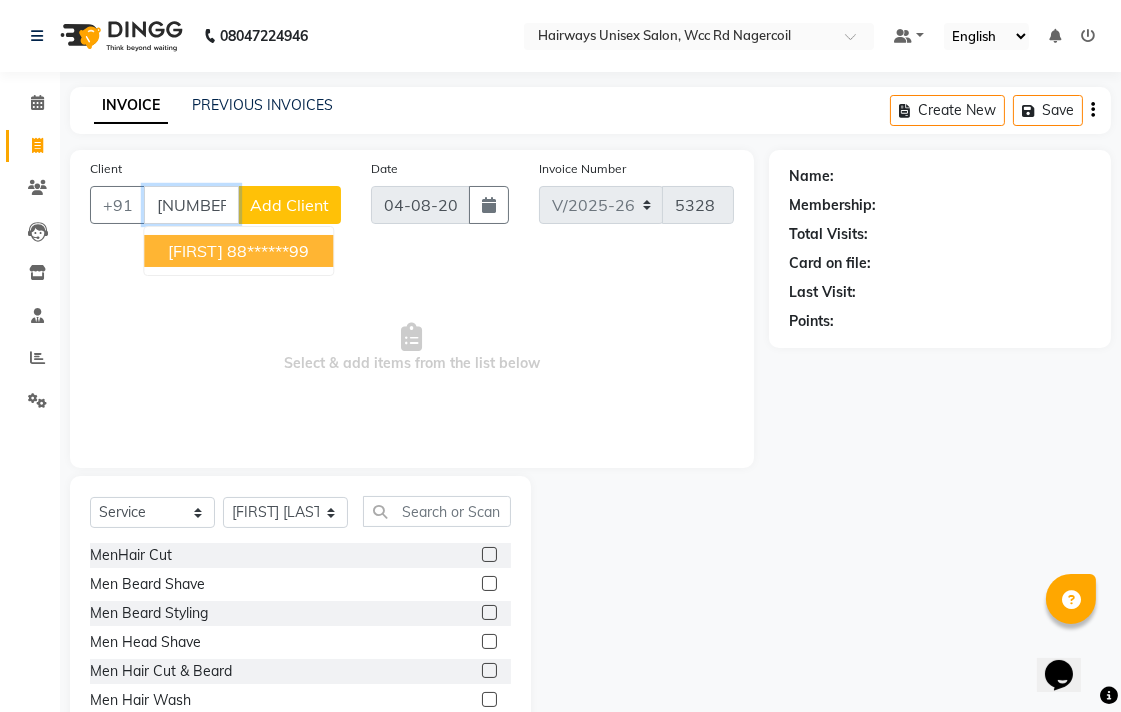 click on "[FIRST]" at bounding box center (195, 251) 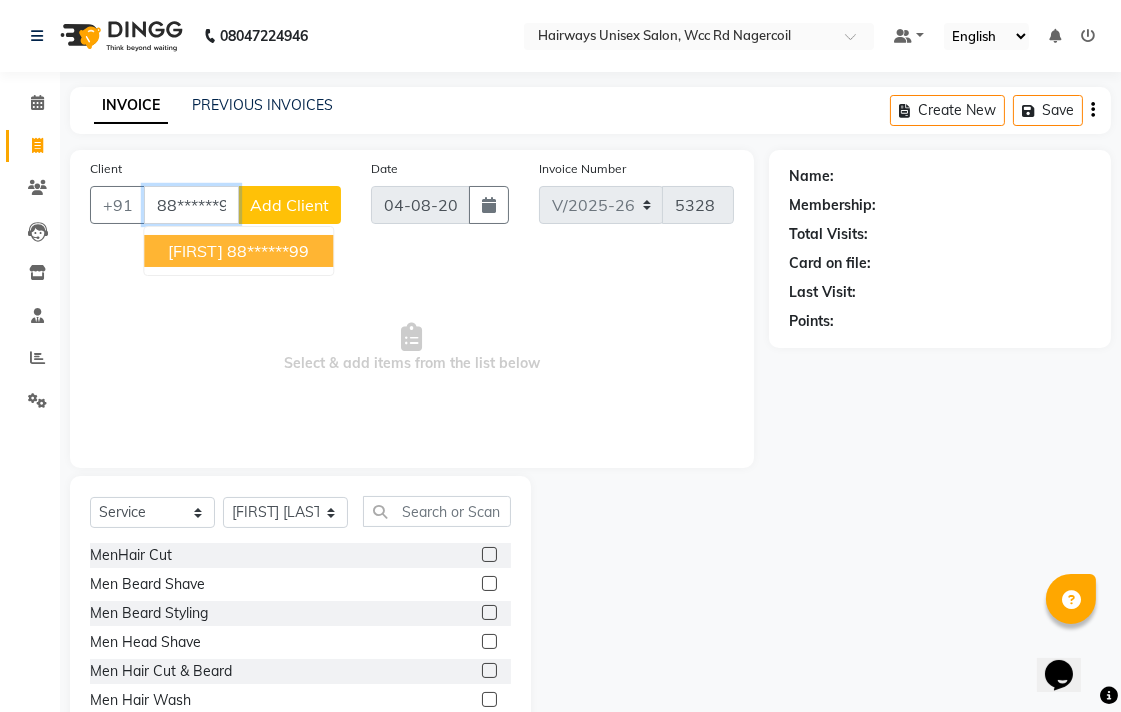 type on "88******99" 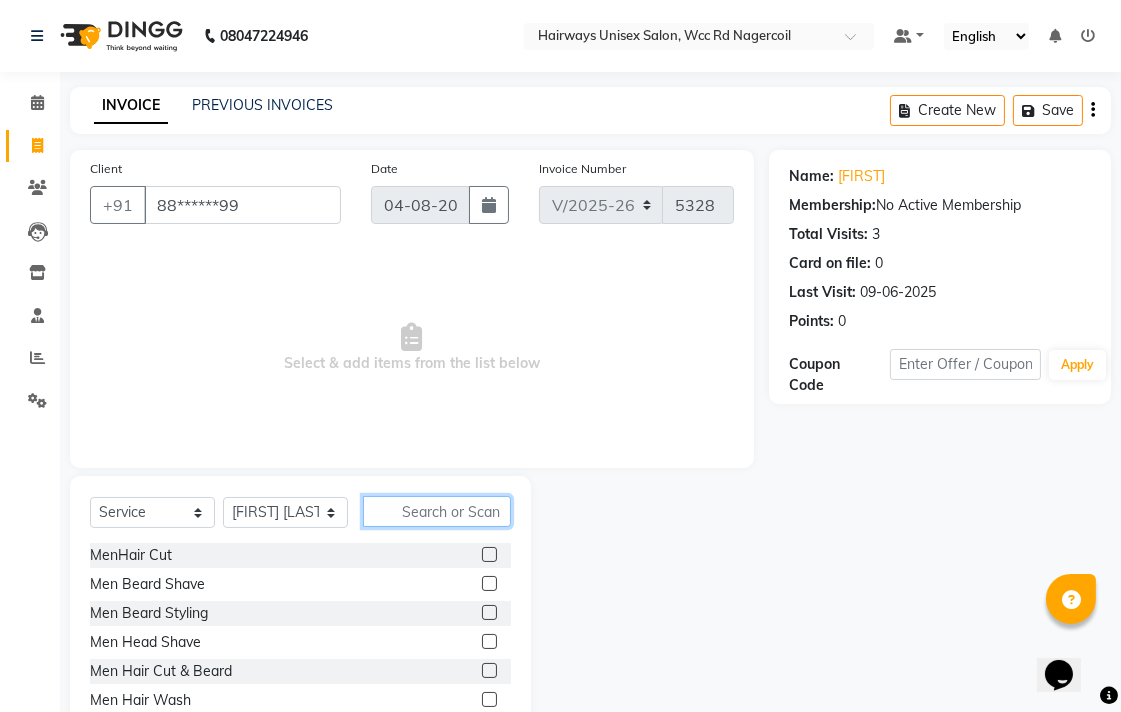 click 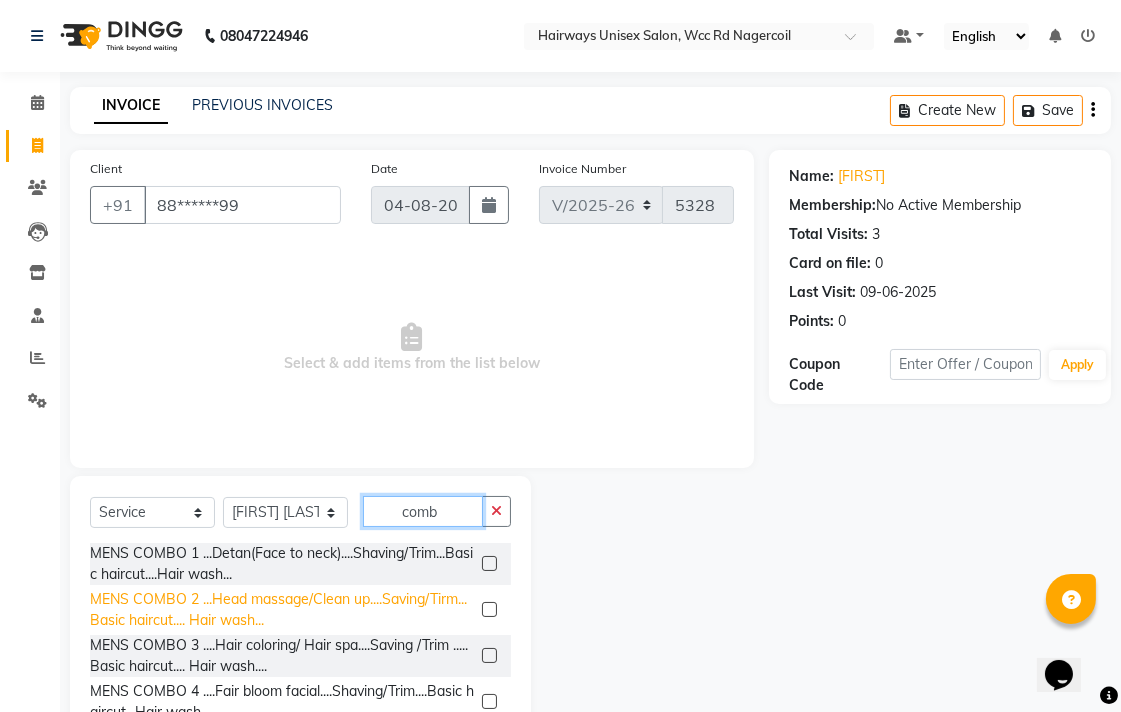 type on "comb" 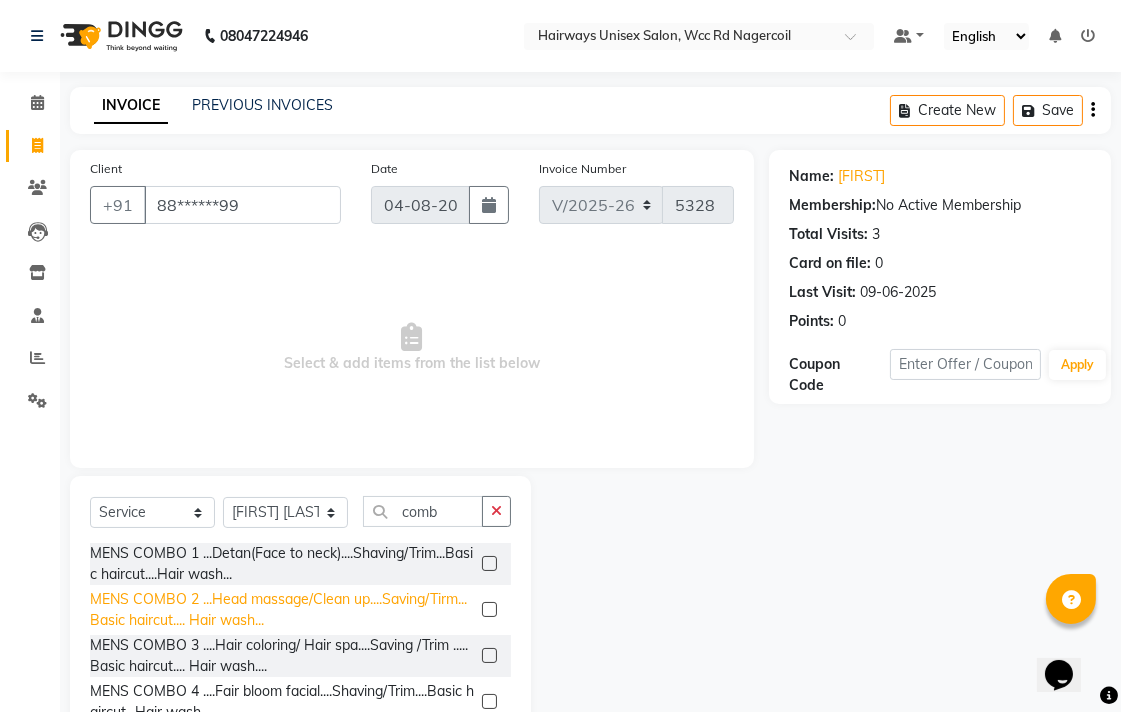 click on "MENS COMBO  2  ...Head massage/Clean up....Saving/Tirm...Basic haircut.... Hair wash..." 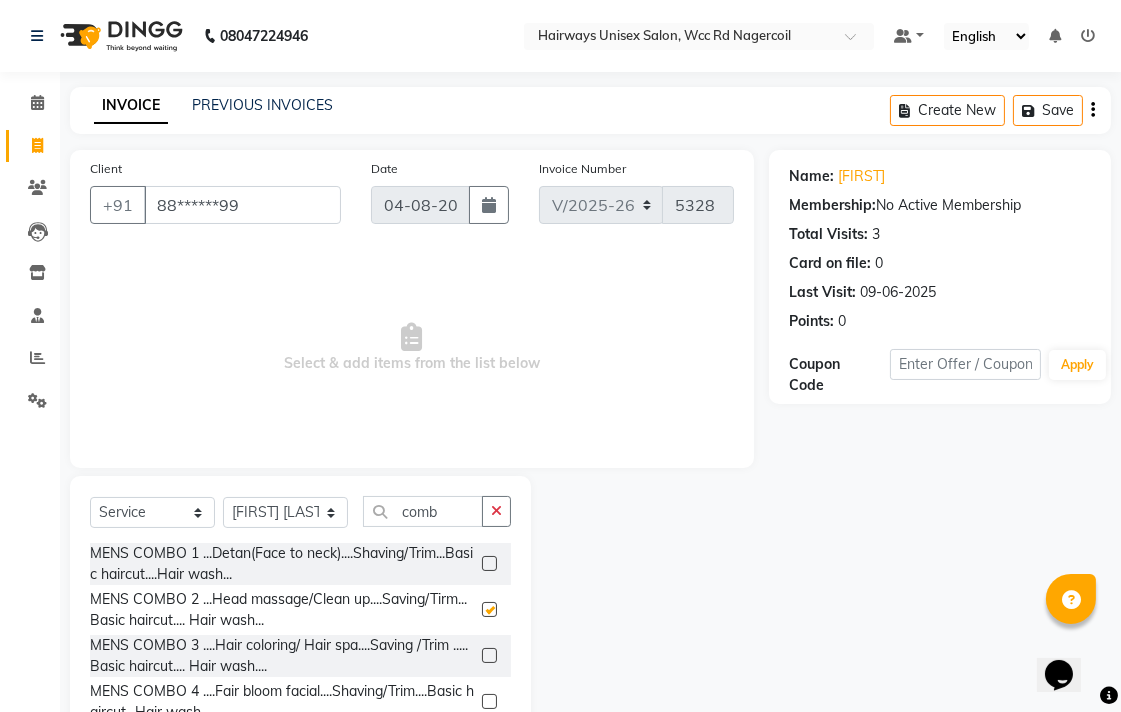checkbox on "false" 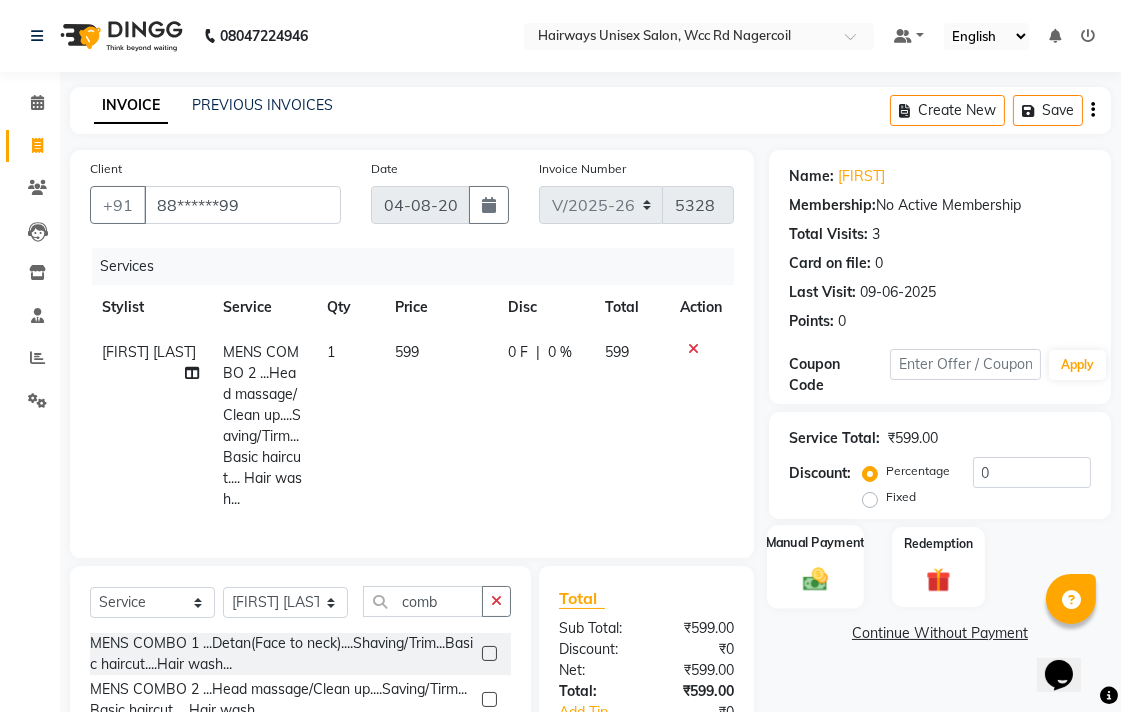 click 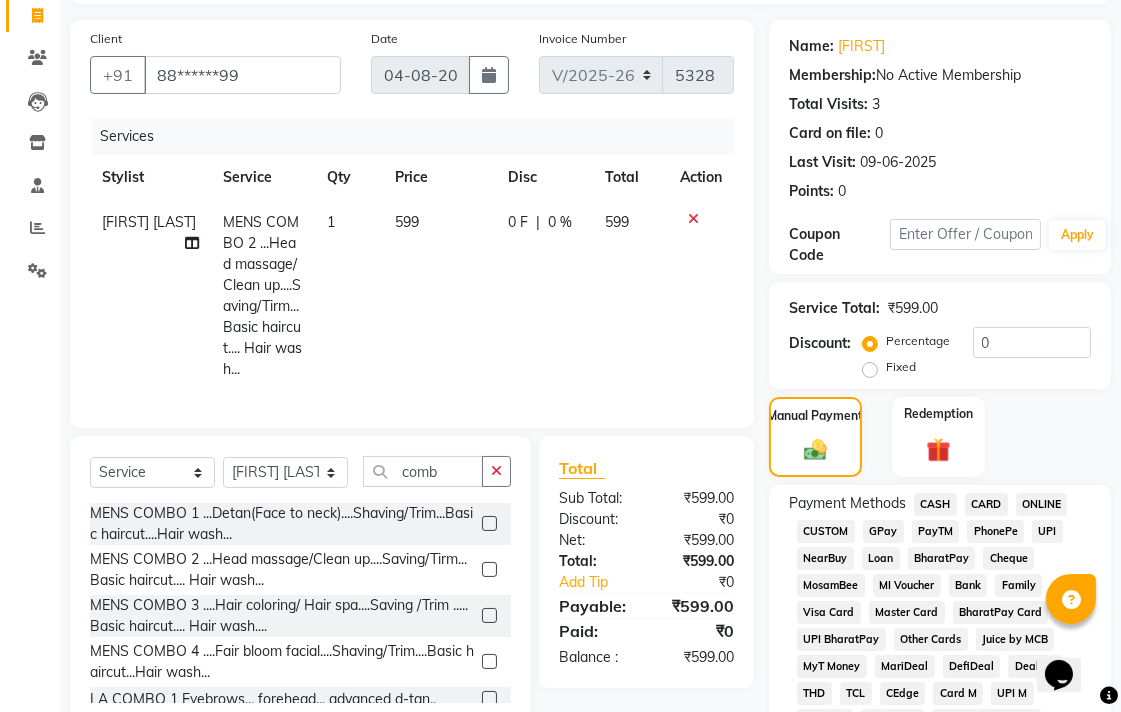 scroll, scrollTop: 333, scrollLeft: 0, axis: vertical 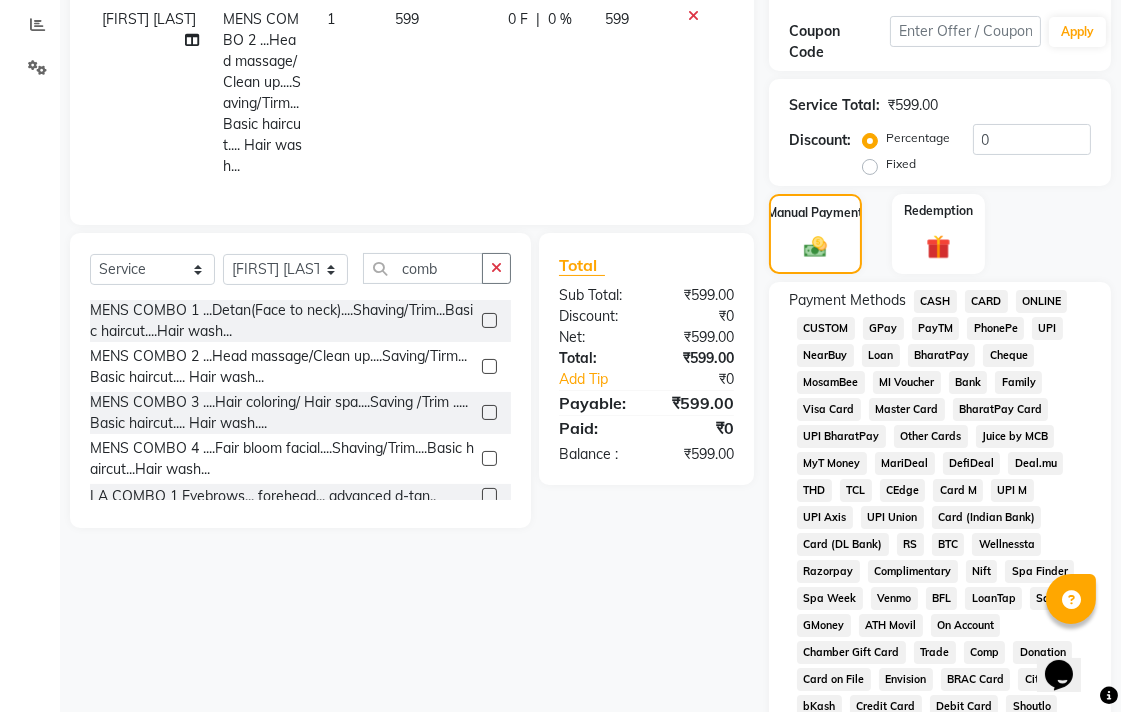 click on "UPI" 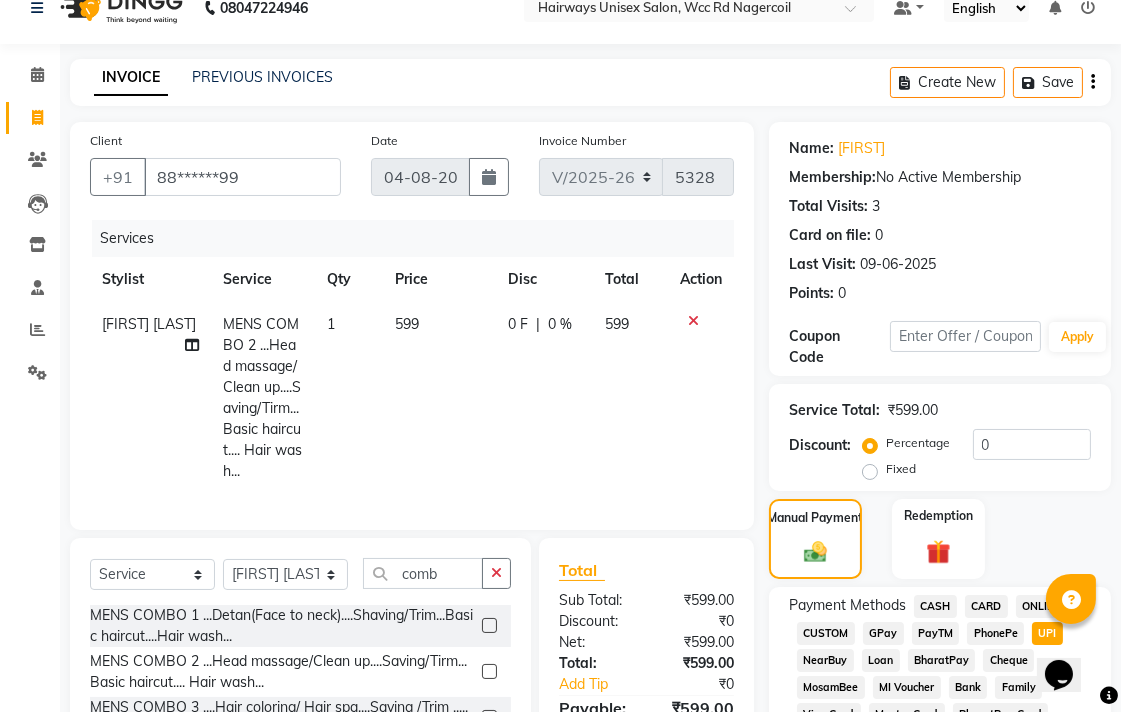 scroll, scrollTop: 0, scrollLeft: 0, axis: both 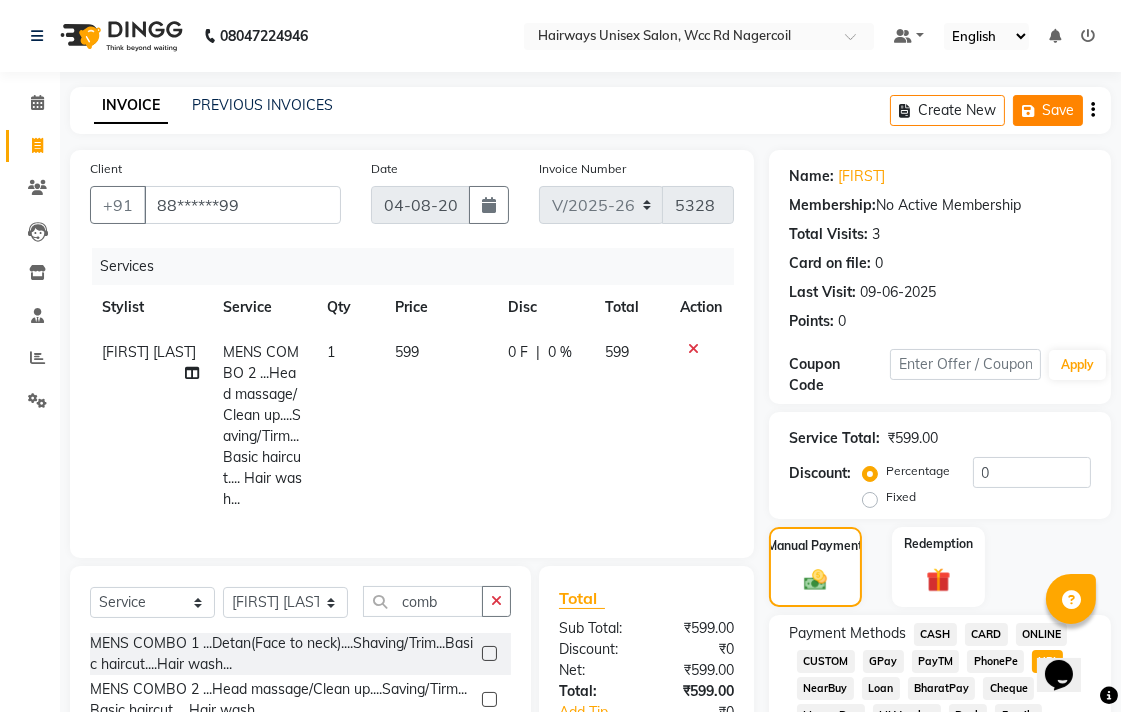 click on "Save" 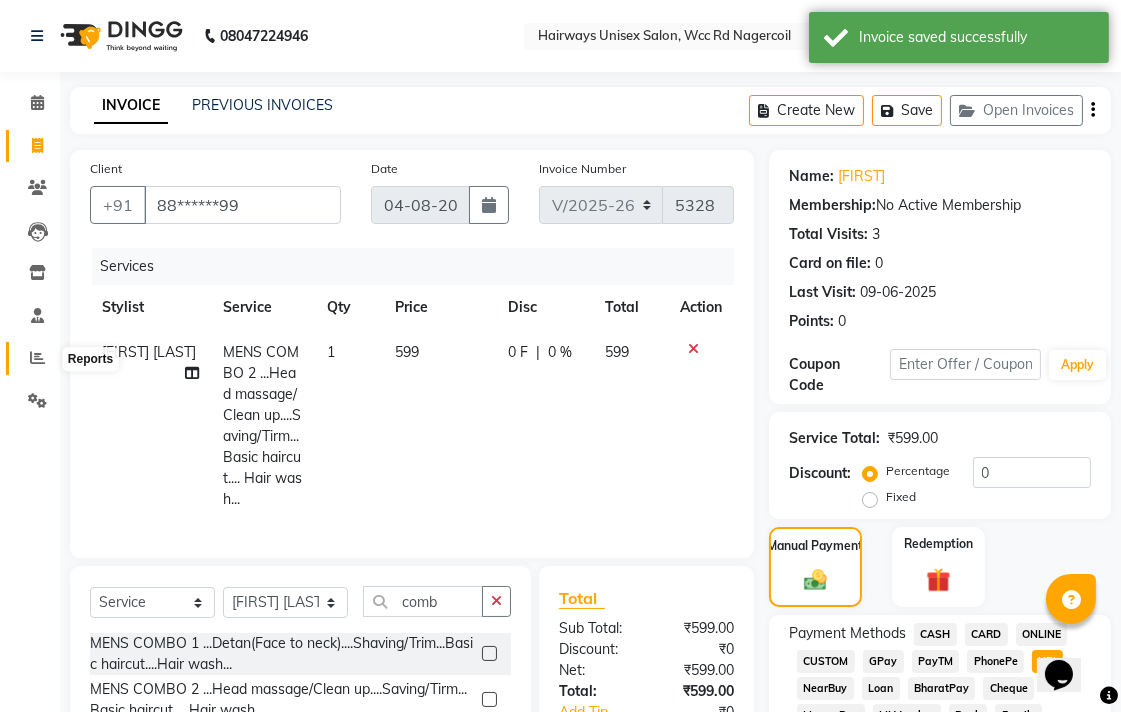 click 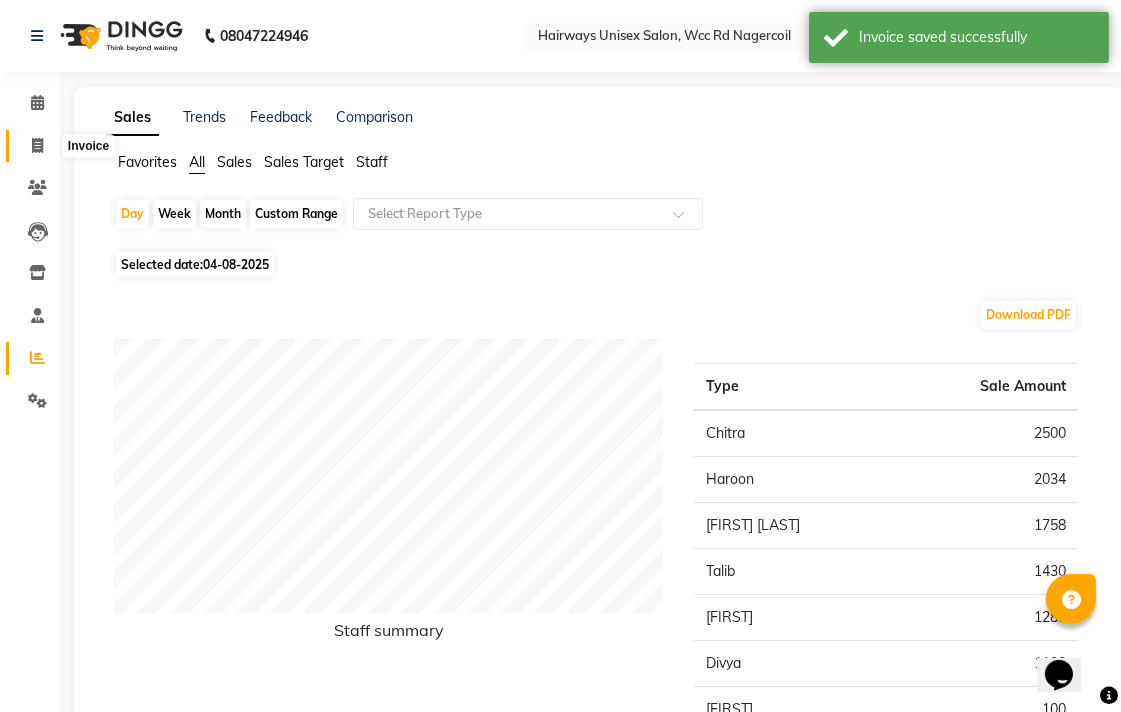 click 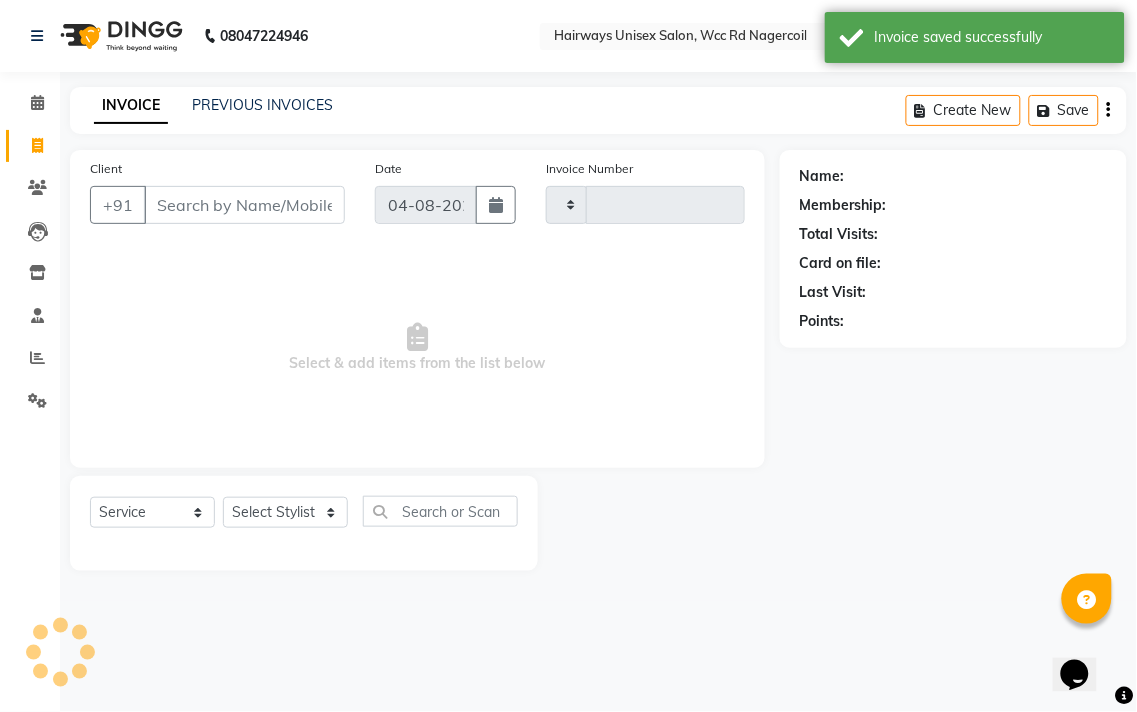 type on "5328" 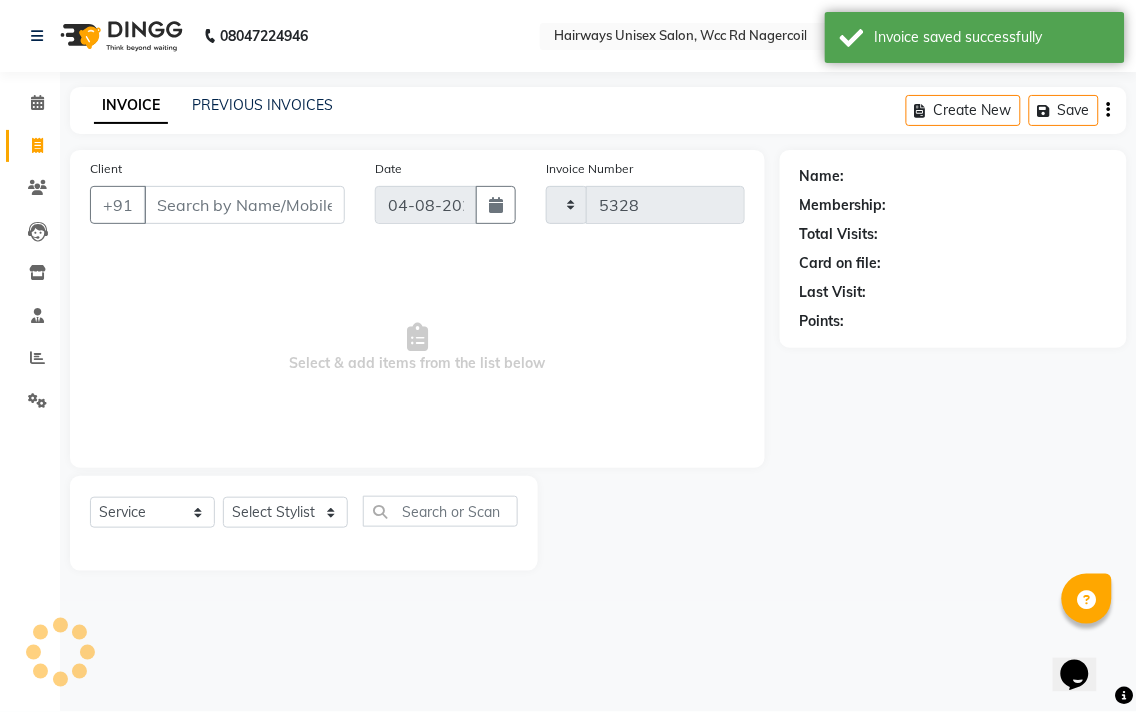 select on "6523" 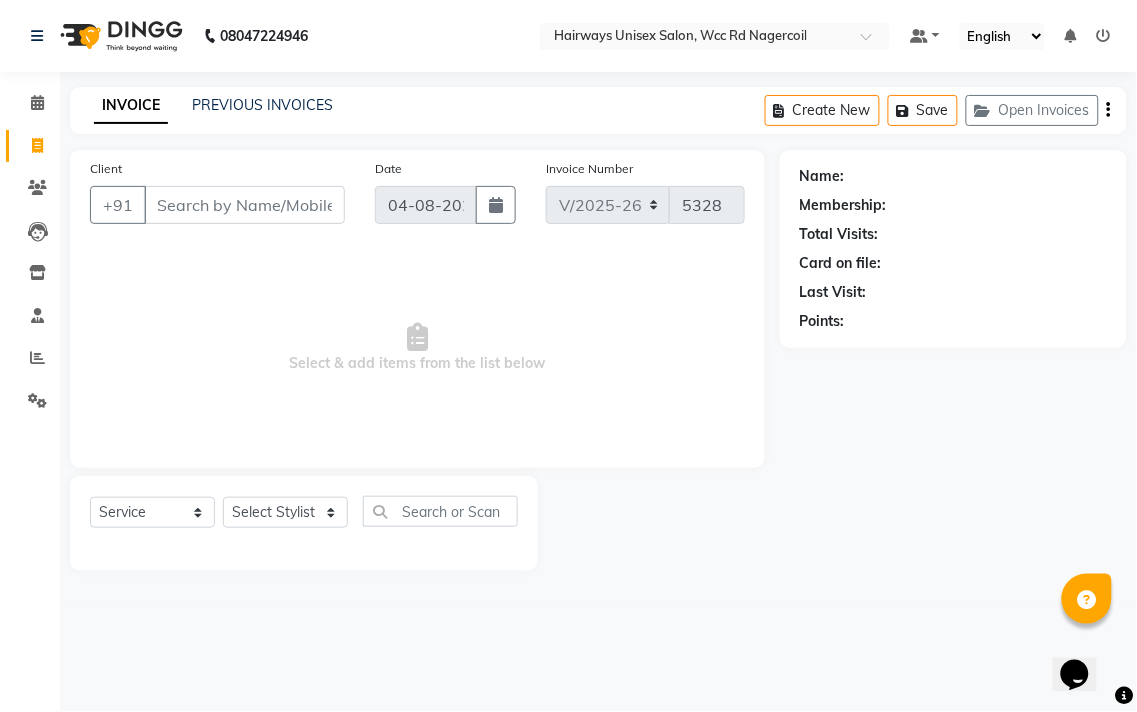click 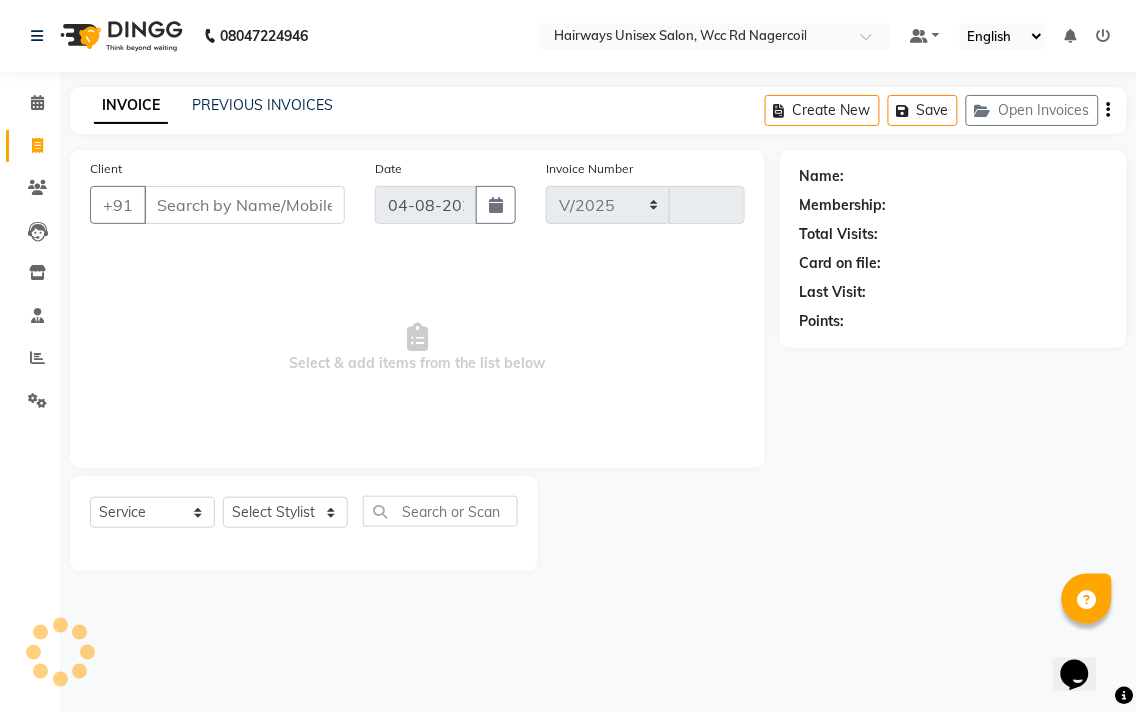 select on "6523" 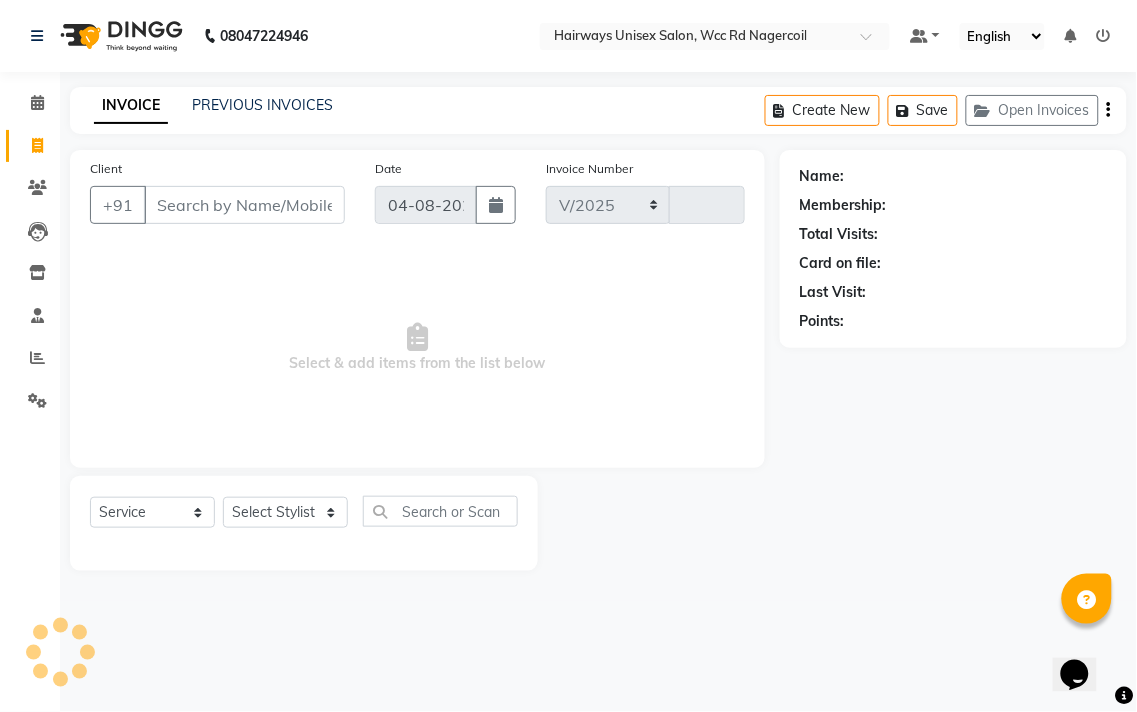 type on "5328" 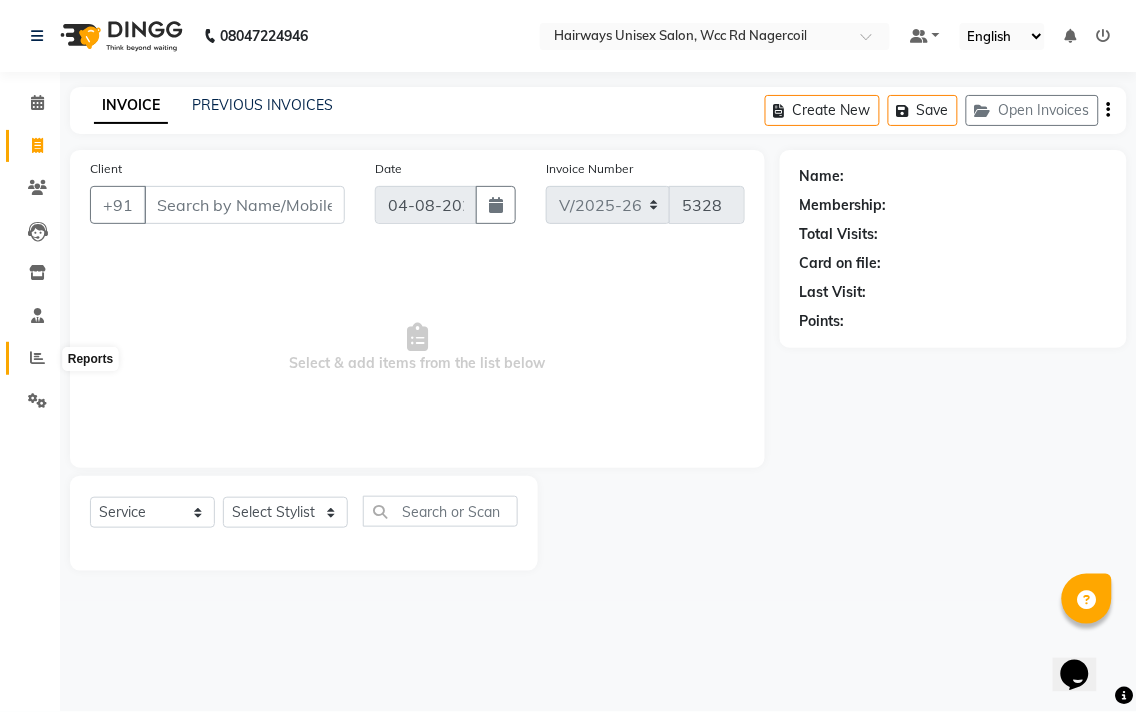 click 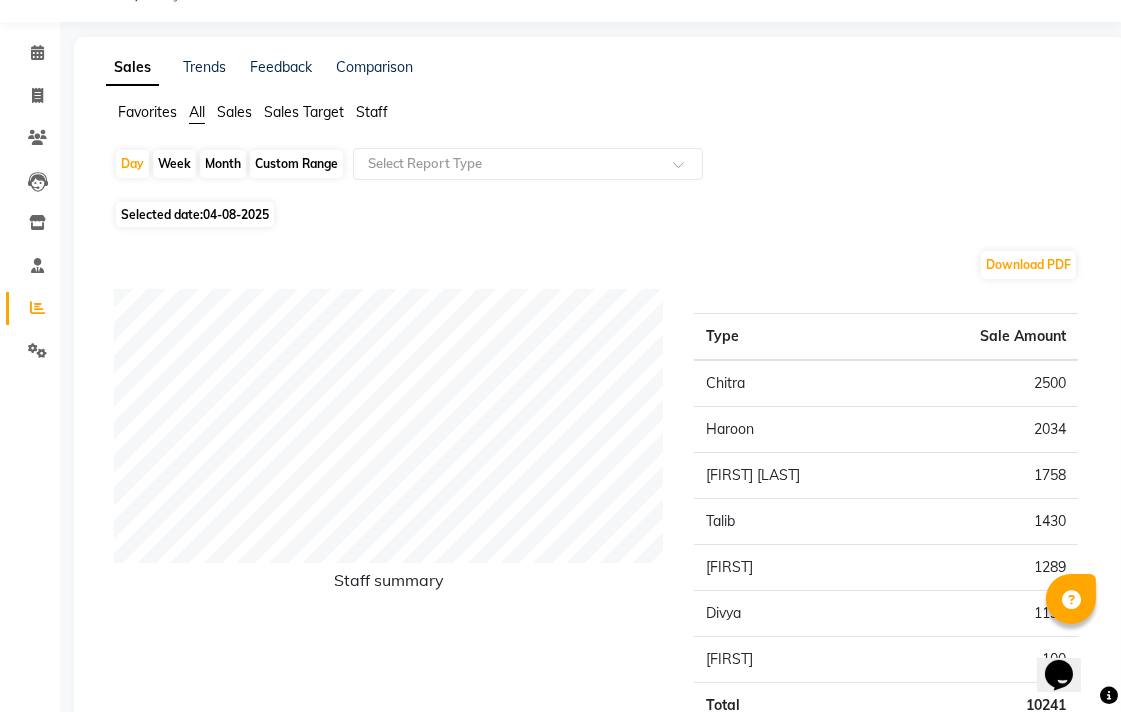 scroll, scrollTop: 0, scrollLeft: 0, axis: both 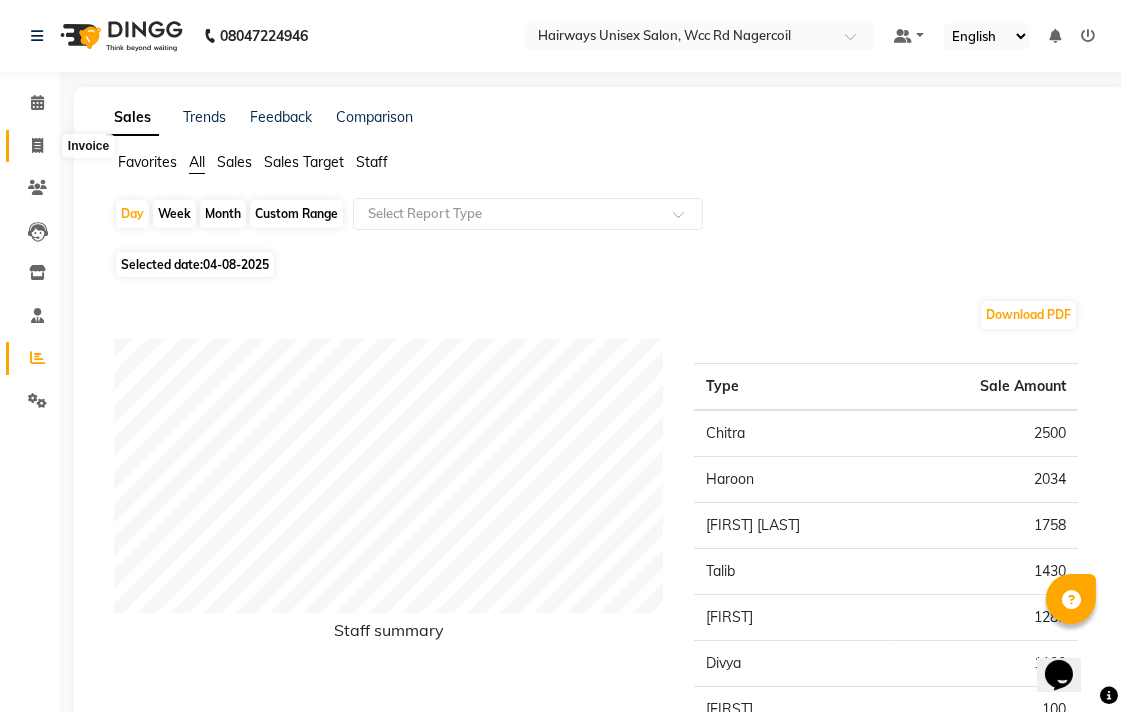 click 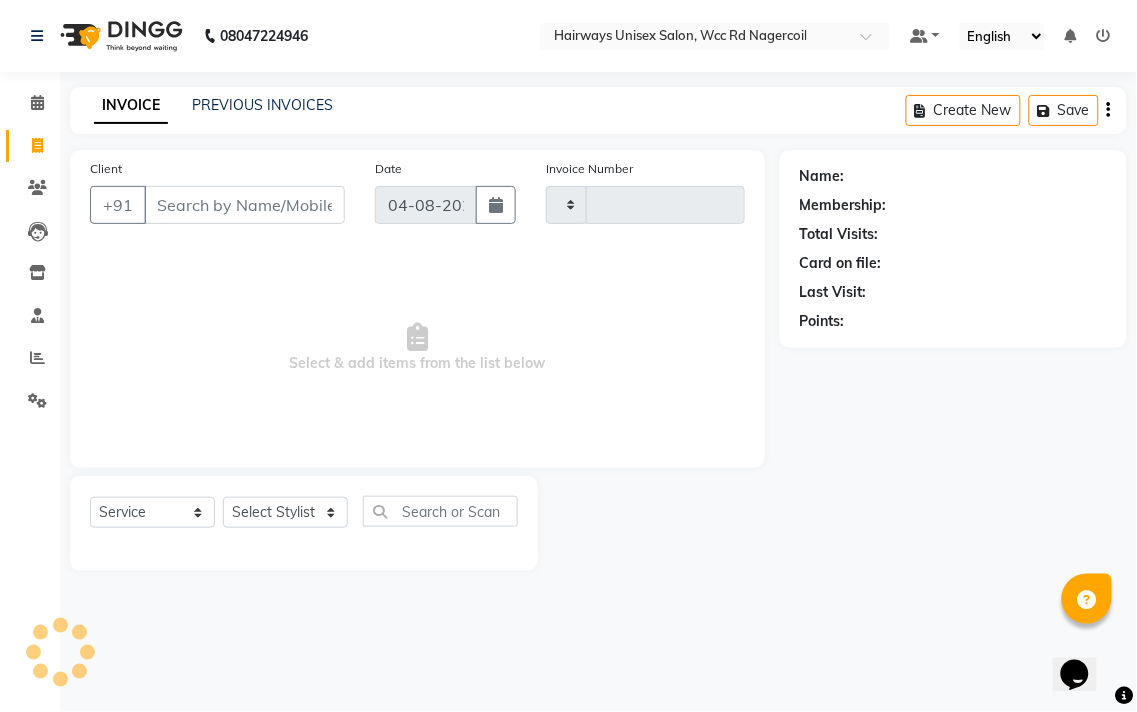 type on "5328" 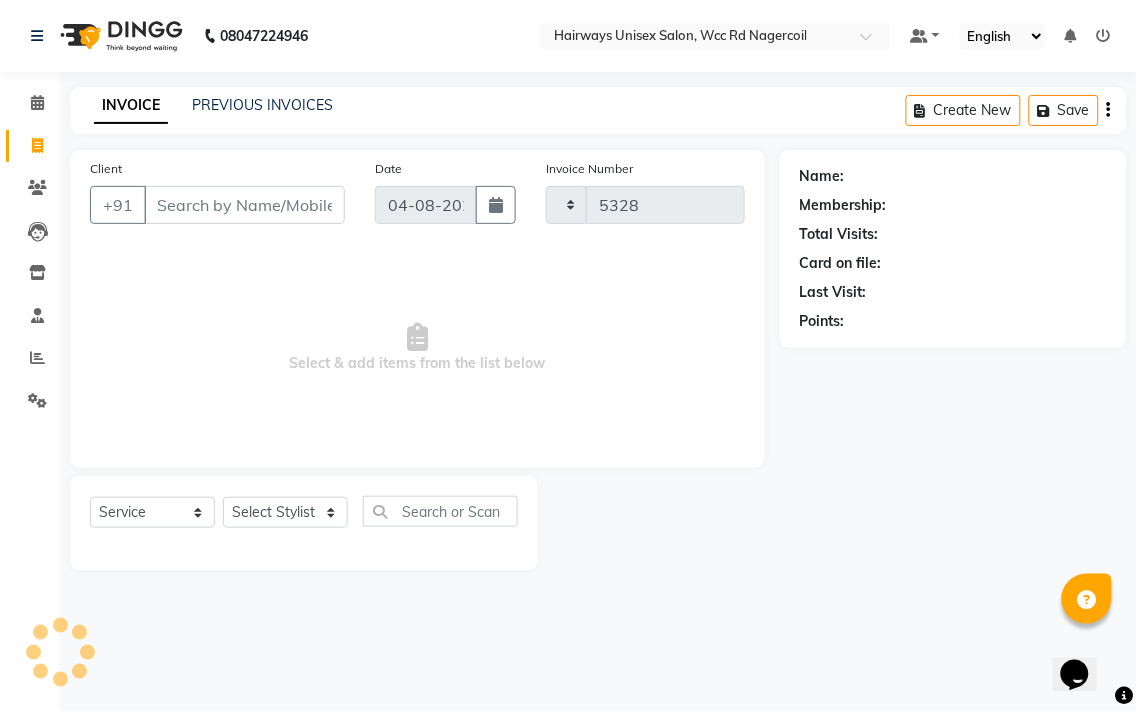 select on "6523" 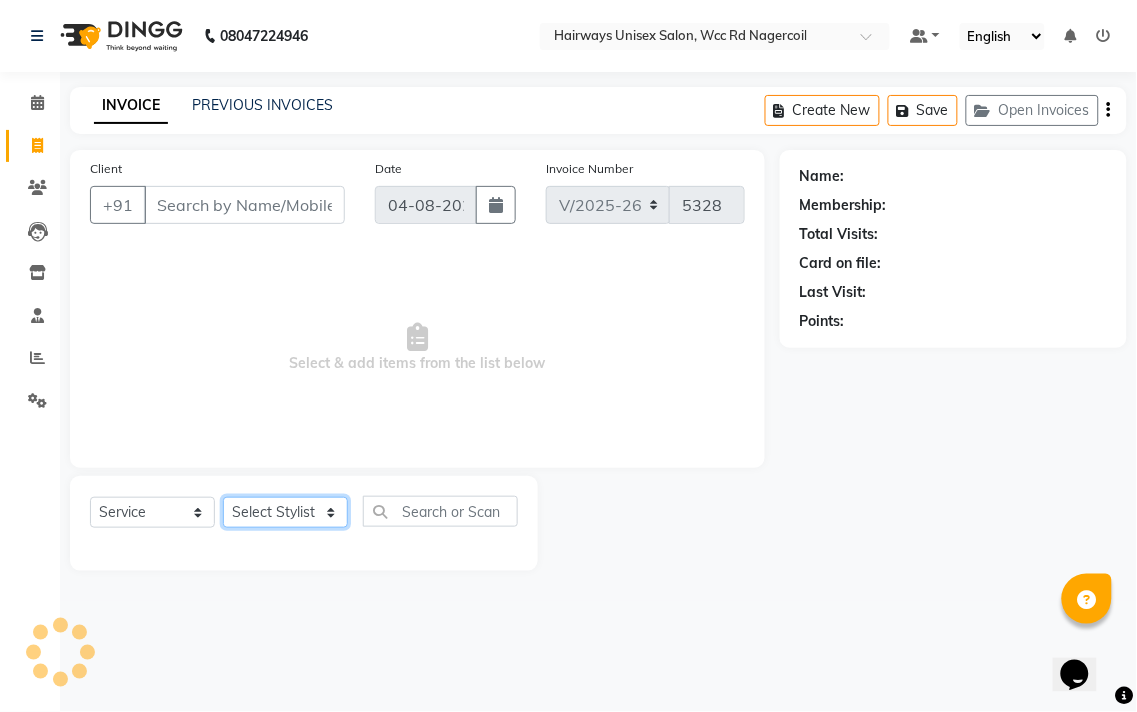 click on "Select Stylist Admin Chitra divya Gokila Haroon Imran Reception Salman Sartaj Khan Talib" 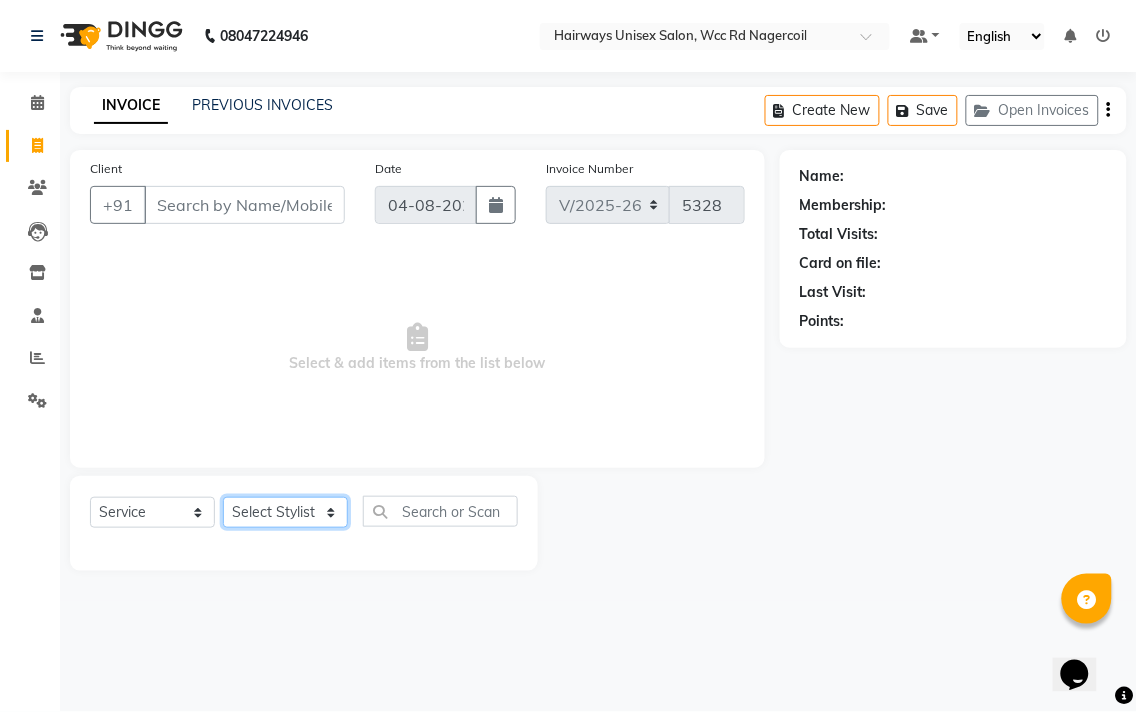 select on "49914" 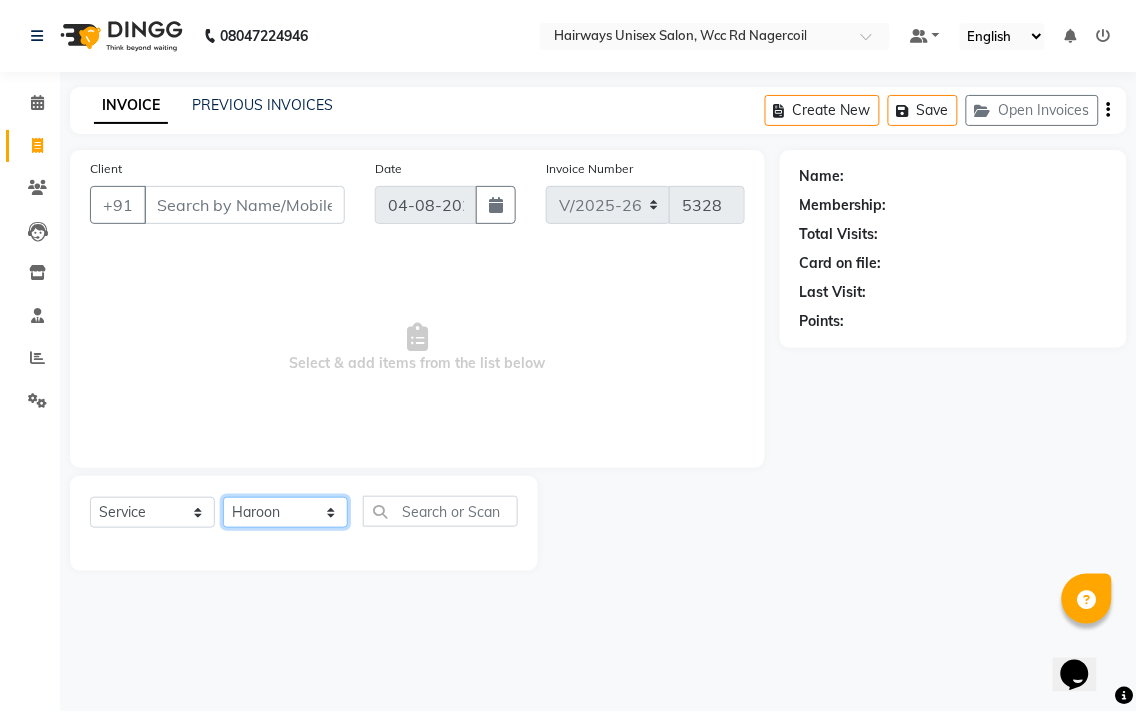 click on "Select Stylist Admin Chitra divya Gokila Haroon Imran Reception Salman Sartaj Khan Talib" 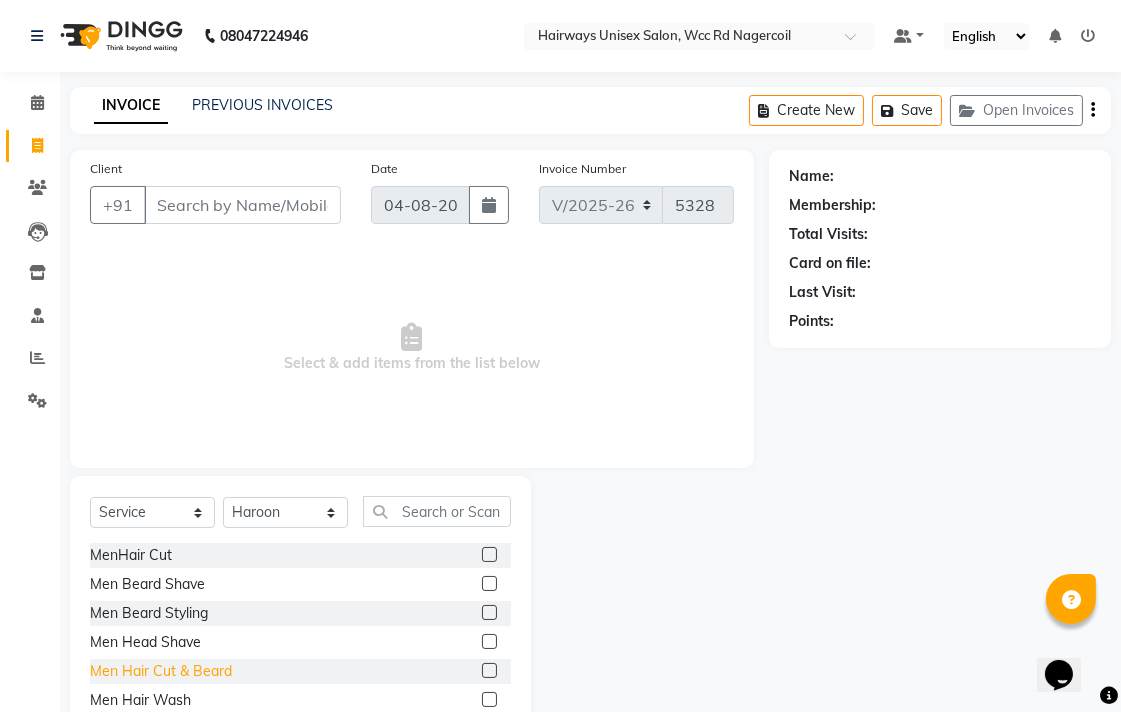 click on "Men Hair Cut & Beard" 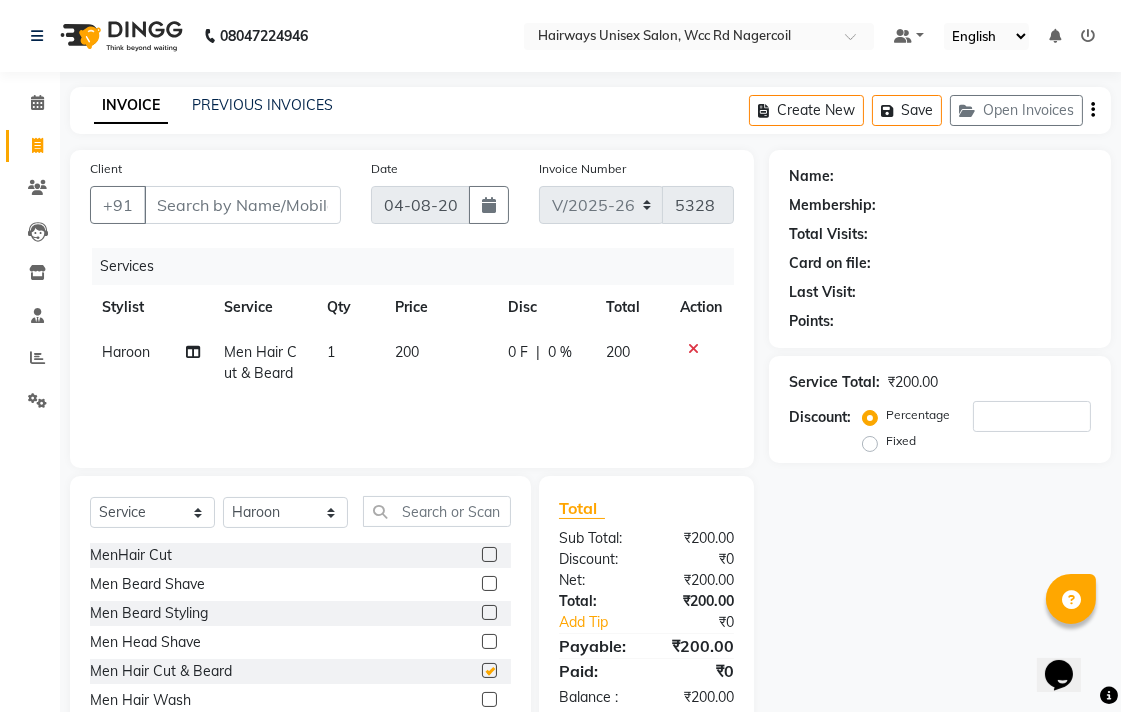 checkbox on "false" 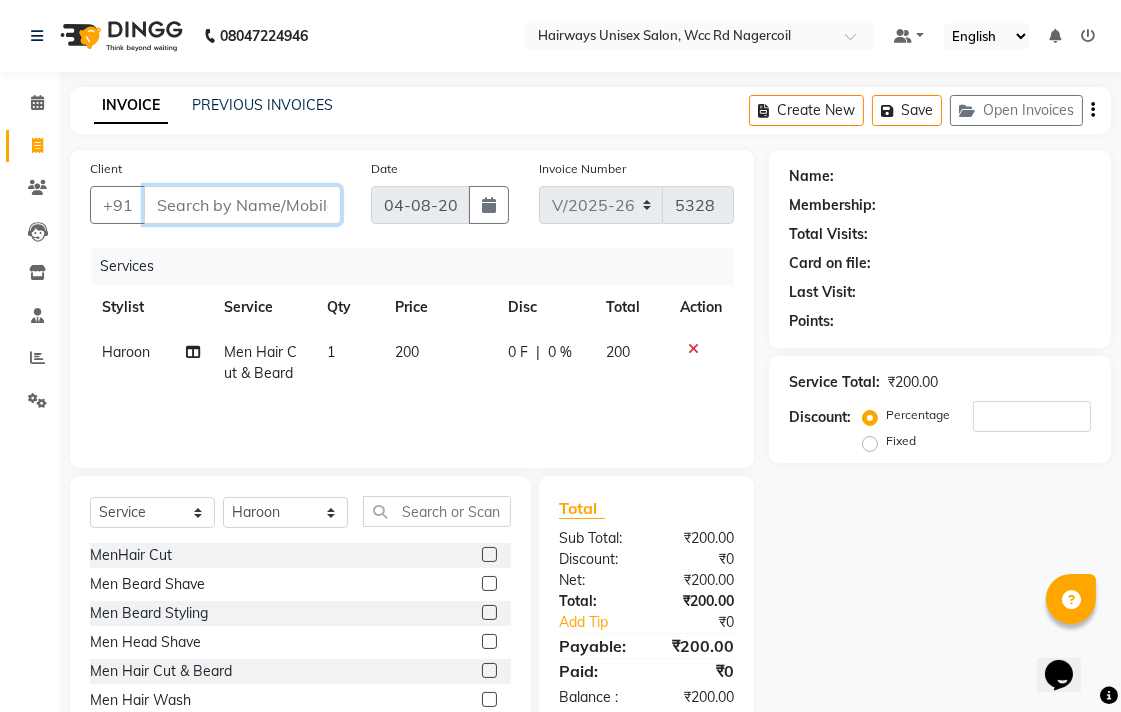 click on "Client" at bounding box center [242, 205] 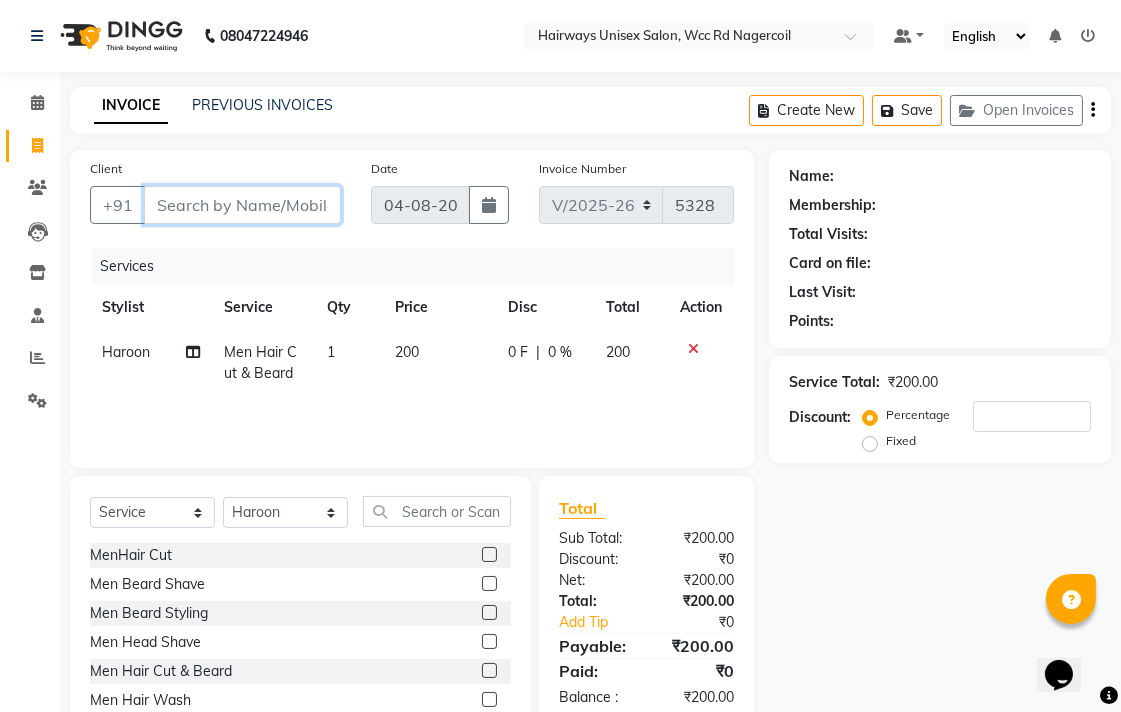 type on "9" 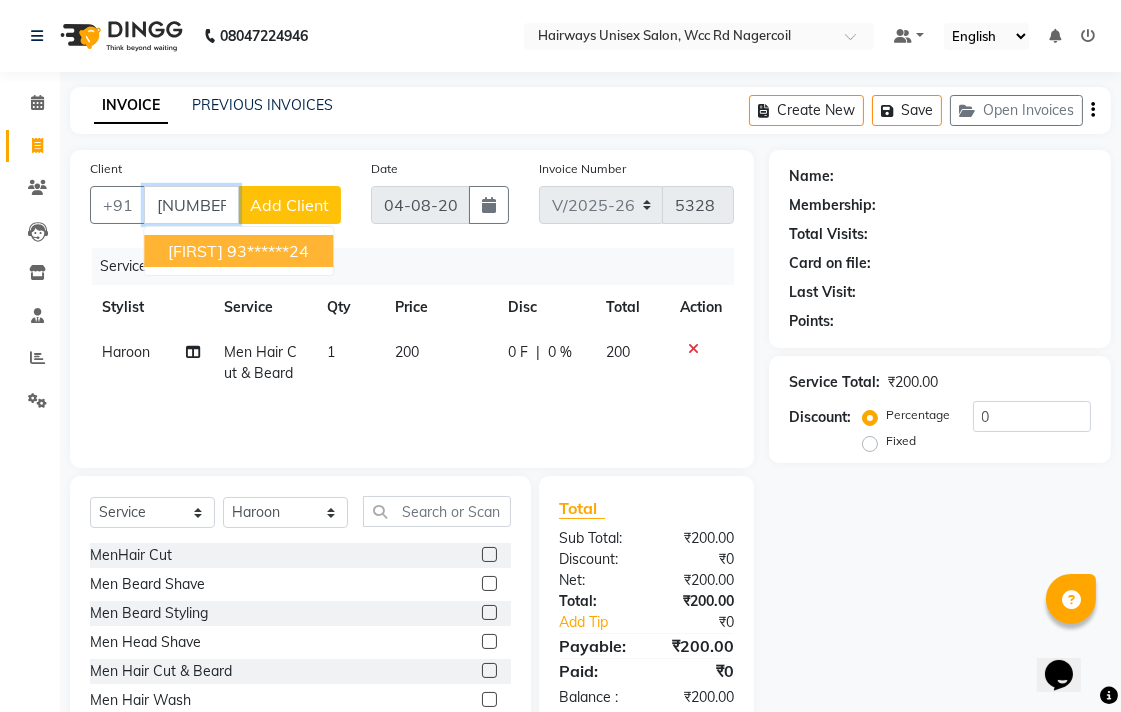 click on "[FIRST]" at bounding box center [195, 251] 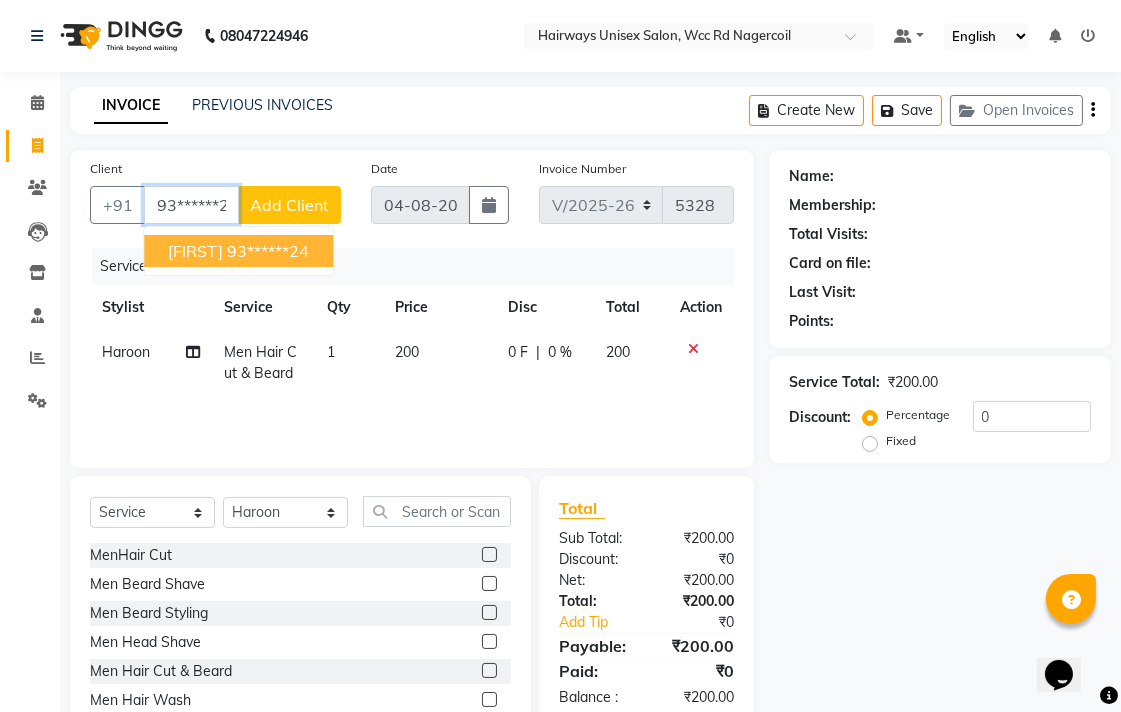 type on "93******24" 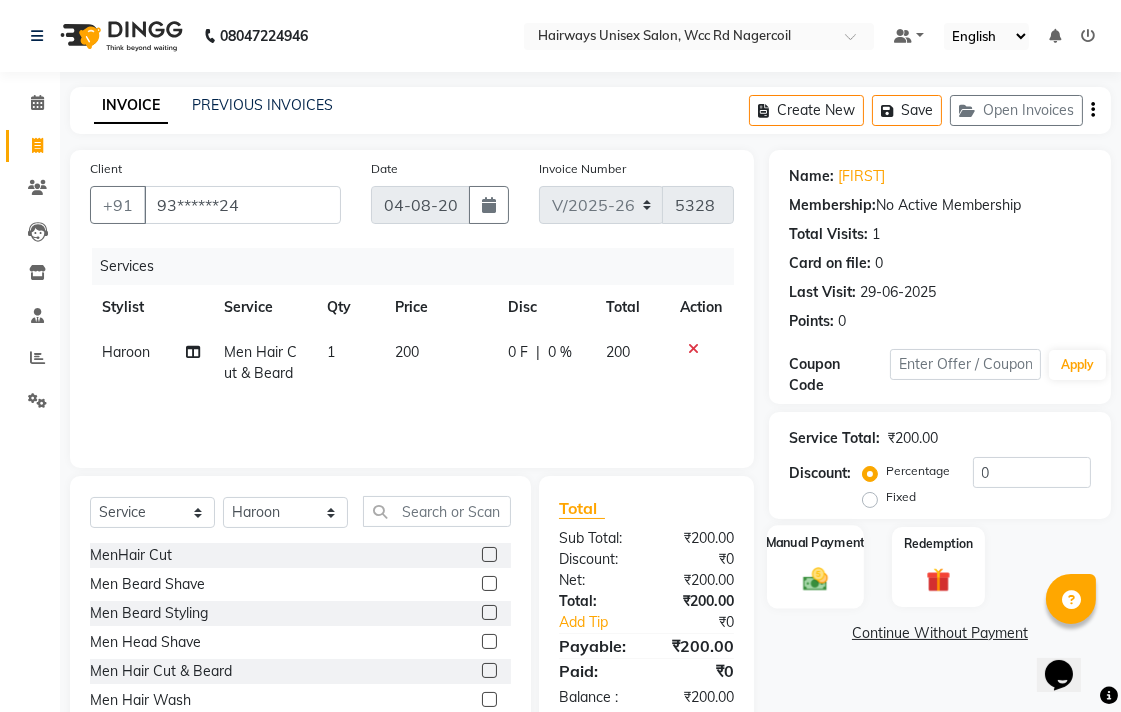 click on "Manual Payment" 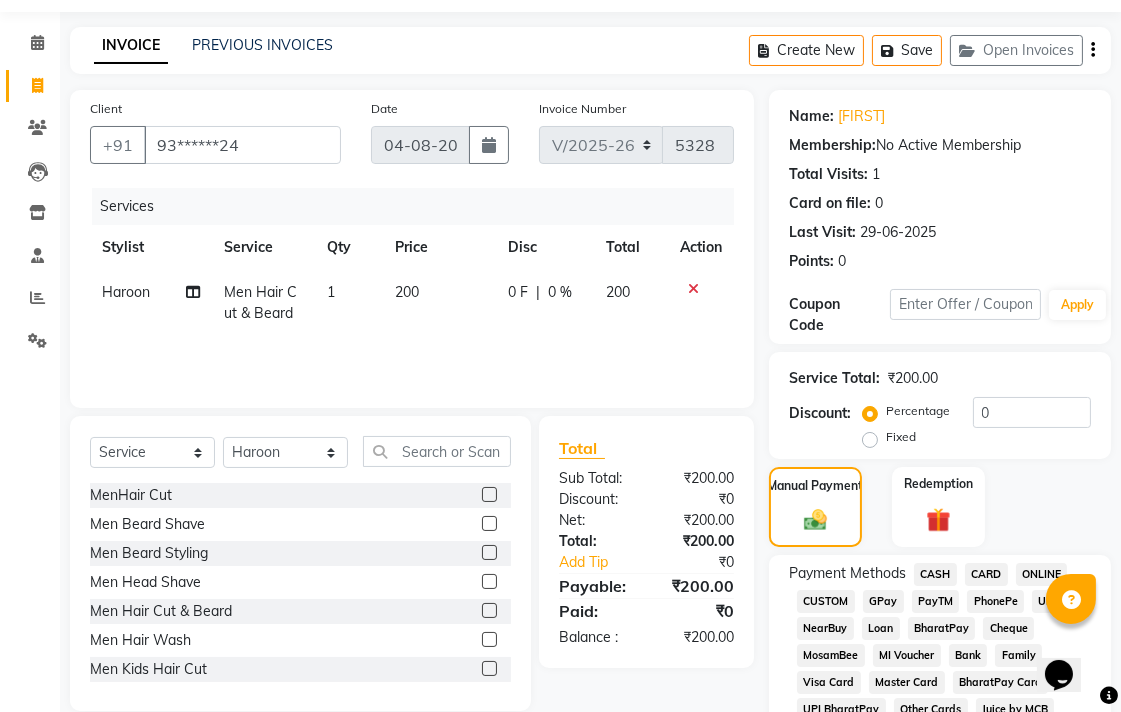 scroll, scrollTop: 222, scrollLeft: 0, axis: vertical 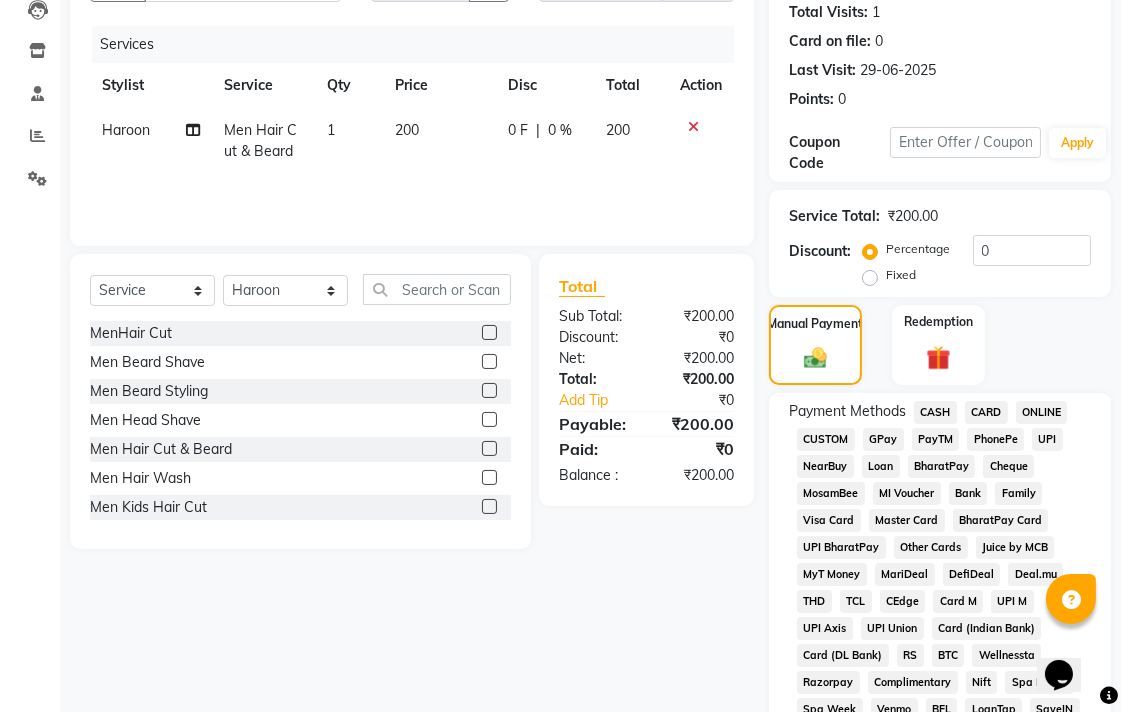 click on "UPI" 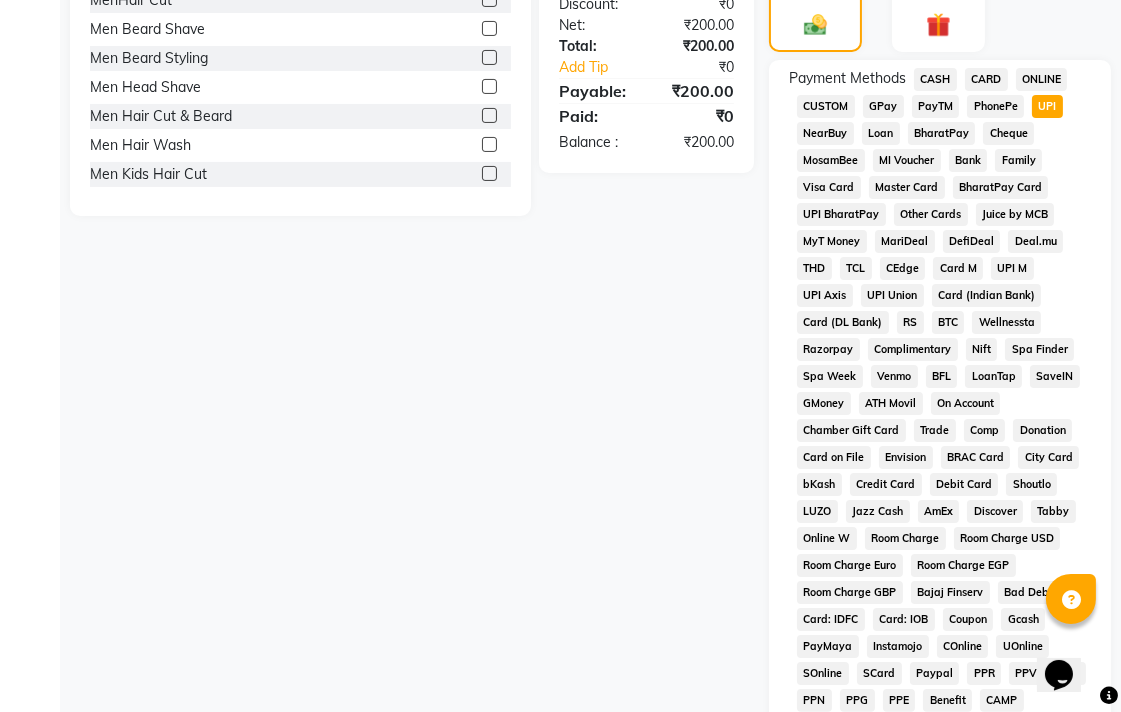scroll, scrollTop: 333, scrollLeft: 0, axis: vertical 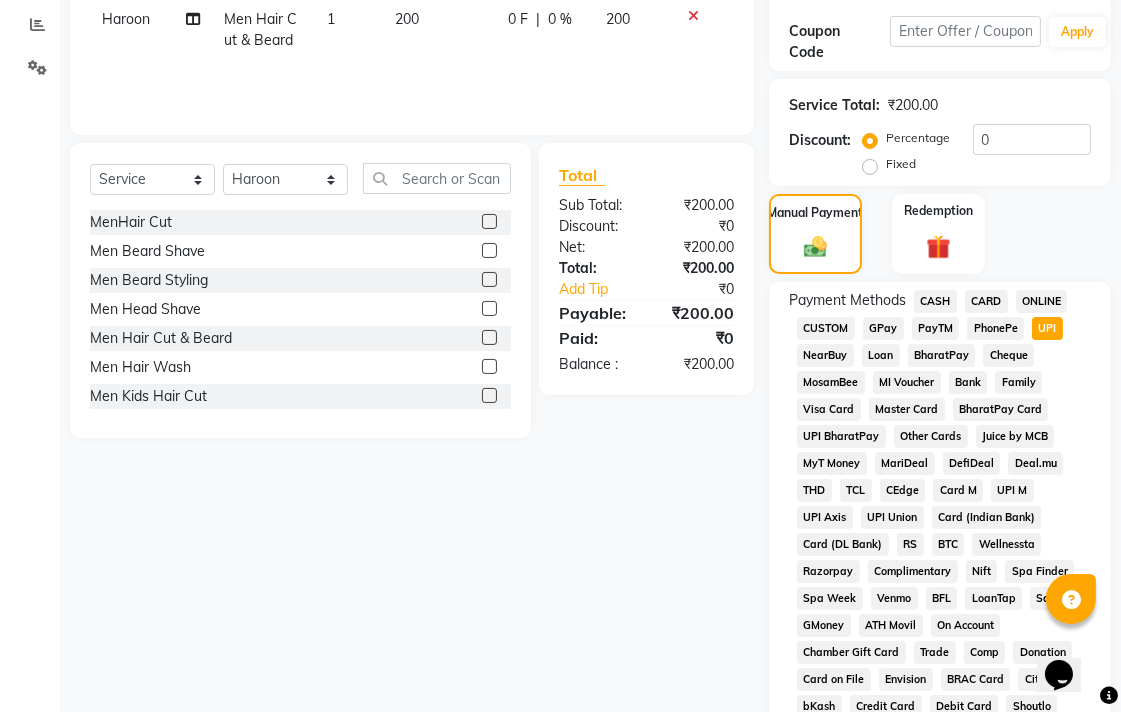 click on "CASH" 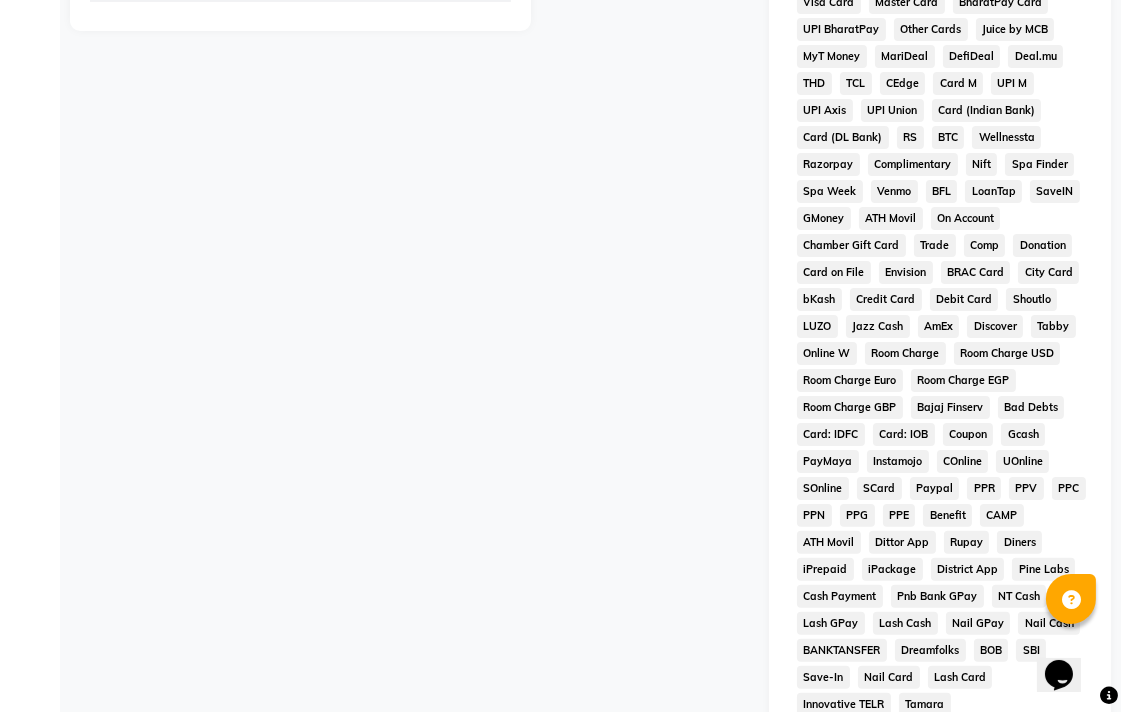 scroll, scrollTop: 941, scrollLeft: 0, axis: vertical 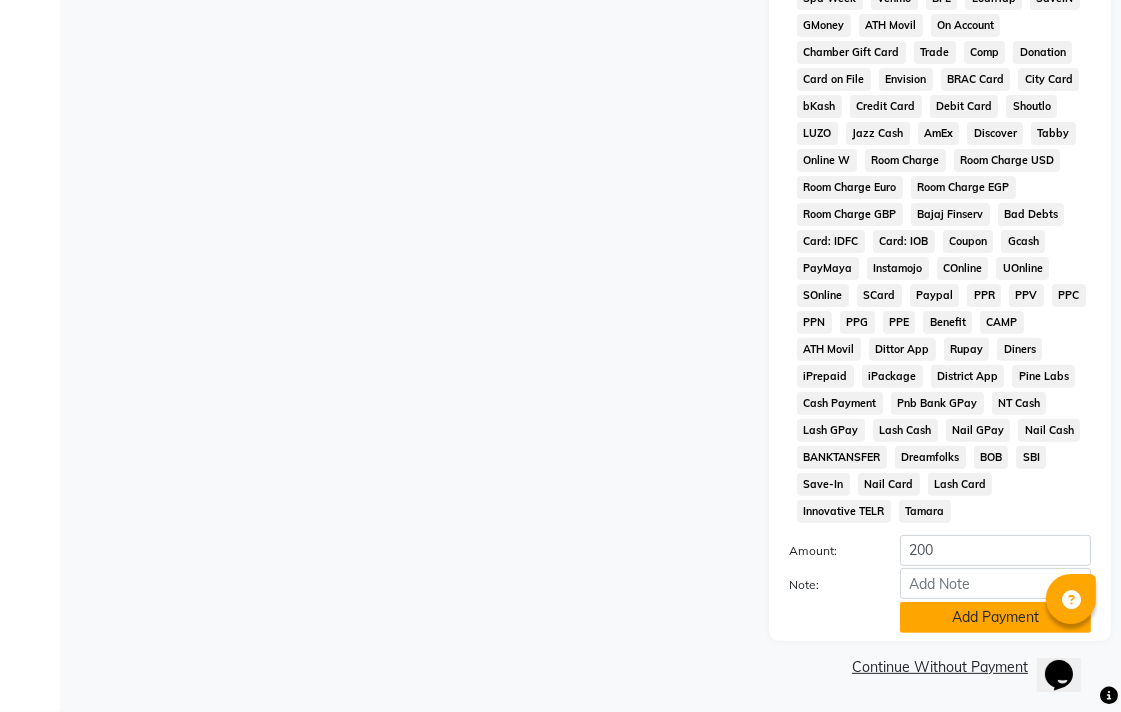 click on "Add Payment" 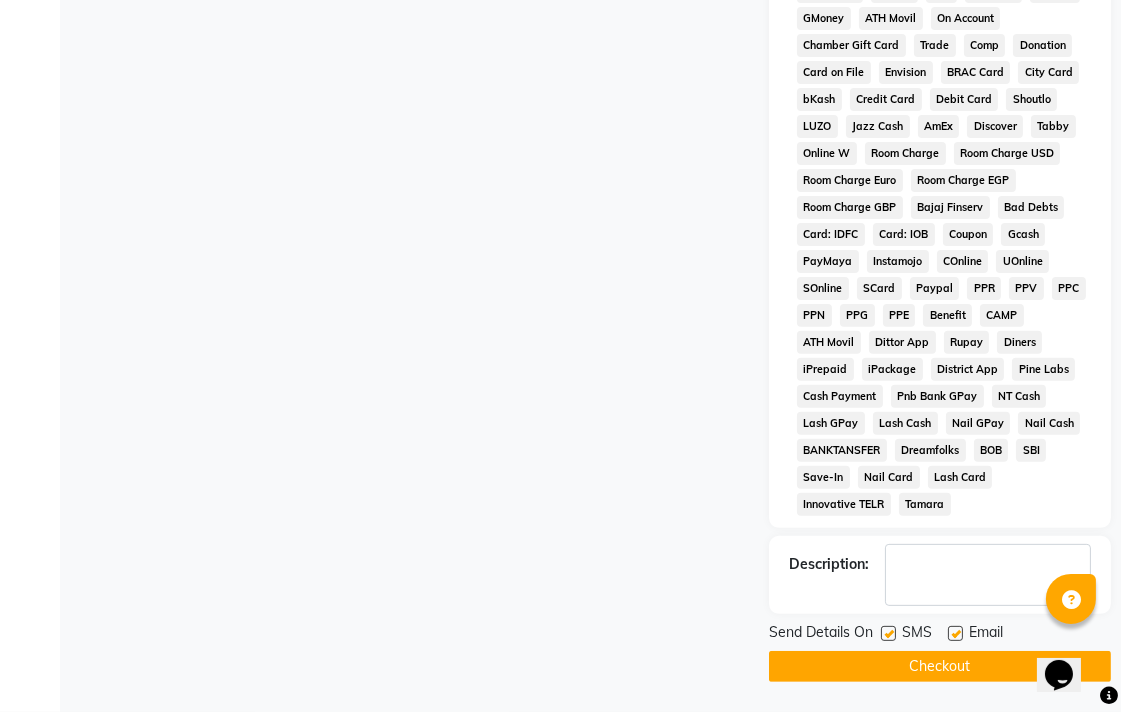 scroll, scrollTop: 947, scrollLeft: 0, axis: vertical 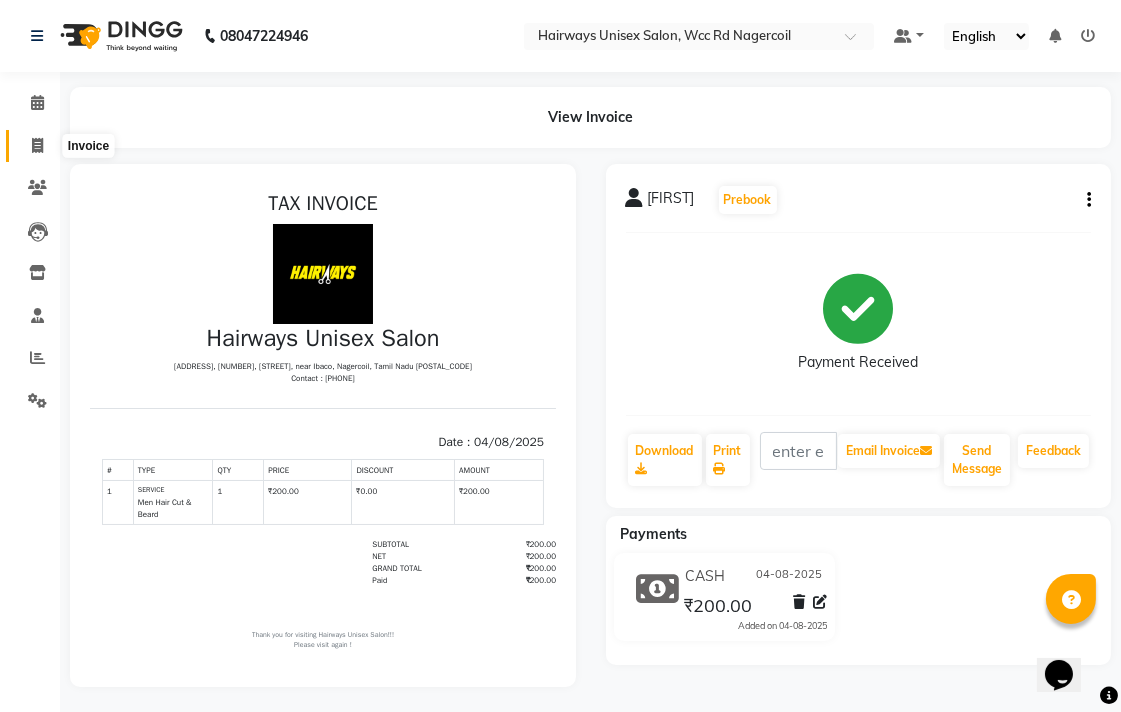 click 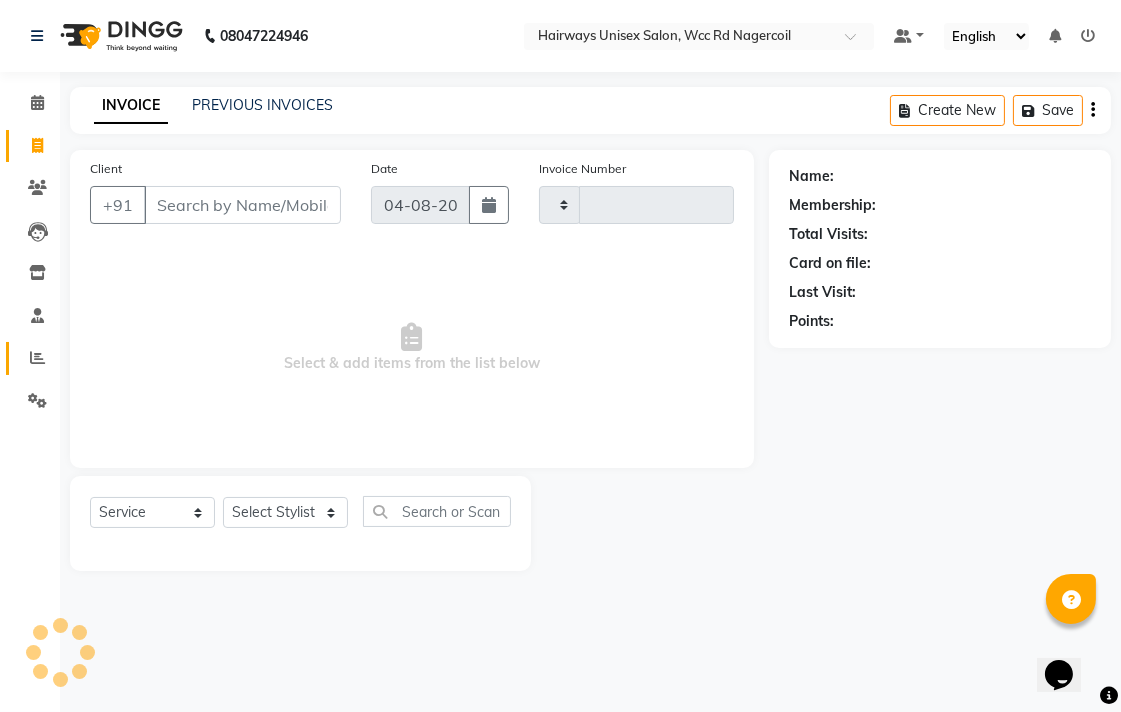 type on "5329" 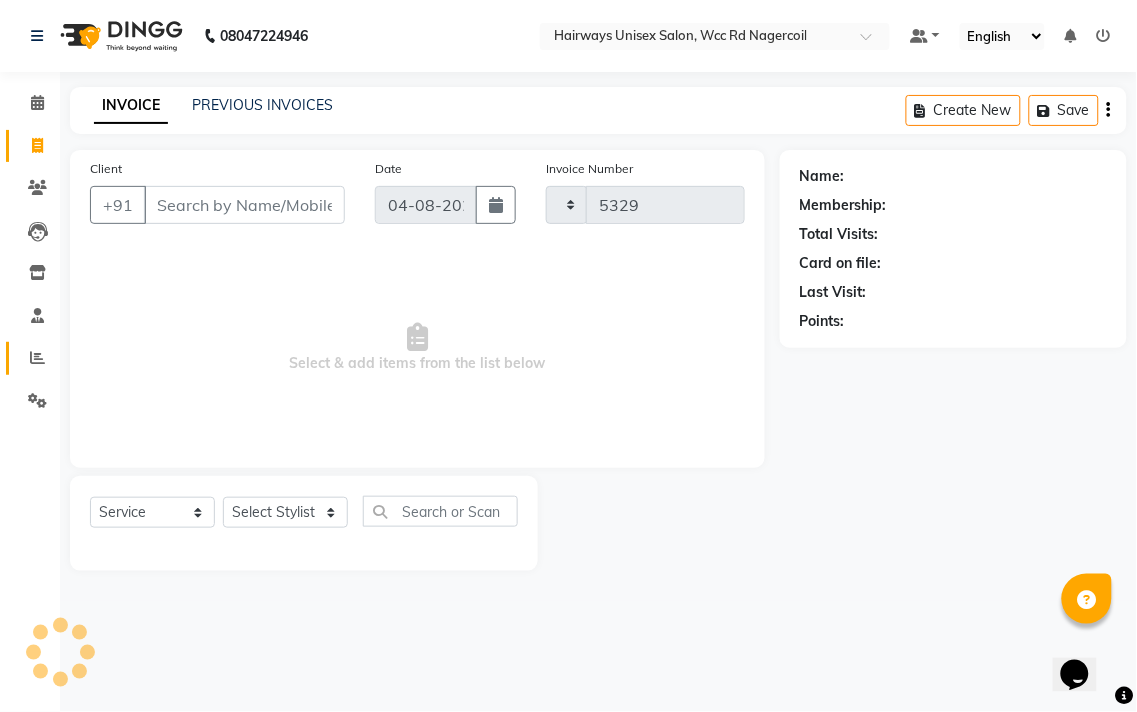 select on "6523" 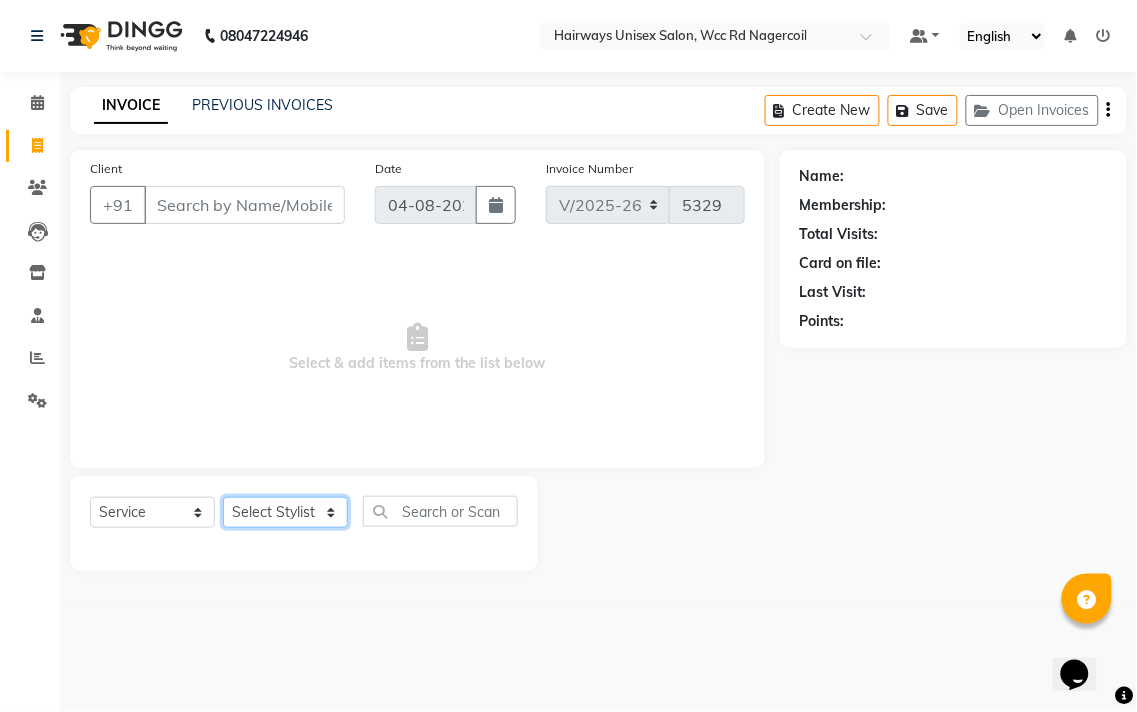 click on "Select Stylist Admin Chitra divya Gokila Haroon Imran Reception Salman Sartaj Khan Talib" 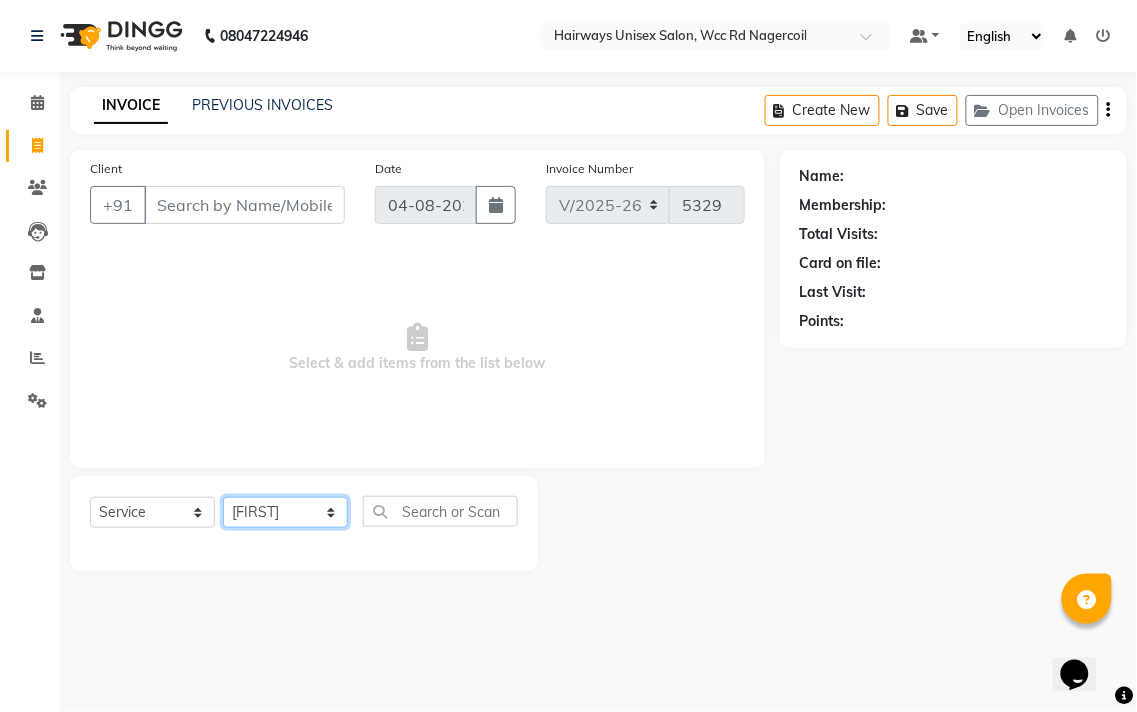 click on "Select Stylist Admin Chitra divya Gokila Haroon Imran Reception Salman Sartaj Khan Talib" 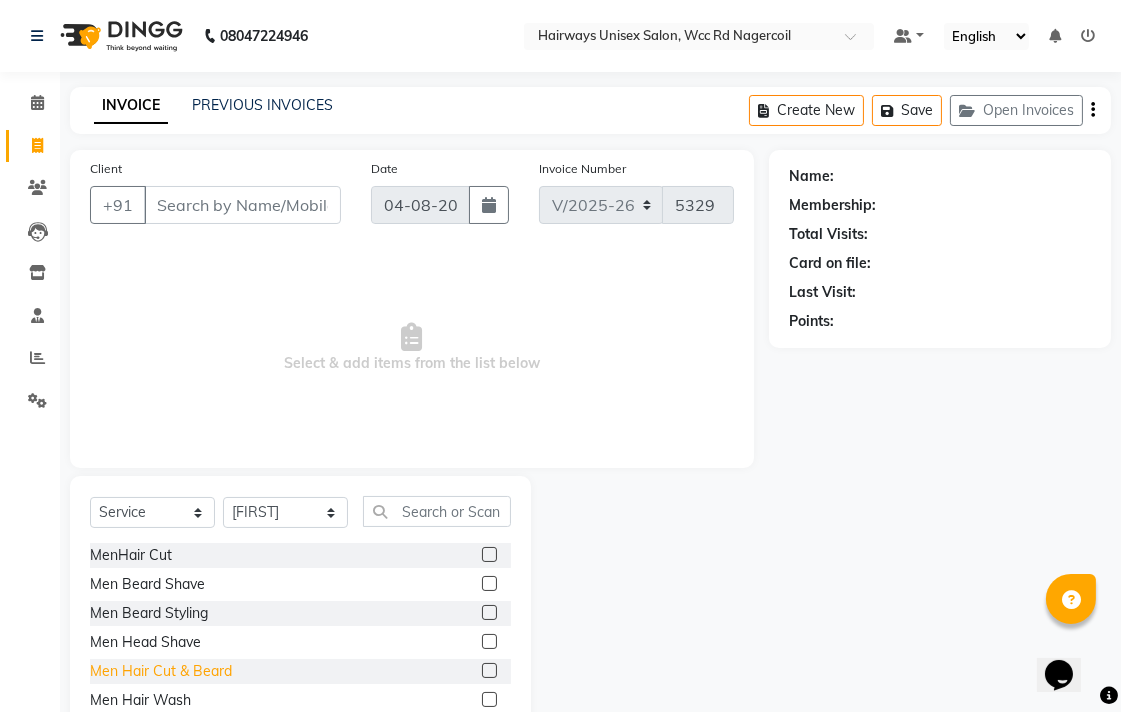 click on "Men Hair Cut & Beard" 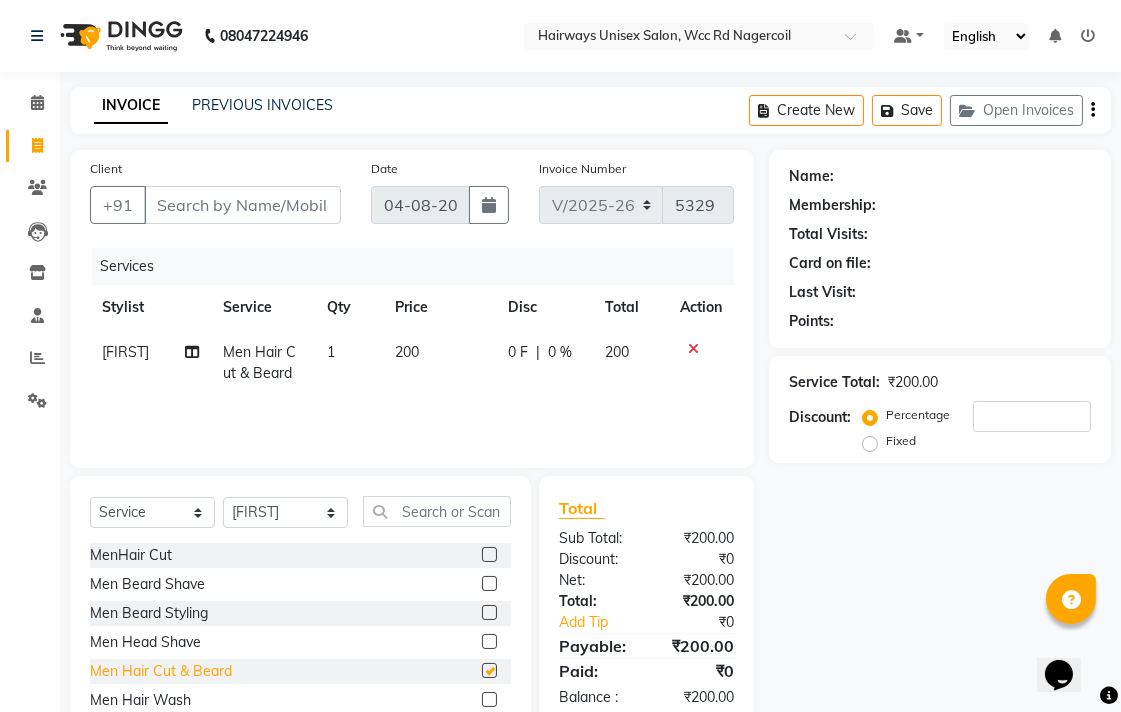 checkbox on "false" 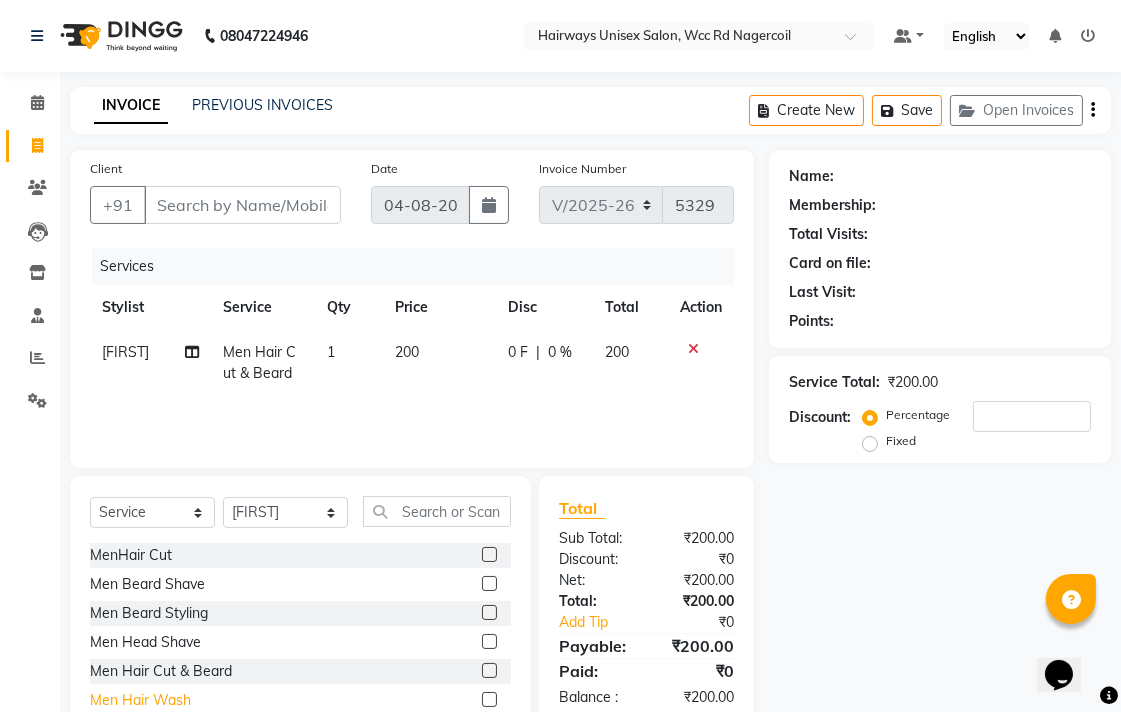 click on "Men Hair Wash" 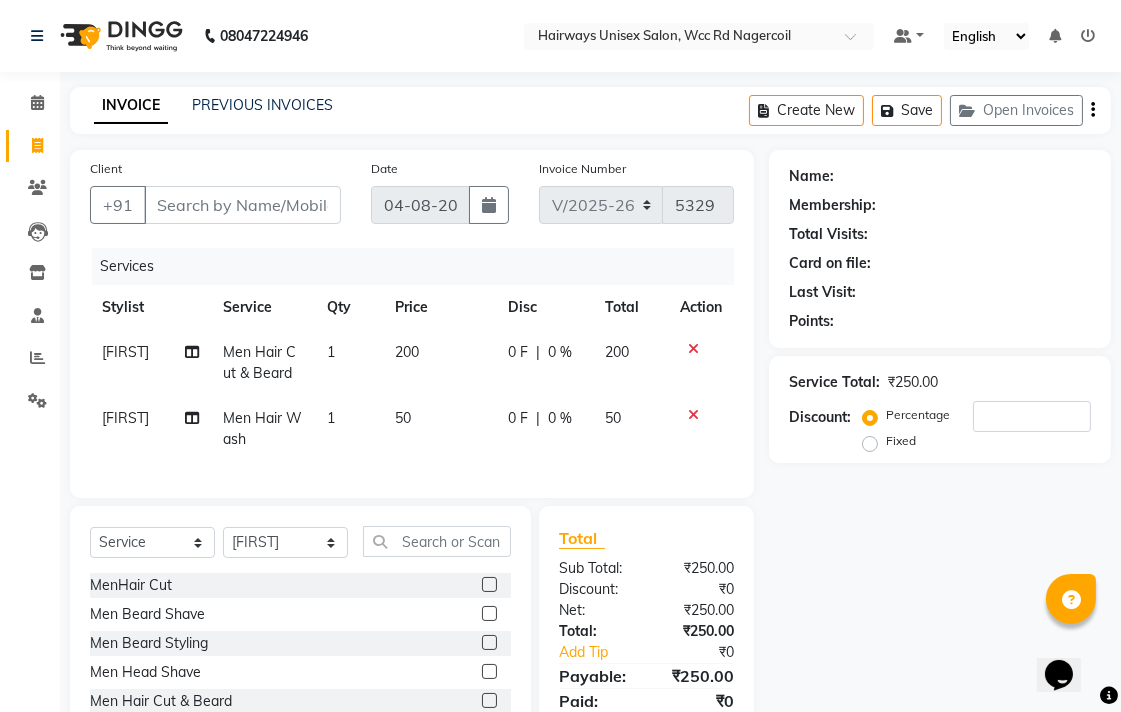 checkbox on "false" 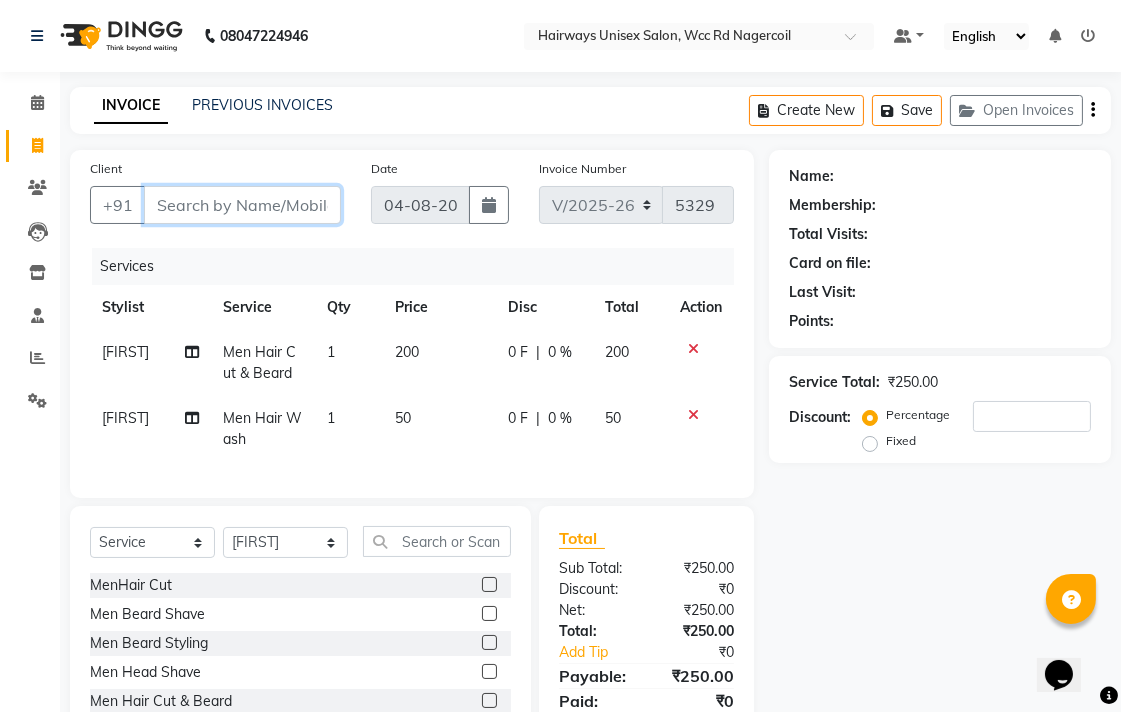 click on "Client" at bounding box center [242, 205] 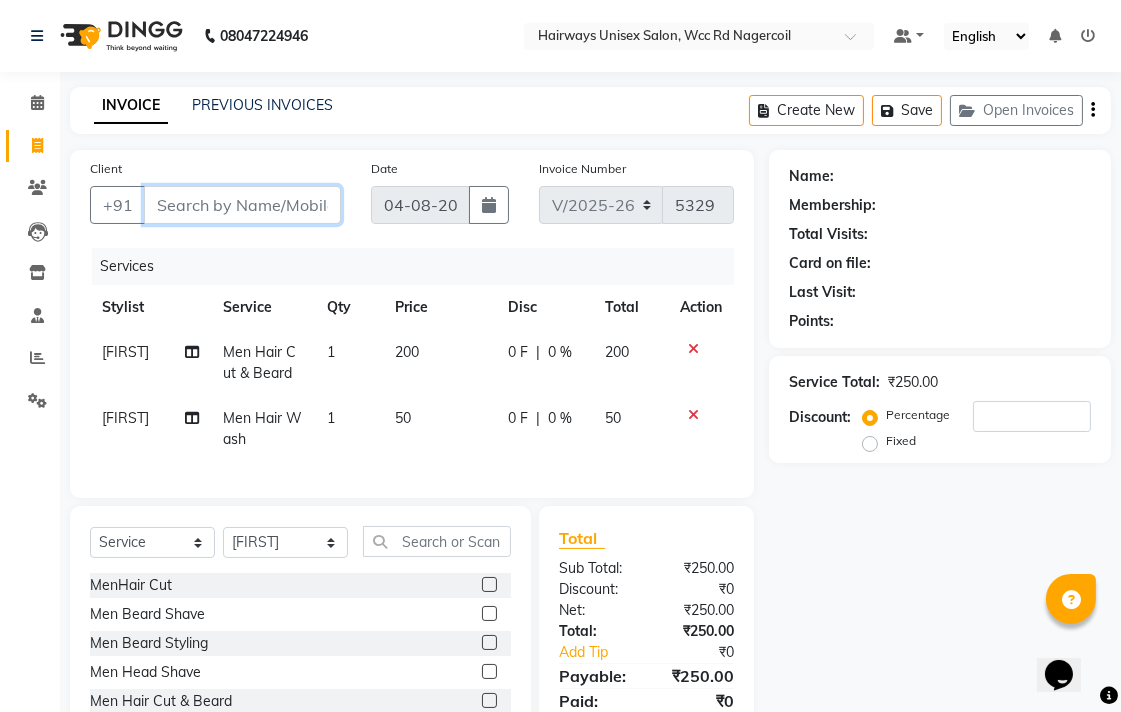 type on "8" 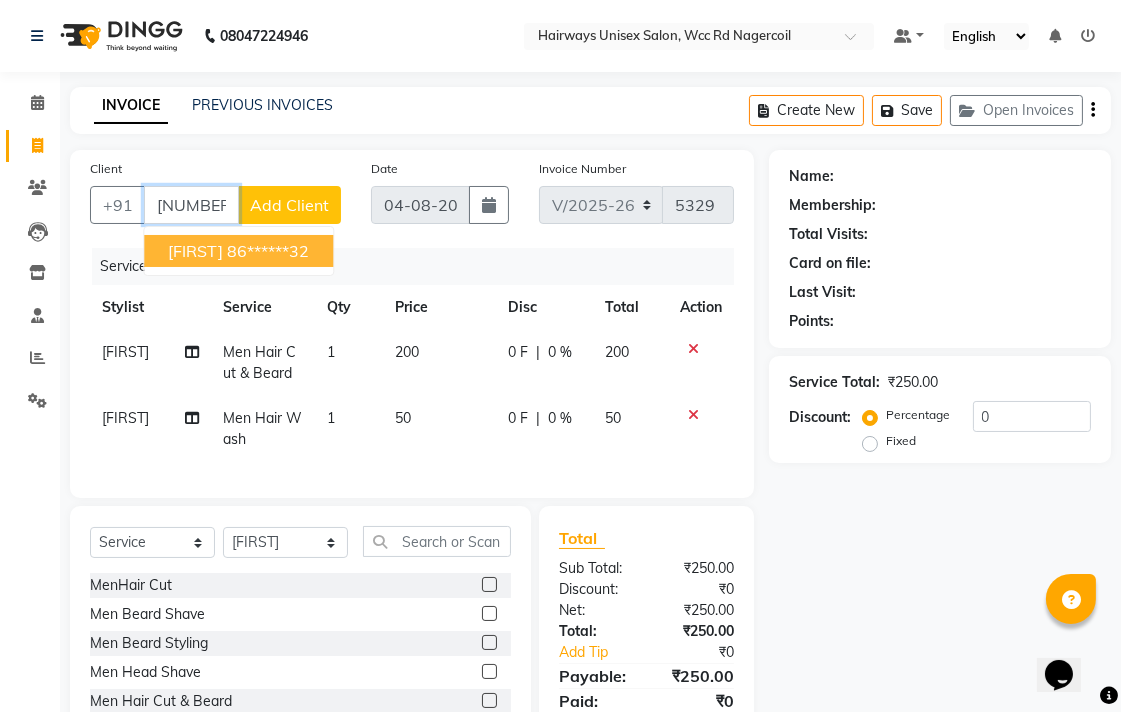 click on "[FIRST]  [PHONE]" at bounding box center (238, 251) 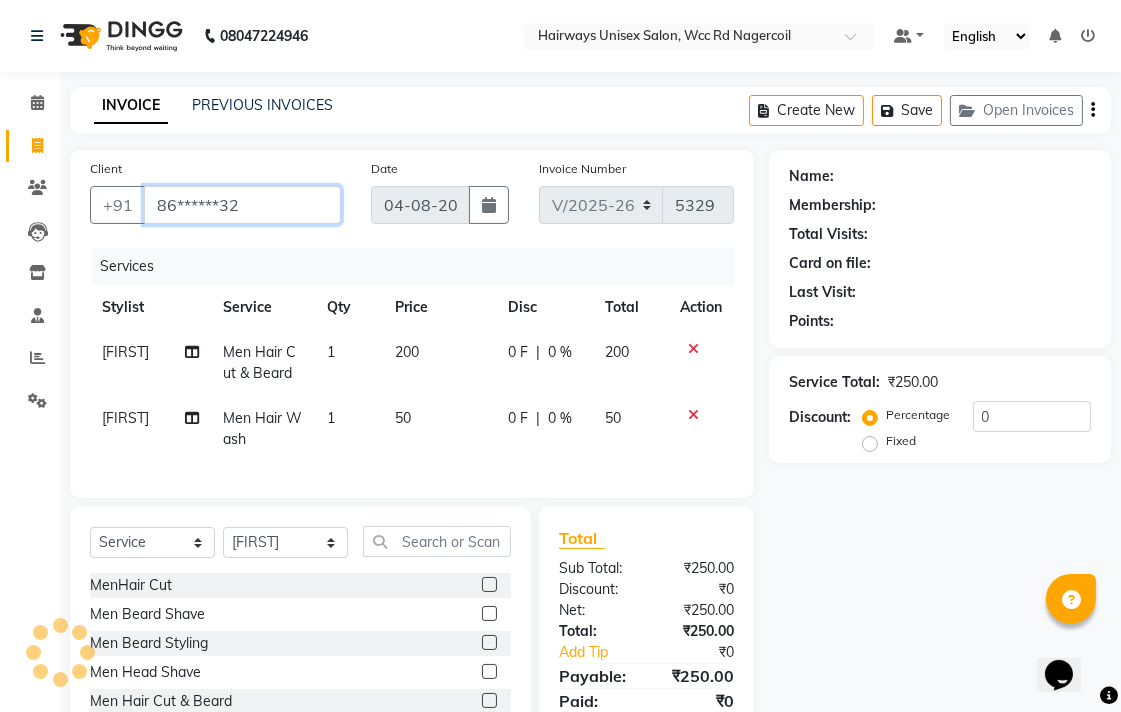 type on "86******32" 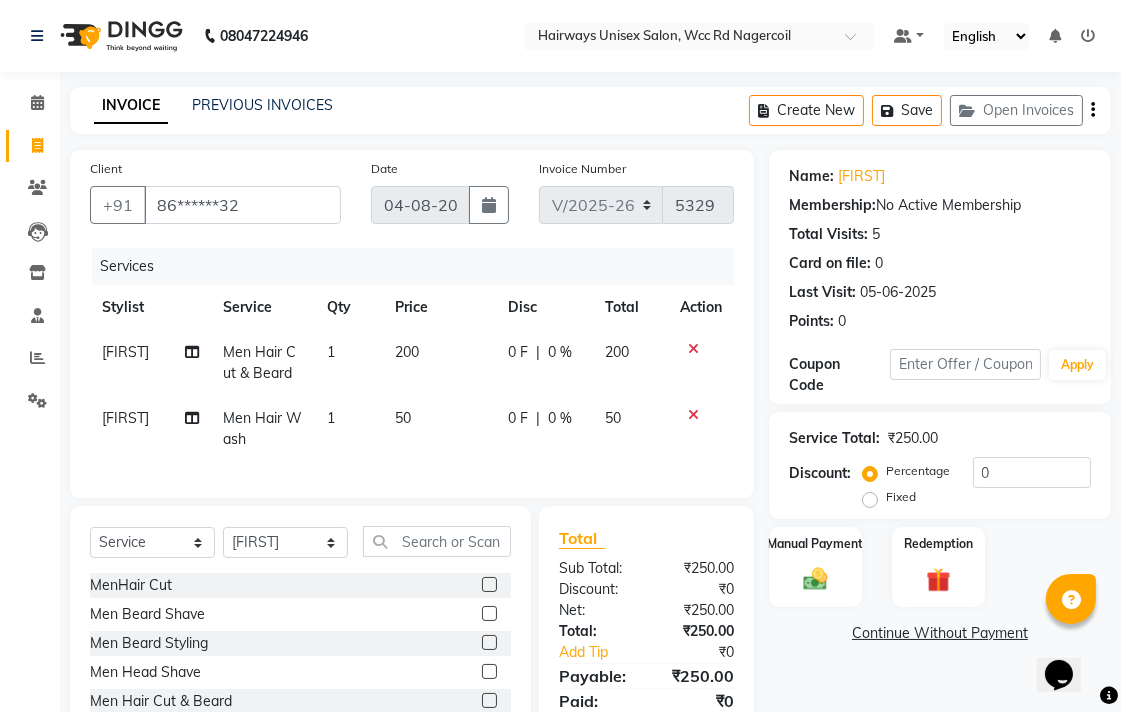 drag, startPoint x: 773, startPoint y: 568, endPoint x: 780, endPoint y: 508, distance: 60.40695 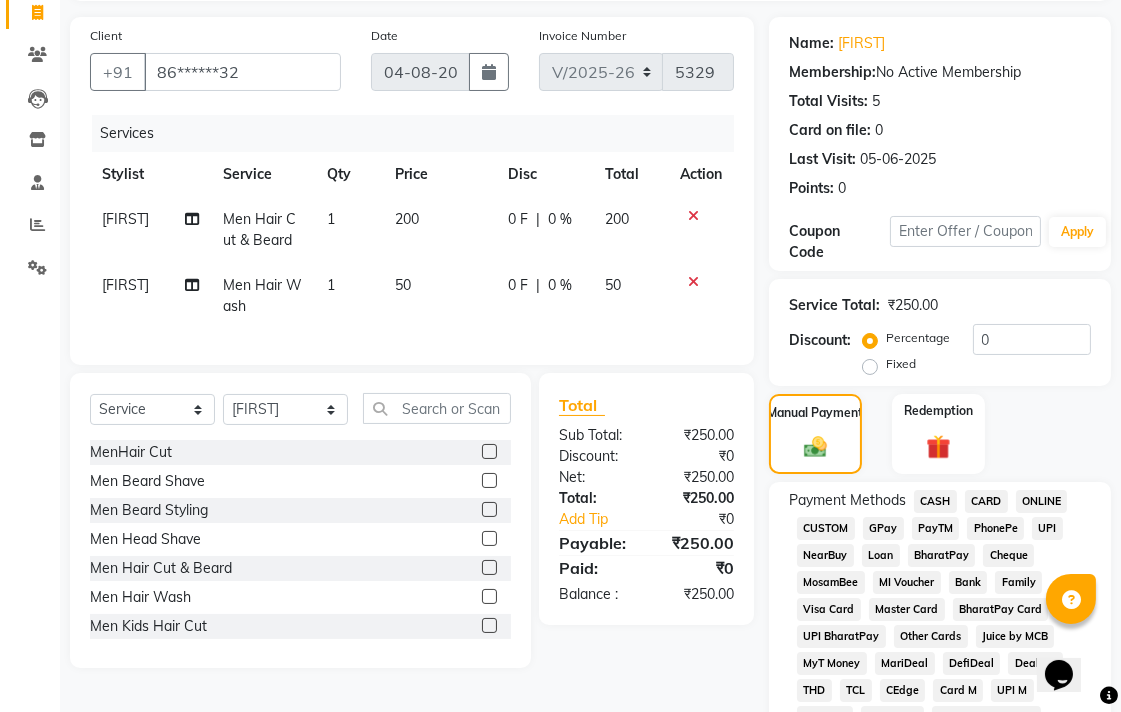 scroll, scrollTop: 333, scrollLeft: 0, axis: vertical 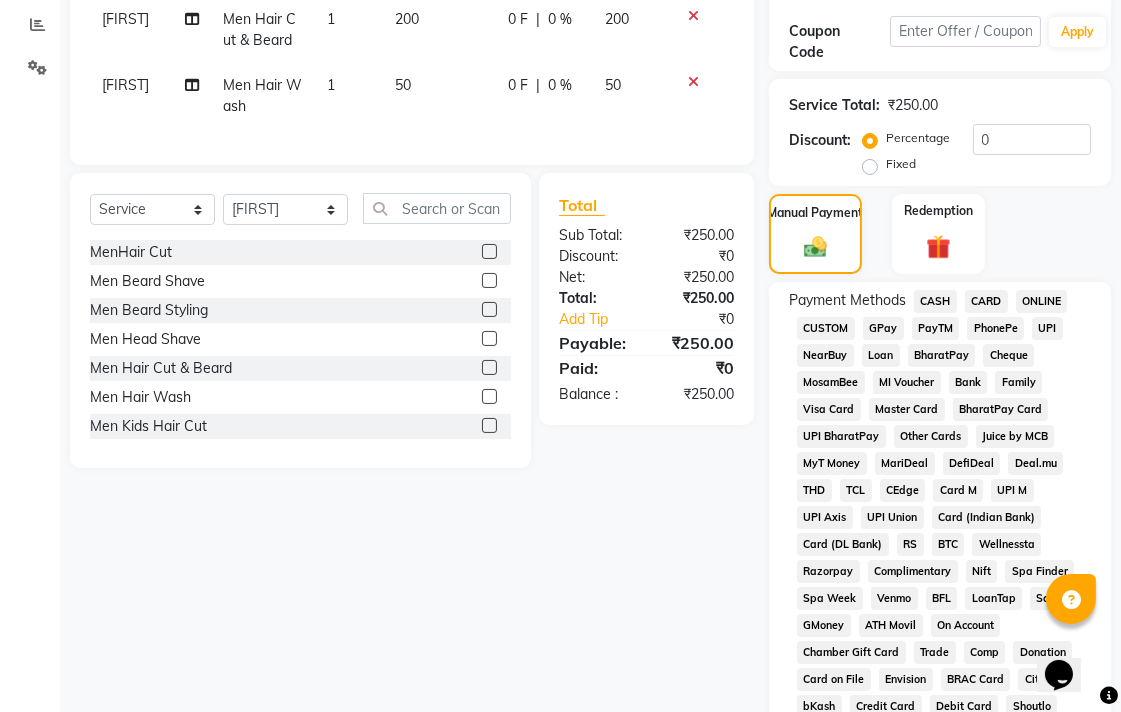 click on "UPI" 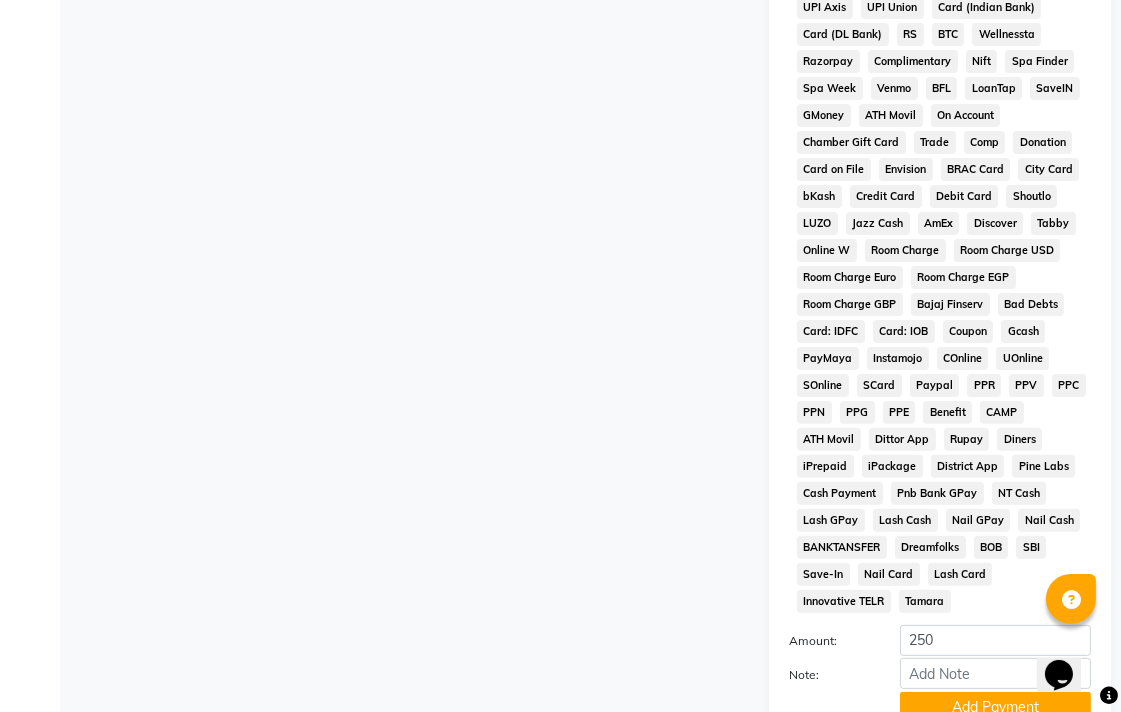 scroll, scrollTop: 941, scrollLeft: 0, axis: vertical 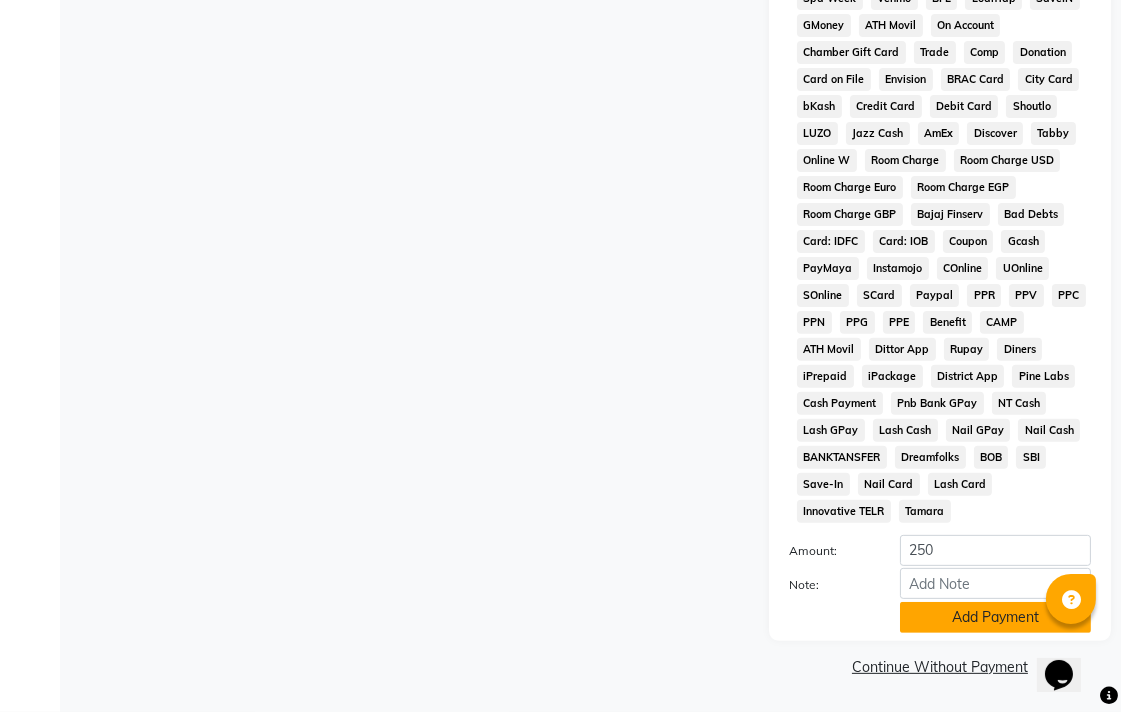 click on "Add Payment" 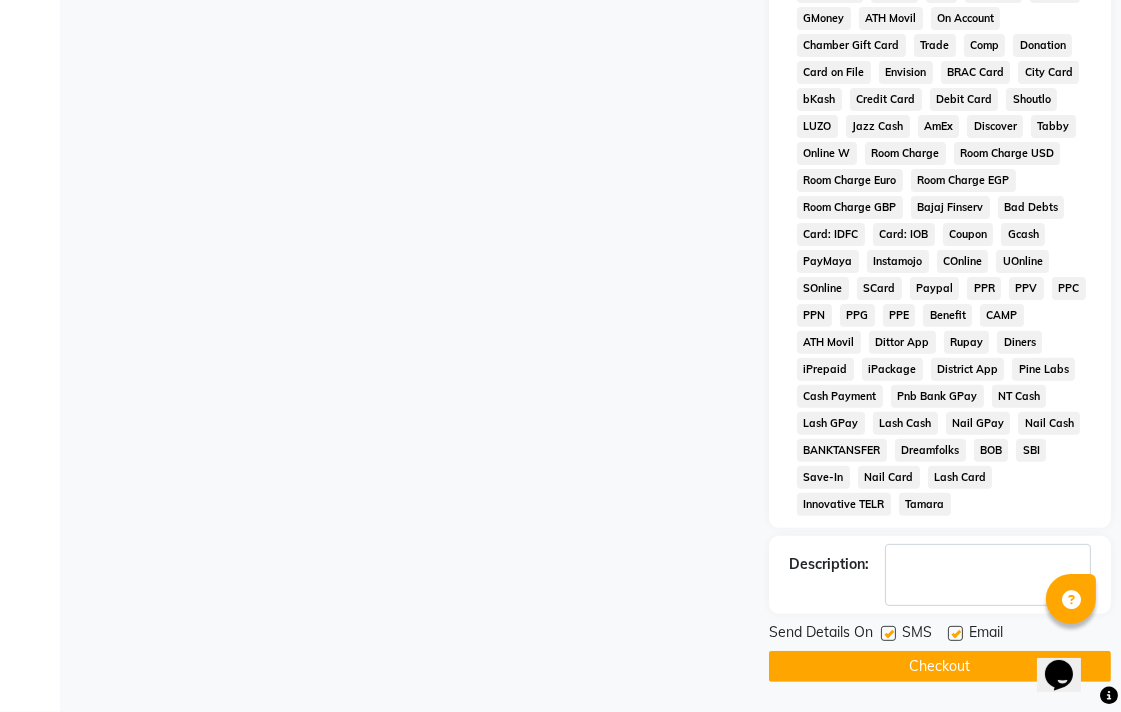 scroll, scrollTop: 947, scrollLeft: 0, axis: vertical 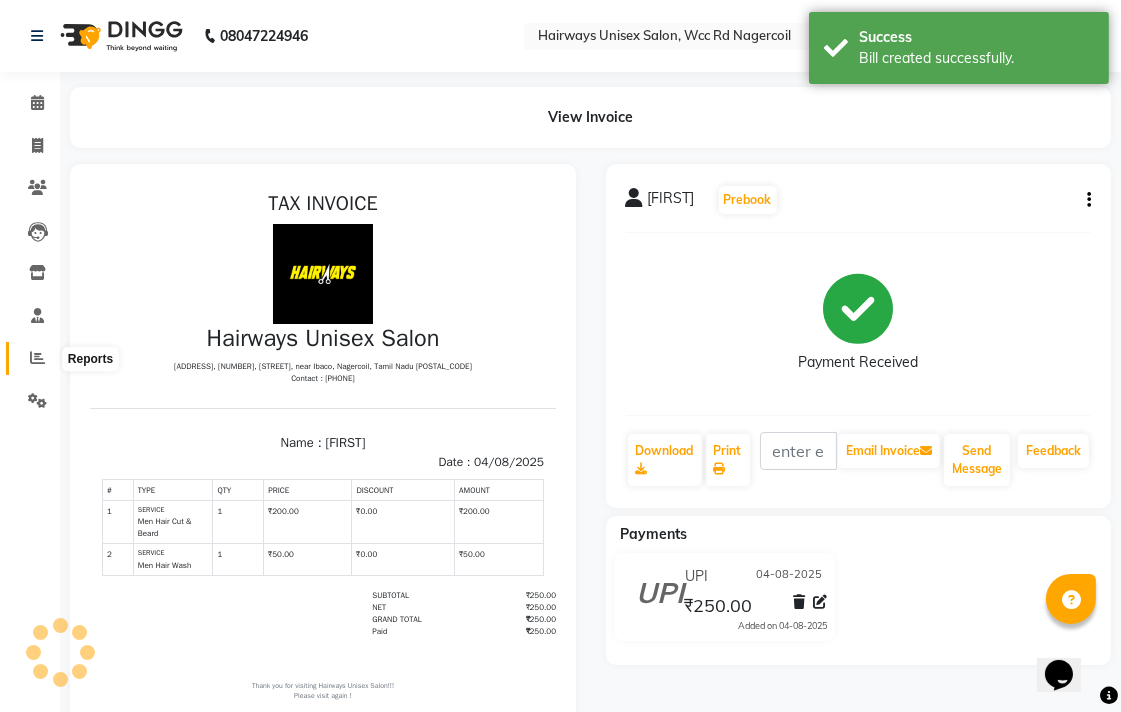 click 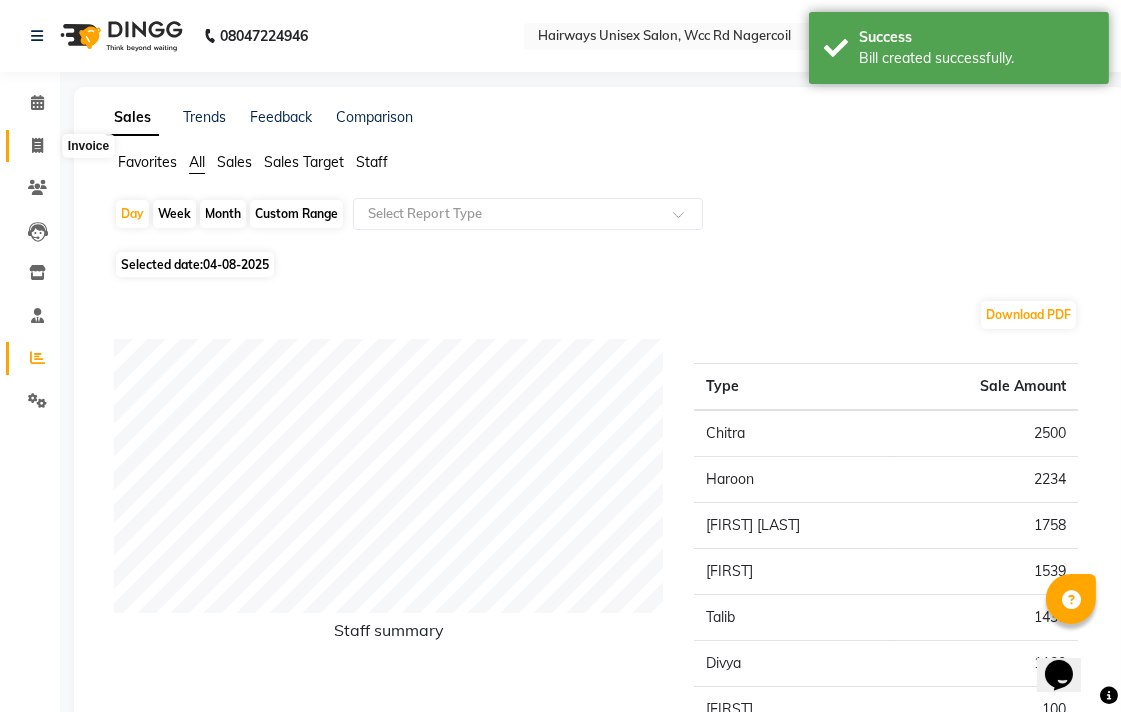 click 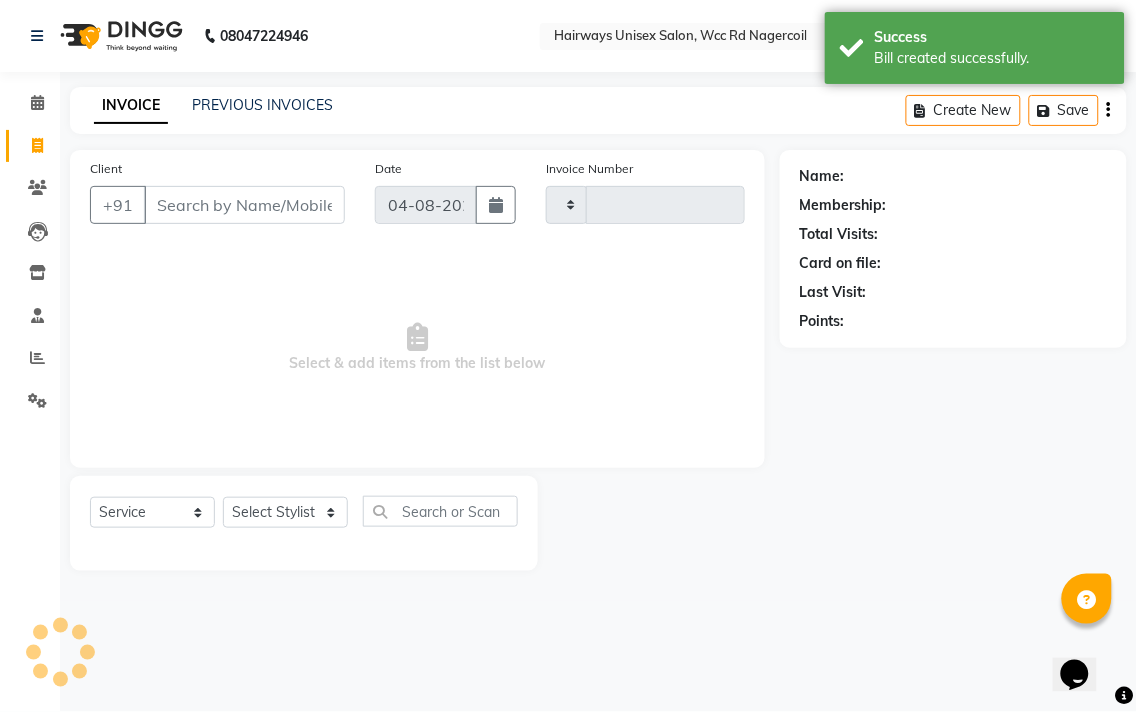 type on "5330" 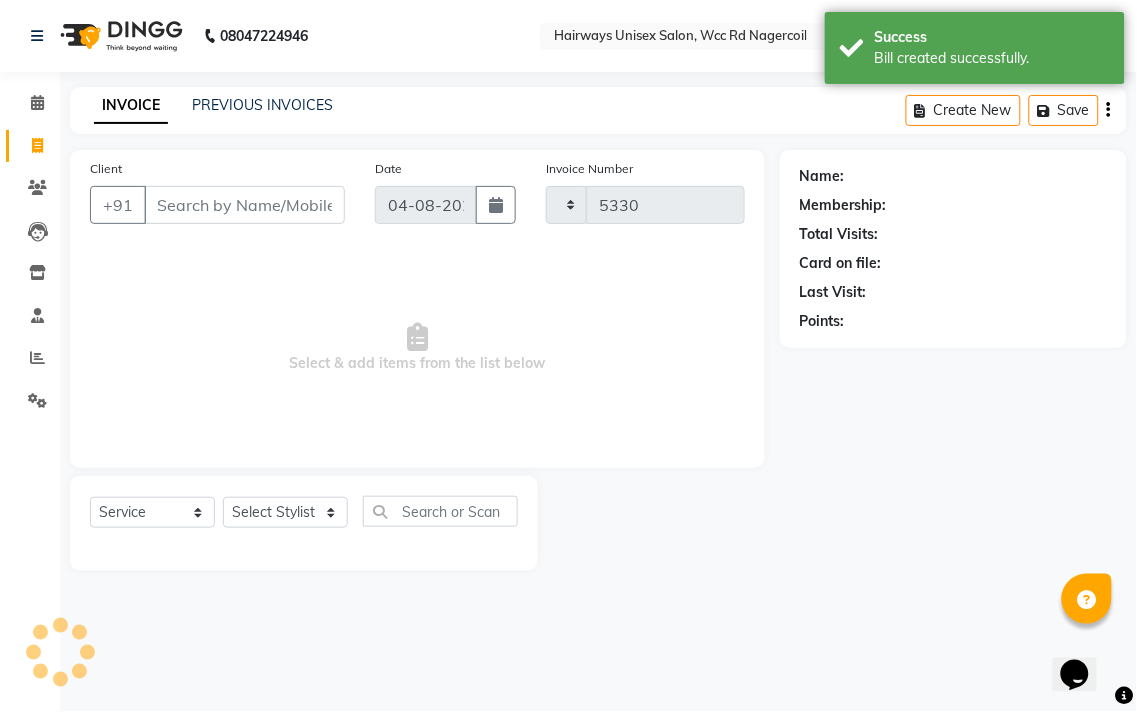 select on "6523" 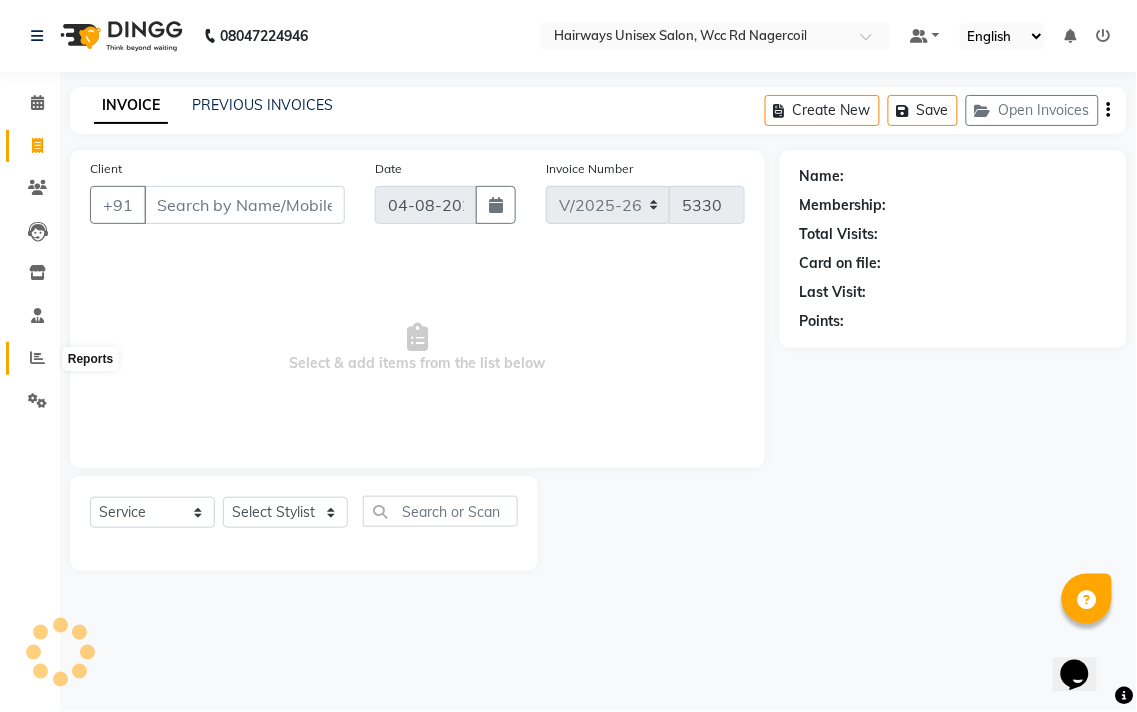 click 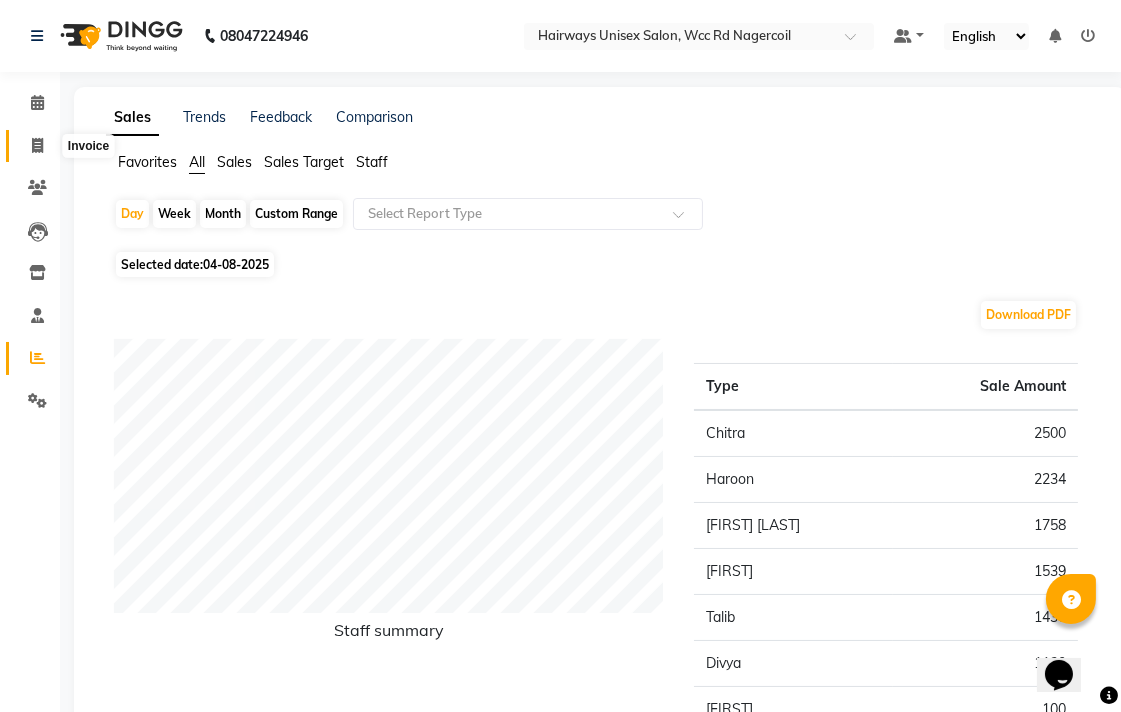 click 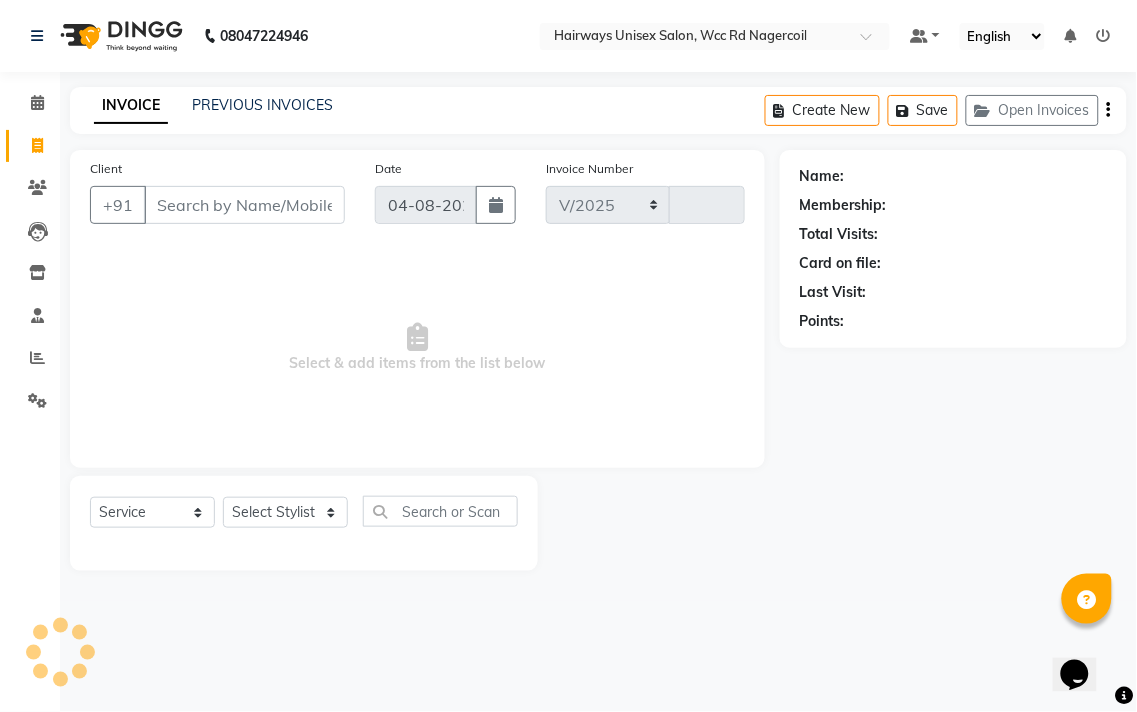 select on "6523" 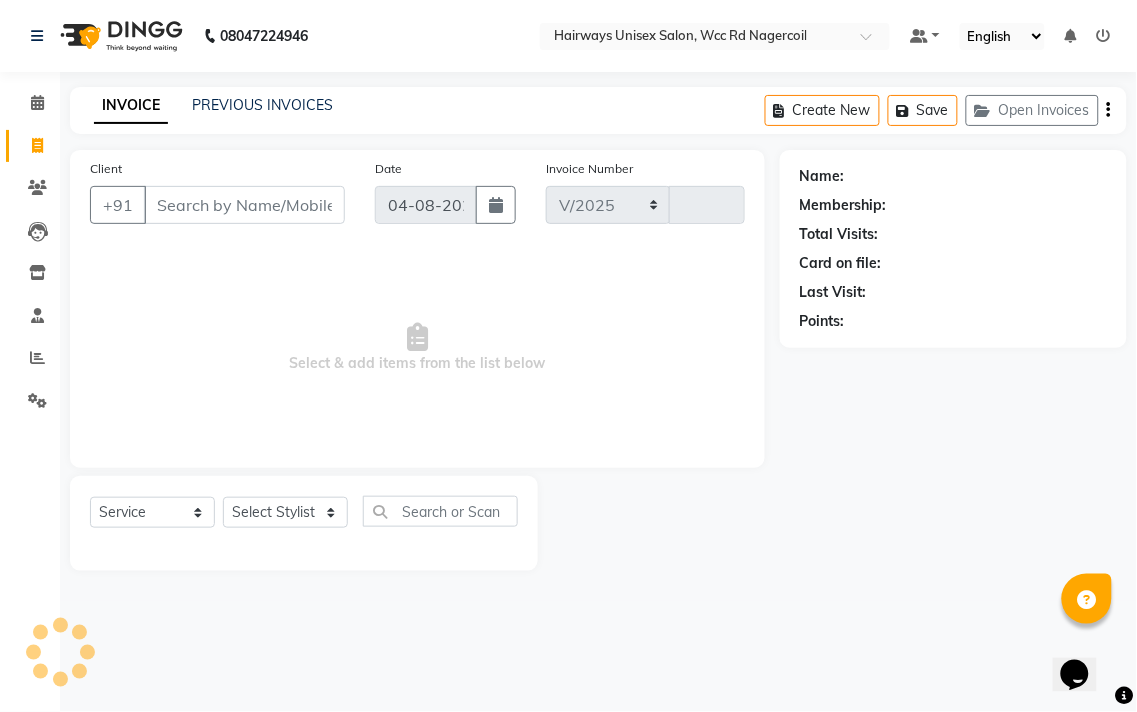 type on "5330" 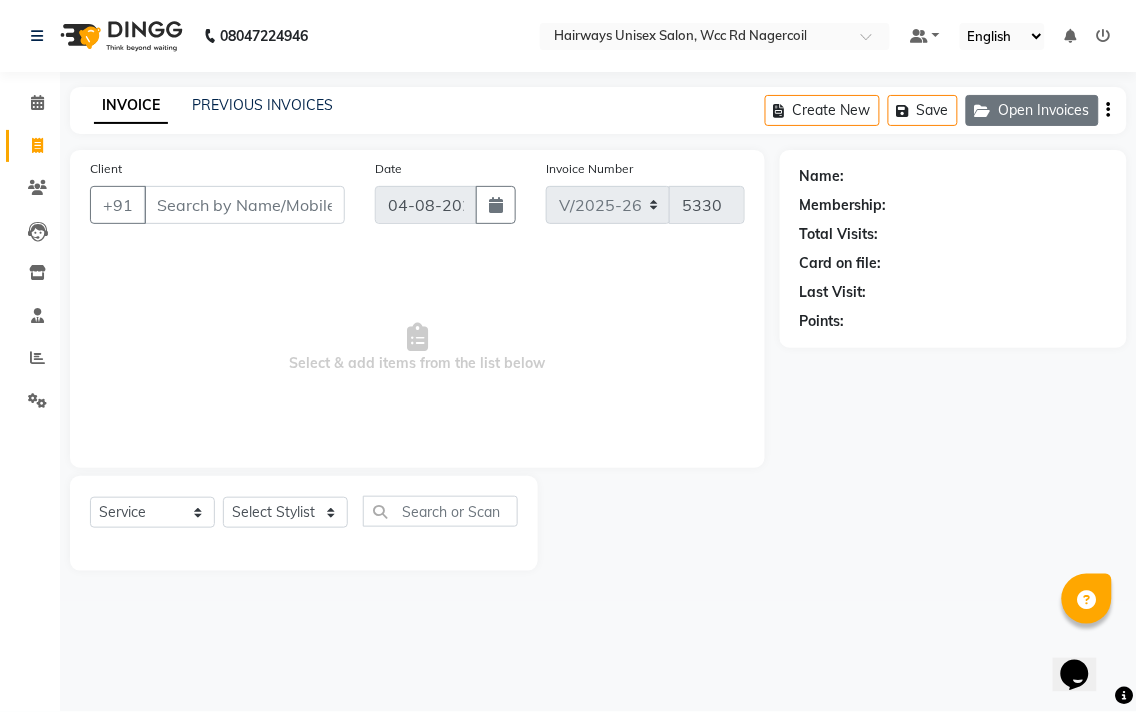 click on "Open Invoices" 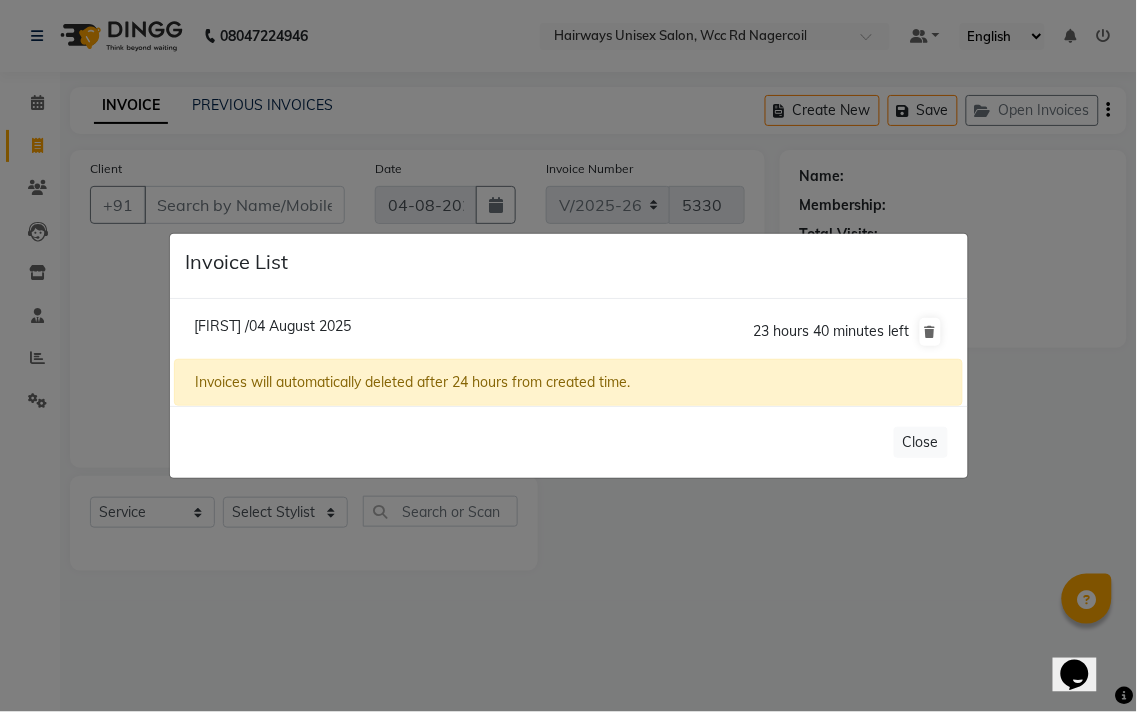 click on "[FIRST] /04 August 2025" 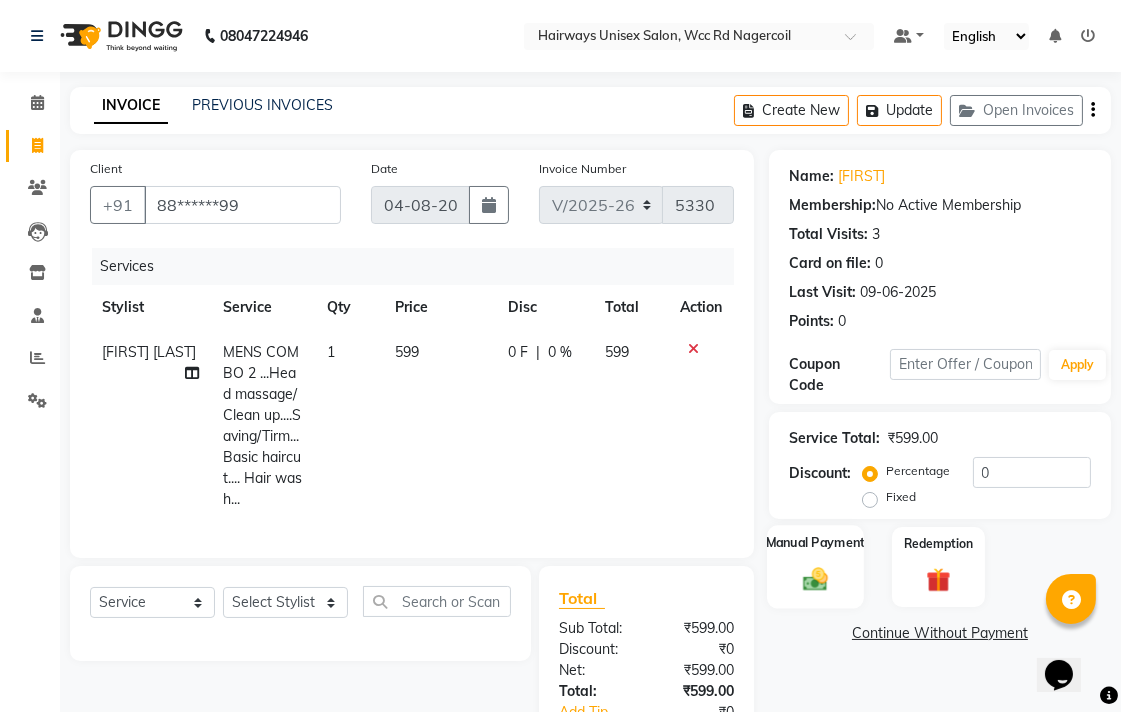 click 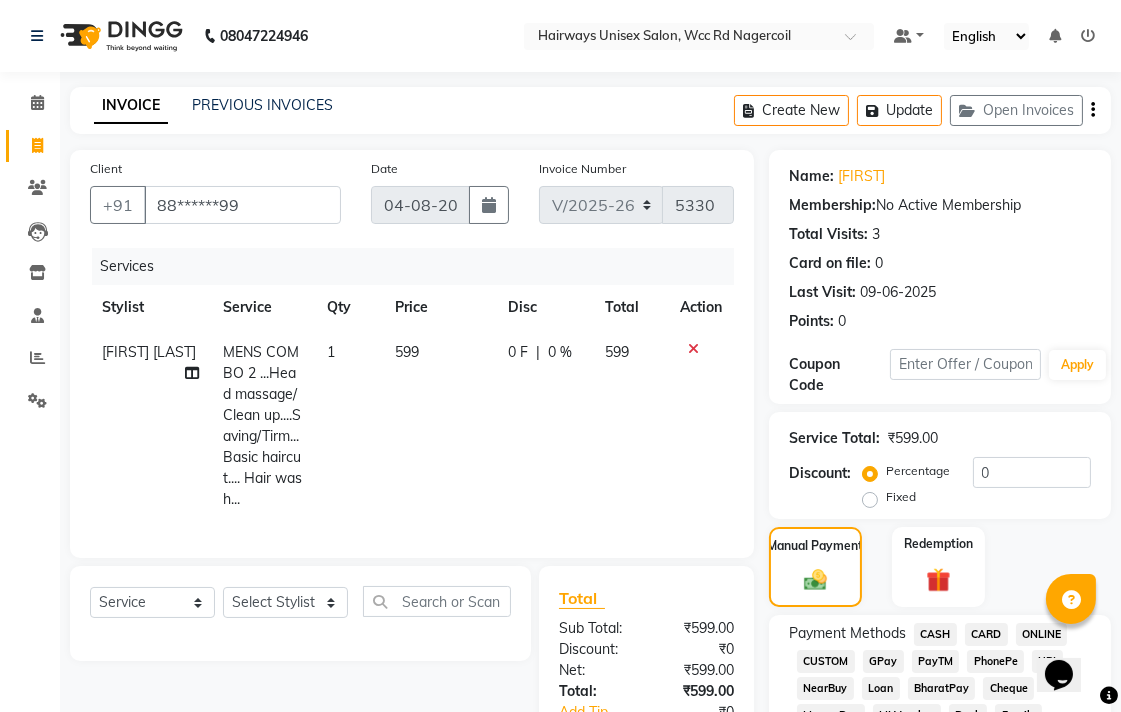 scroll, scrollTop: 444, scrollLeft: 0, axis: vertical 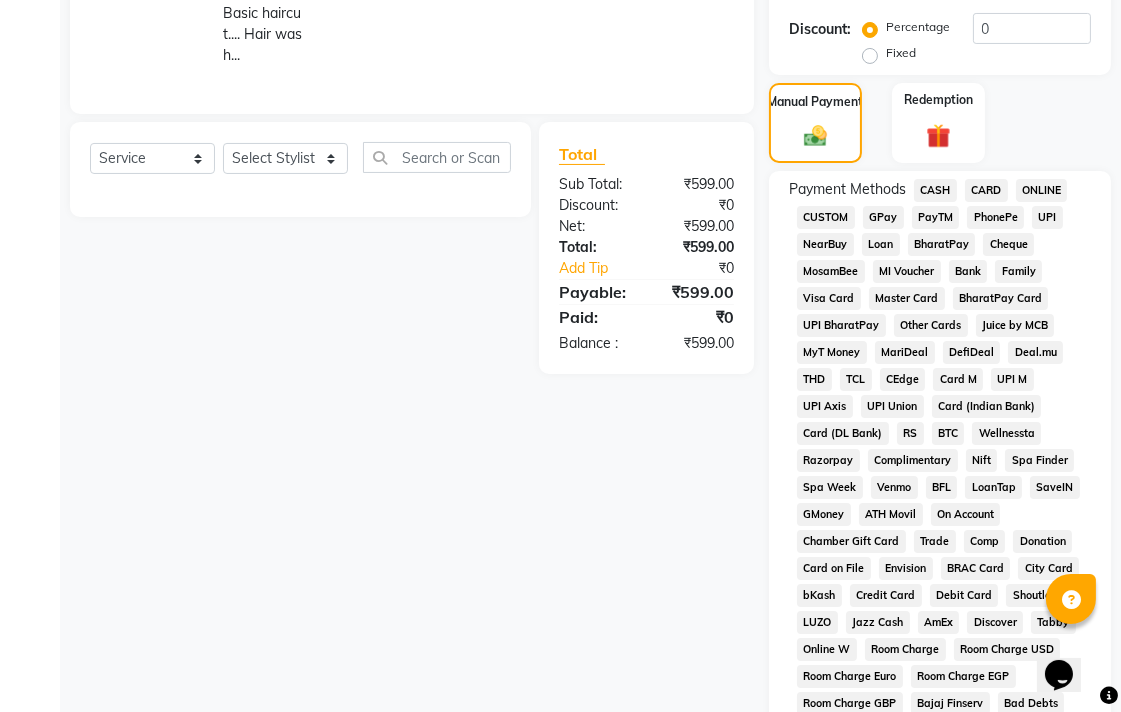 click on "UPI" 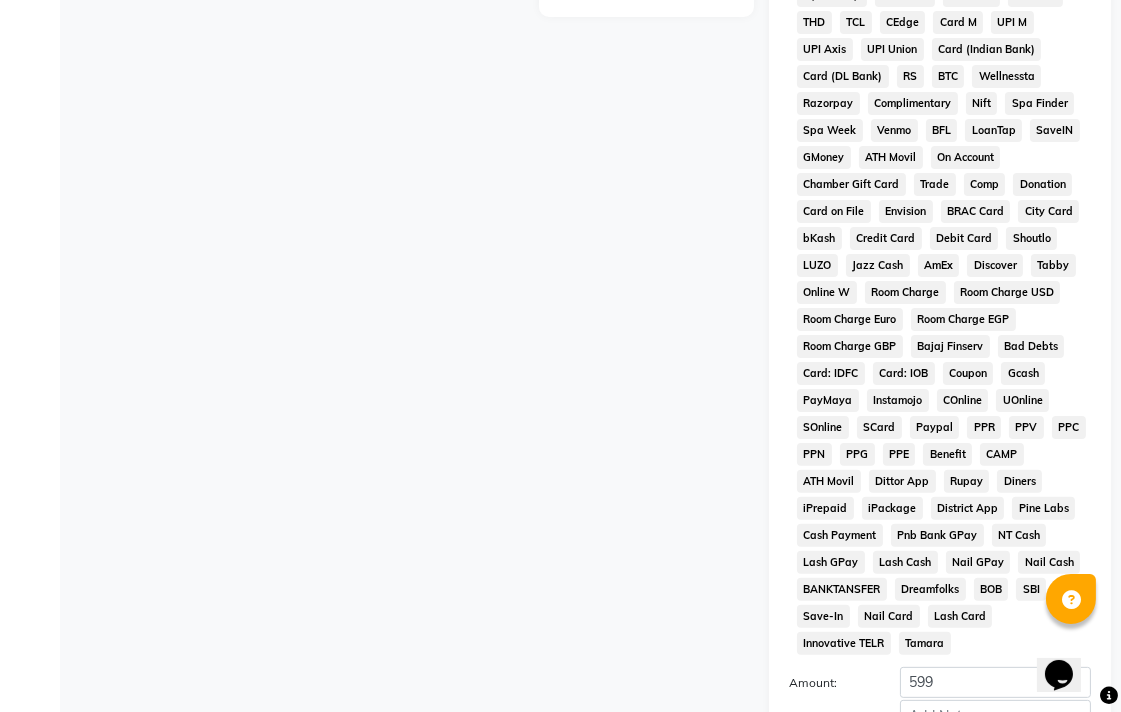 scroll, scrollTop: 941, scrollLeft: 0, axis: vertical 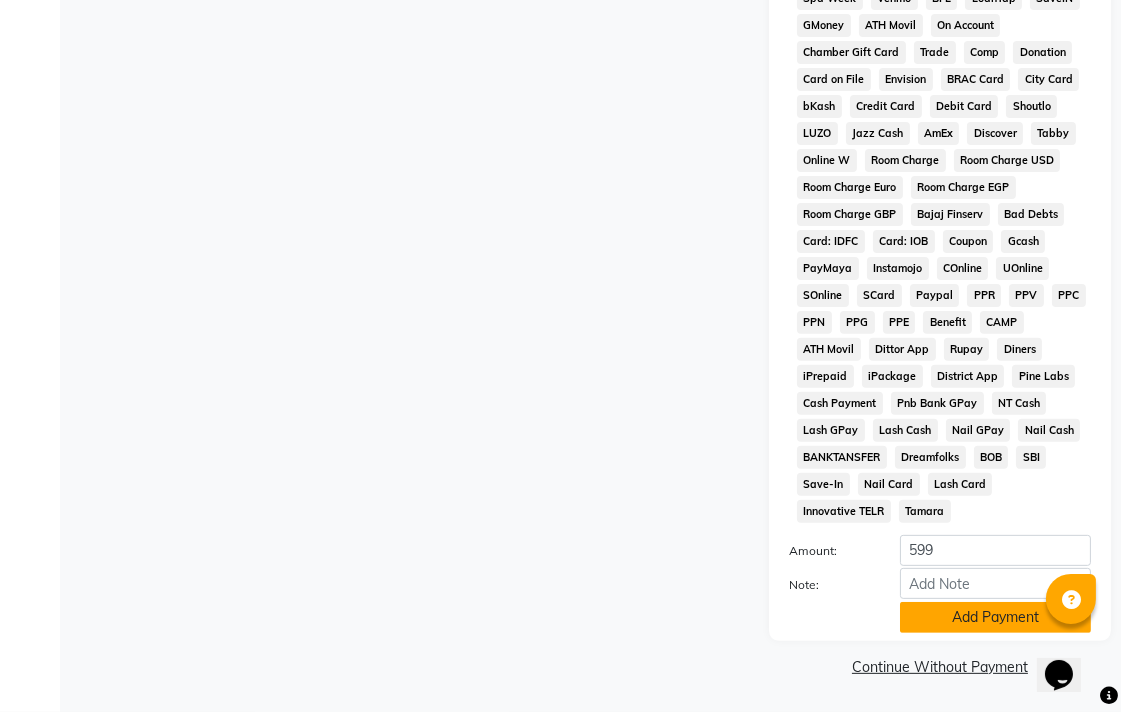 click on "Add Payment" 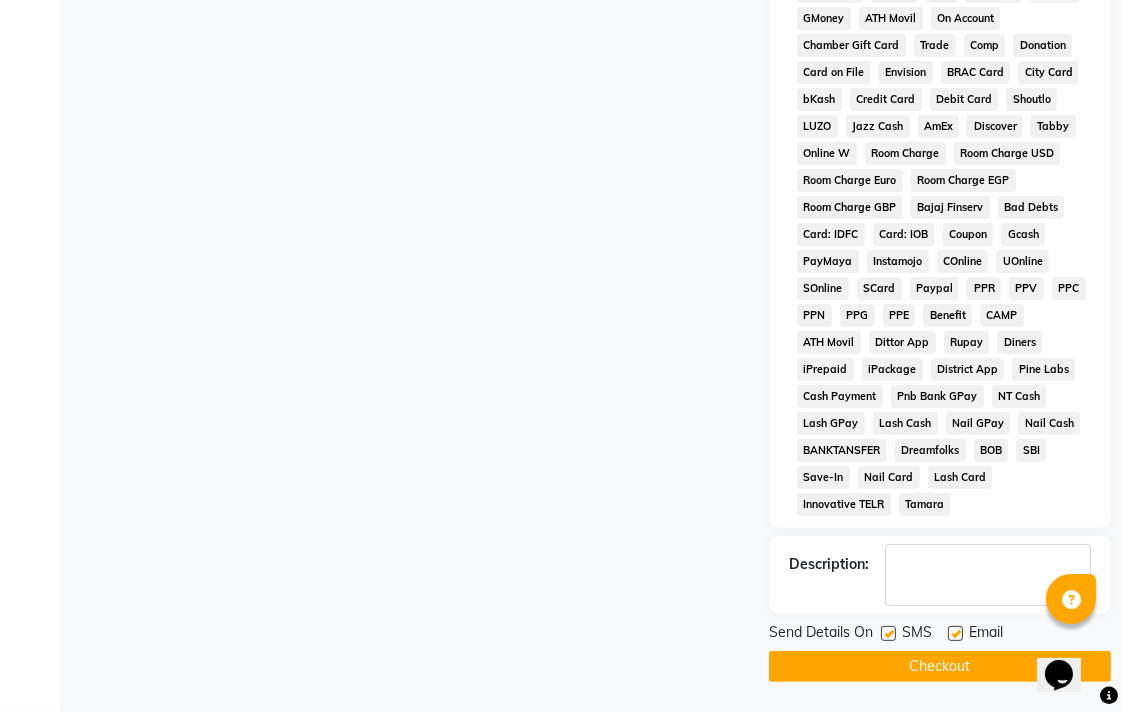 scroll, scrollTop: 947, scrollLeft: 0, axis: vertical 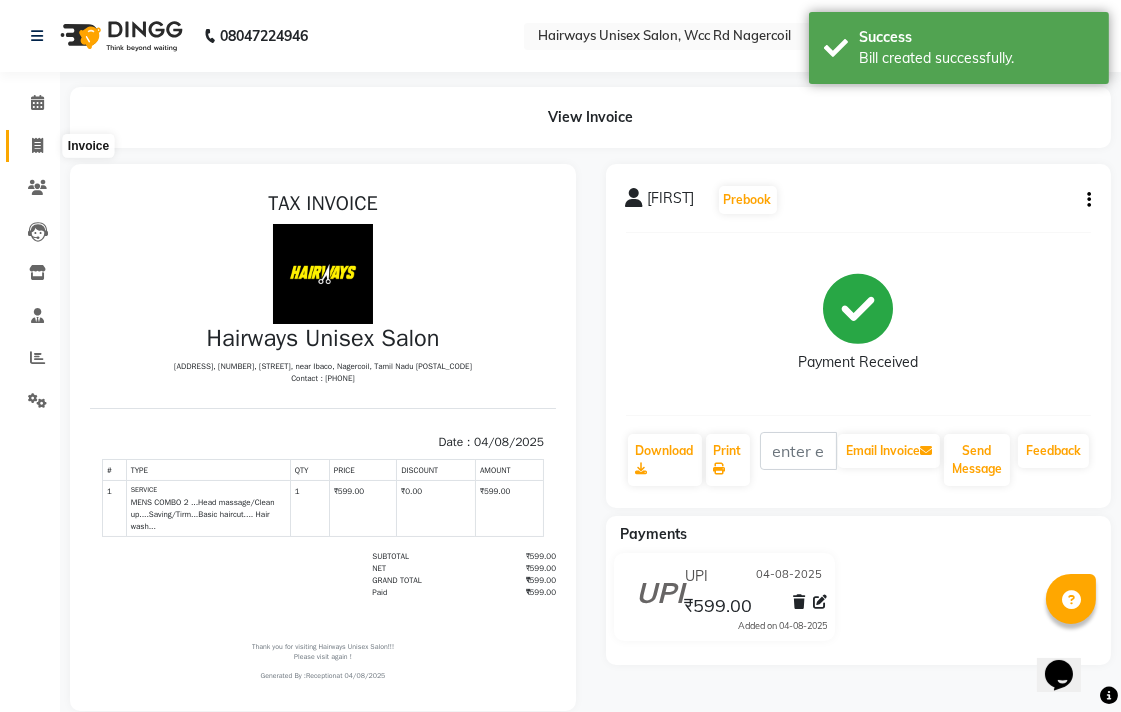 click 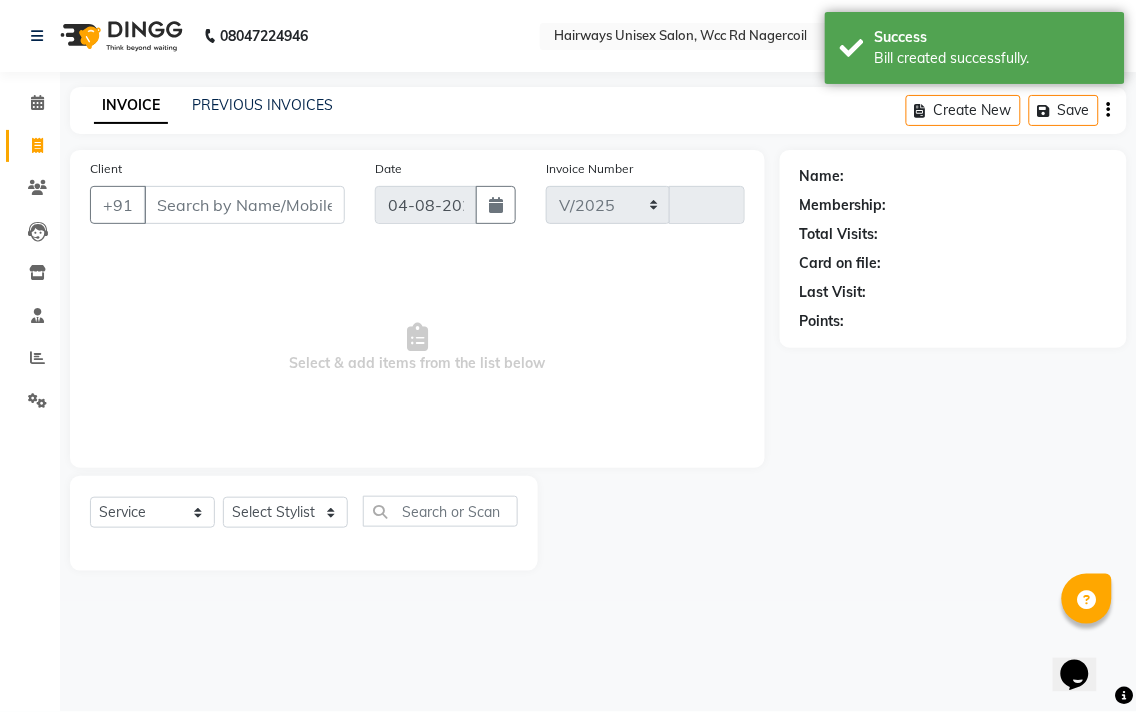 select on "6523" 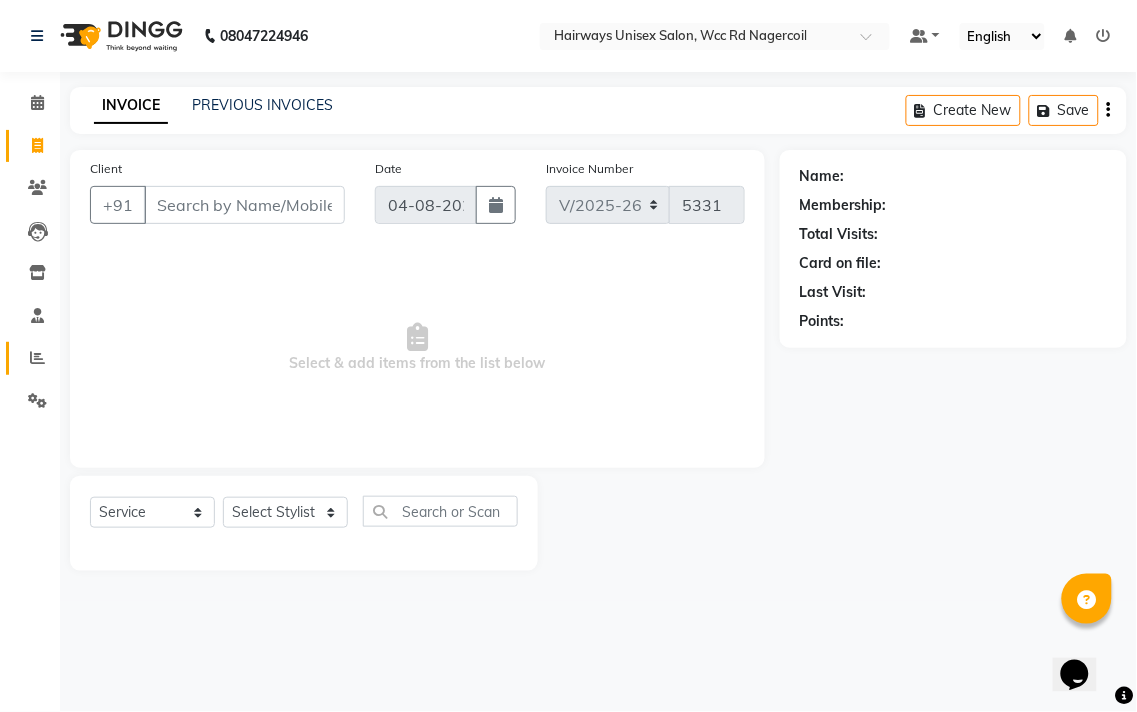 click on "Reports" 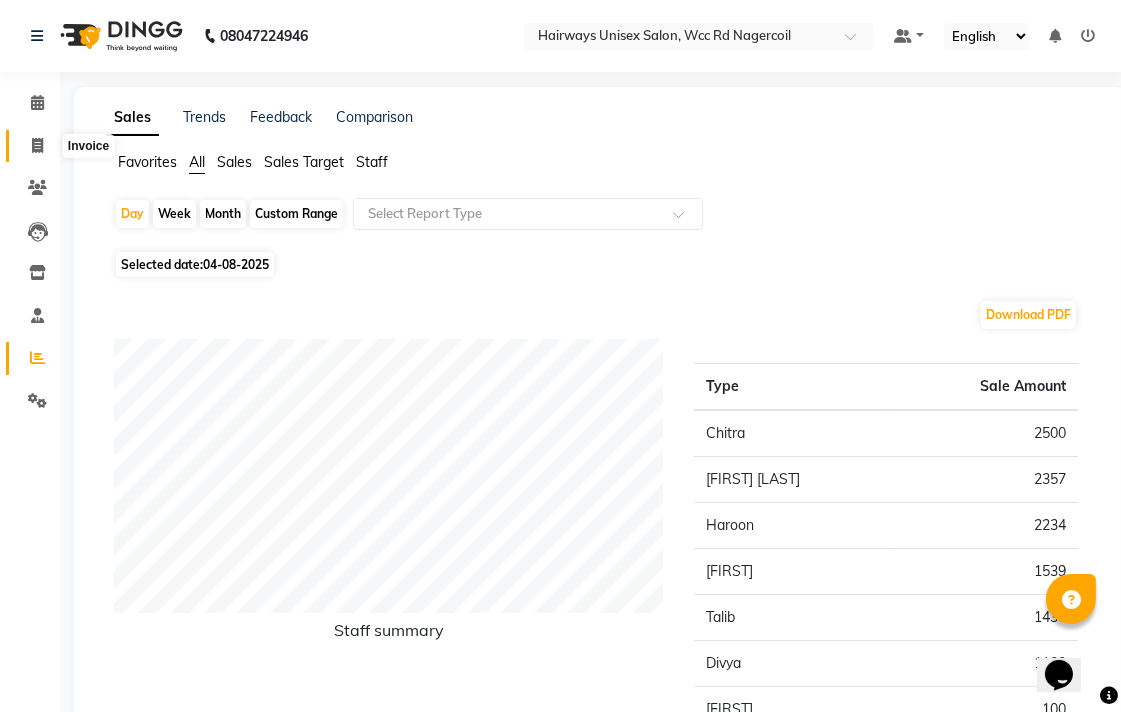 click 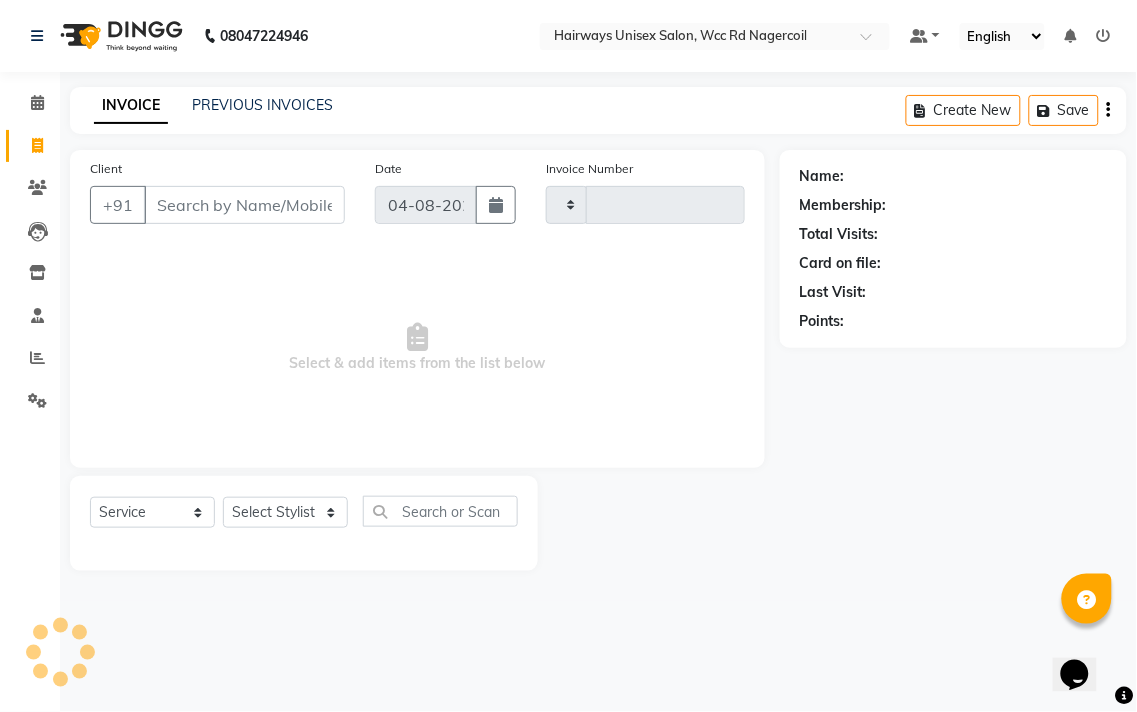 type on "5331" 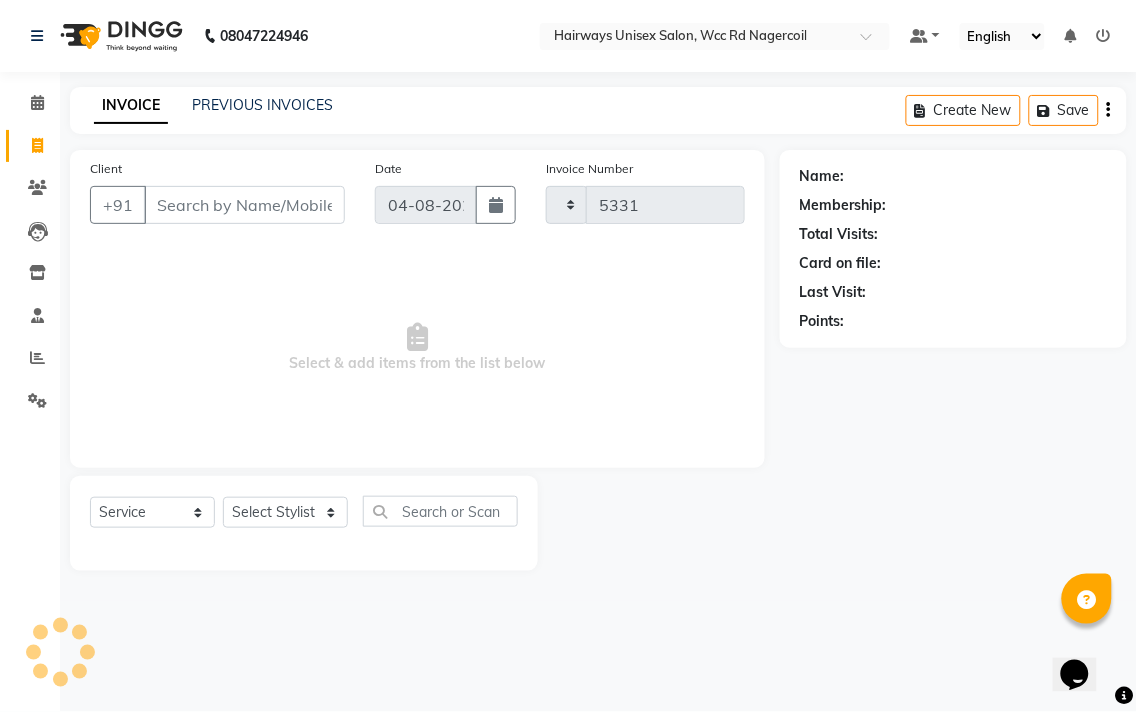 select on "6523" 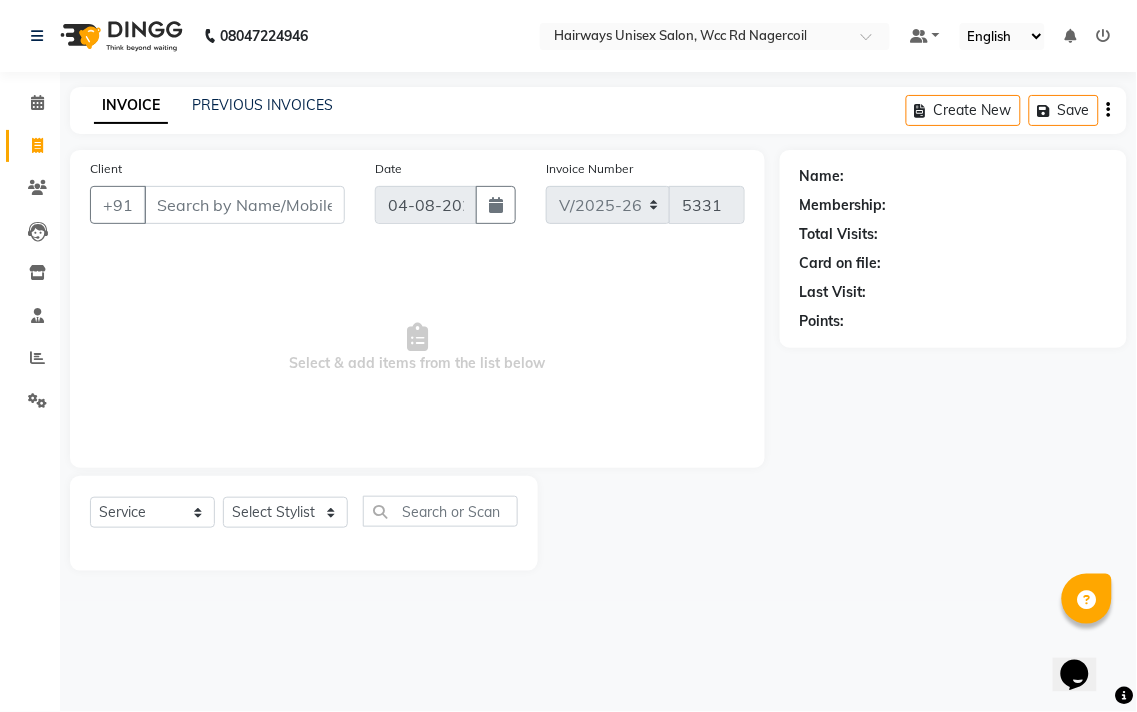 click on "Client" at bounding box center [244, 205] 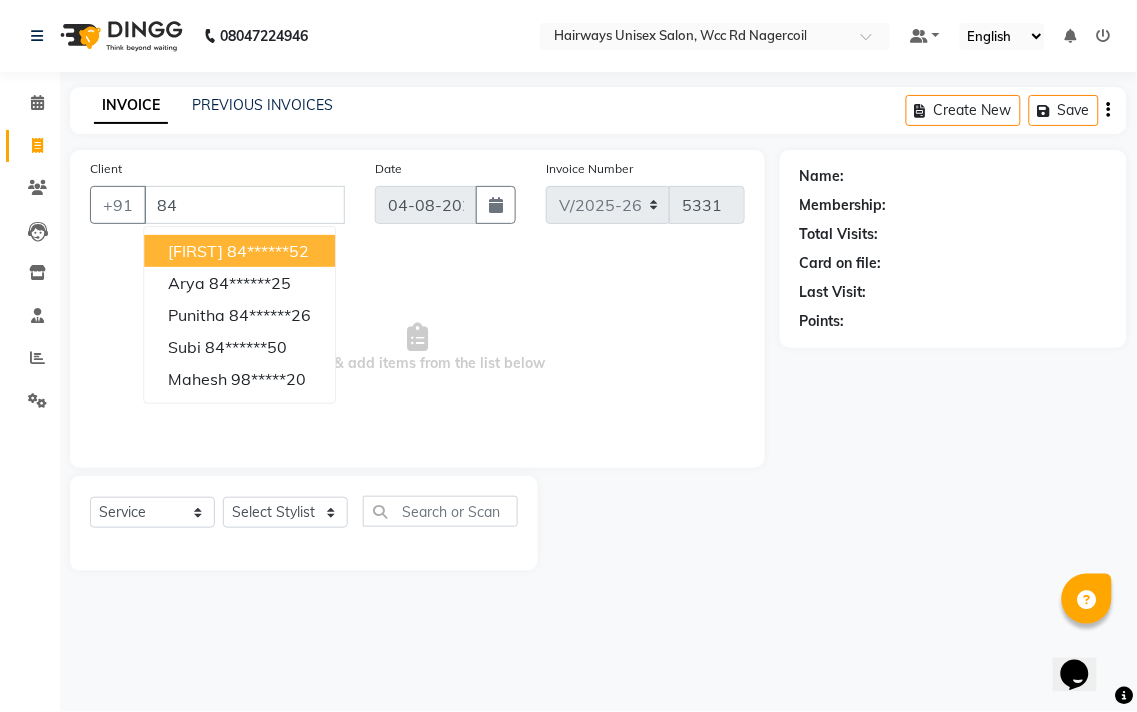 type on "8" 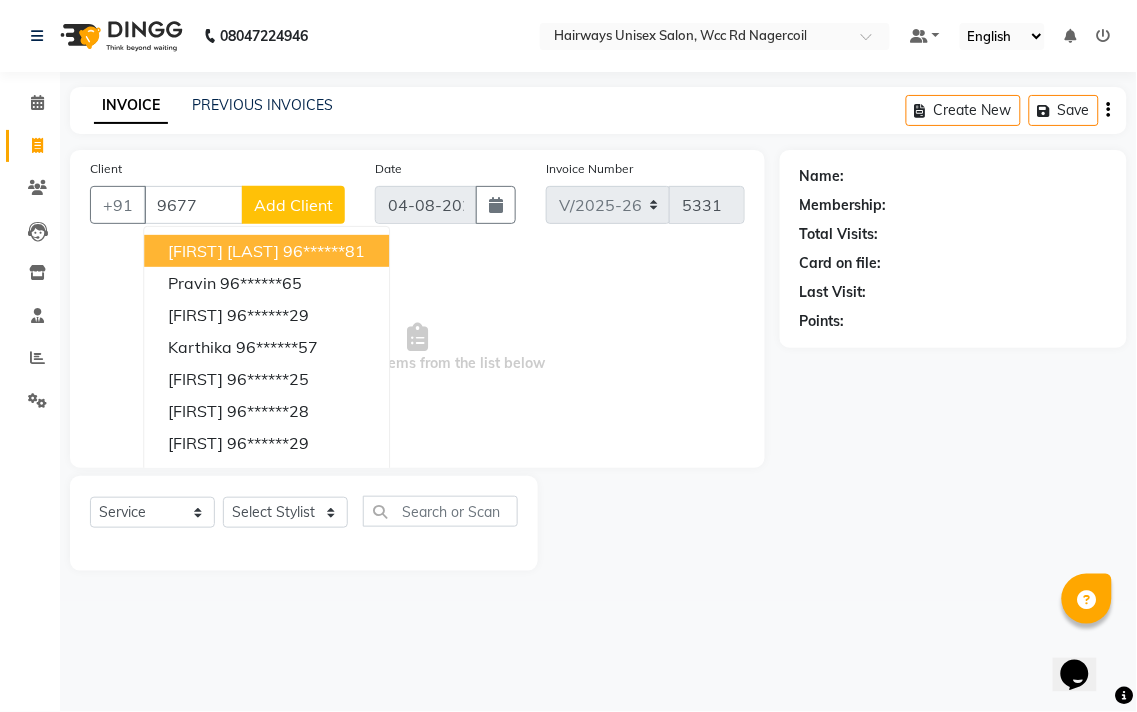click on "[FIRST] [LAST]" at bounding box center [223, 251] 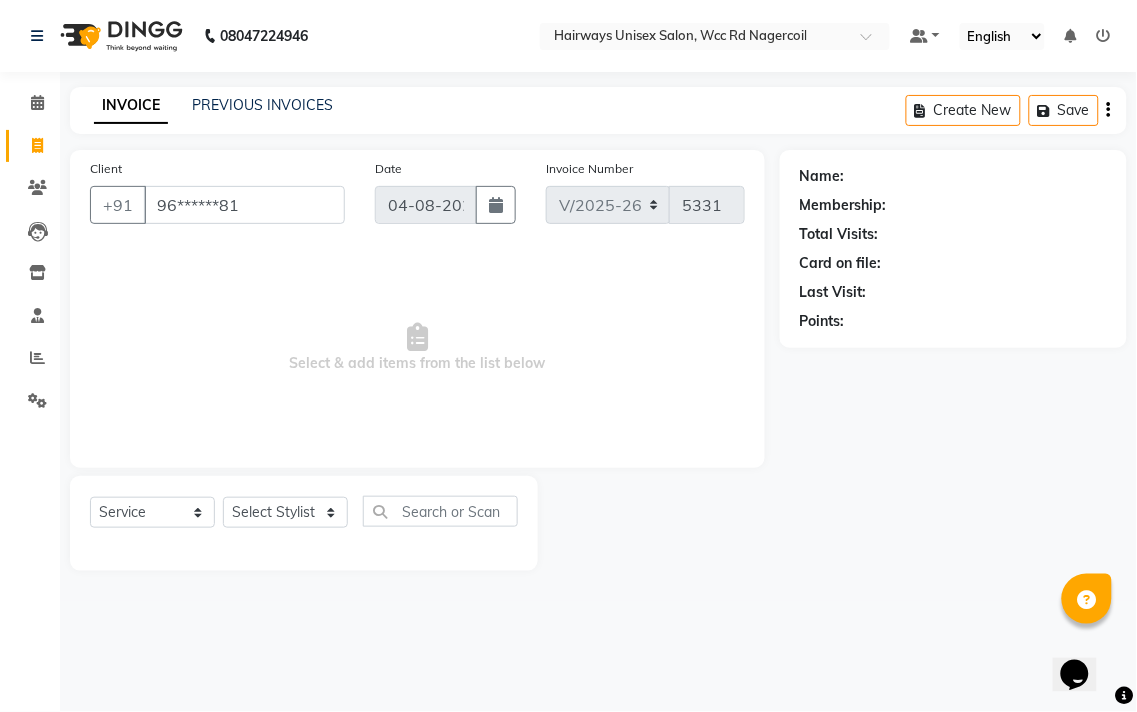 type on "96******81" 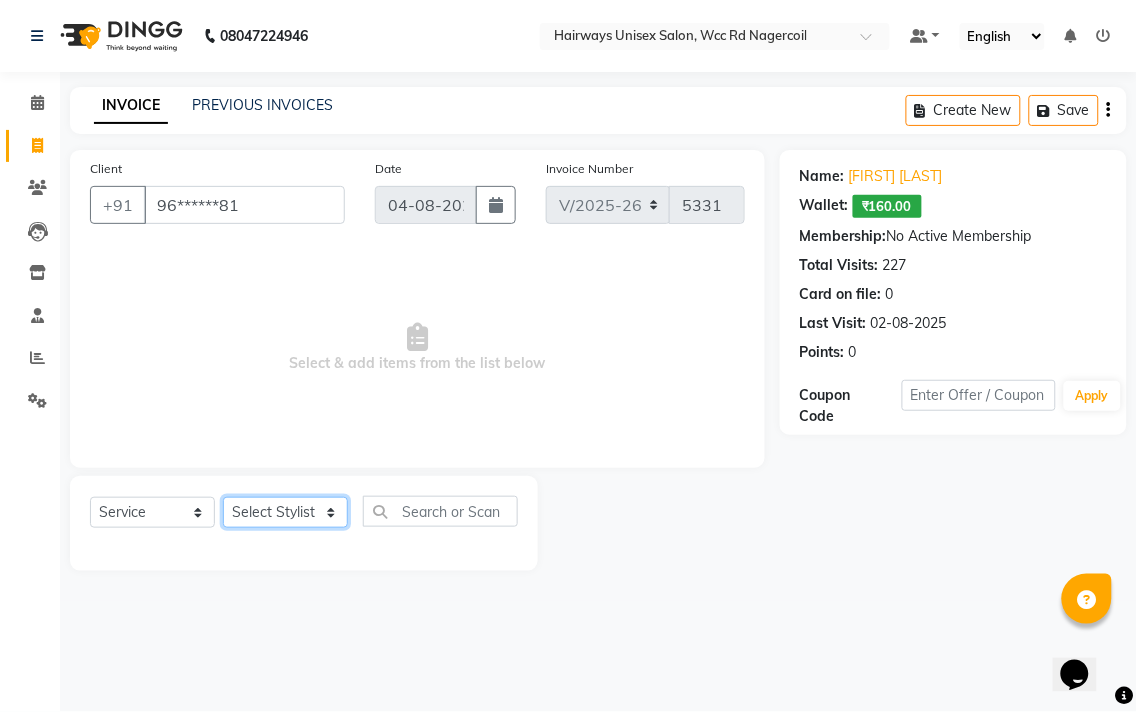 click on "Select Stylist Admin Chitra divya Gokila Haroon Imran Reception Salman Sartaj Khan Talib" 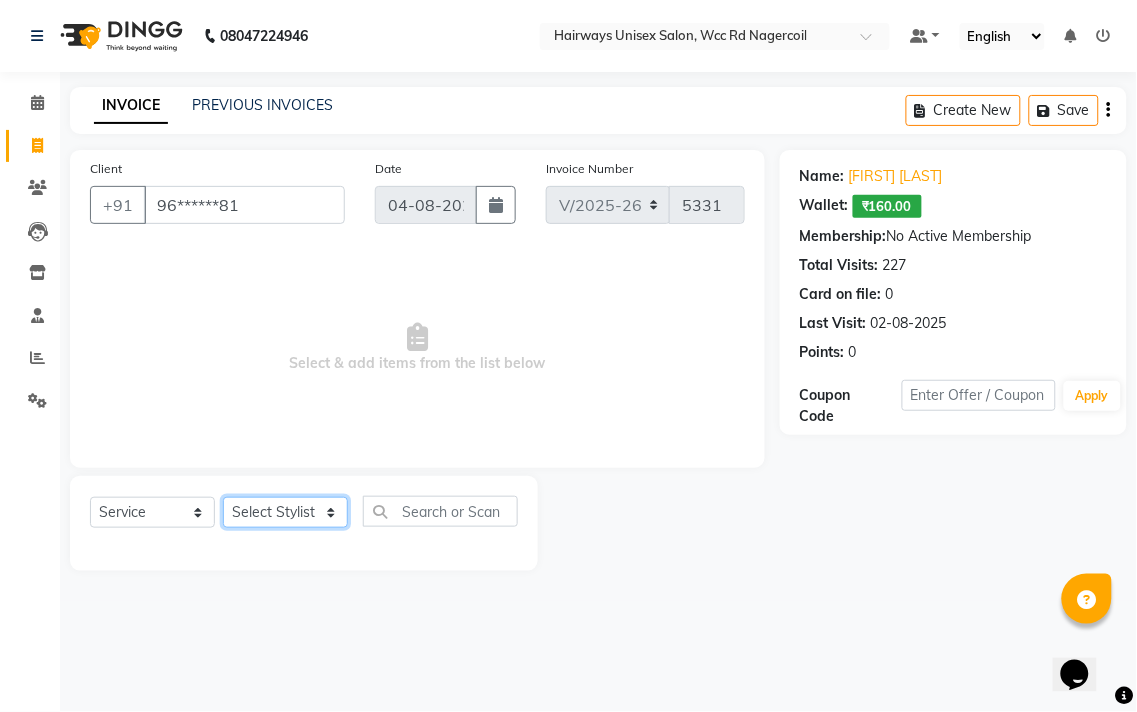 select on "49914" 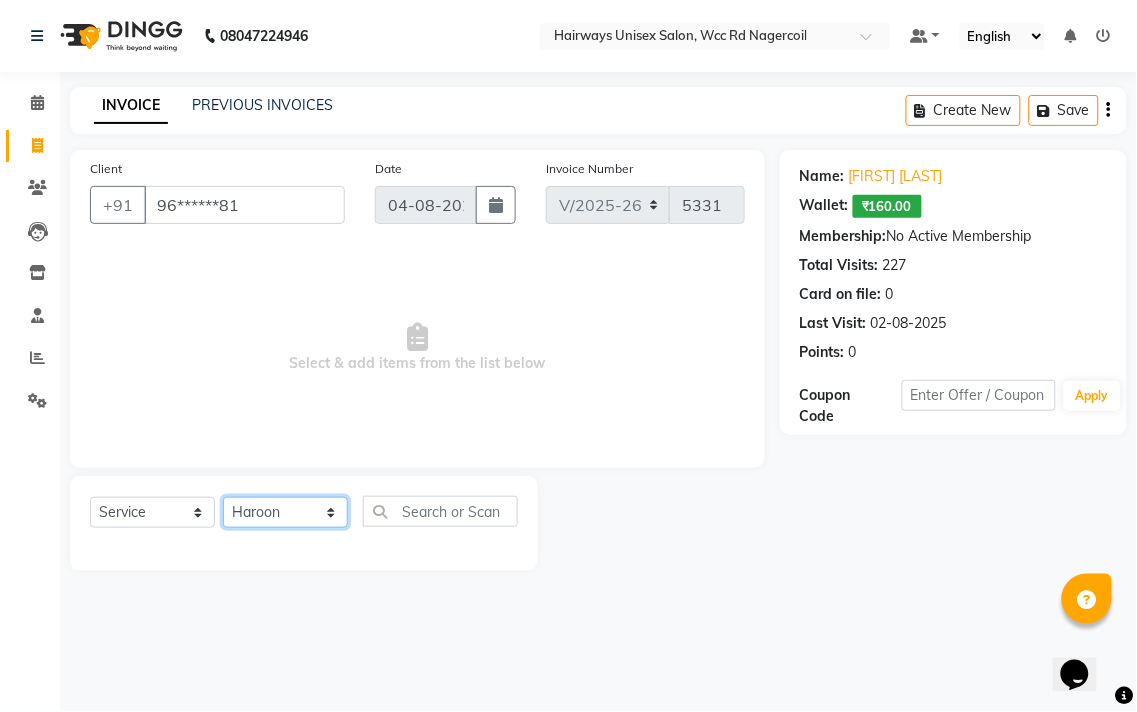 click on "Select Stylist Admin Chitra divya Gokila Haroon Imran Reception Salman Sartaj Khan Talib" 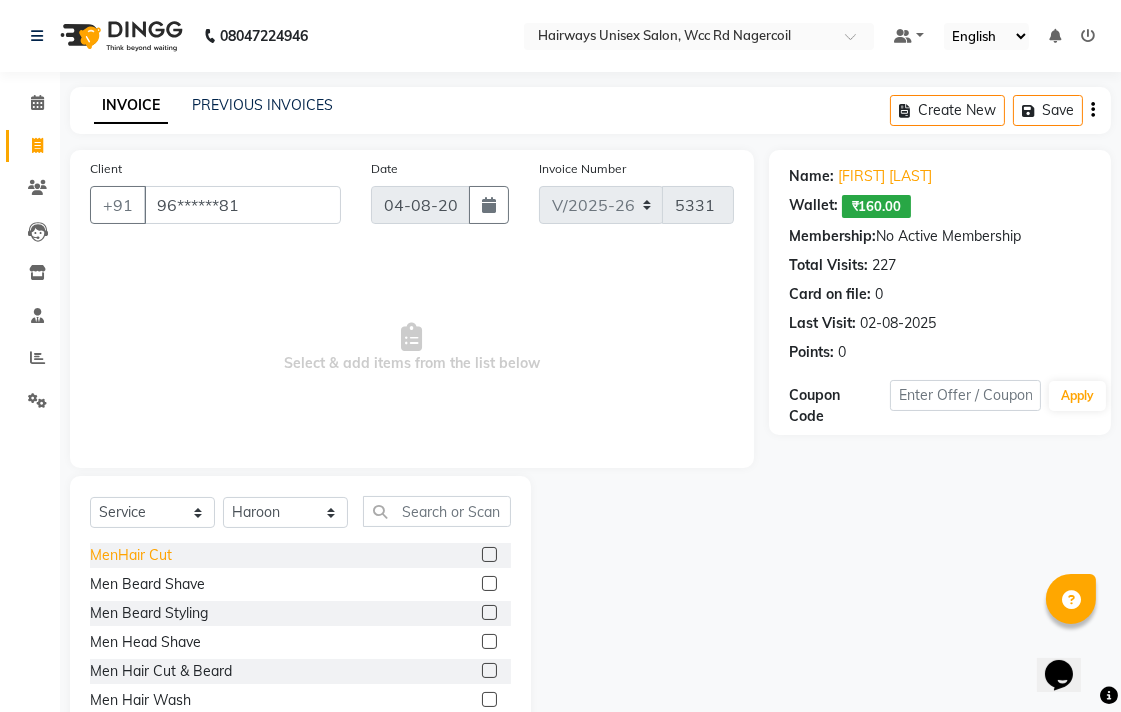 click on "MenHair Cut" 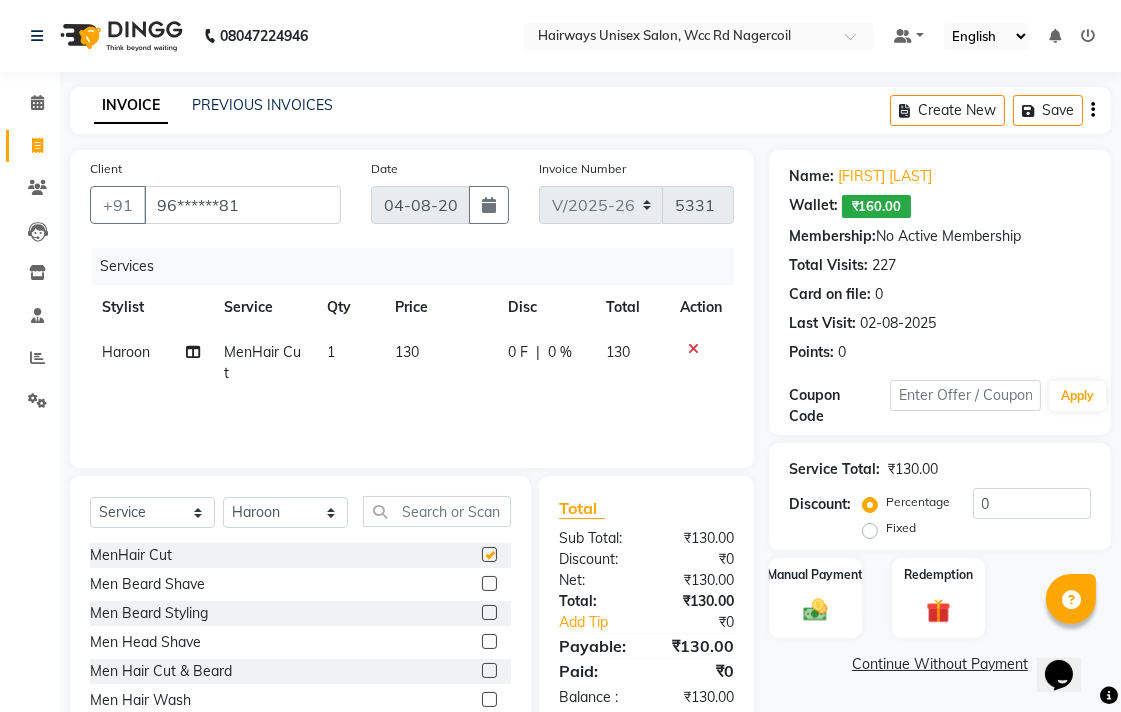checkbox on "false" 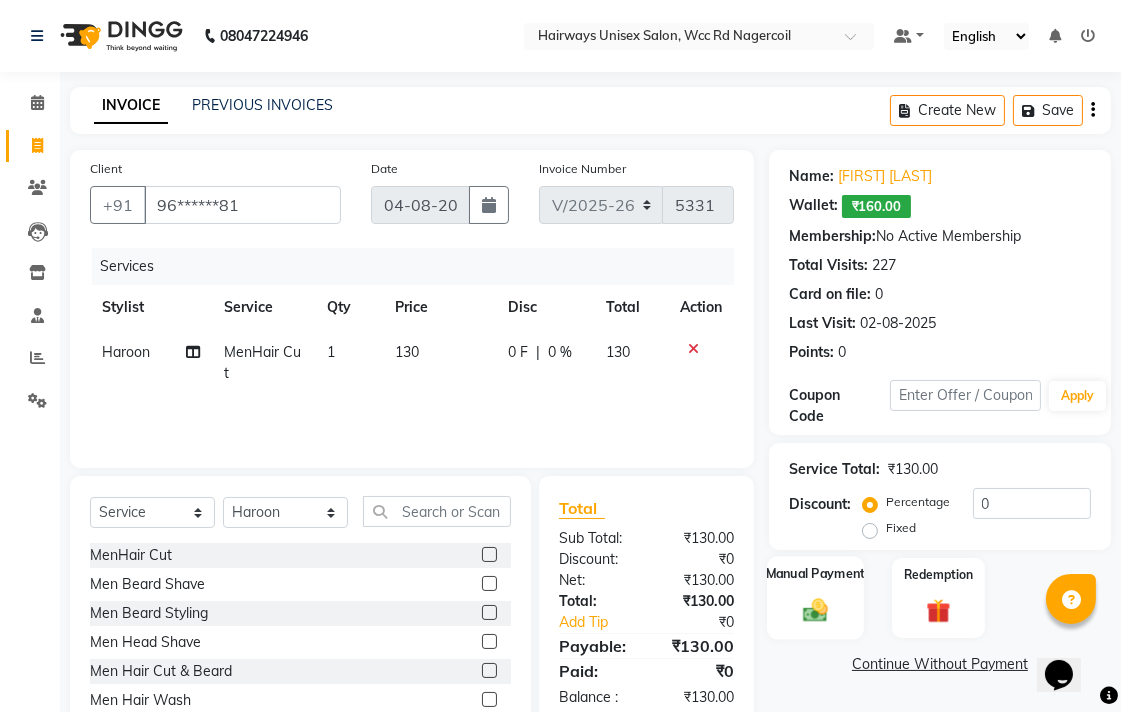 click on "Manual Payment" 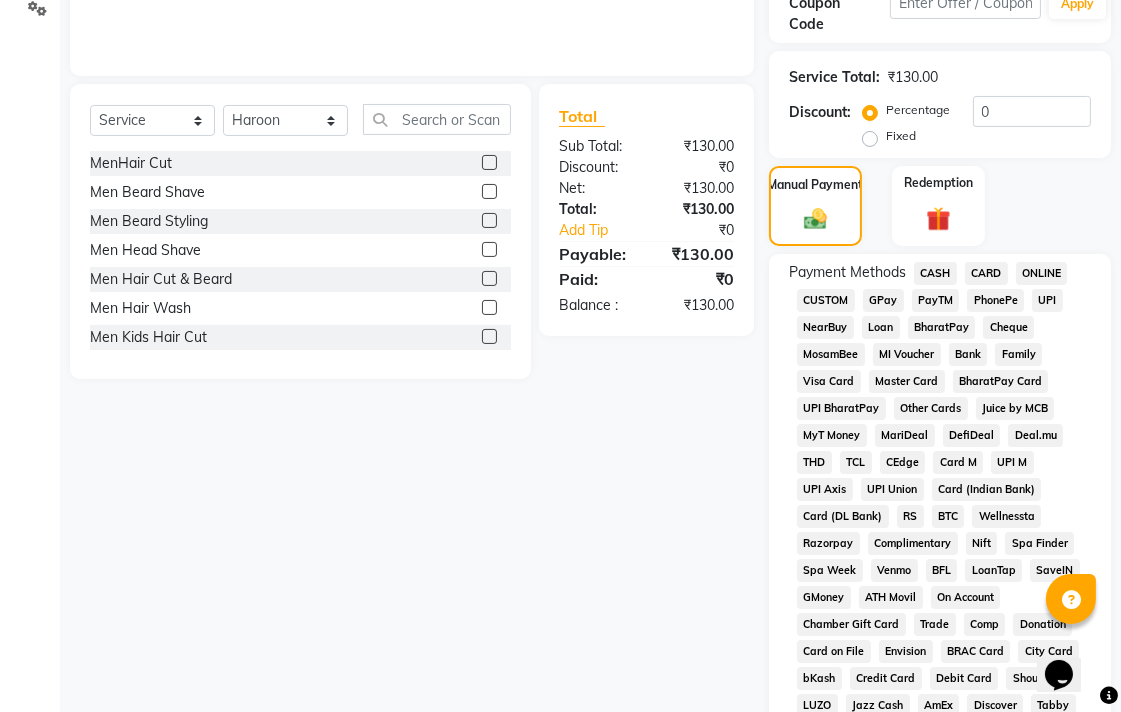 scroll, scrollTop: 444, scrollLeft: 0, axis: vertical 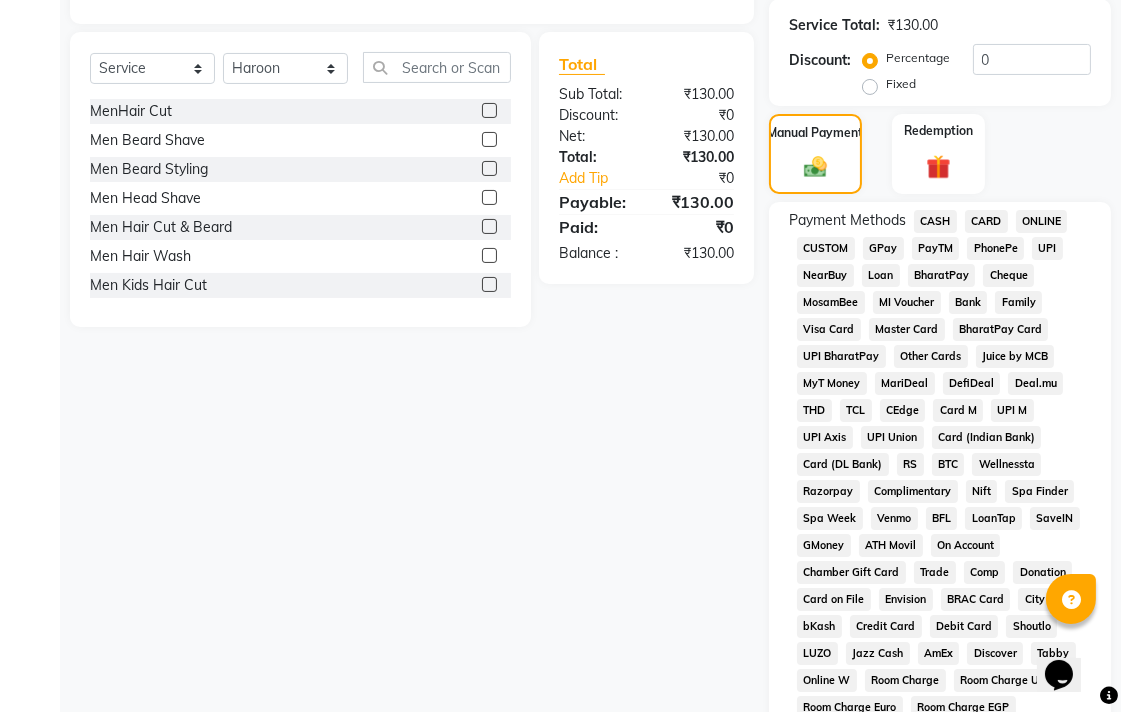 click on "CASH" 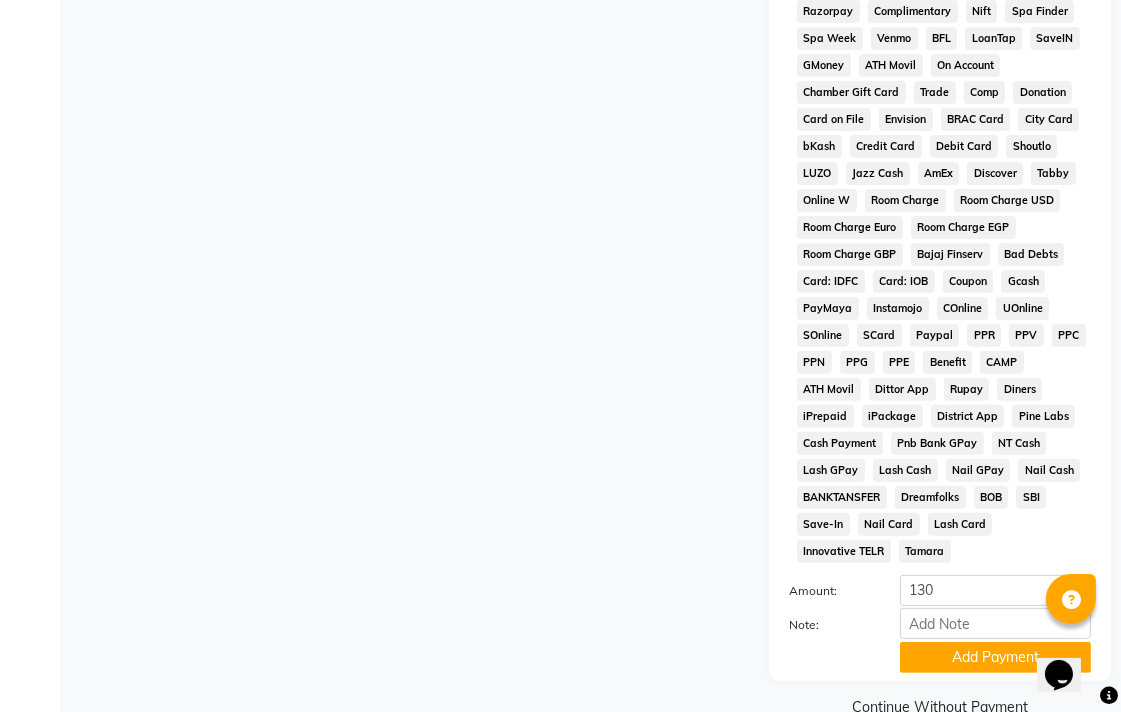 scroll, scrollTop: 972, scrollLeft: 0, axis: vertical 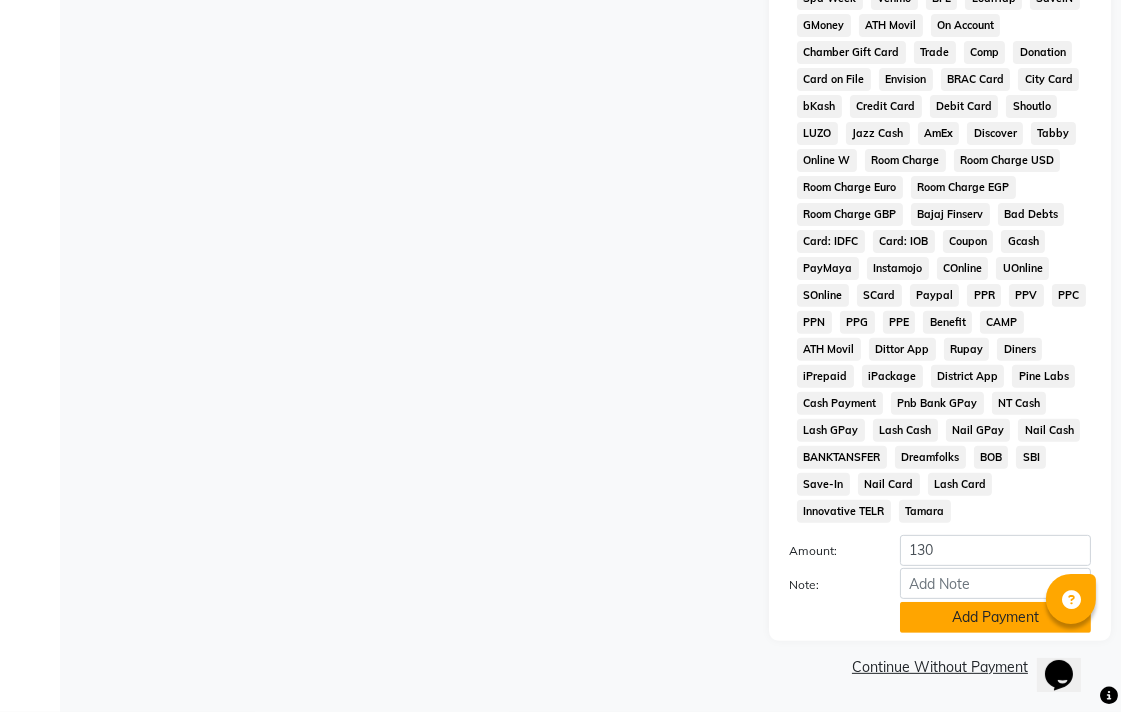 click on "Add Payment" 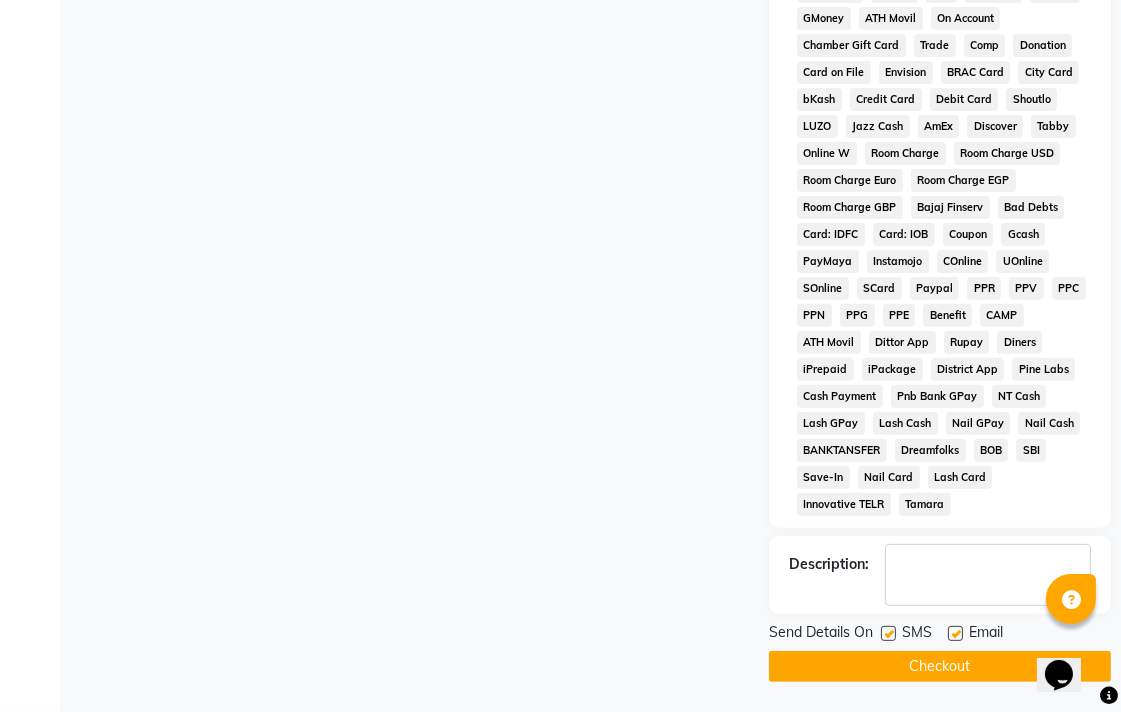 click 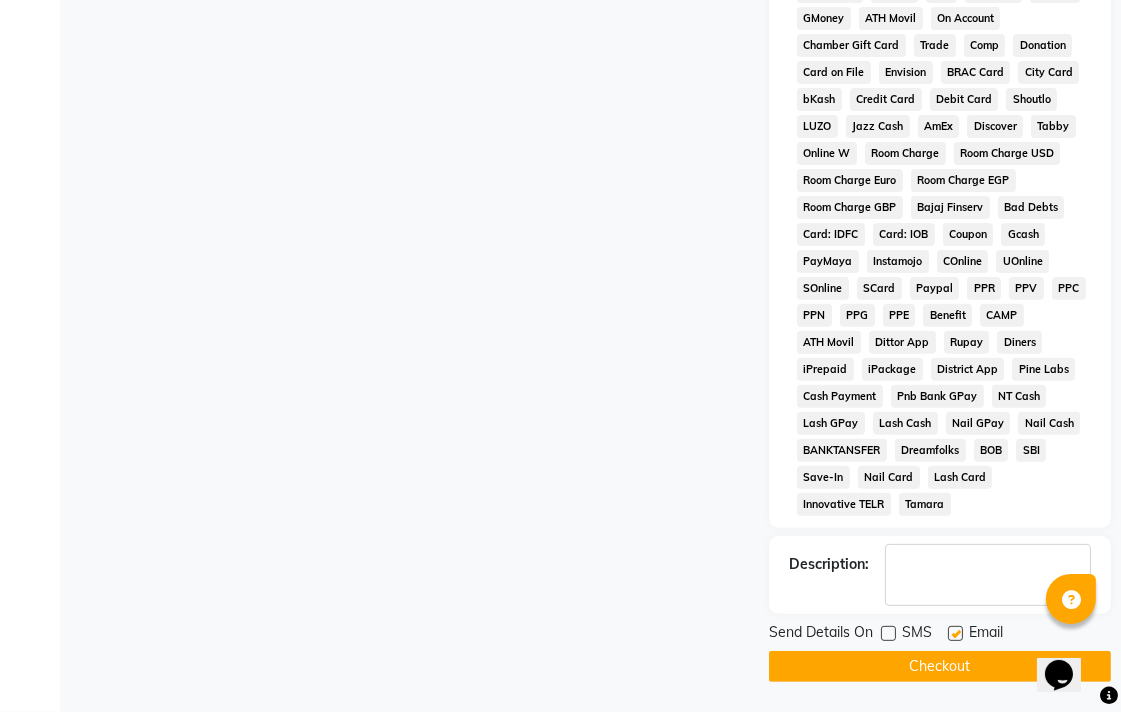 click 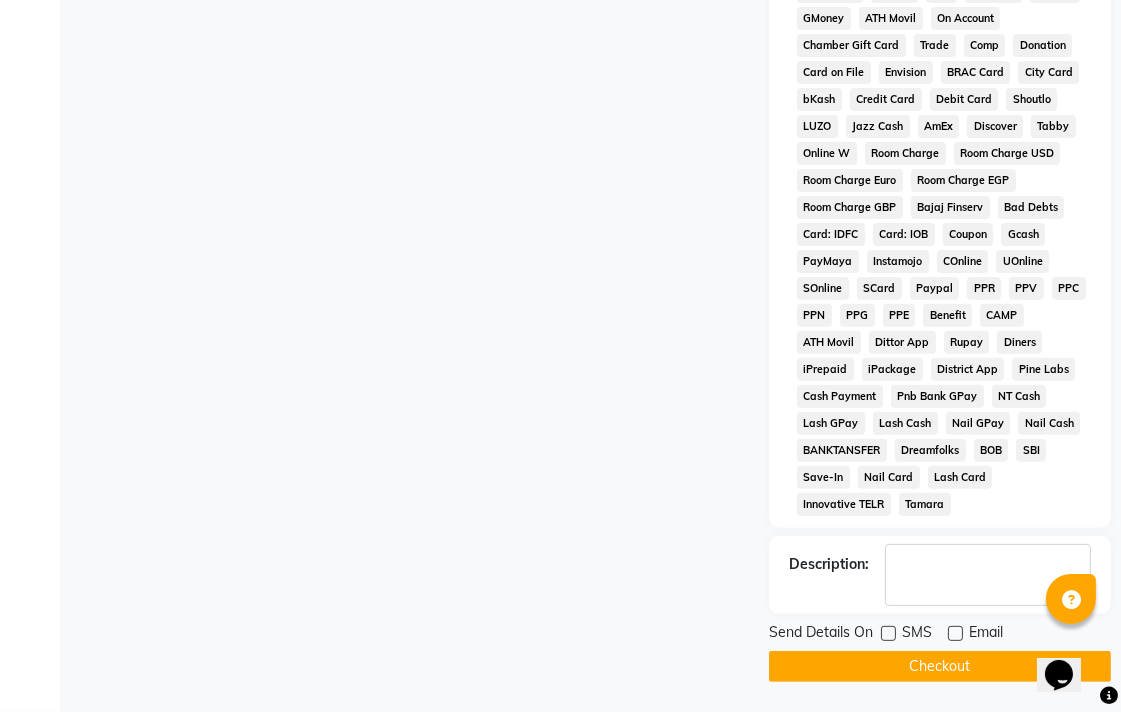 click on "Checkout" 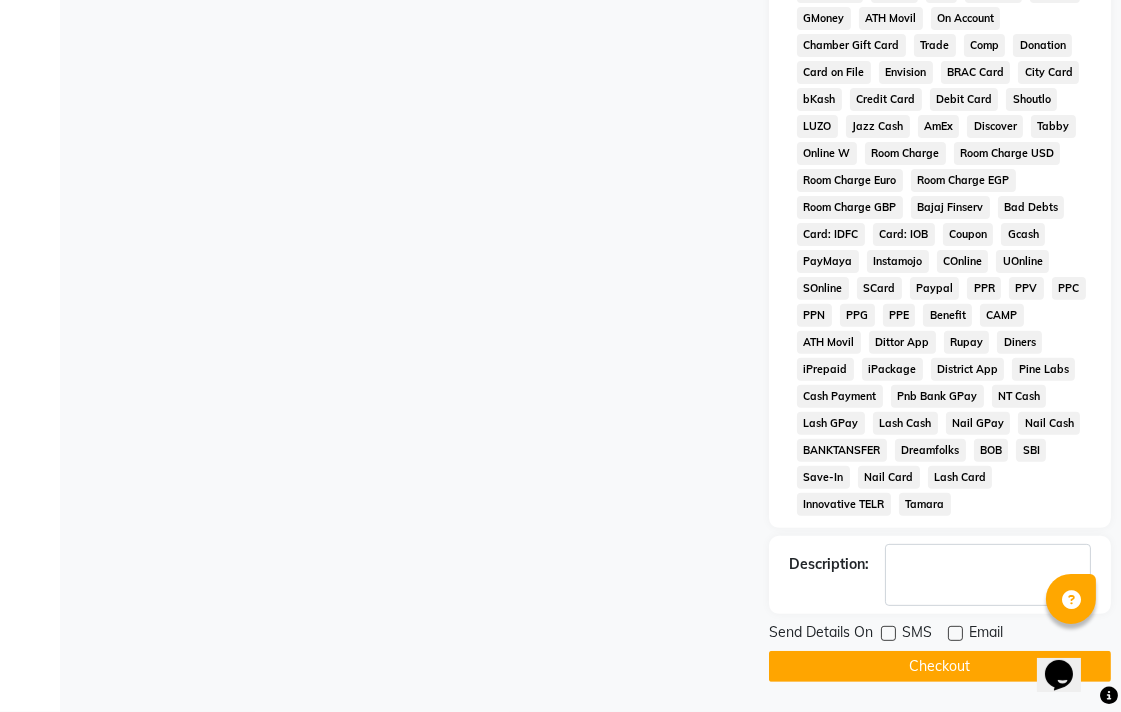 click on "Checkout" 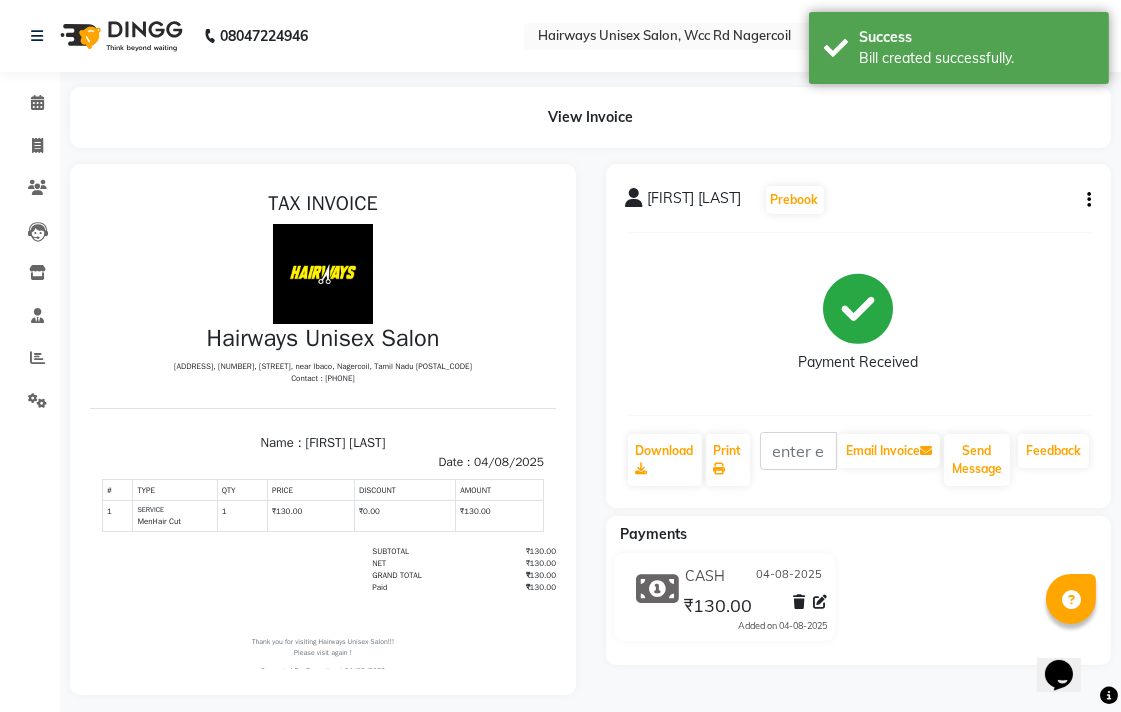 scroll, scrollTop: 0, scrollLeft: 0, axis: both 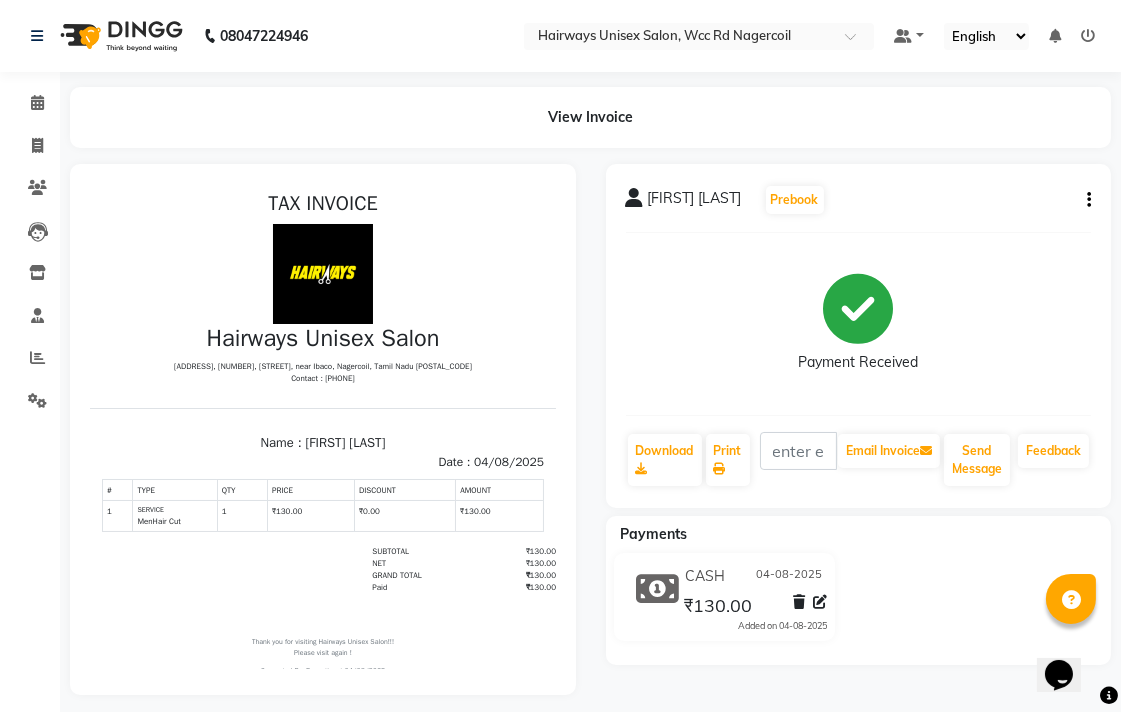 click on "[FIRST] [LAST]  Prebook   Payment Received  Download  Print   Email Invoice   Send Message Feedback  Payments CASH 04-08-2025 ₹130.00  Added on 04-08-2025" 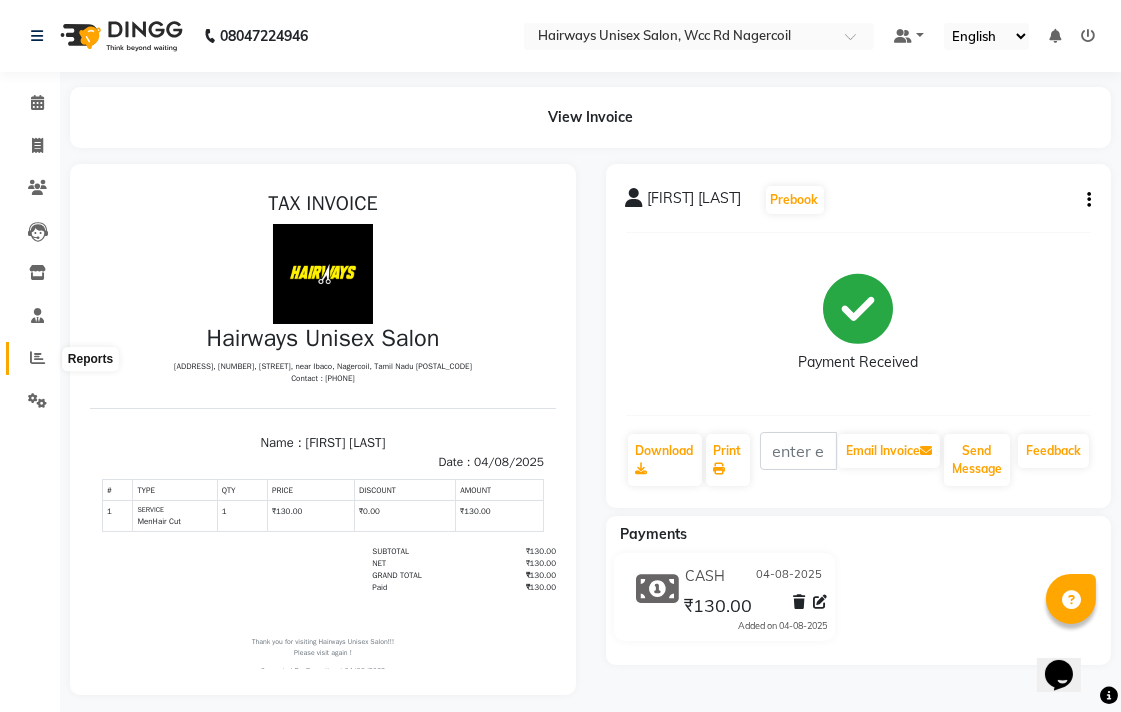 click 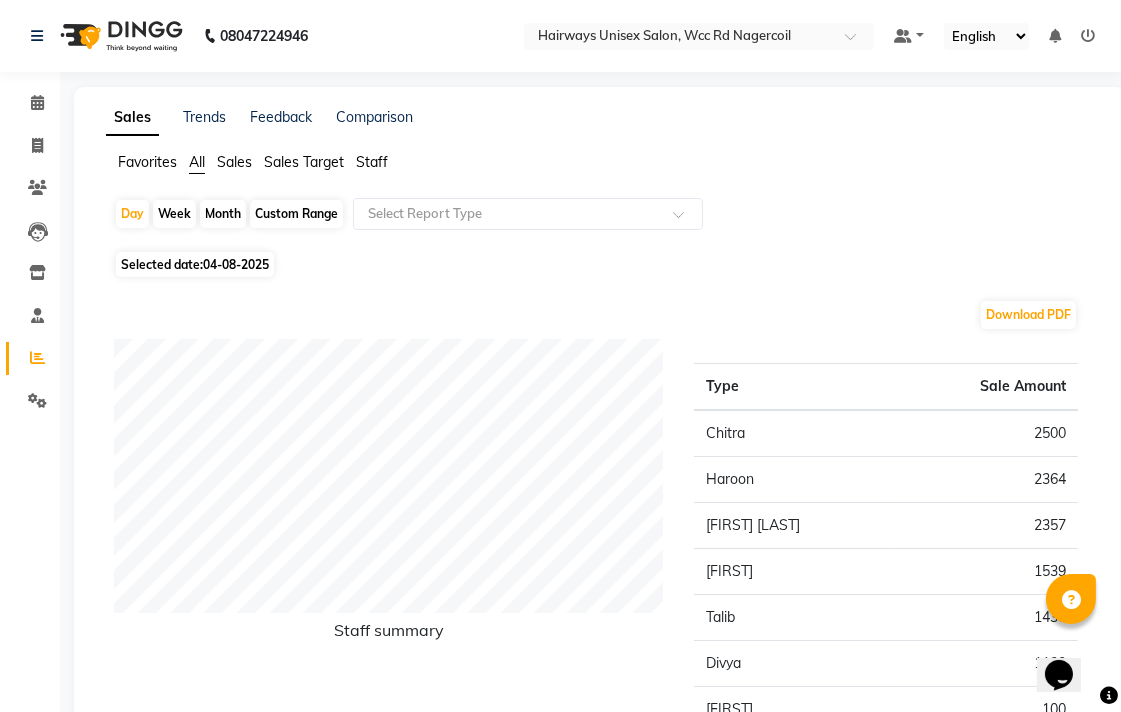 click on "[PHONE] Select Location × Hairways Unisex Salon, Wcc Rd Nagercoil Default Panel My Panel English ENGLISH Español العربية मराठी हिंदी ગુજરાતી தமிழ் 中文 Notifications nothing to show" 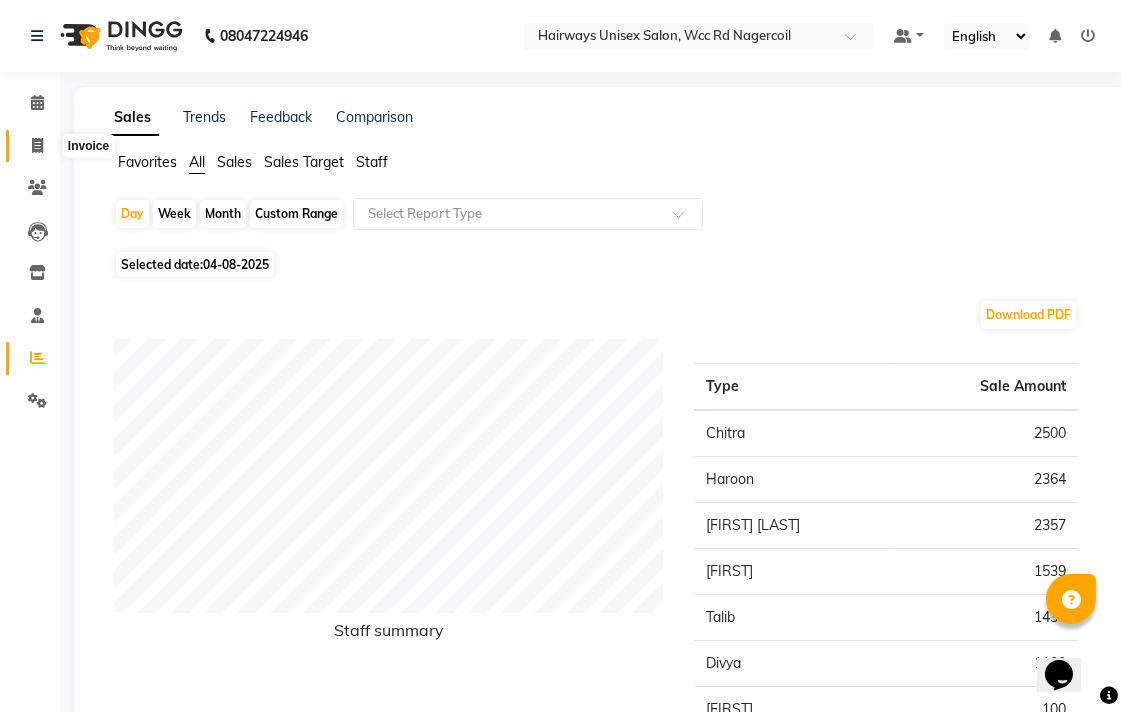 click 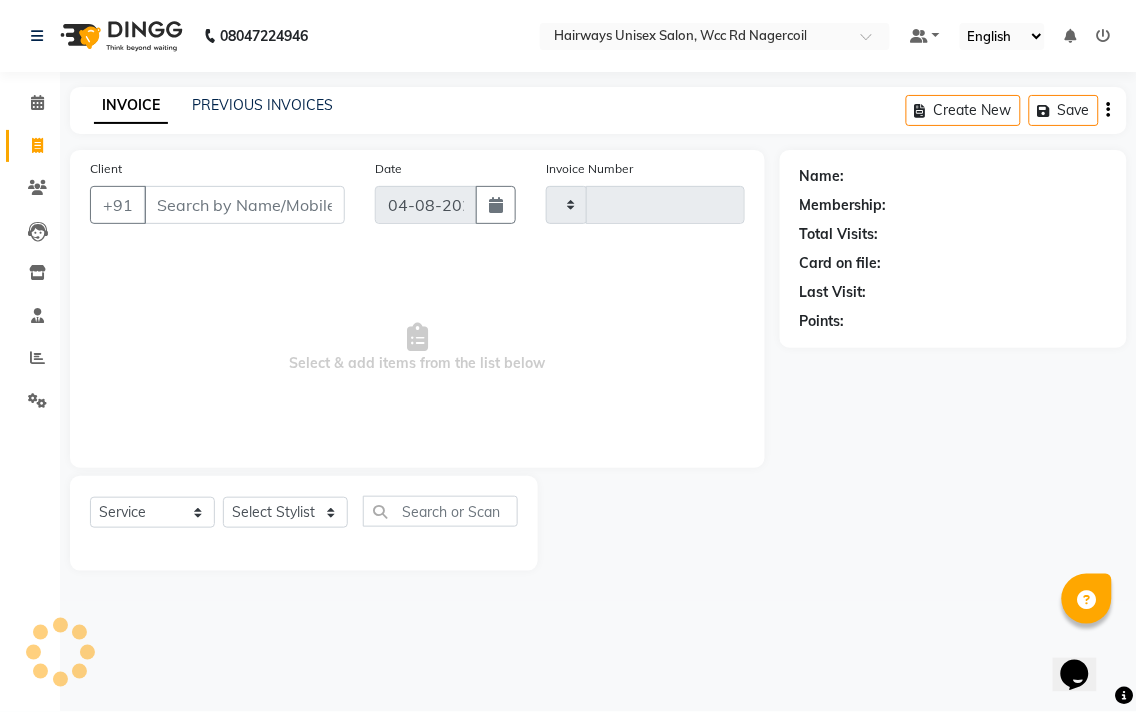 type on "5332" 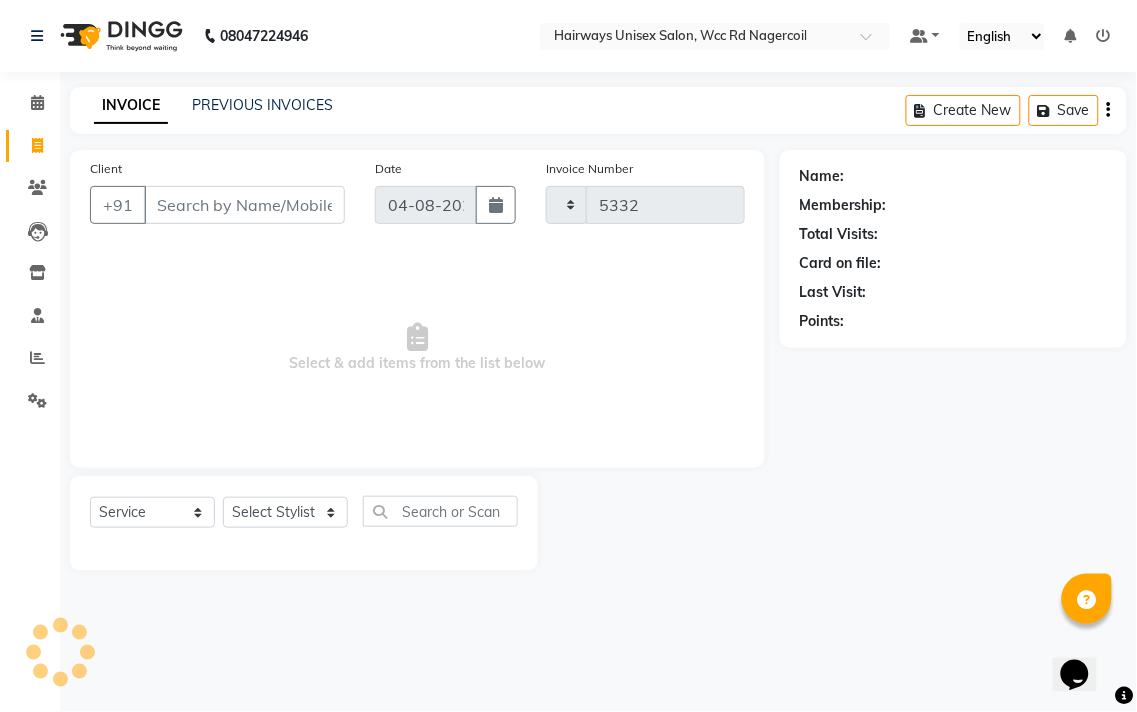 select on "6523" 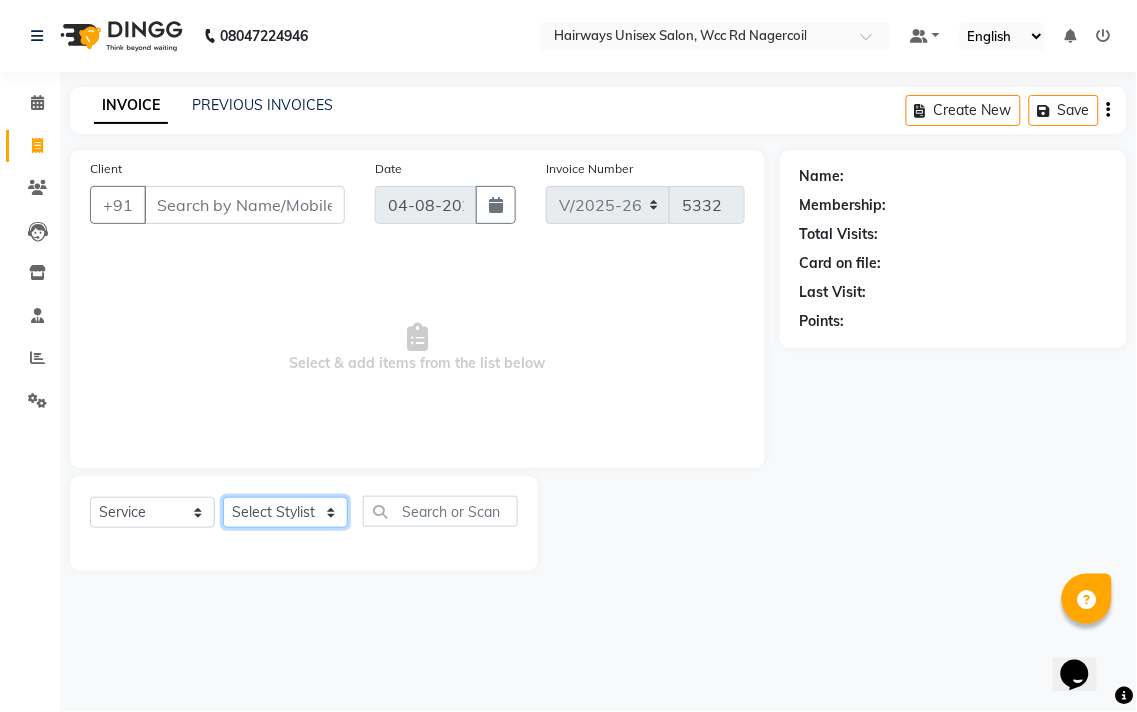 click on "Select Stylist" 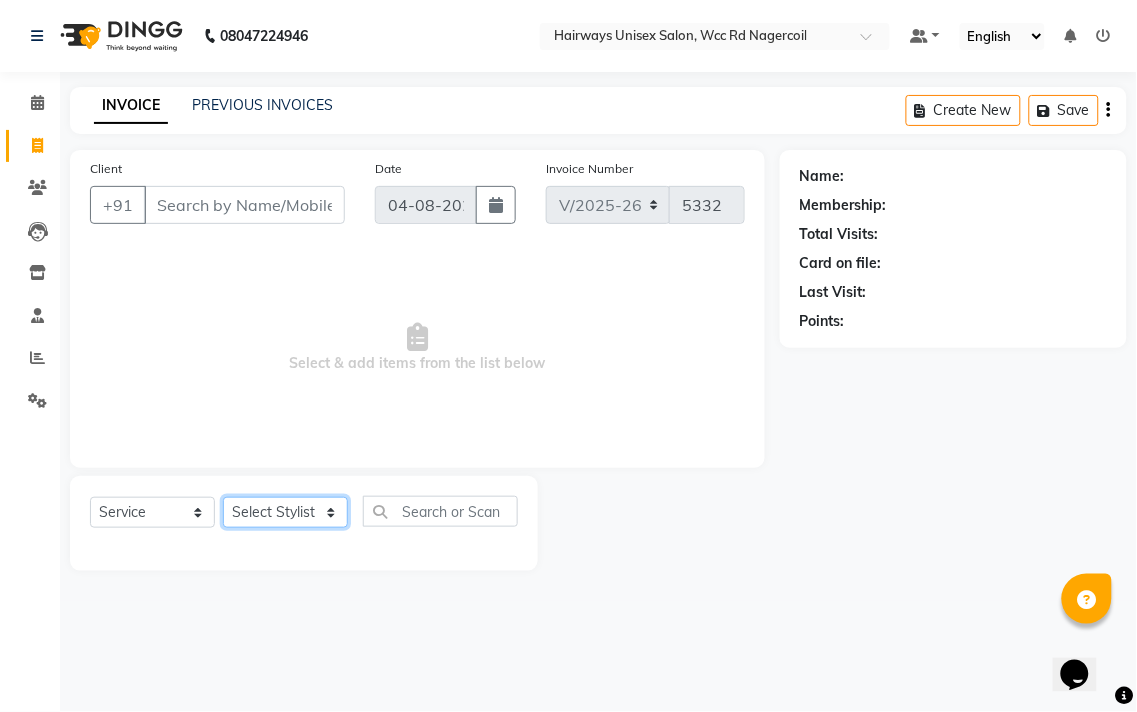 select on "49917" 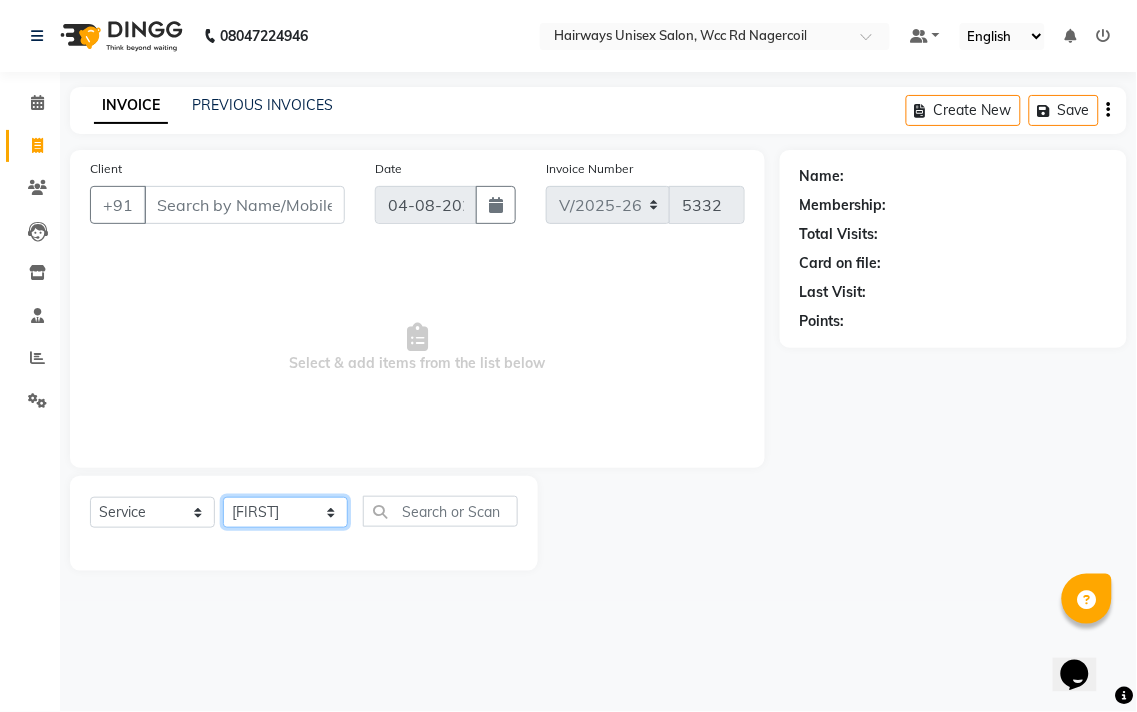 click on "Select Stylist Admin Chitra divya Gokila Haroon Imran Reception Salman Sartaj Khan Talib" 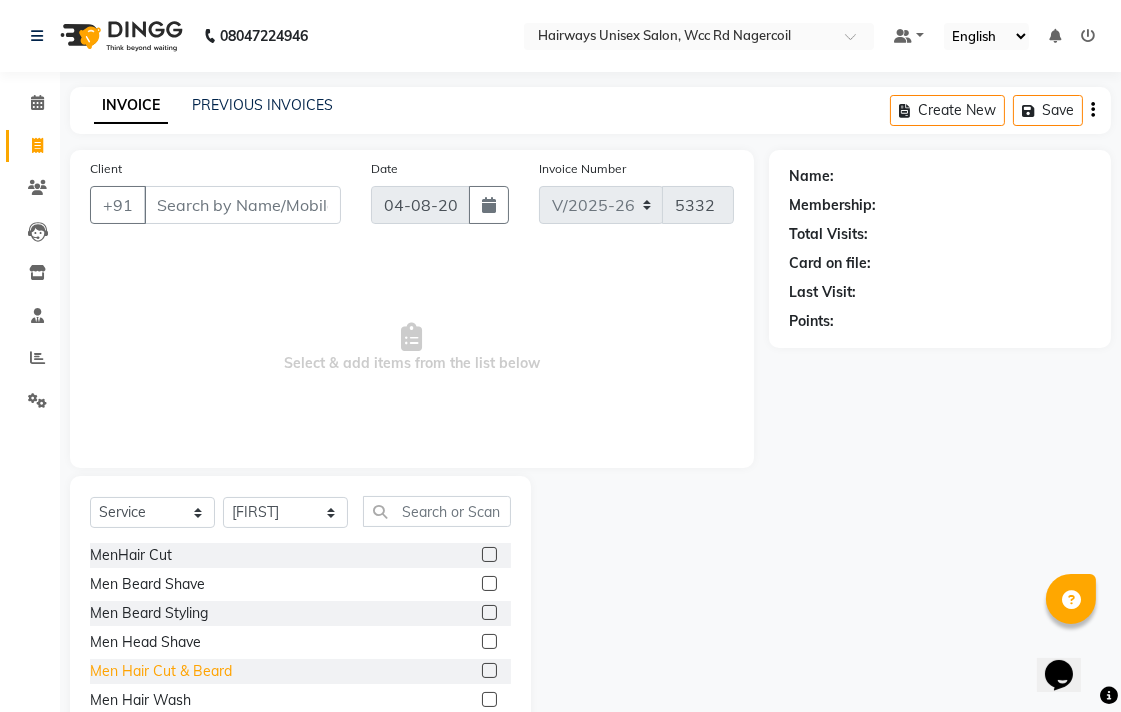click on "Men Hair Cut & Beard" 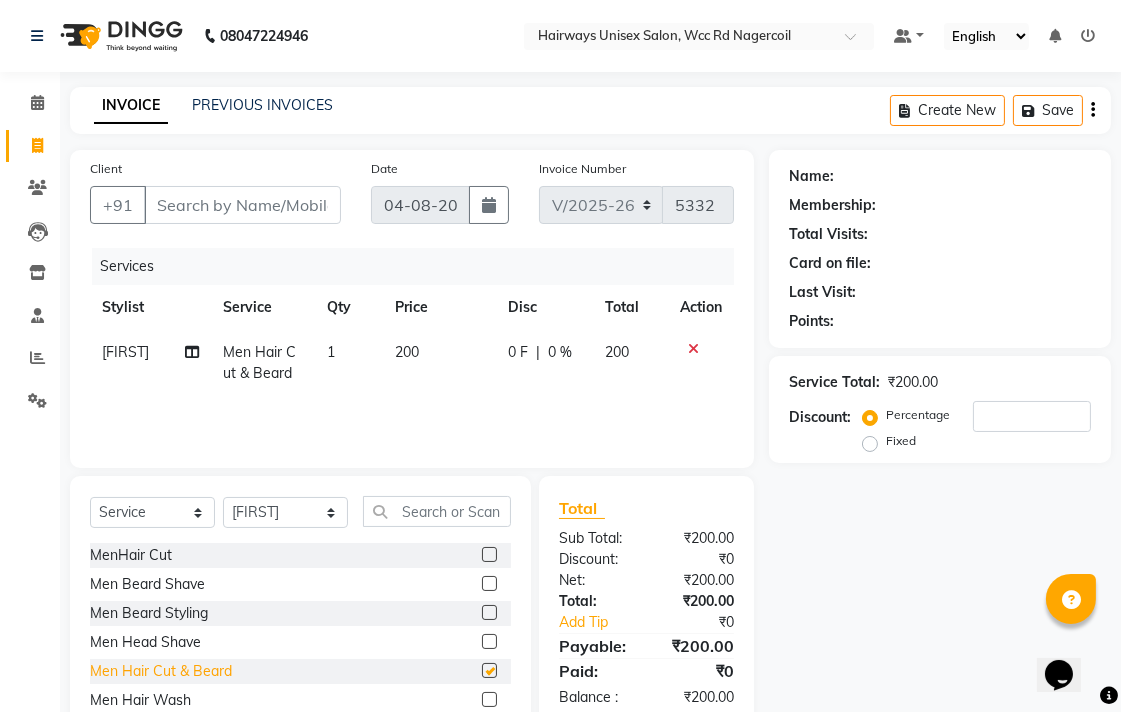 checkbox on "false" 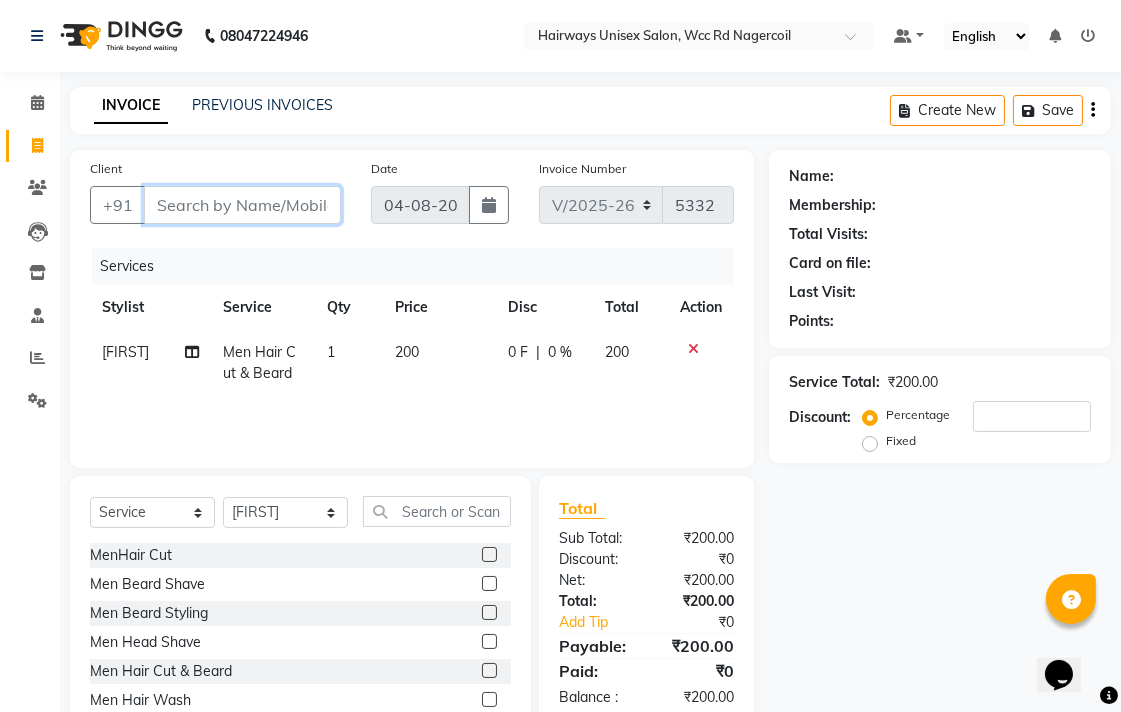 click on "Client" at bounding box center [242, 205] 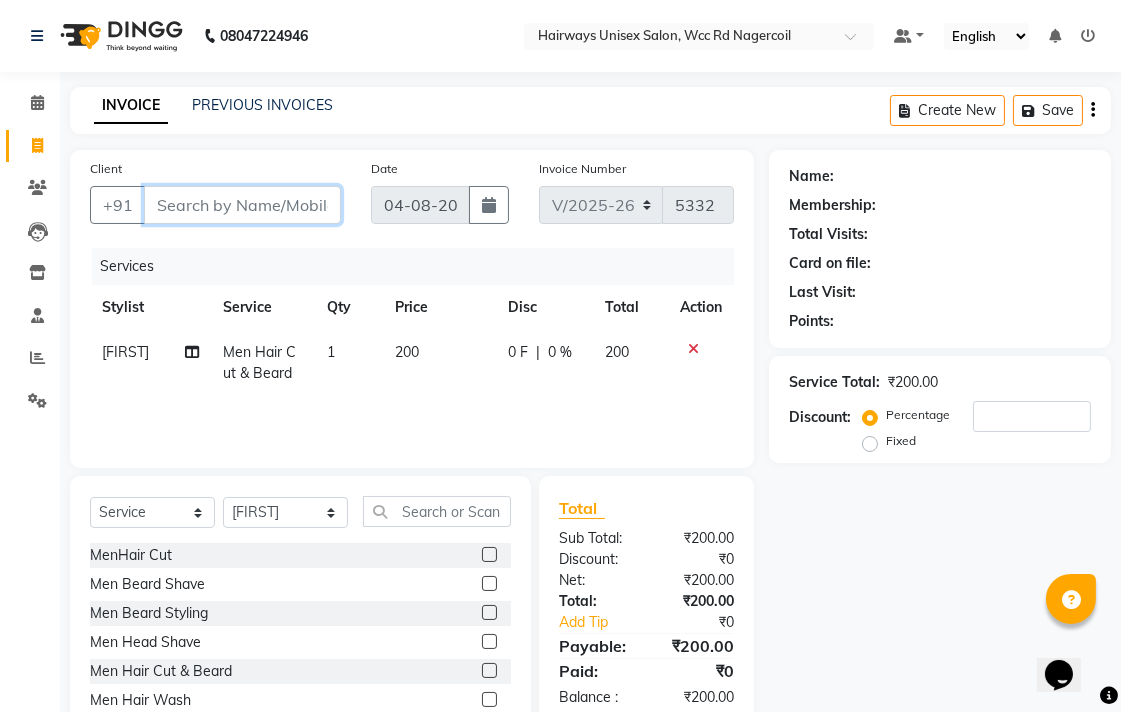 type on "9" 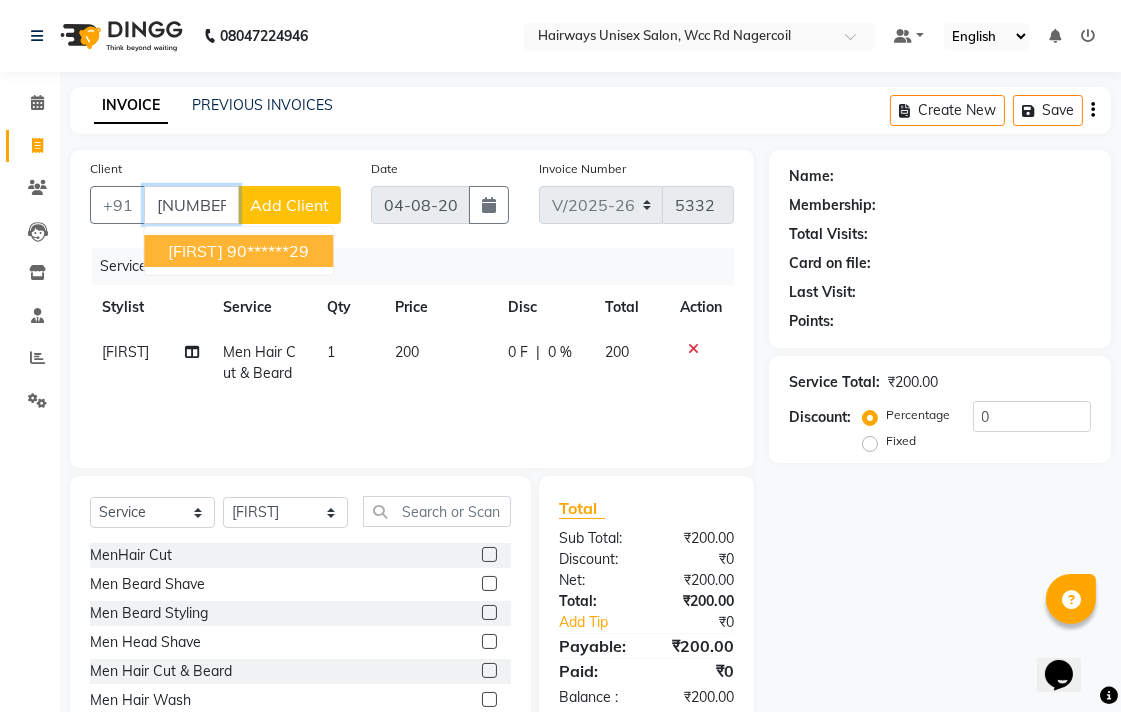 click on "90******29" at bounding box center (268, 251) 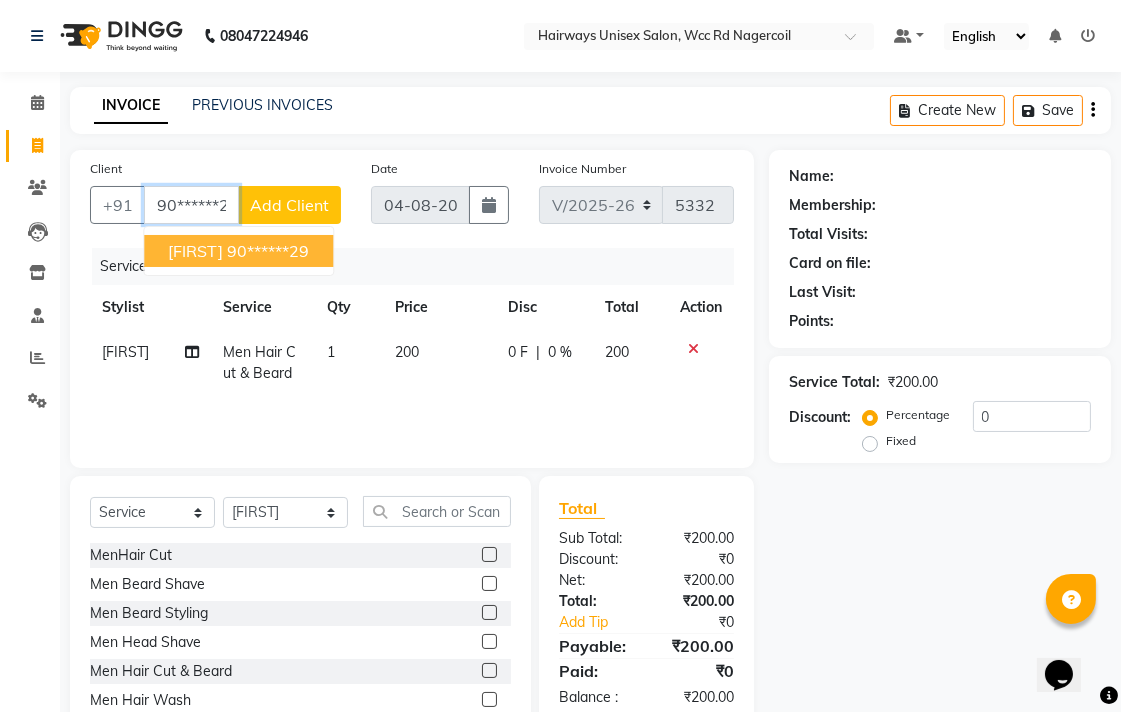 type on "90******29" 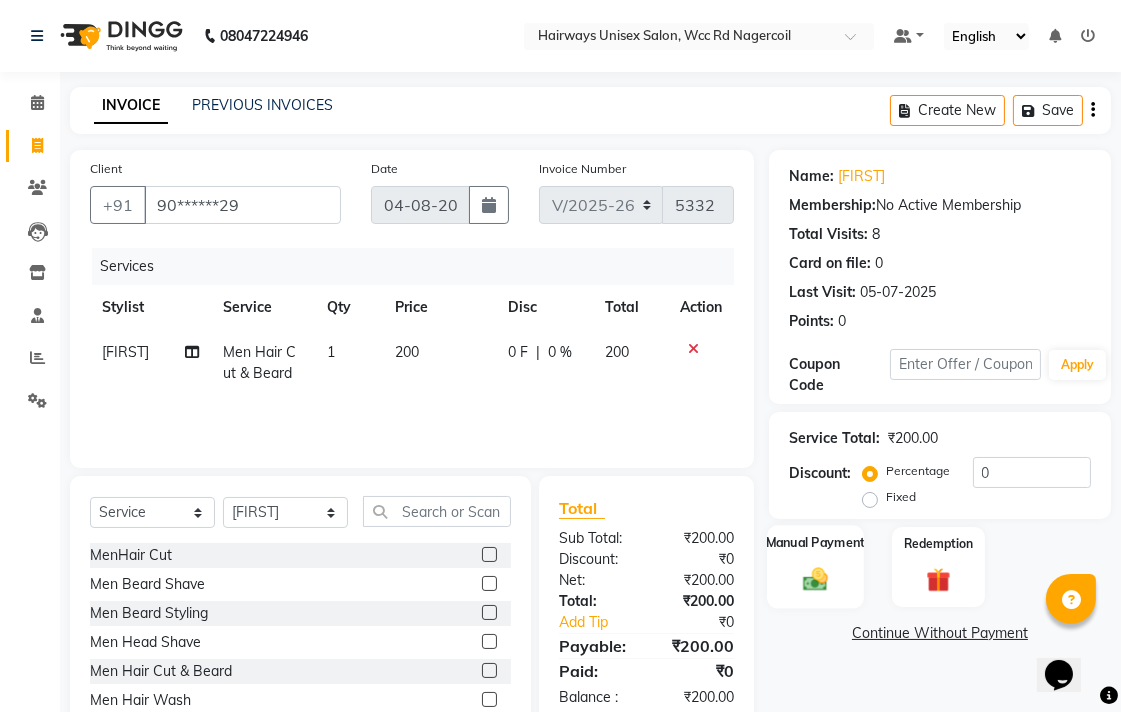 click 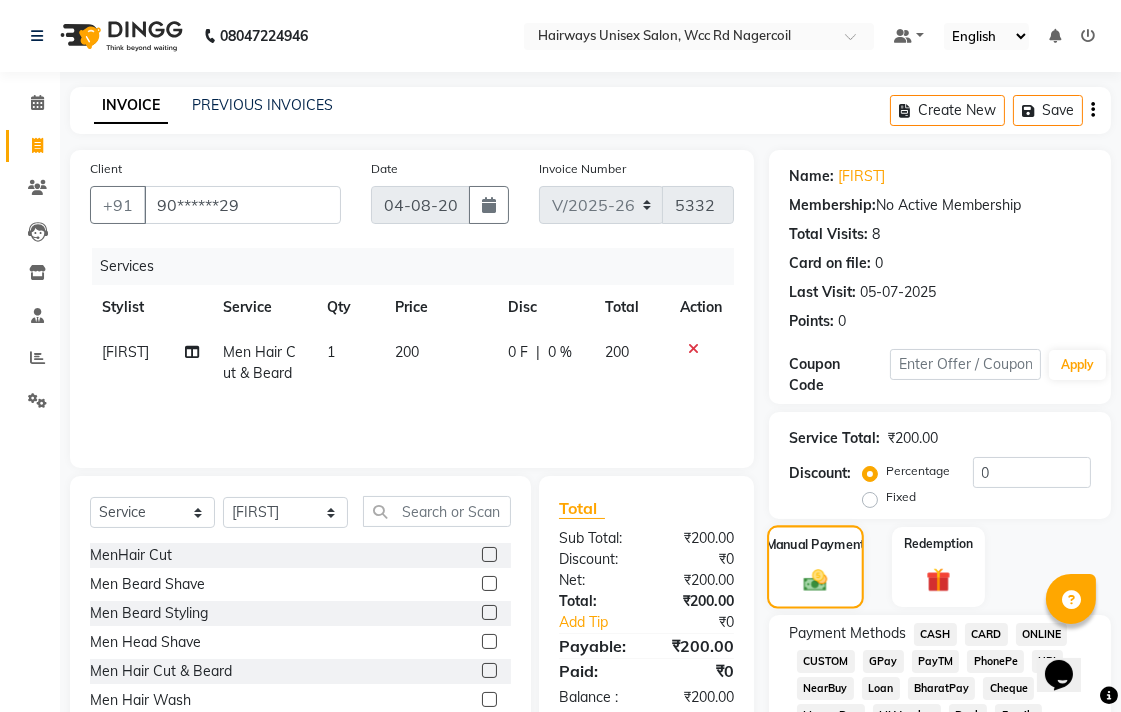 scroll, scrollTop: 222, scrollLeft: 0, axis: vertical 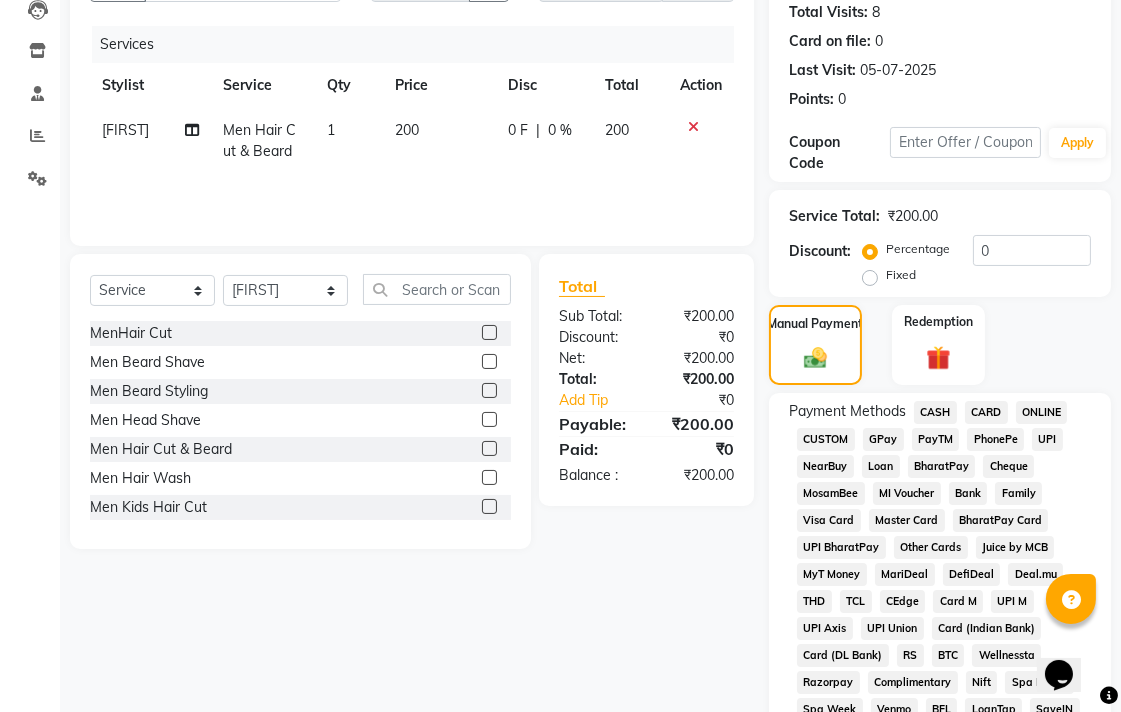 click on "UPI" 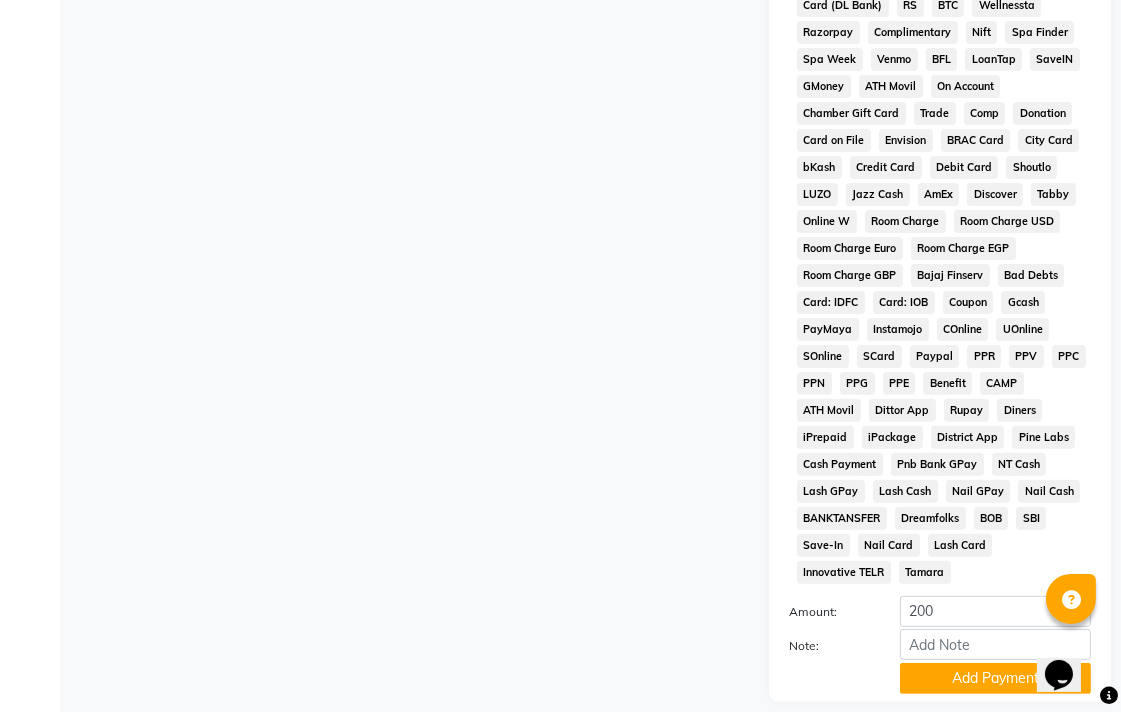 scroll, scrollTop: 941, scrollLeft: 0, axis: vertical 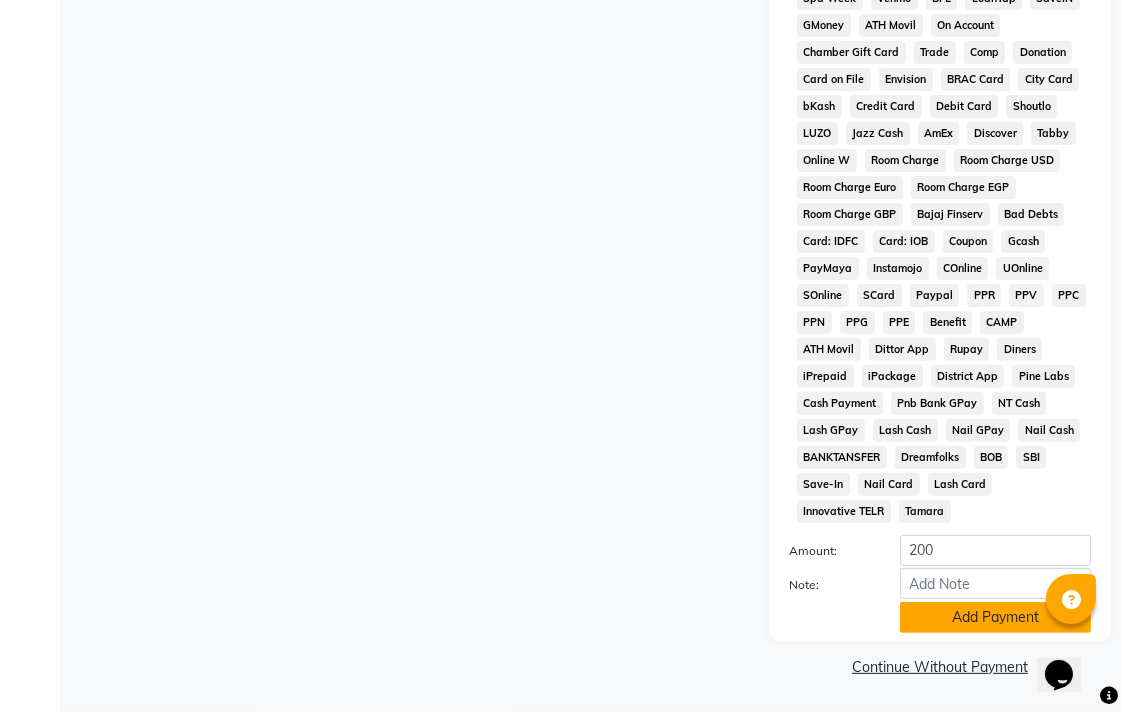 click on "Add Payment" 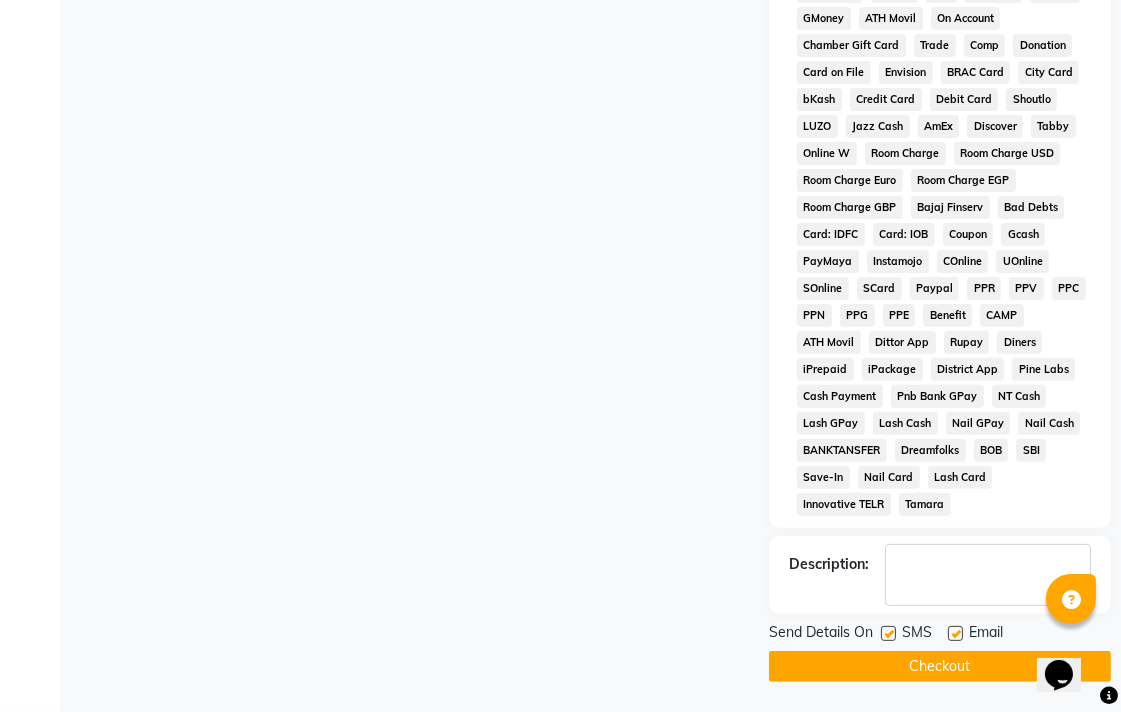 scroll, scrollTop: 947, scrollLeft: 0, axis: vertical 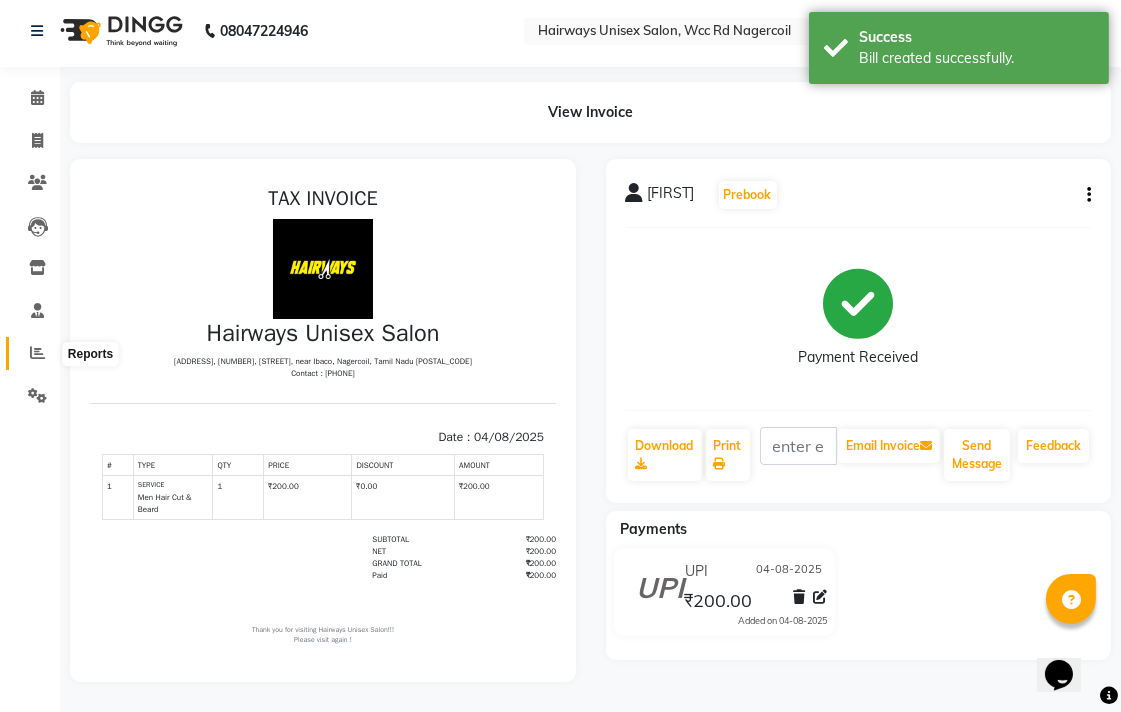 click 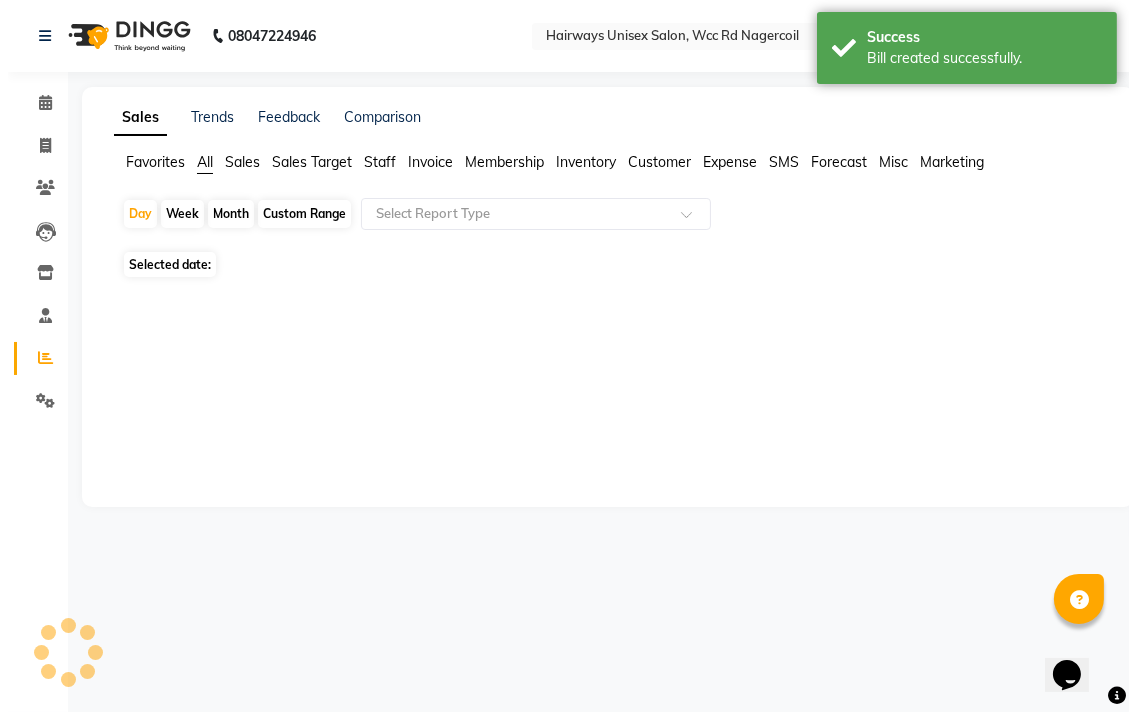 scroll, scrollTop: 0, scrollLeft: 0, axis: both 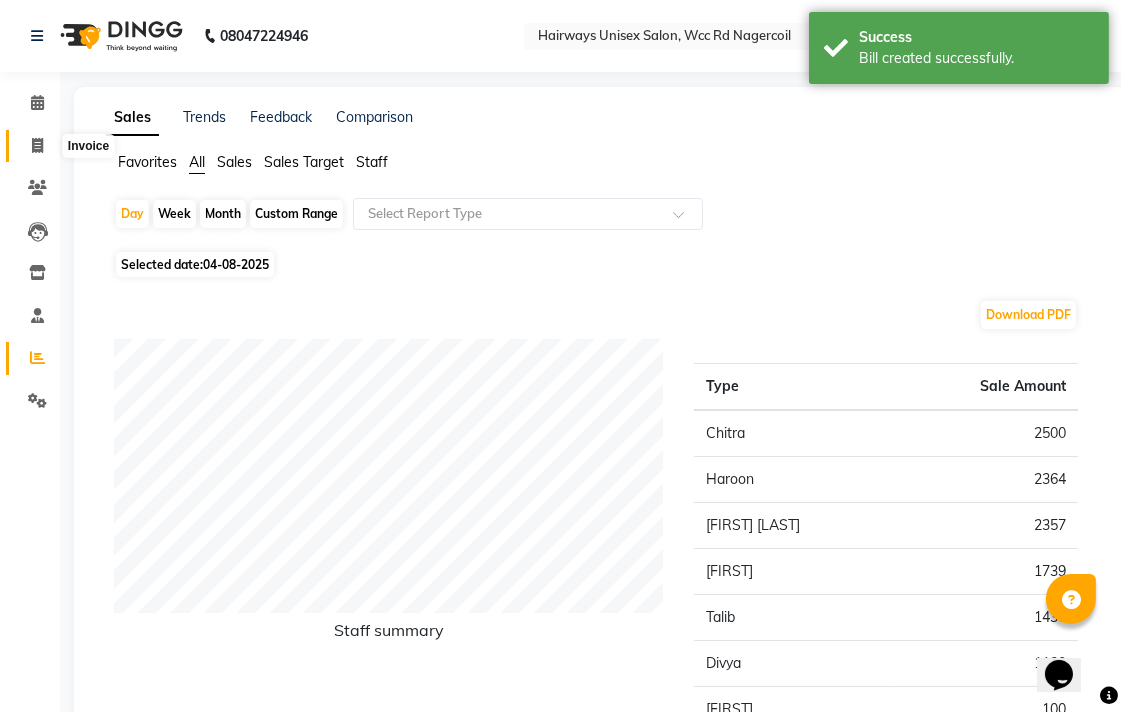 click 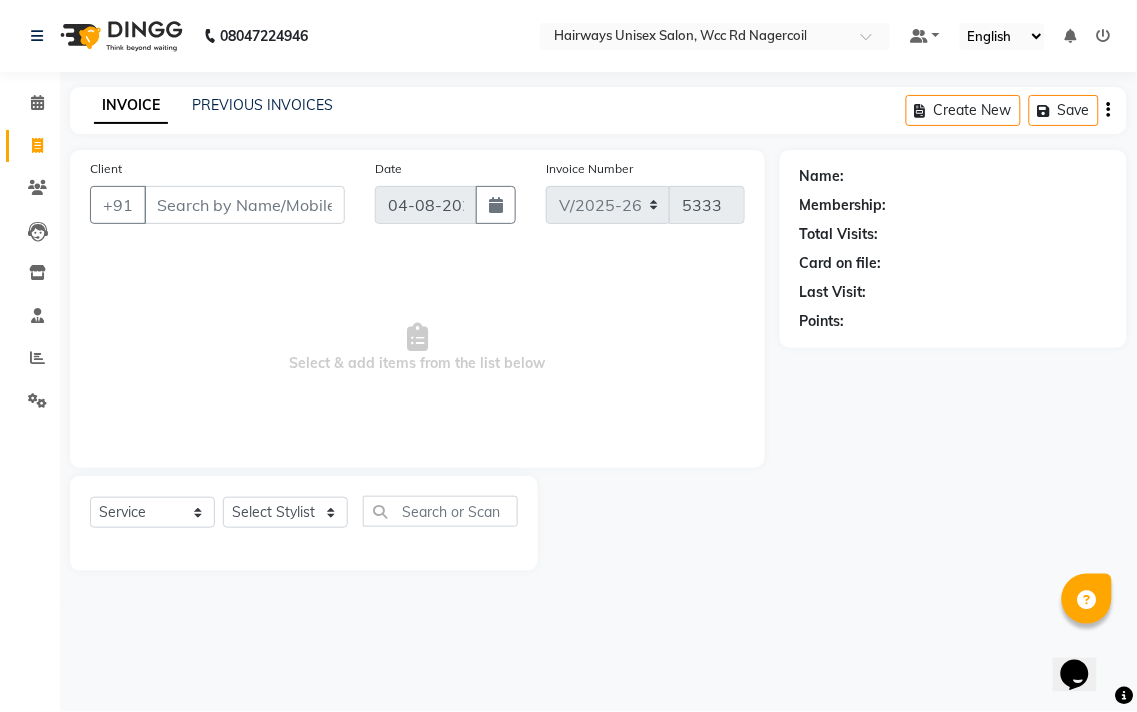 click 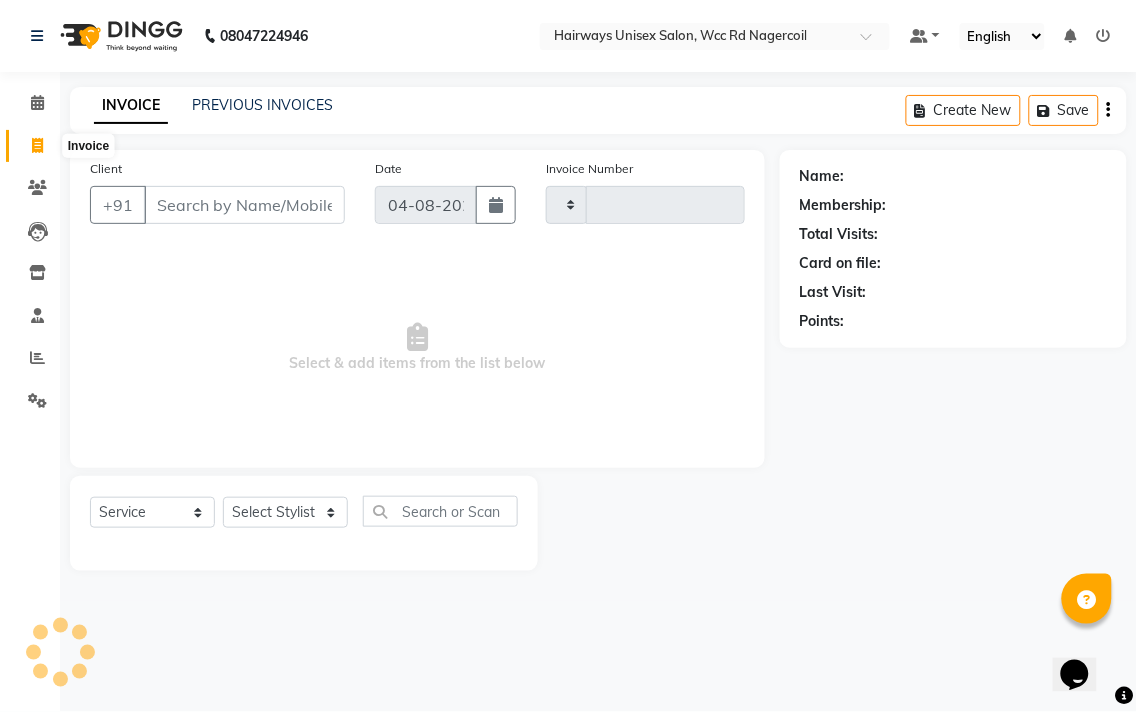click 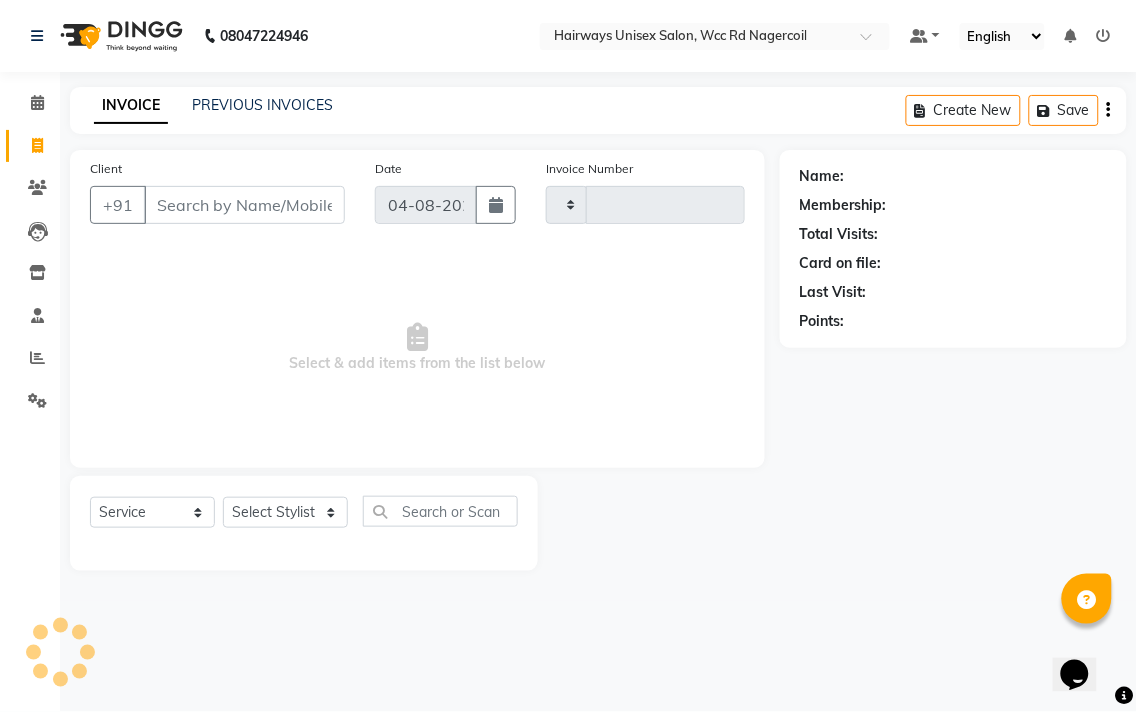click 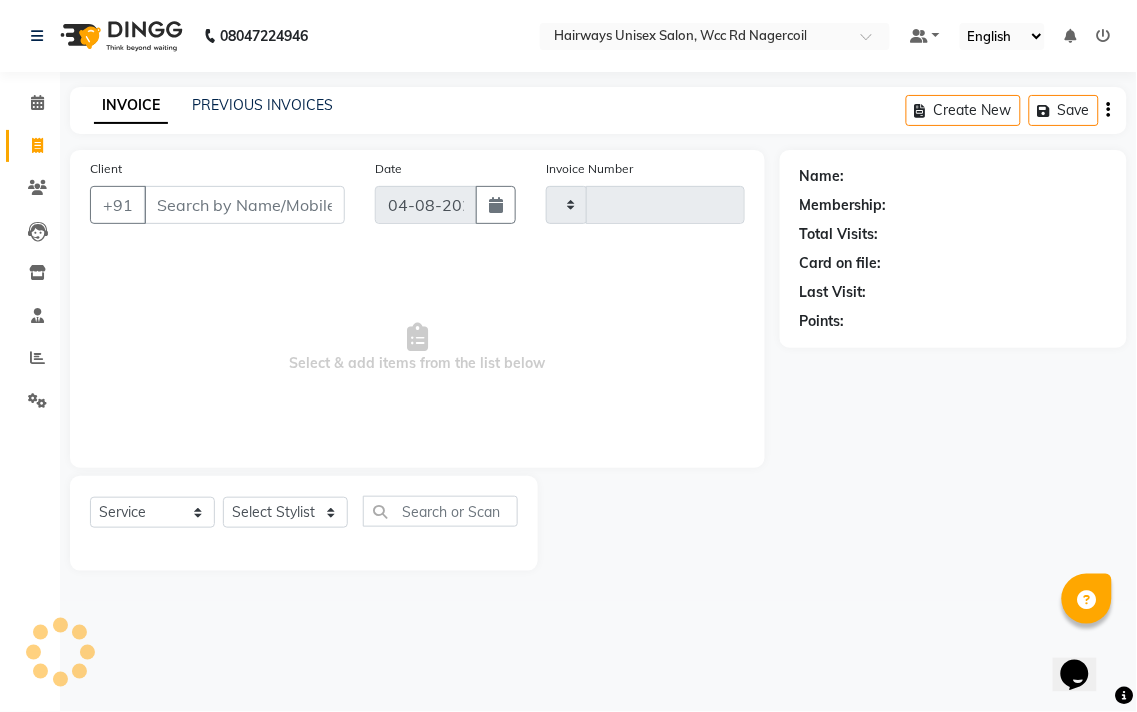 click 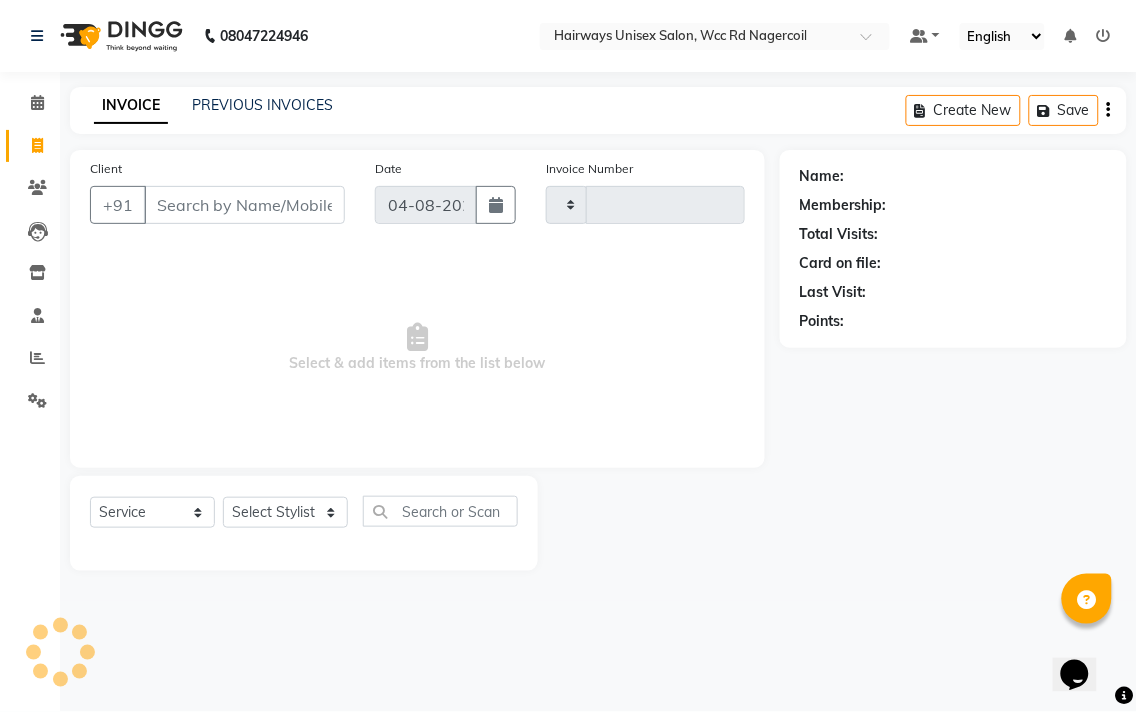 type on "5333" 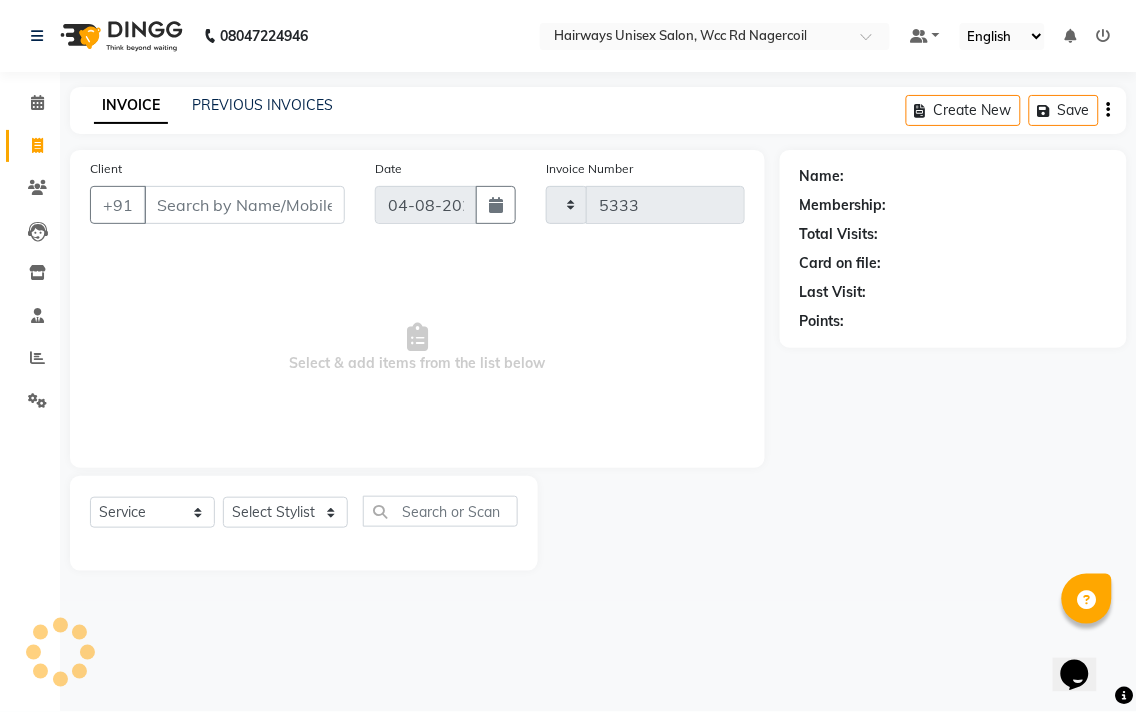 select on "6523" 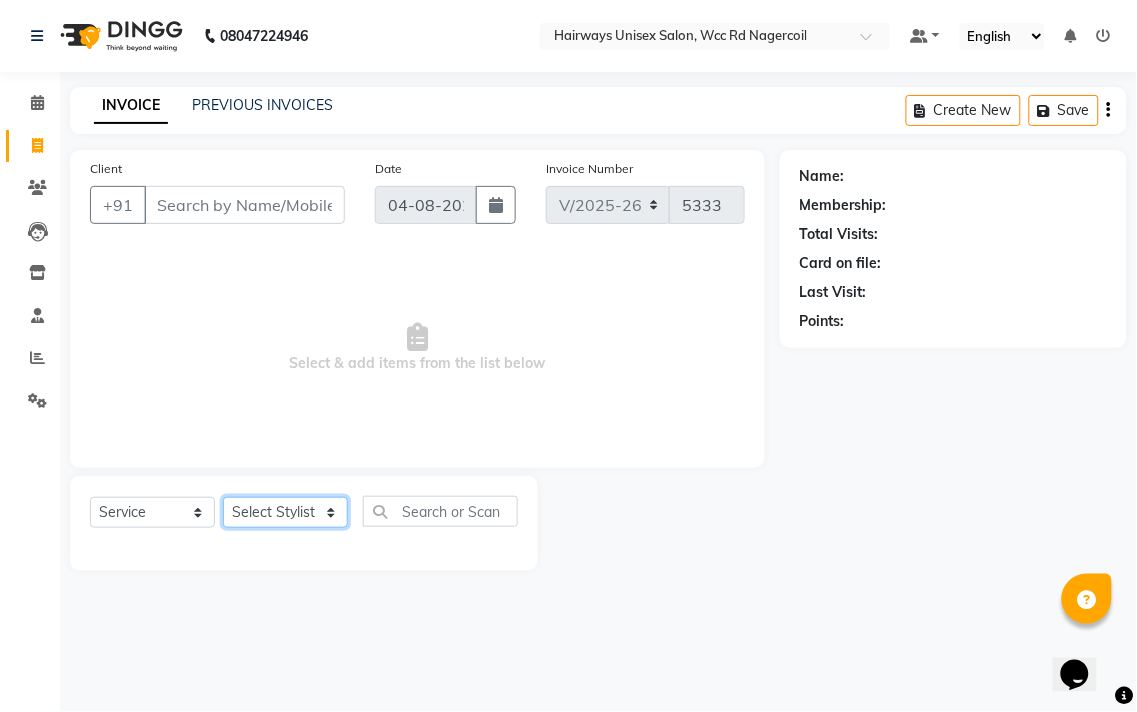 click on "Select Stylist Admin Chitra divya Gokila Haroon Imran Reception Salman Sartaj Khan Talib" 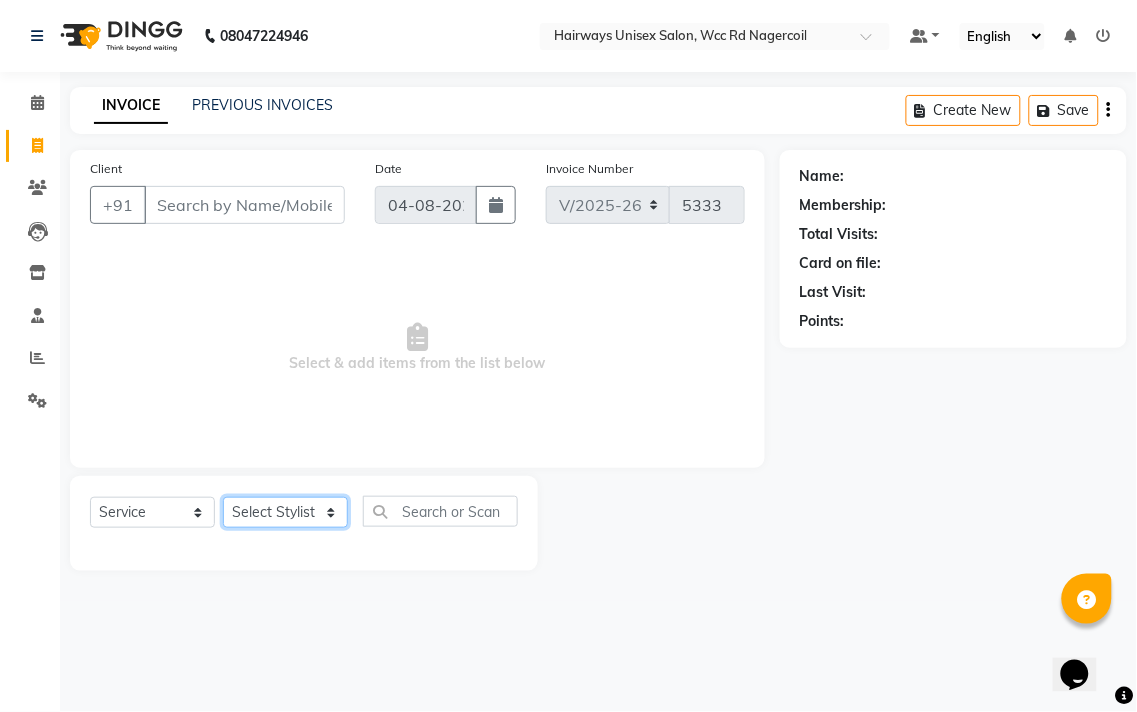 select on "49914" 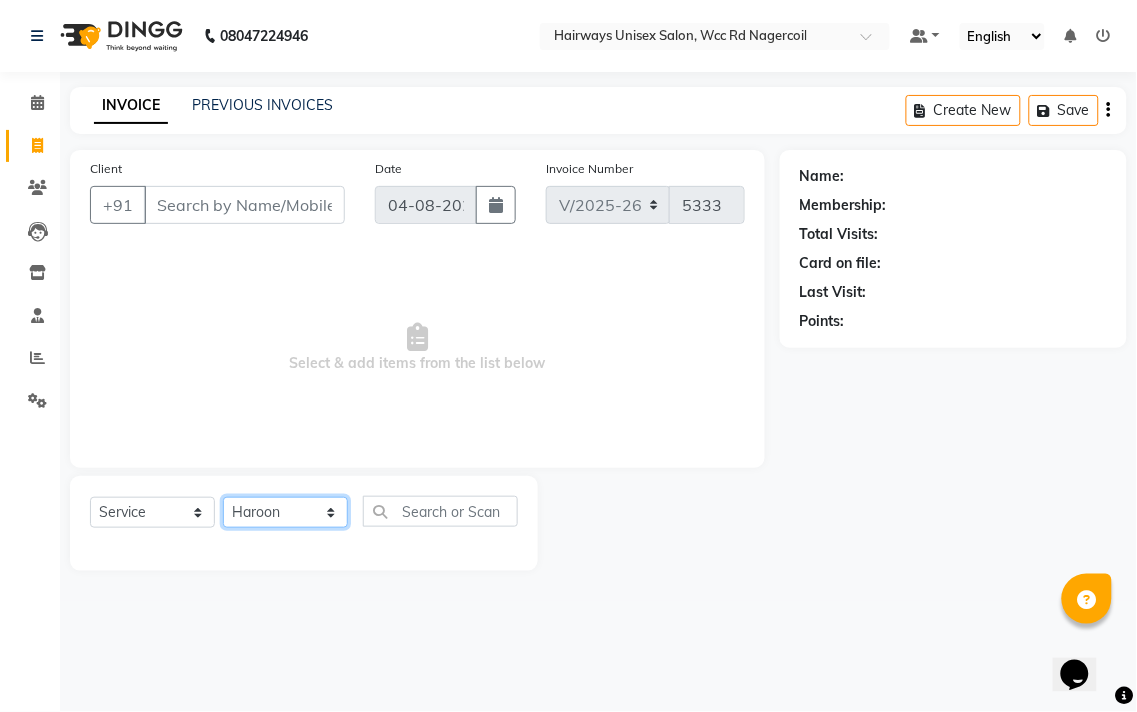 click on "Select Stylist Admin Chitra divya Gokila Haroon Imran Reception Salman Sartaj Khan Talib" 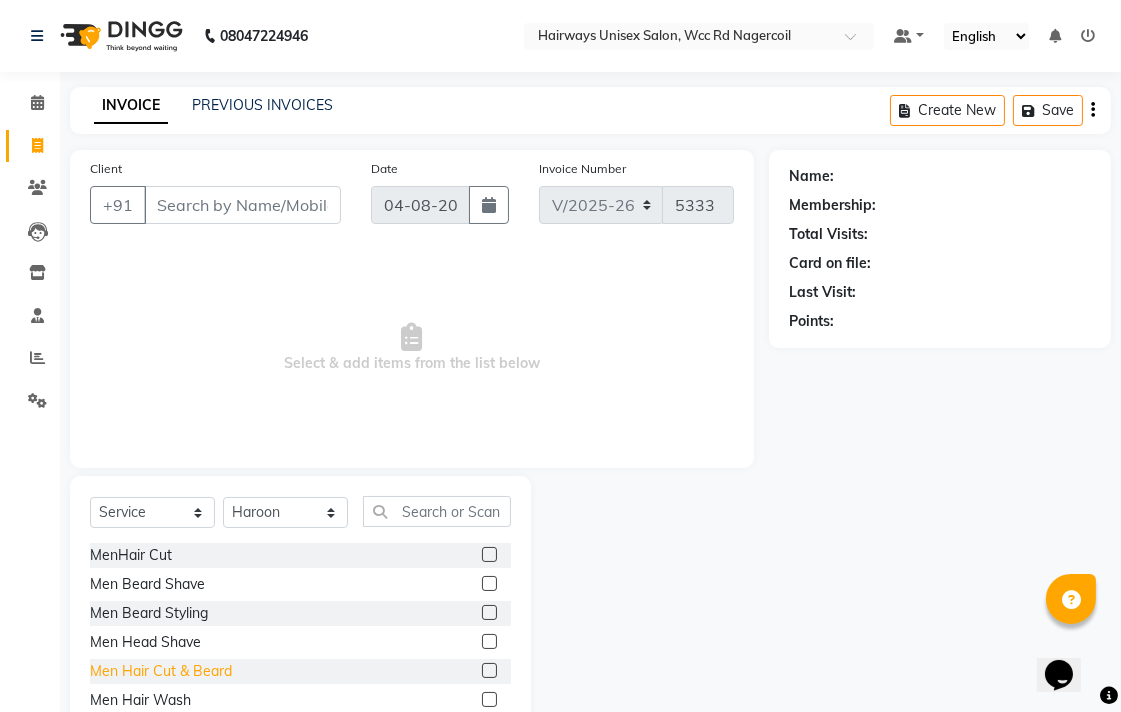 click on "Men Hair Cut & Beard" 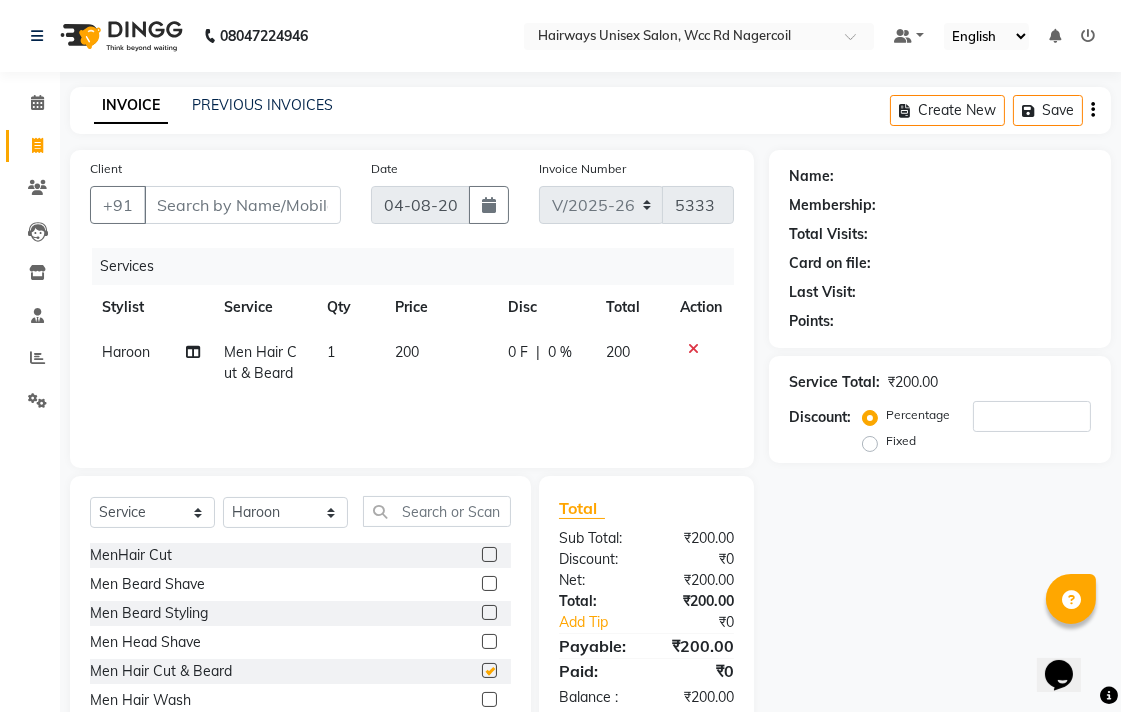 checkbox on "false" 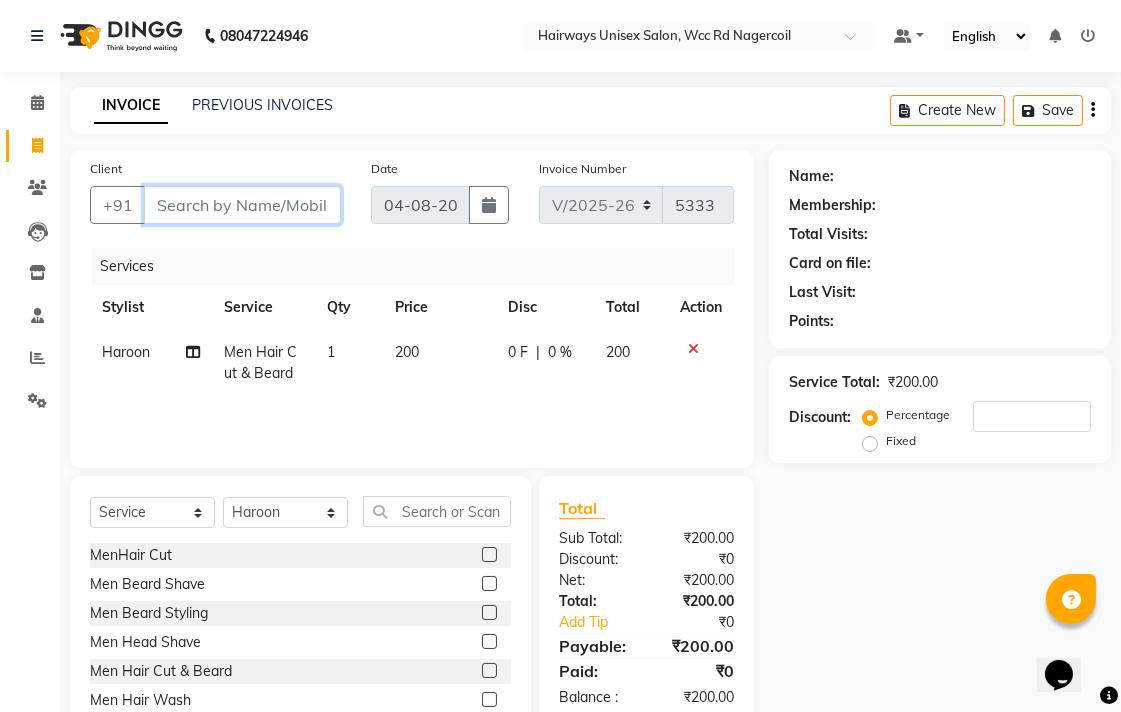 click on "Client" at bounding box center (242, 205) 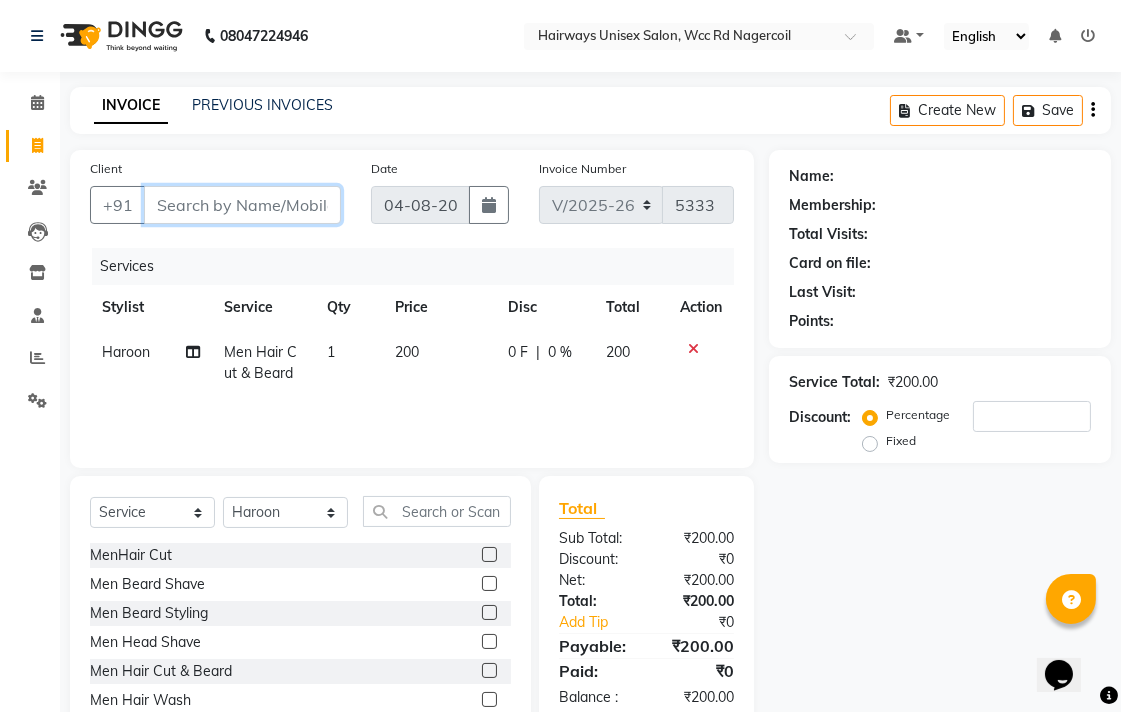 type on "9" 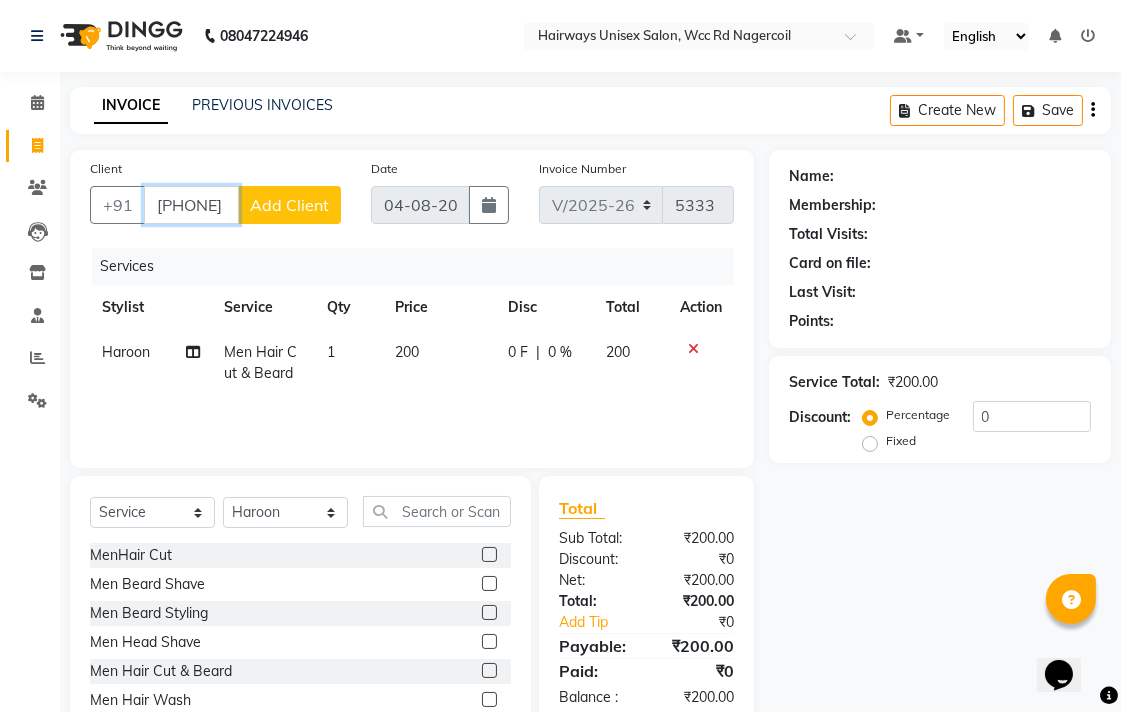 type on "[PHONE]" 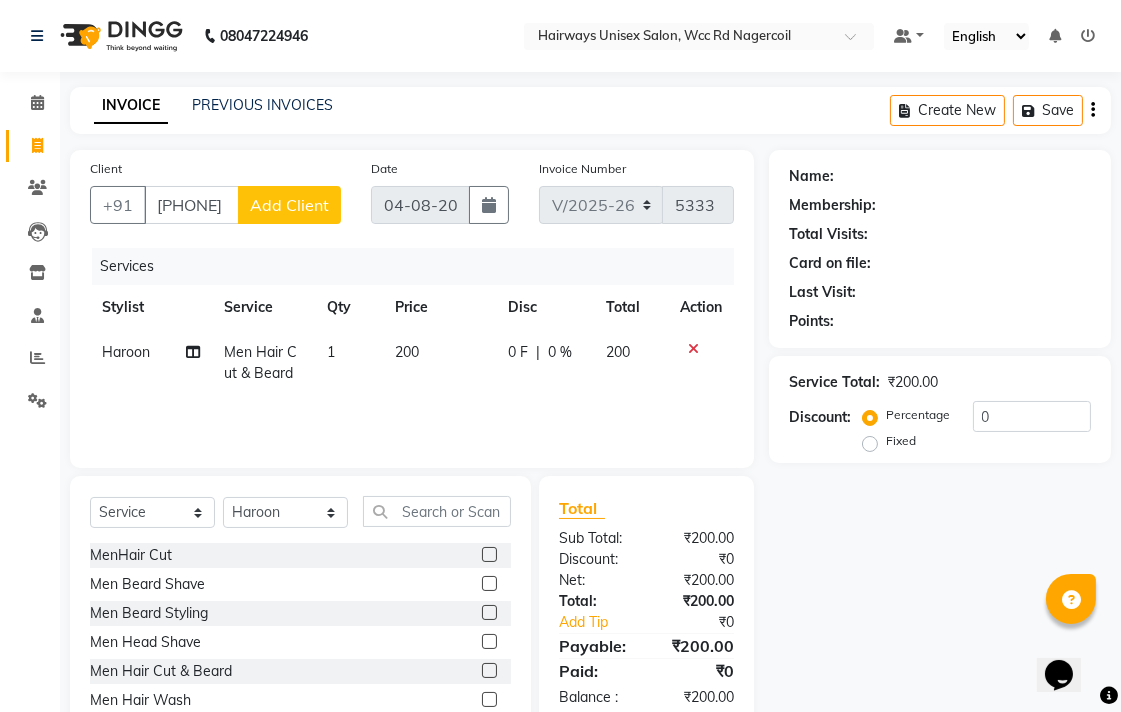 click on "Add Client" 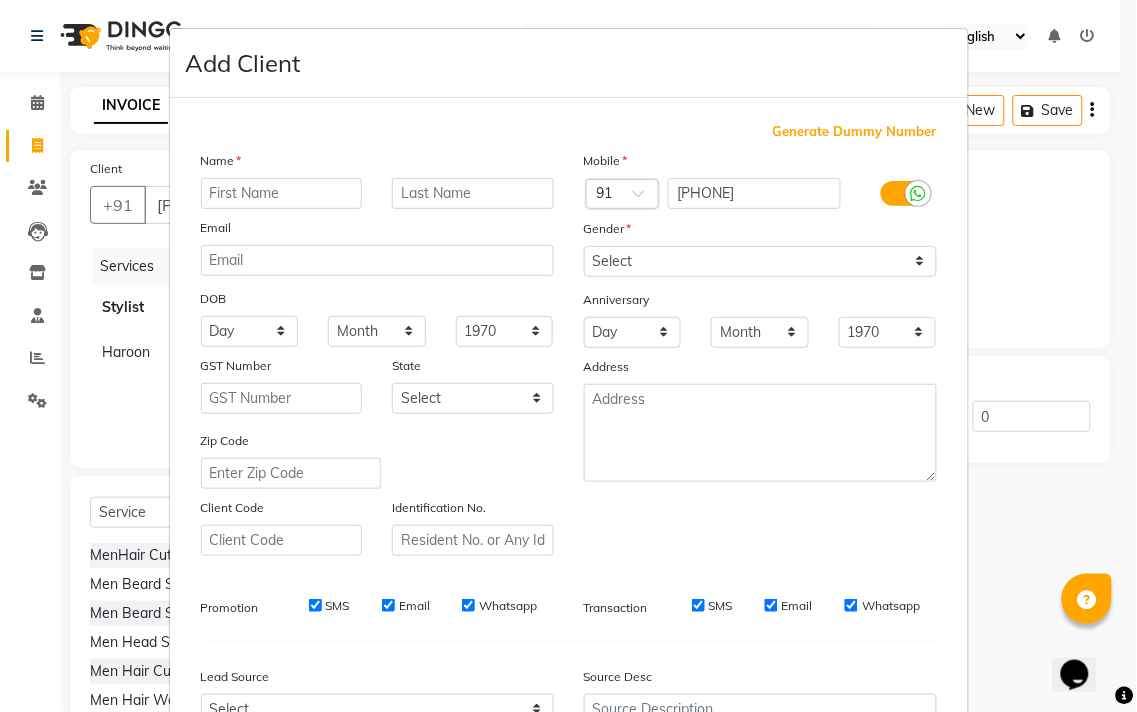 click at bounding box center (282, 193) 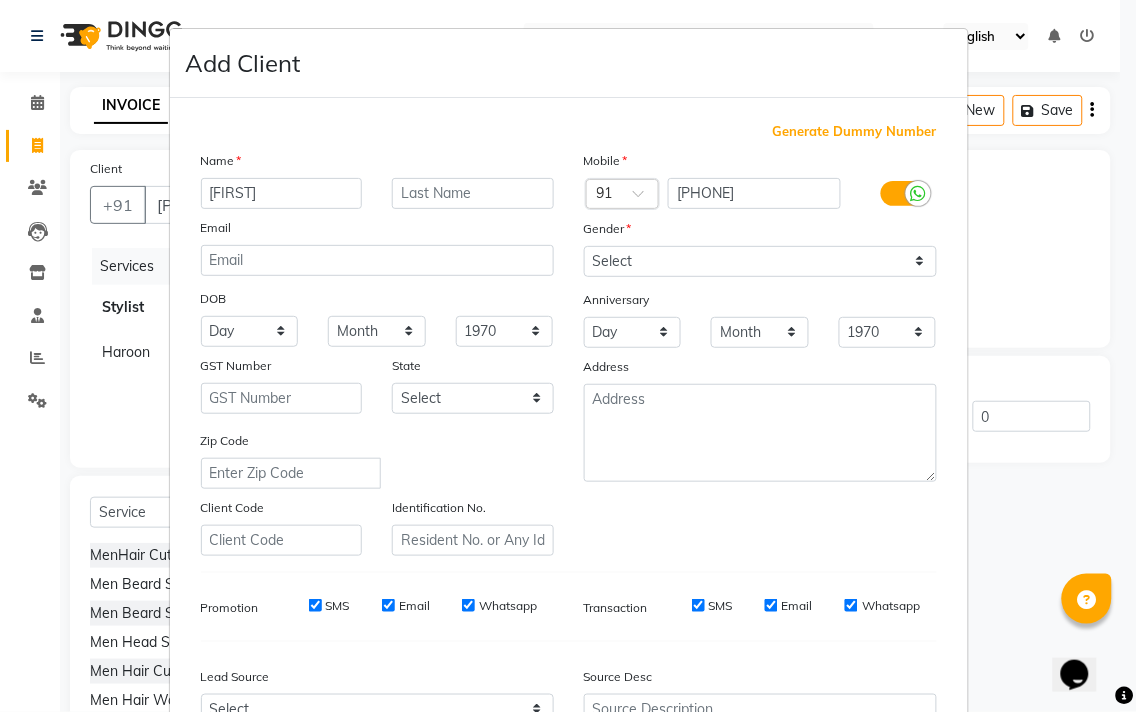 type on "[FIRST]" 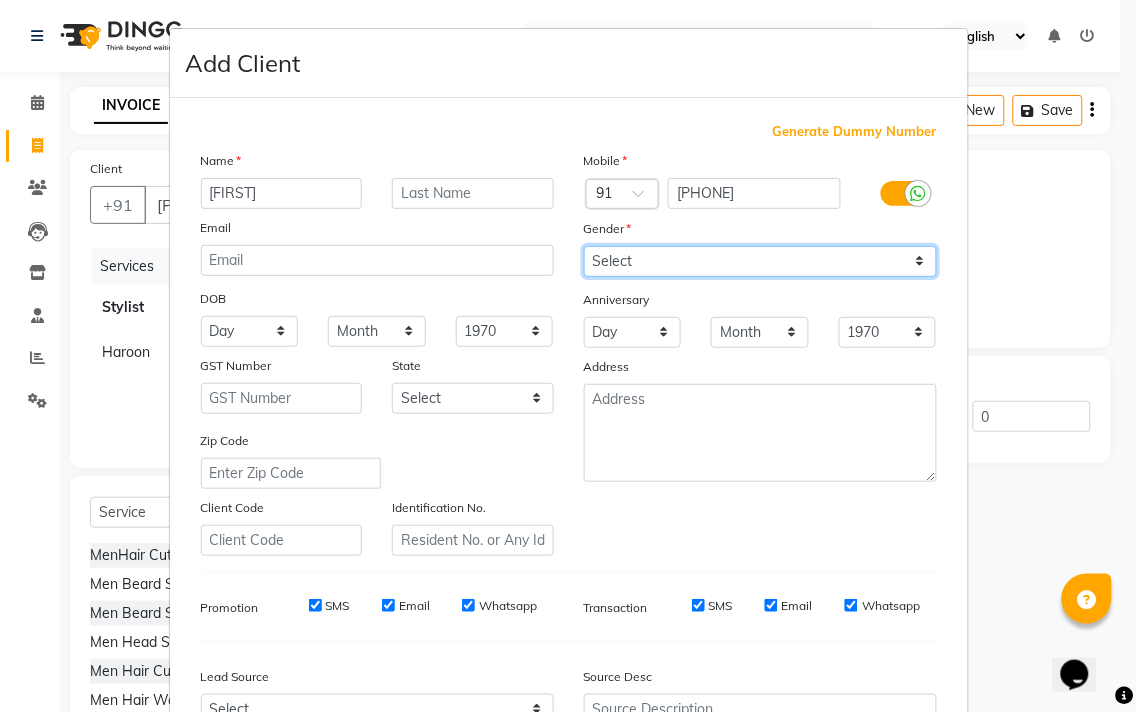 click on "Select Male Female Other Prefer Not To Say" at bounding box center (760, 261) 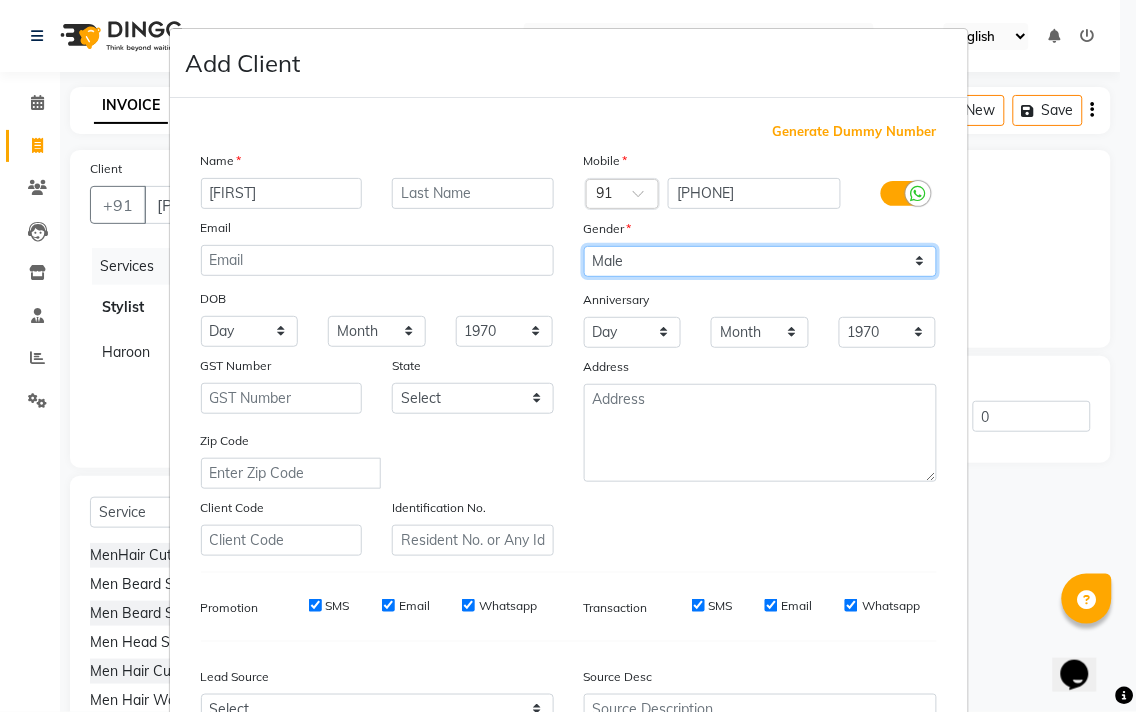 click on "Select Male Female Other Prefer Not To Say" at bounding box center (760, 261) 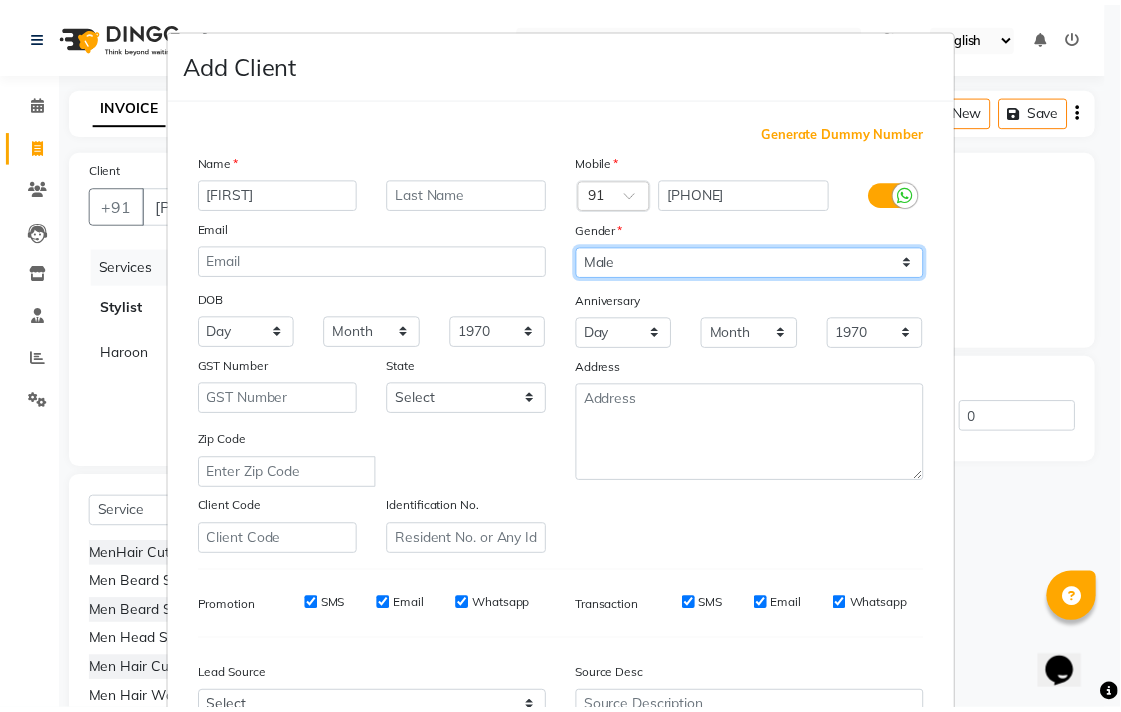 scroll, scrollTop: 212, scrollLeft: 0, axis: vertical 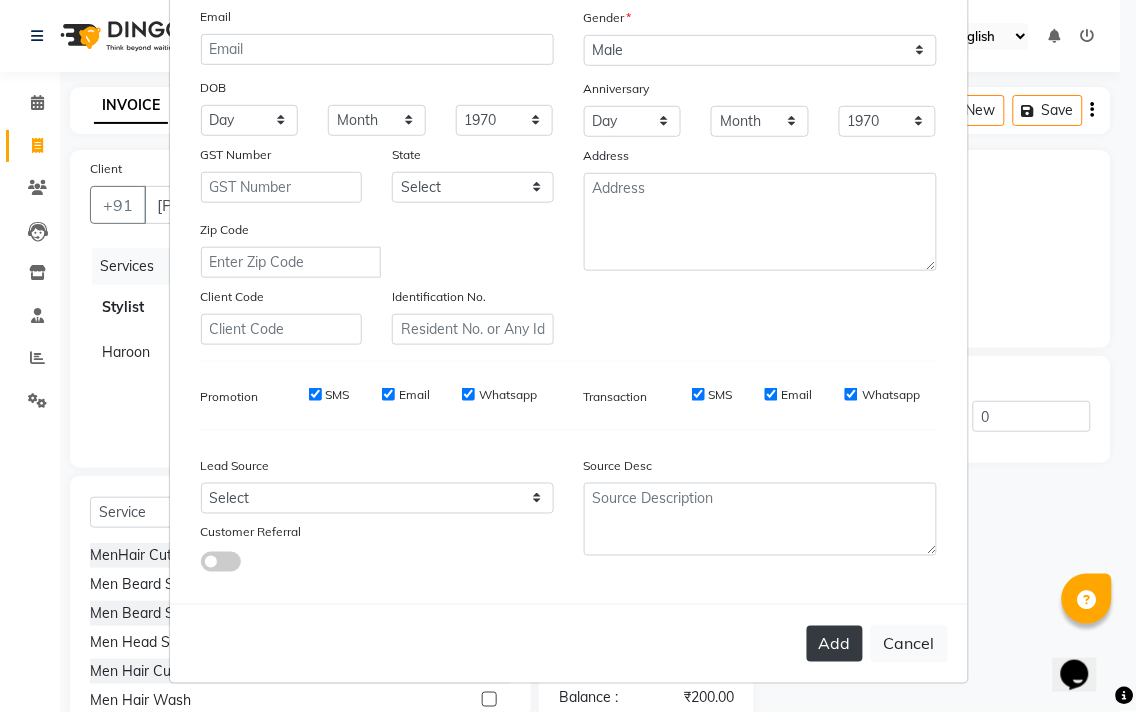 click on "Add" at bounding box center (835, 644) 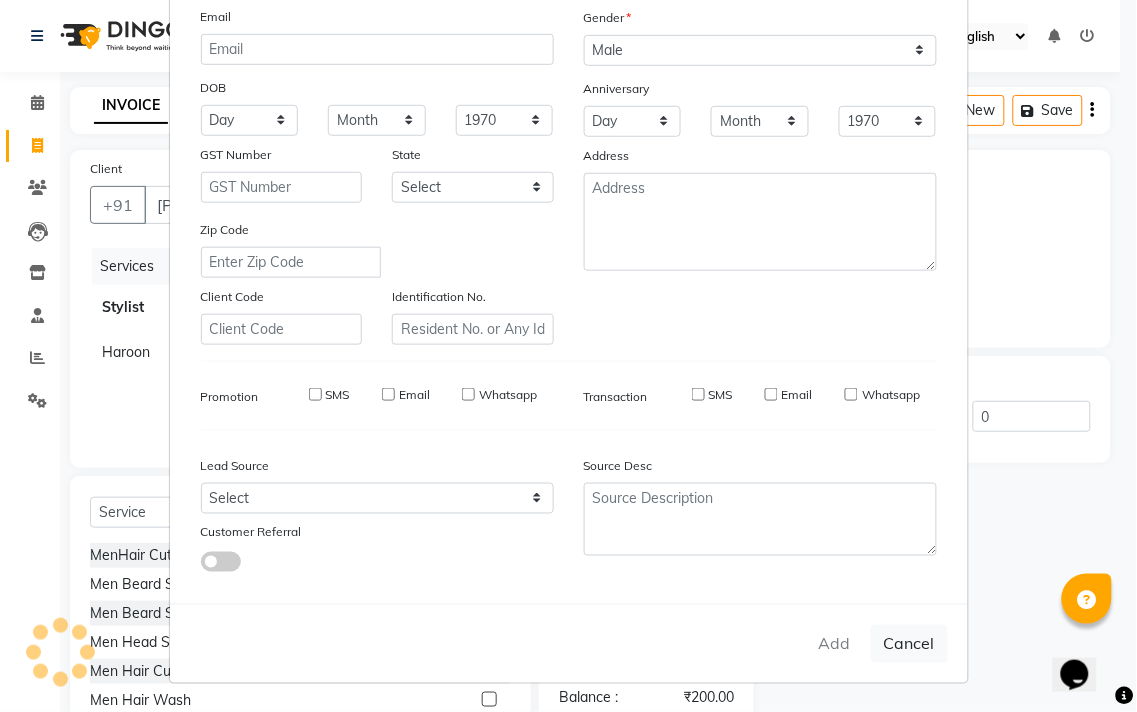 type on "93******57" 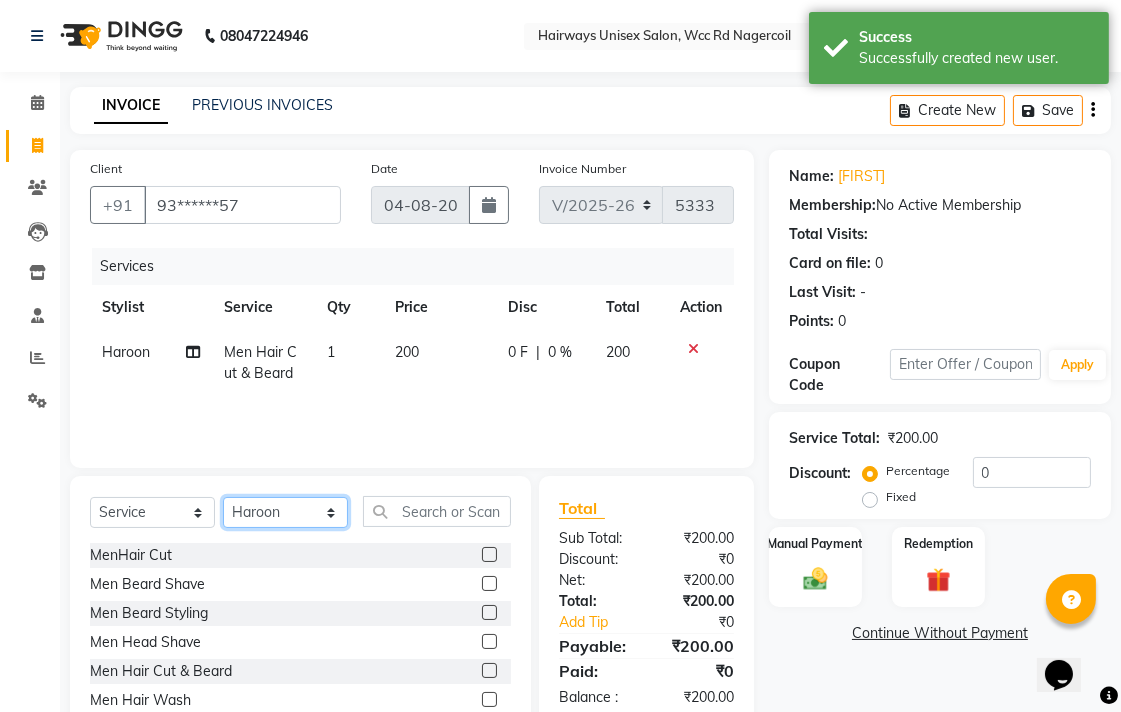 click on "Select Stylist Admin Chitra divya Gokila Haroon Imran Reception Salman Sartaj Khan Talib" 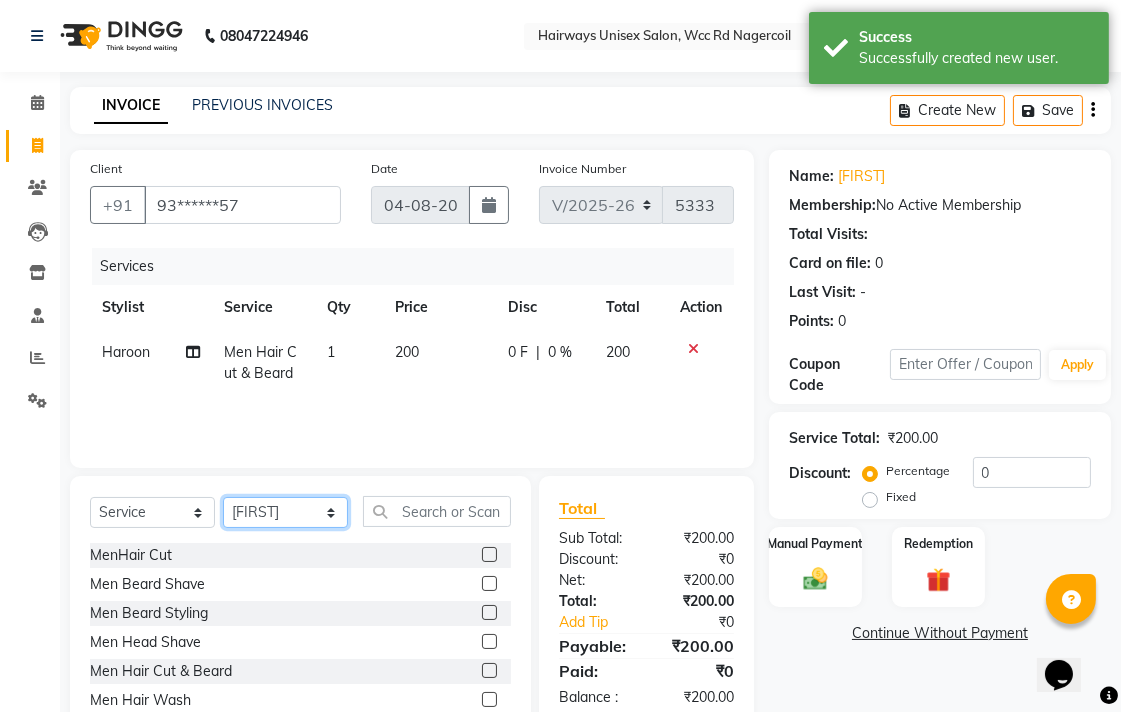 click on "Select Stylist Admin Chitra divya Gokila Haroon Imran Reception Salman Sartaj Khan Talib" 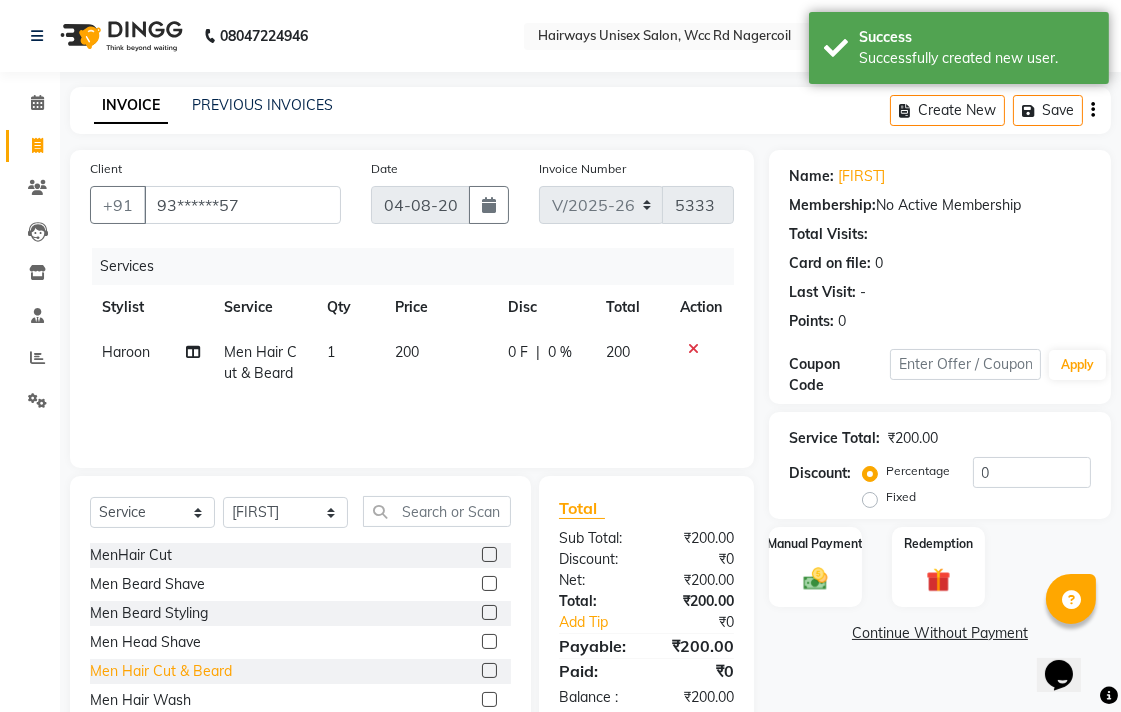click on "Men Hair Cut & Beard" 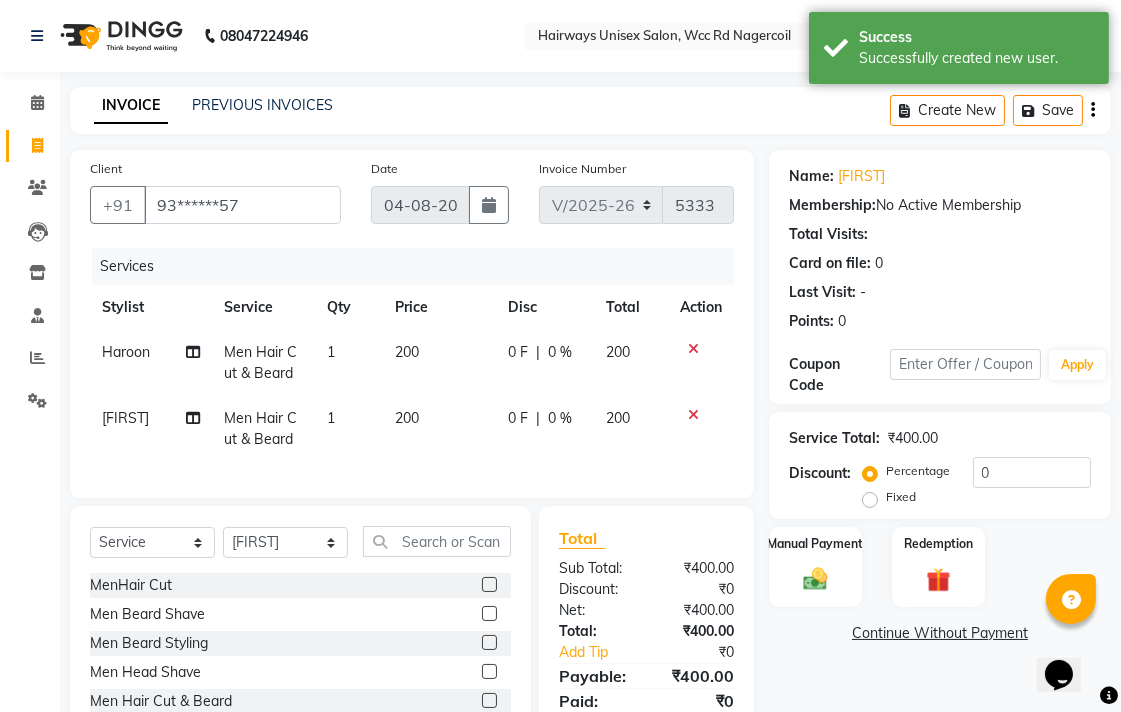 click 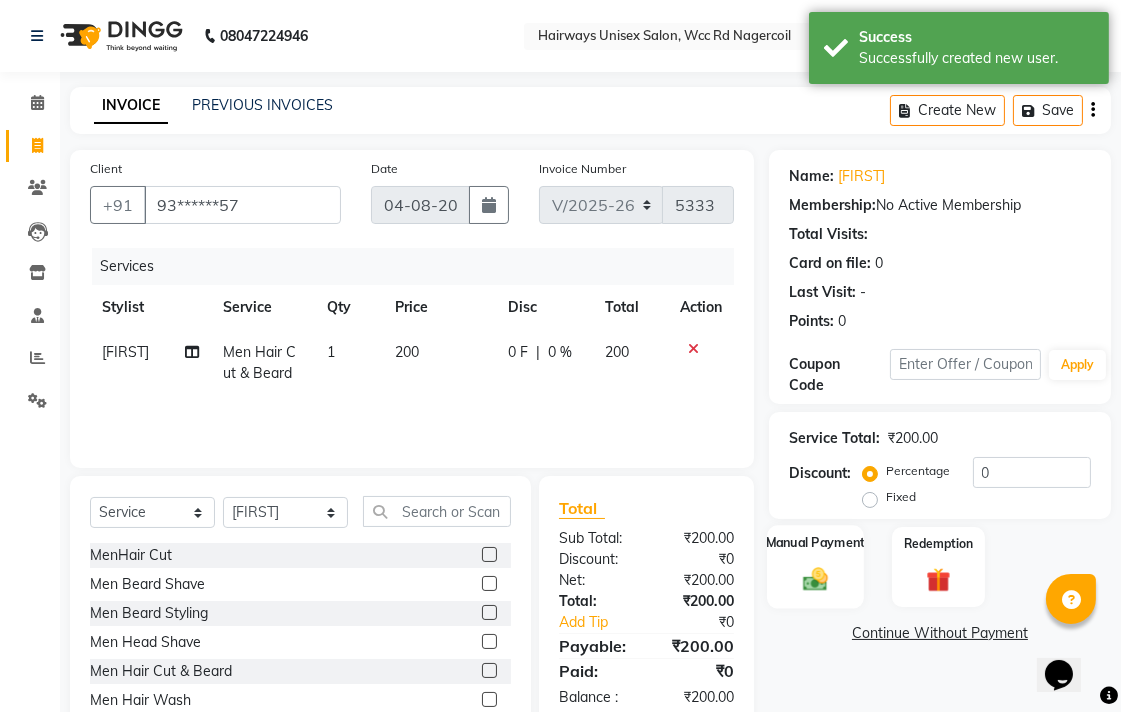 click on "Manual Payment" 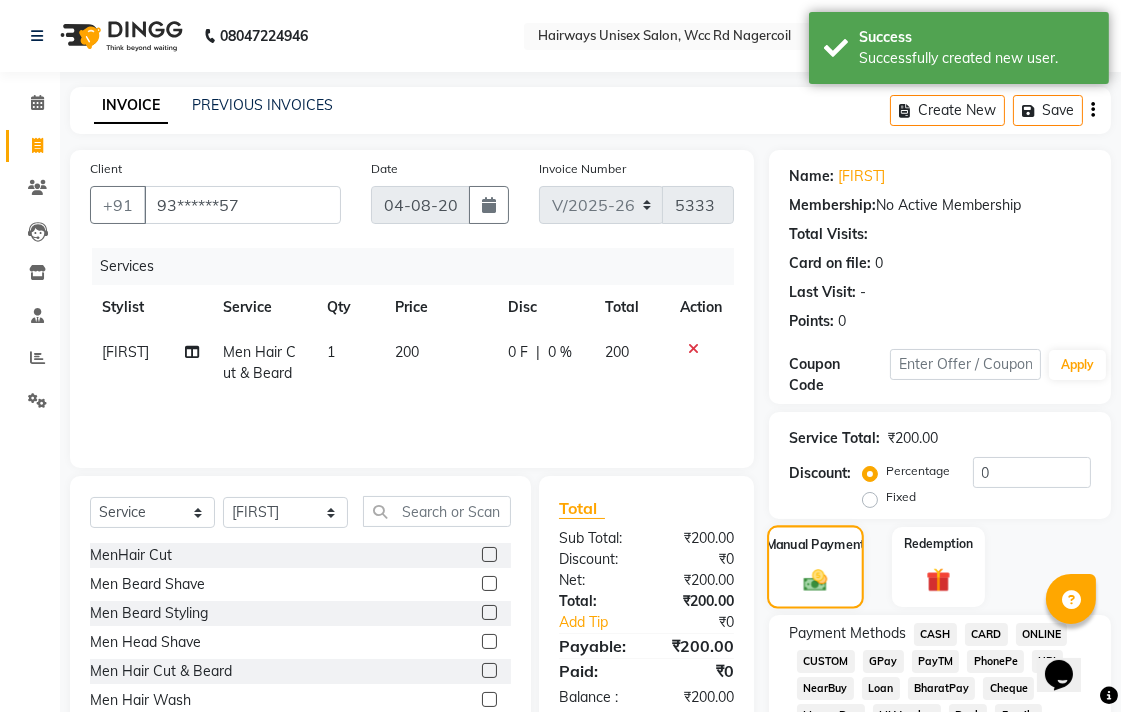 scroll, scrollTop: 444, scrollLeft: 0, axis: vertical 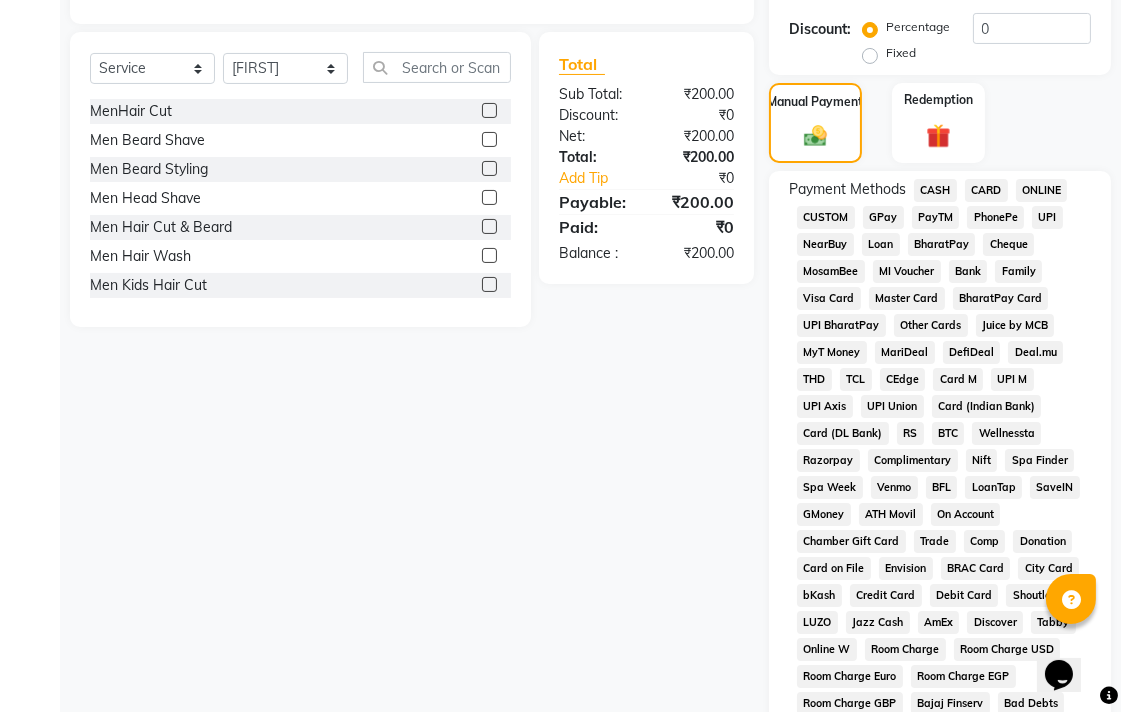 click on "UPI" 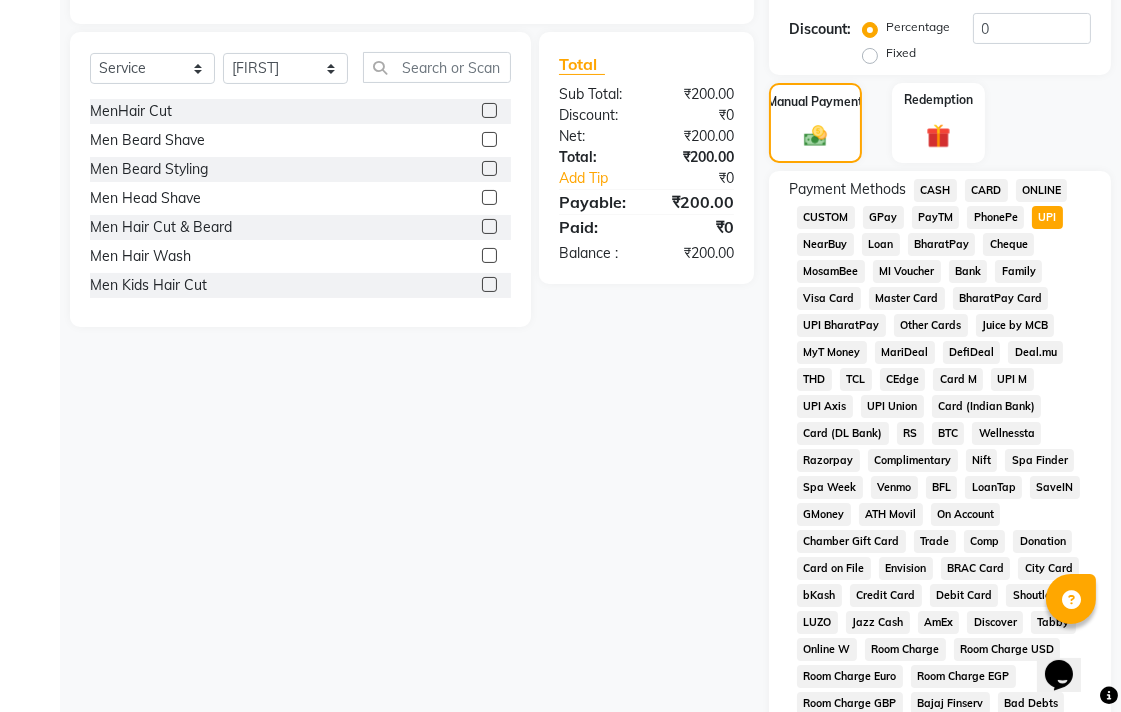 scroll, scrollTop: 941, scrollLeft: 0, axis: vertical 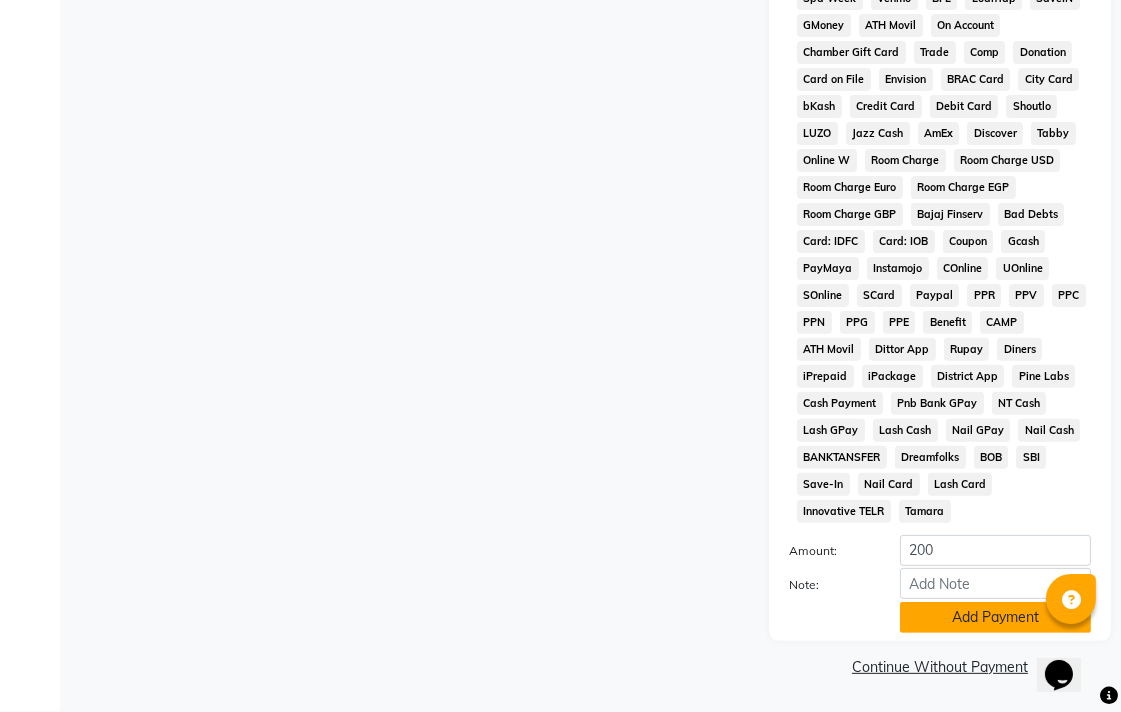 click on "Add Payment" 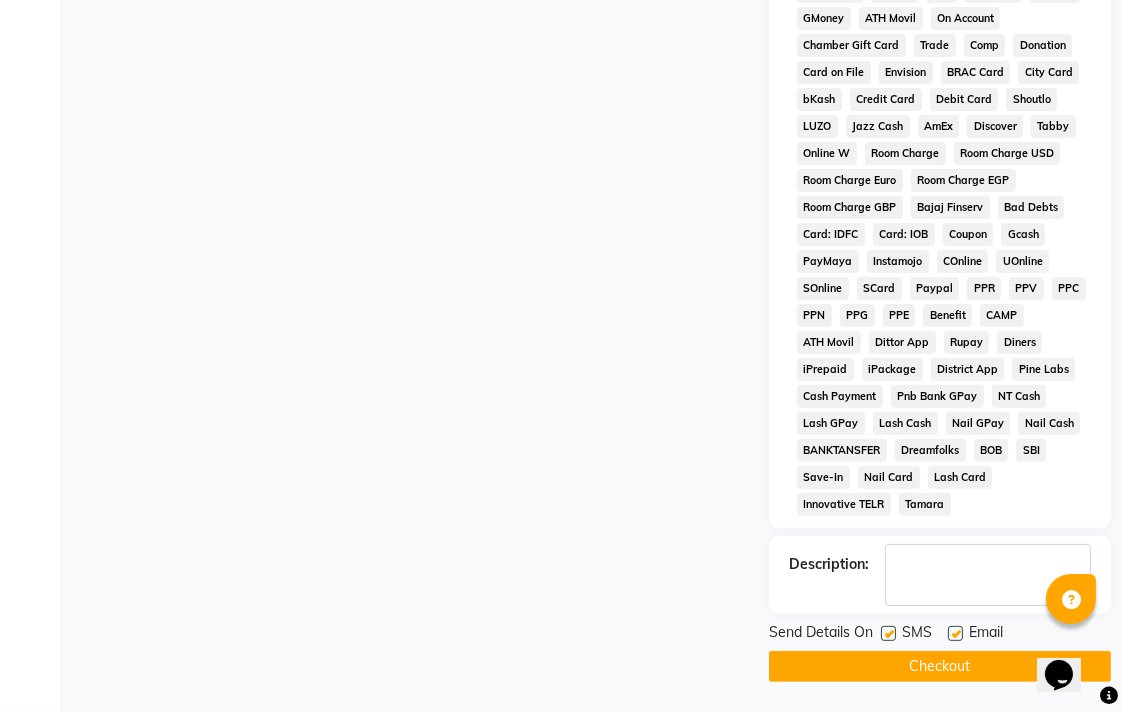 scroll, scrollTop: 947, scrollLeft: 0, axis: vertical 